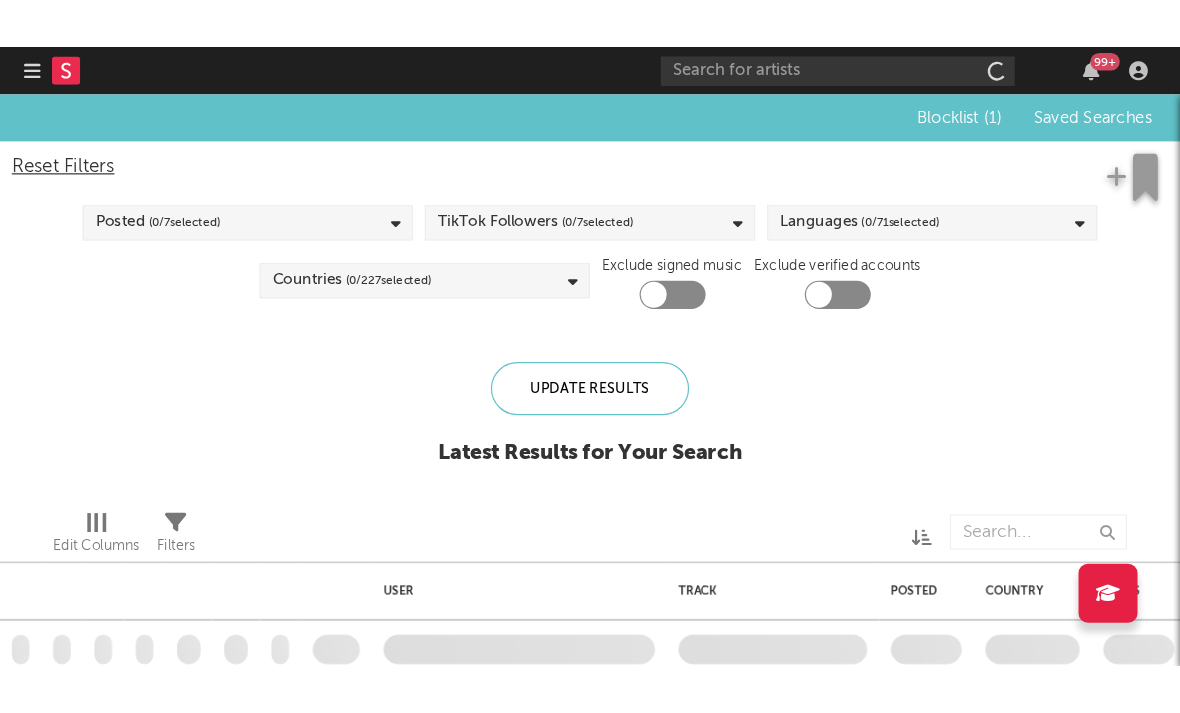 scroll, scrollTop: 0, scrollLeft: 0, axis: both 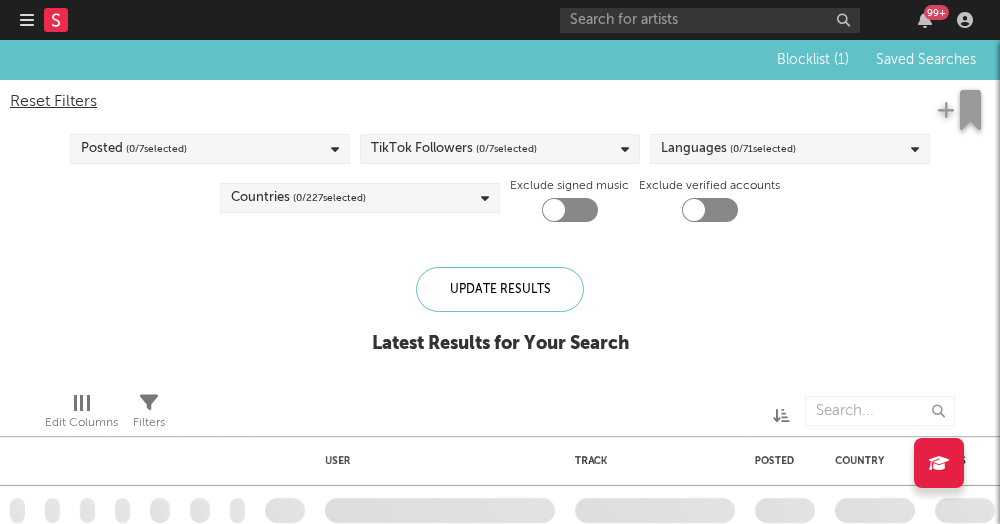 checkbox on "true" 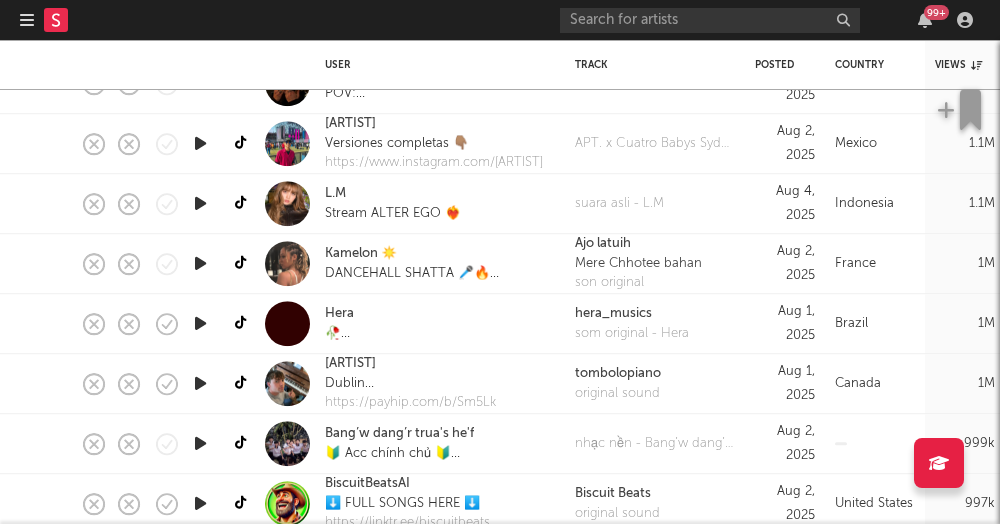 click 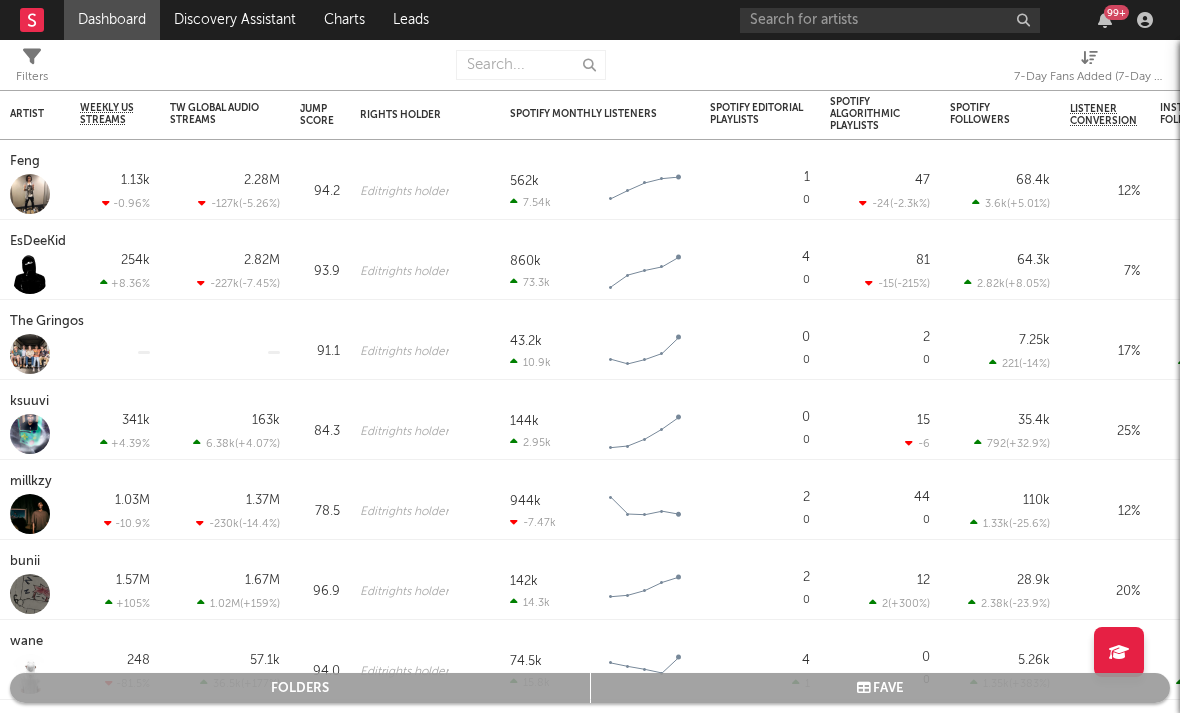 click on "7-Day Fans Added (7-Day Fans Added)" at bounding box center [1089, 77] 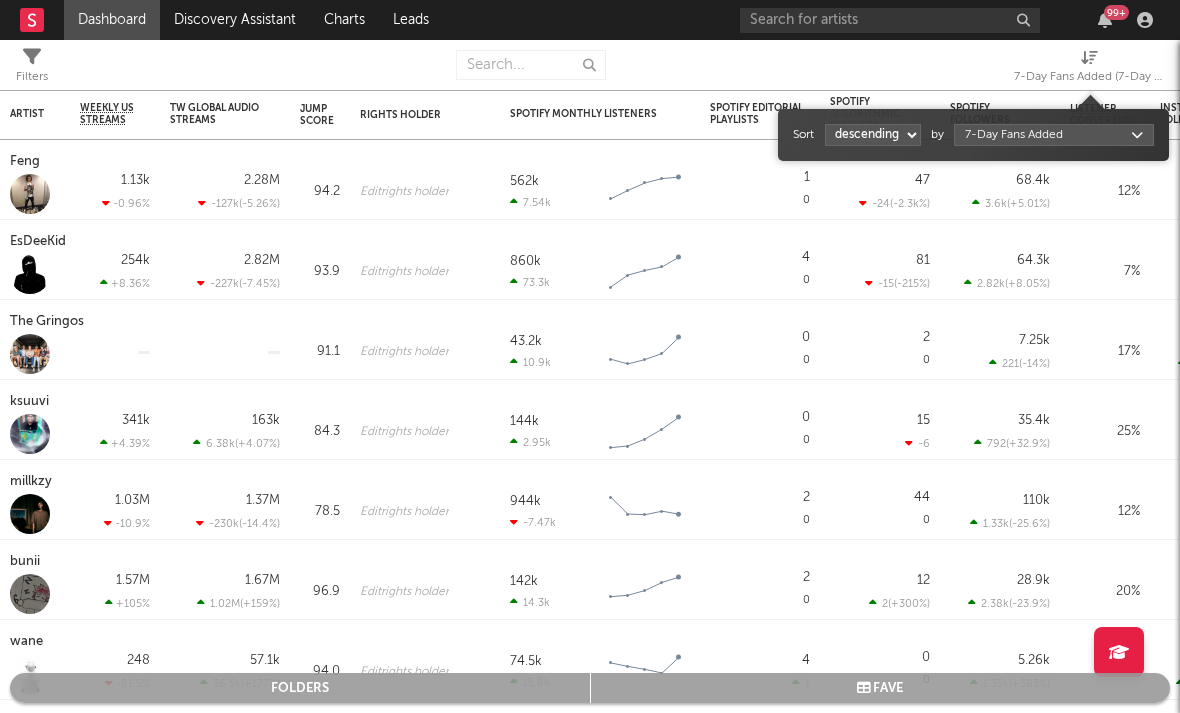 click on "Dashboard Discovery Assistant Charts Leads 99 + Notifications Settings Mark all as read All Growth Releases/Events Playlisting Today RoddyTreyy 12:32pm Added 6.77x more Instagram followers than their usual daily growth (+162 compared to +24 on average). duoto 12:29pm Added 6.0x more YouTube subscribers than their usual daily growth (+120 compared to +20 on average). Moneydw 11:46am Added 41.81x more Instagram followers than their usual daily growth (+396 compared to +9 on average). coop 11:44am Added 20.0x more Tiktok followers than their usual daily growth (+100 compared to +5 on average). Sophia Stel 10:37am Added 13.61x more Instagram followers than their usual daily growth (+490 compared to +36 on average). 3200 TRE 9:06am Added 27.0x more Tiktok followers than their usual daily growth (+900 compared to +33 on average). Rx Yp 7:45am 'Fashion Spinner' was added to 2 Apple Music playlists, including BASE:LINE (US) and Get Up and Go (US). lustr 3:00am Mavo 2:05am lustr 2:01am Sophia Stel 12:24am Yesterday %" at bounding box center (590, 356) 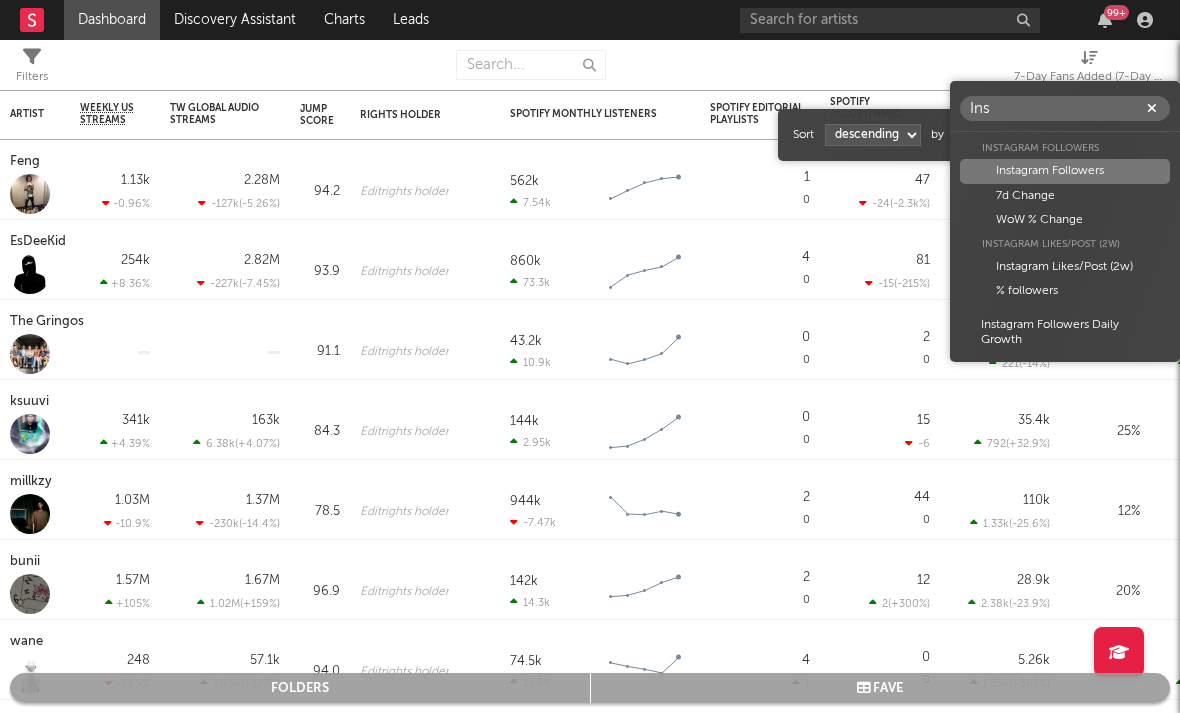 scroll, scrollTop: 0, scrollLeft: 0, axis: both 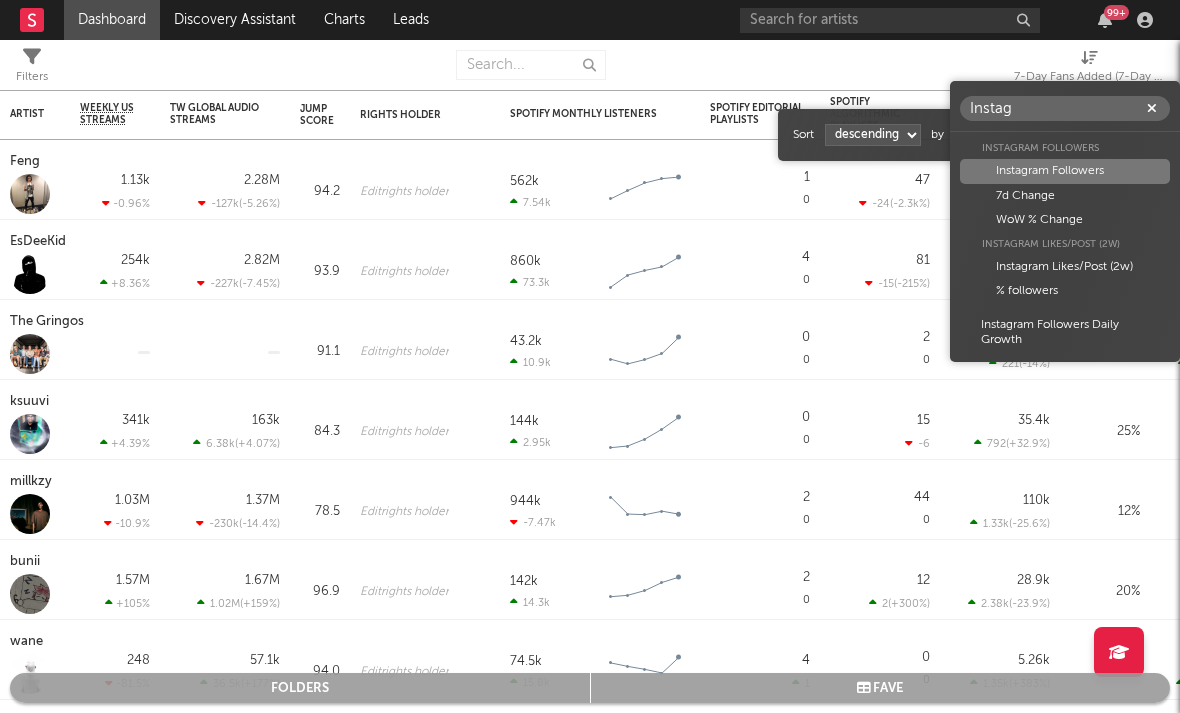 type on "Instag" 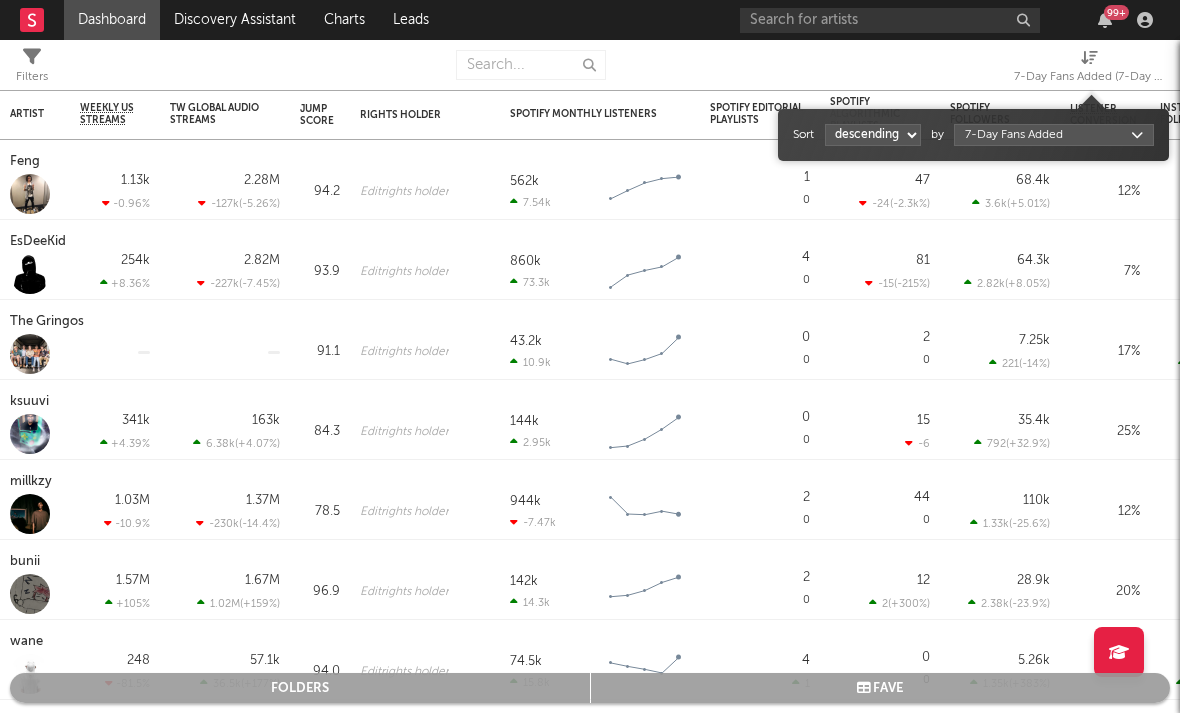 click on "7-Day Fans Added (7-Day Fans Added)" at bounding box center [1089, 77] 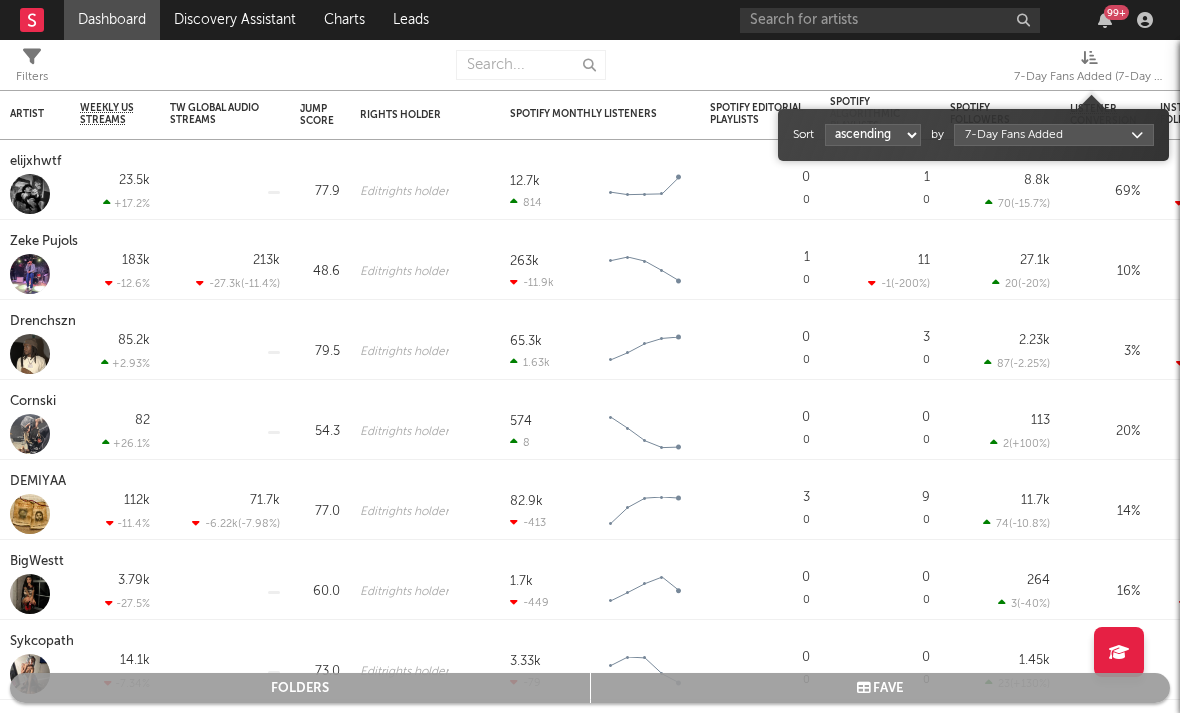 click on "Dashboard Discovery Assistant Charts Leads 99 + Notifications Settings Mark all as read All Growth Releases/Events Playlisting Today RoddyTreyy 12:32pm Added 6.77x more Instagram followers than their usual daily growth (+162 compared to +24 on average). duoto 12:29pm Added 6.0x more YouTube subscribers than their usual daily growth (+120 compared to +20 on average). Moneydw 11:46am Added 41.81x more Instagram followers than their usual daily growth (+396 compared to +9 on average). coop 11:44am Added 20.0x more Tiktok followers than their usual daily growth (+100 compared to +5 on average). Sophia Stel 10:37am Added 13.61x more Instagram followers than their usual daily growth (+490 compared to +36 on average). 3200 TRE 9:06am Added 27.0x more Tiktok followers than their usual daily growth (+900 compared to +33 on average). Rx Yp 7:45am 'Fashion Spinner' was added to 2 Apple Music playlists, including BASE:LINE (US) and Get Up and Go (US). lustr 3:00am Mavo 2:05am lustr 2:01am Sophia Stel 12:24am Yesterday %" at bounding box center [590, 356] 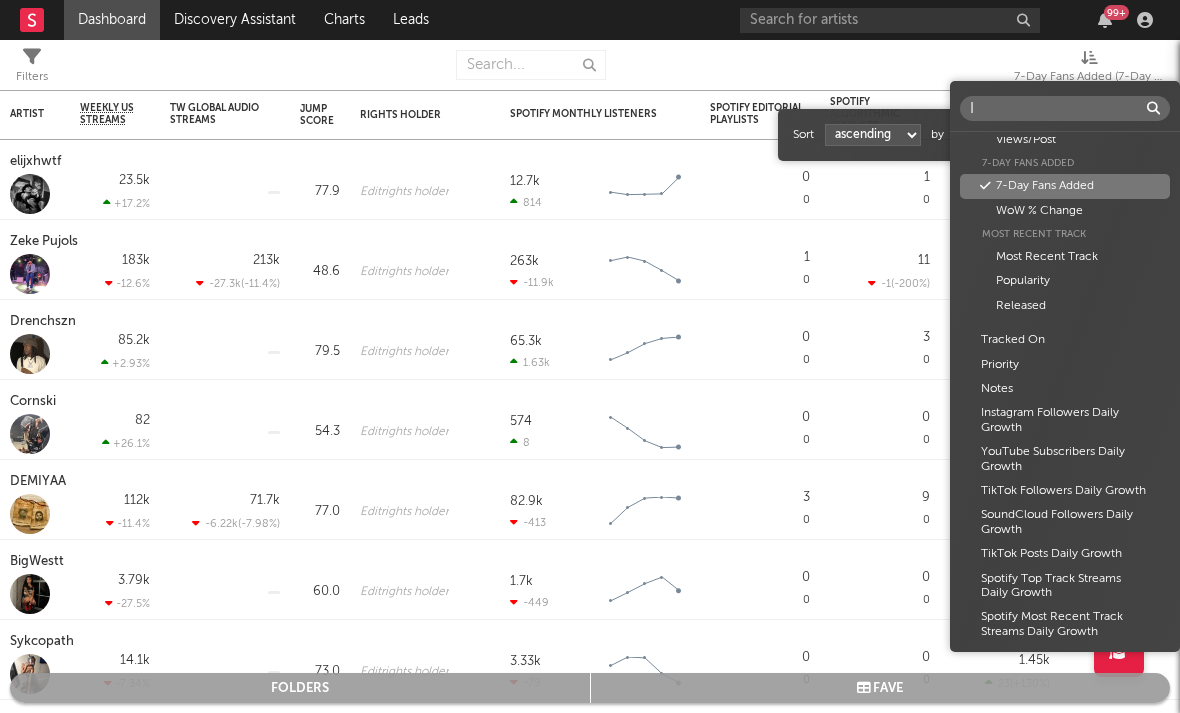 scroll, scrollTop: 0, scrollLeft: 0, axis: both 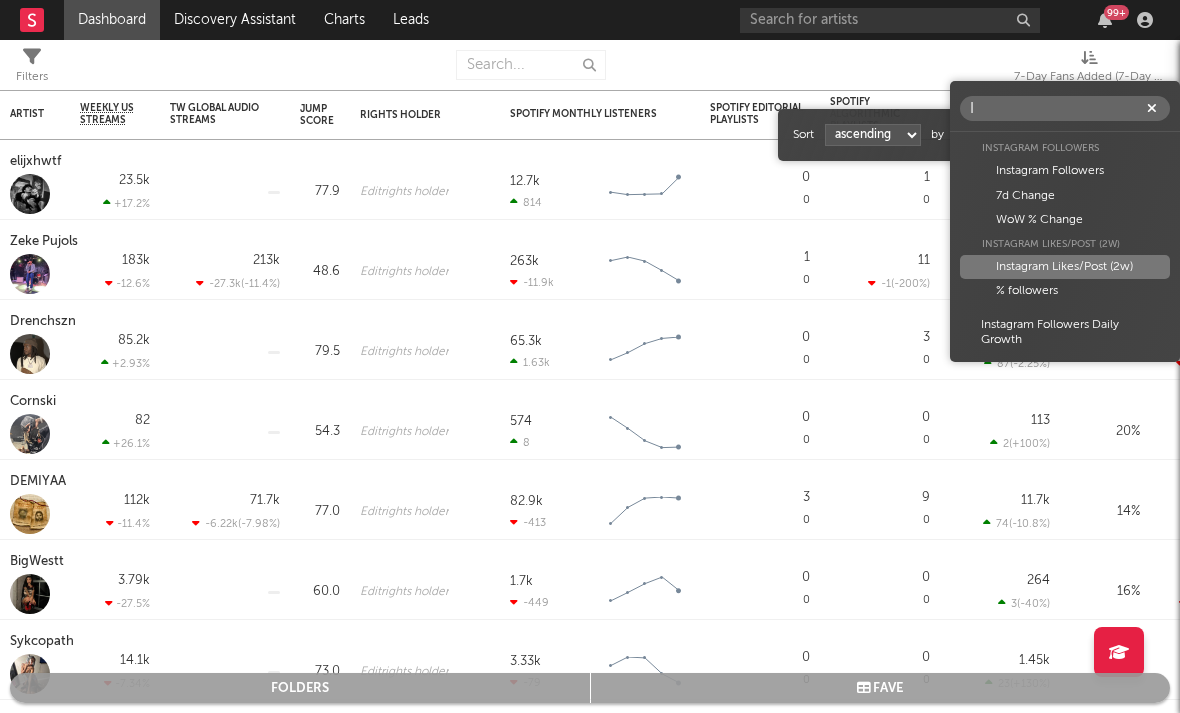 type on "I" 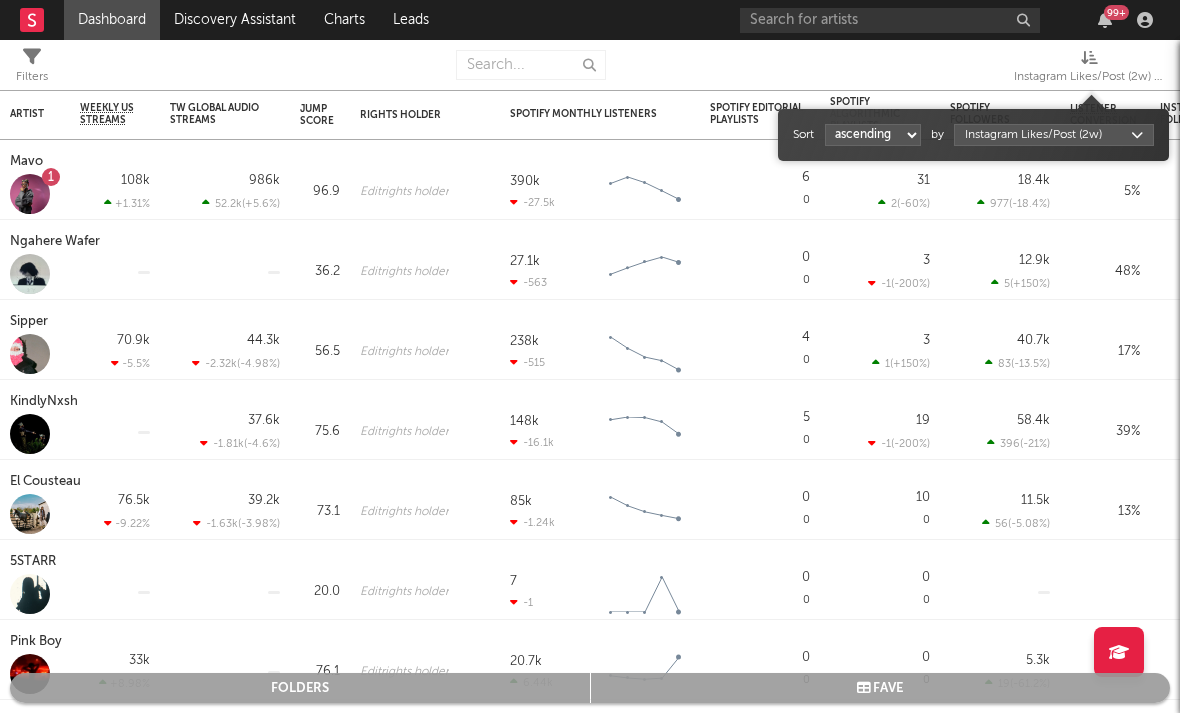 click on "Dashboard Discovery Assistant Charts Leads [NUMBER] + Notifications Settings Mark all as read All Growth Releases/Events Playlisting Today [ARTIST] [TIME] Added [NUMBER]x more Instagram followers than their usual daily growth (+[NUMBER] compared to +[NUMBER] on average). [ARTIST] [TIME] Added [NUMBER]x more YouTube subscribers than their usual daily growth (+[NUMBER] compared to +[NUMBER] on average). [ARTIST] [TIME] Added [NUMBER]x more Instagram followers than their usual daily growth (+[NUMBER] compared to +[NUMBER] on average). [ARTIST] [TIME] Added [NUMBER]x more Tiktok followers than their usual daily growth (+[NUMBER] compared to +[NUMBER] on average). [ARTIST] [TIME] Added [NUMBER]x more Instagram followers than their usual daily growth (+[NUMBER] compared to +[NUMBER] on average). [NUMBER] [ARTIST] [TIME] '[SONG TITLE]' was added to [NUMBER] Apple Music playlists, including BASE:LINE (US) and Get Up and Go (US). [ARTIST] [TIME] [ARTIST] [TIME] [ARTIST] [TIME] [ARTIST] [TIME] Yesterday [NUMBER]" at bounding box center (590, 356) 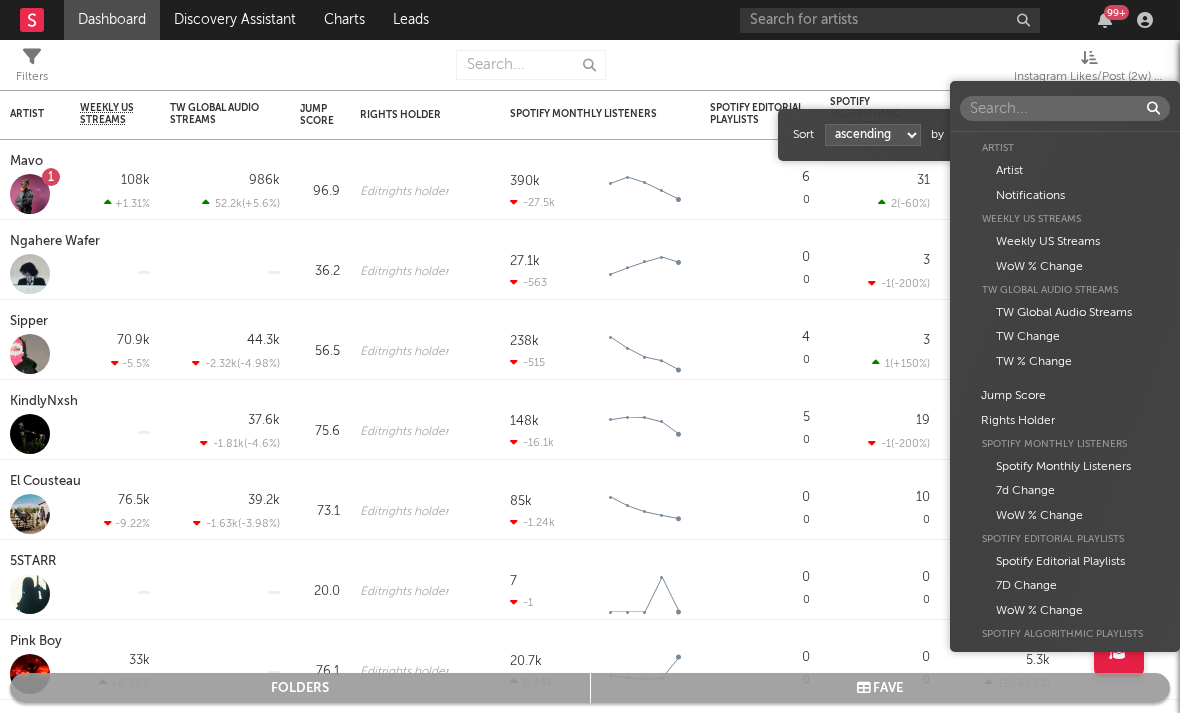 scroll, scrollTop: 796, scrollLeft: 0, axis: vertical 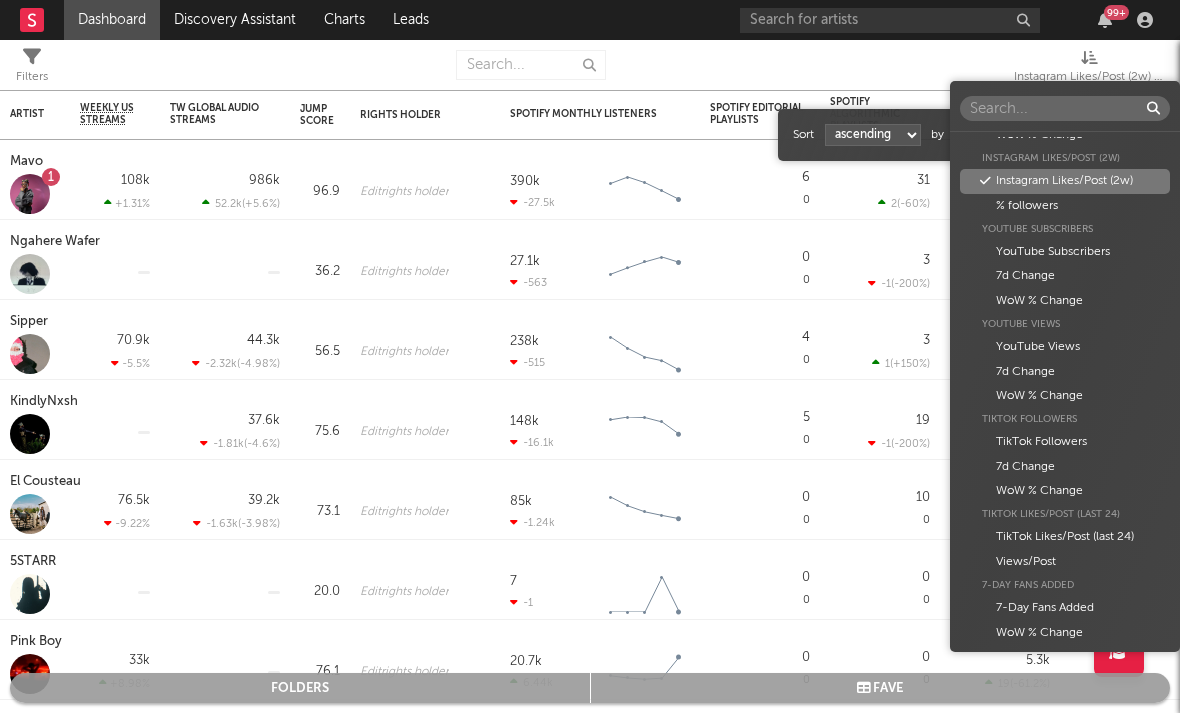 click at bounding box center [985, 181] 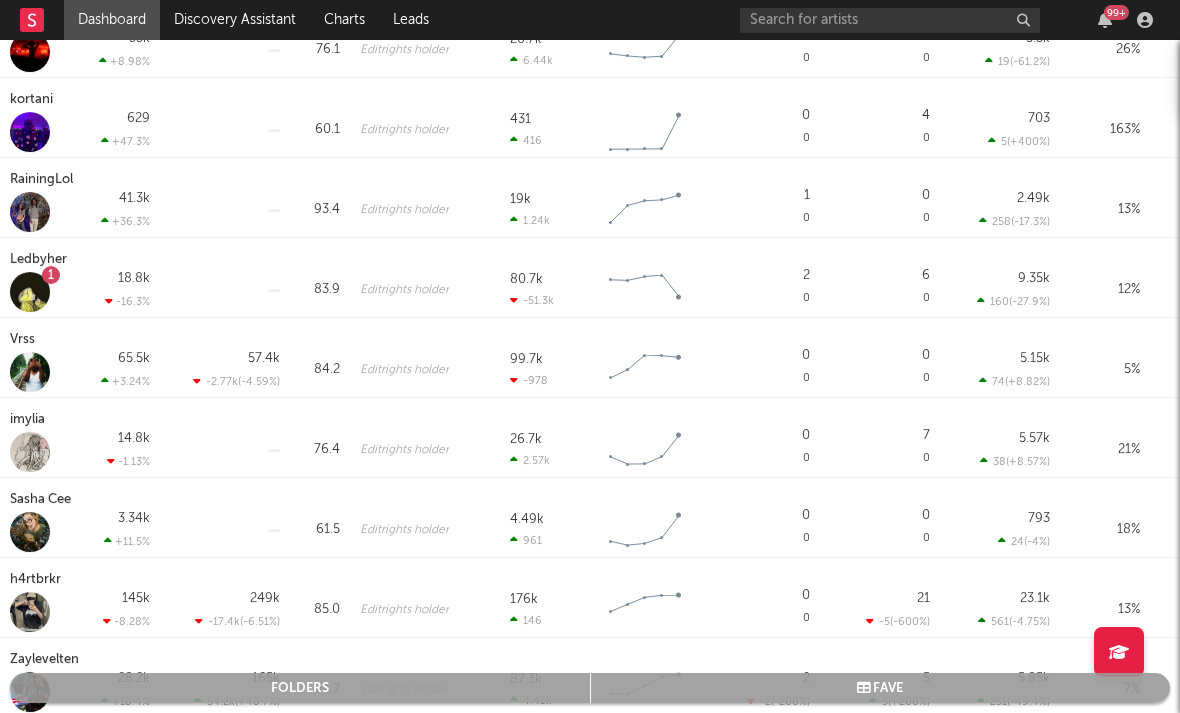 click on "imylia" at bounding box center (30, 420) 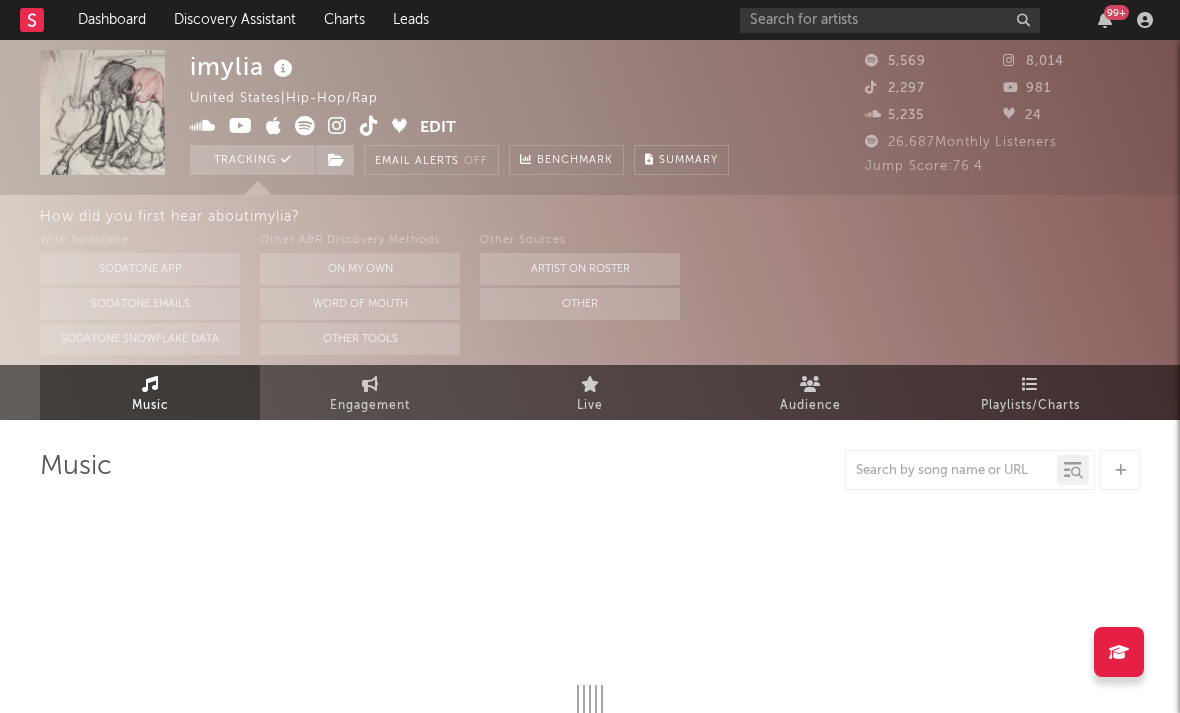 select on "6m" 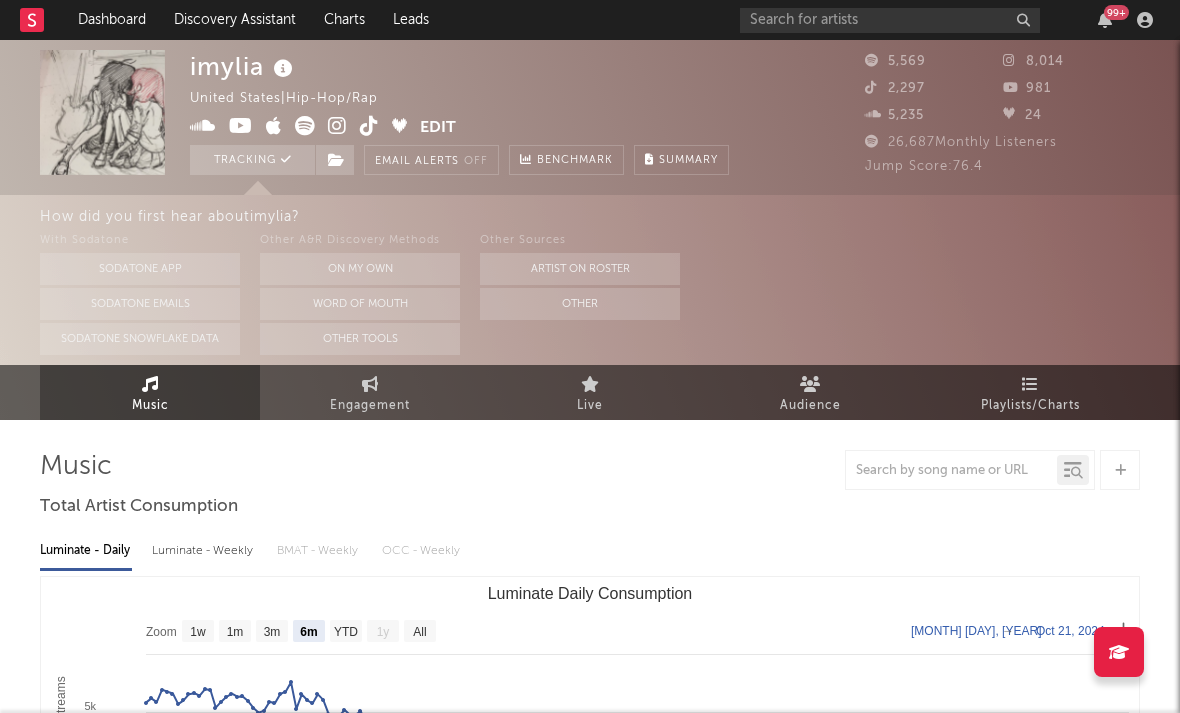 click at bounding box center [337, 126] 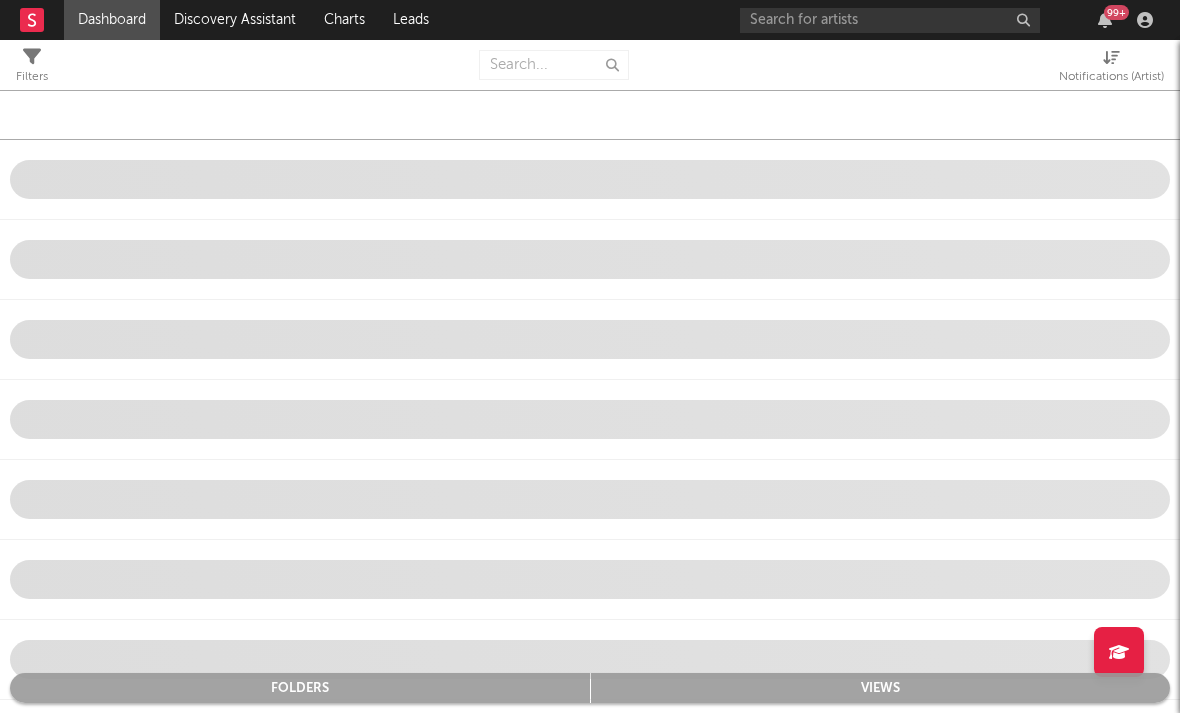 select on "-1" 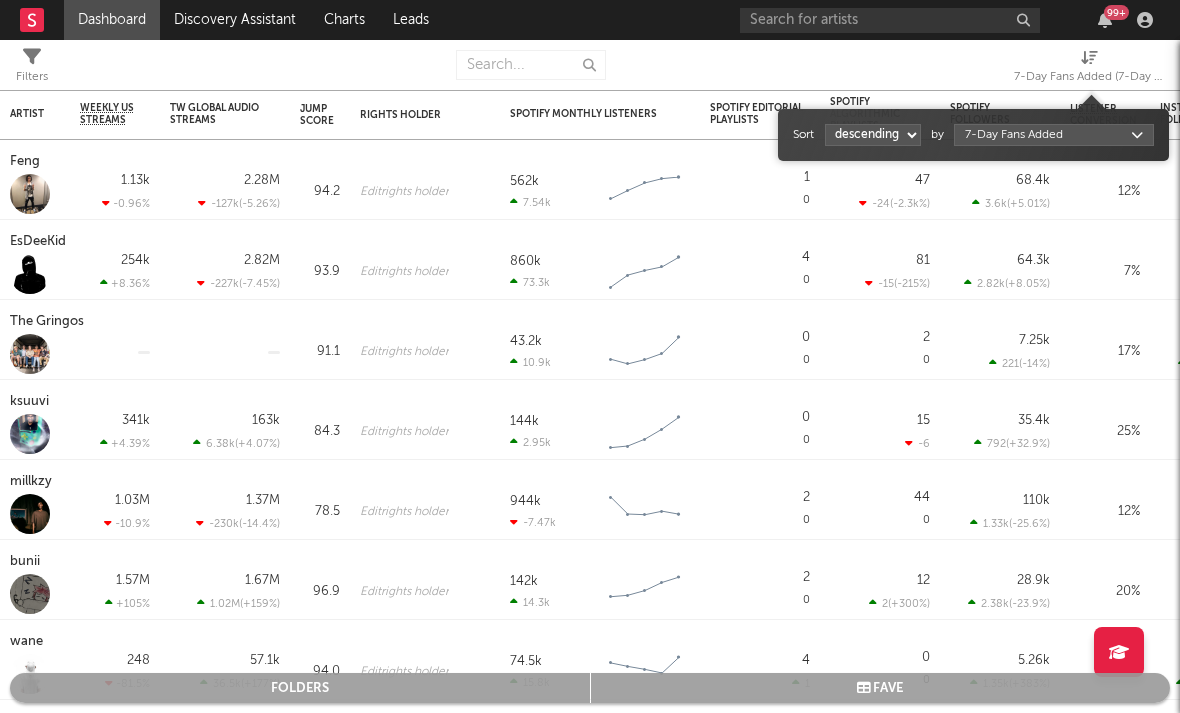 click on "7-Day Fans Added (7-Day Fans Added)" at bounding box center [1089, 77] 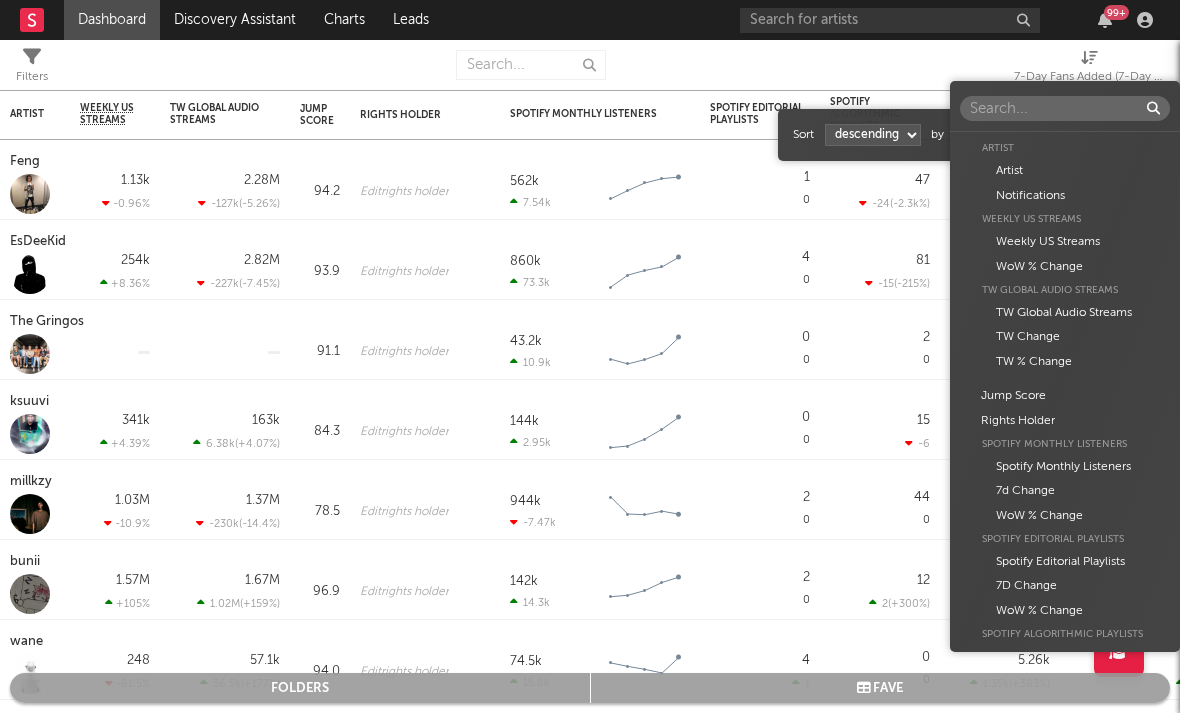 click on "Dashboard Discovery Assistant Charts Leads 99 + Notifications Settings Mark all as read All Growth Releases/Events Playlisting Today RoddyTreyy 12:32pm Added 6.77x more Instagram followers than their usual daily growth (+162 compared to +24 on average). duoto 12:29pm Added 6.0x more YouTube subscribers than their usual daily growth (+120 compared to +20 on average). Moneydw 11:46am Added 41.81x more Instagram followers than their usual daily growth (+396 compared to +9 on average). coop 11:44am Added 20.0x more Tiktok followers than their usual daily growth (+100 compared to +5 on average). Sophia Stel 10:37am Added 13.61x more Instagram followers than their usual daily growth (+490 compared to +36 on average). 3200 TRE 9:06am Added 27.0x more Tiktok followers than their usual daily growth (+900 compared to +33 on average). Rx Yp 7:45am 'Fashion Spinner' was added to 2 Apple Music playlists, including BASE:LINE (US) and Get Up and Go (US). lustr 3:00am Mavo 2:05am lustr 2:01am Sophia Stel 12:24am Yesterday %" at bounding box center [590, 356] 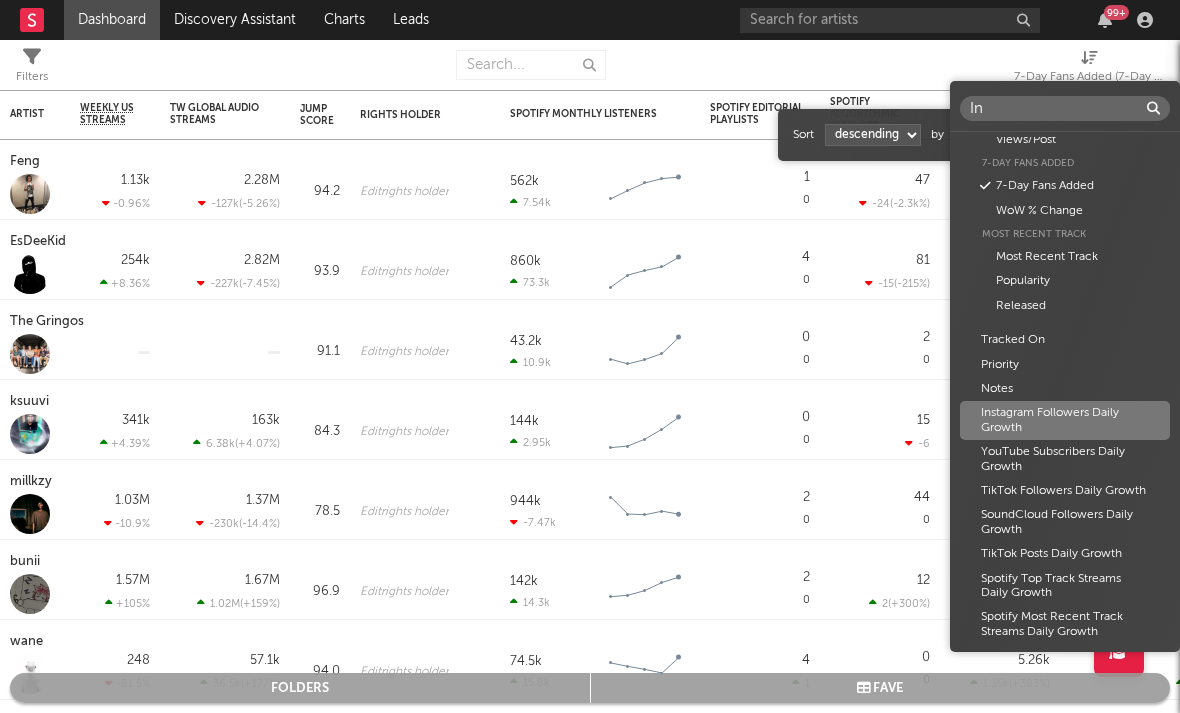scroll, scrollTop: 0, scrollLeft: 0, axis: both 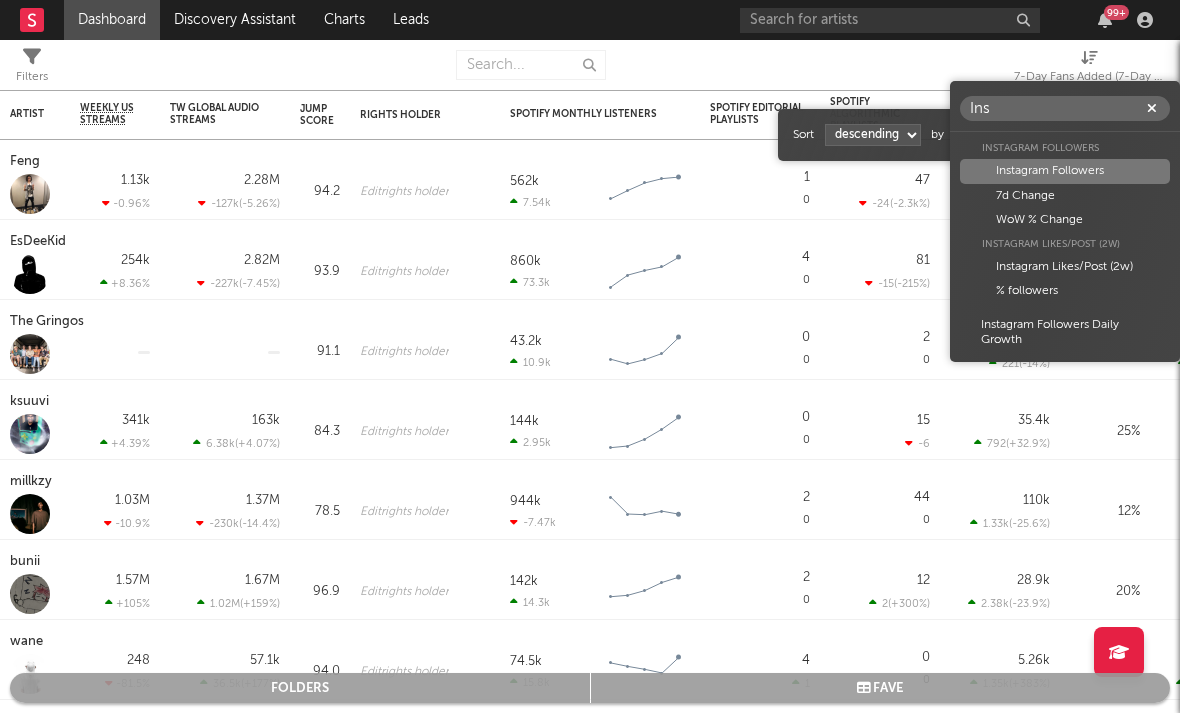 type on "Ins" 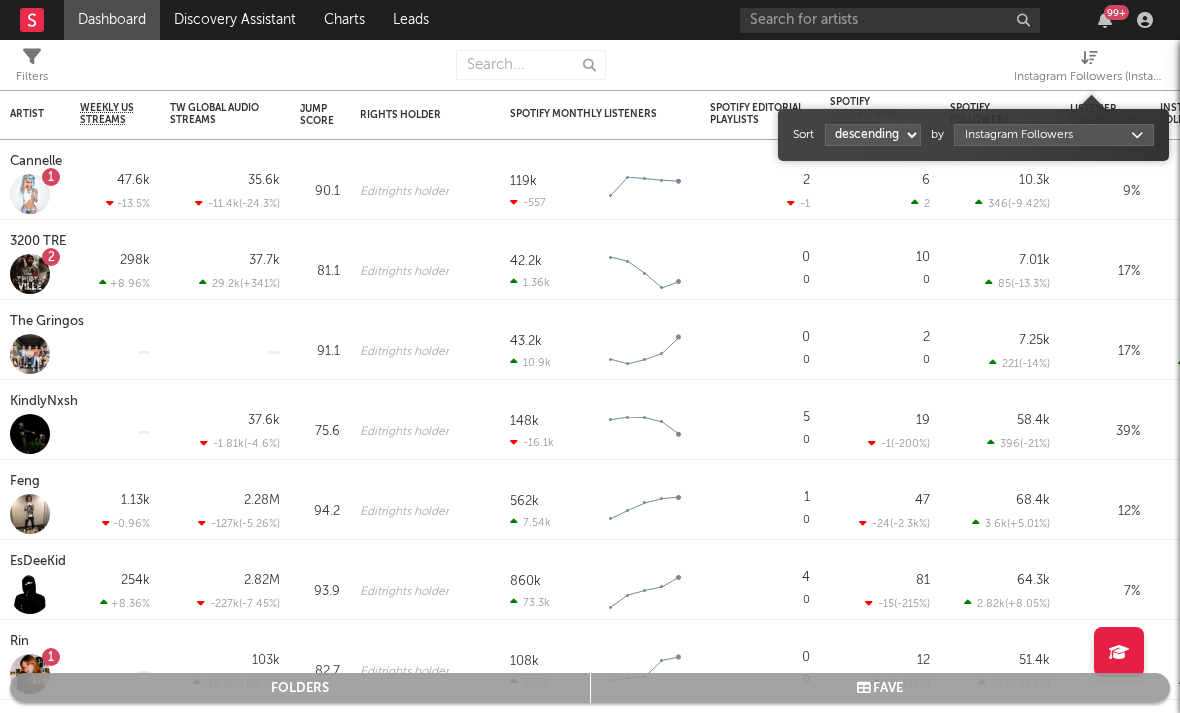 click on "Dashboard Discovery Assistant Charts Leads 99 + Notifications Settings Mark all as read All Growth Releases/Events Playlisting Today RoddyTreyy 12:32pm Added 6.77x more Instagram followers than their usual daily growth (+162 compared to +24 on average). duoto 12:29pm Added 6.0x more YouTube subscribers than their usual daily growth (+120 compared to +20 on average). Moneydw 11:46am Added 41.81x more Instagram followers than their usual daily growth (+396 compared to +9 on average). coop 11:44am Added 20.0x more Tiktok followers than their usual daily growth (+100 compared to +5 on average). Sophia Stel 10:37am Added 13.61x more Instagram followers than their usual daily growth (+490 compared to +36 on average). 3200 TRE 9:06am Added 27.0x more Tiktok followers than their usual daily growth (+900 compared to +33 on average). Rx Yp 7:45am 'Fashion Spinner' was added to 2 Apple Music playlists, including BASE:LINE (US) and Get Up and Go (US). lustr 3:00am Mavo 2:05am lustr 2:01am Sophia Stel 12:24am Yesterday 1" at bounding box center (590, 356) 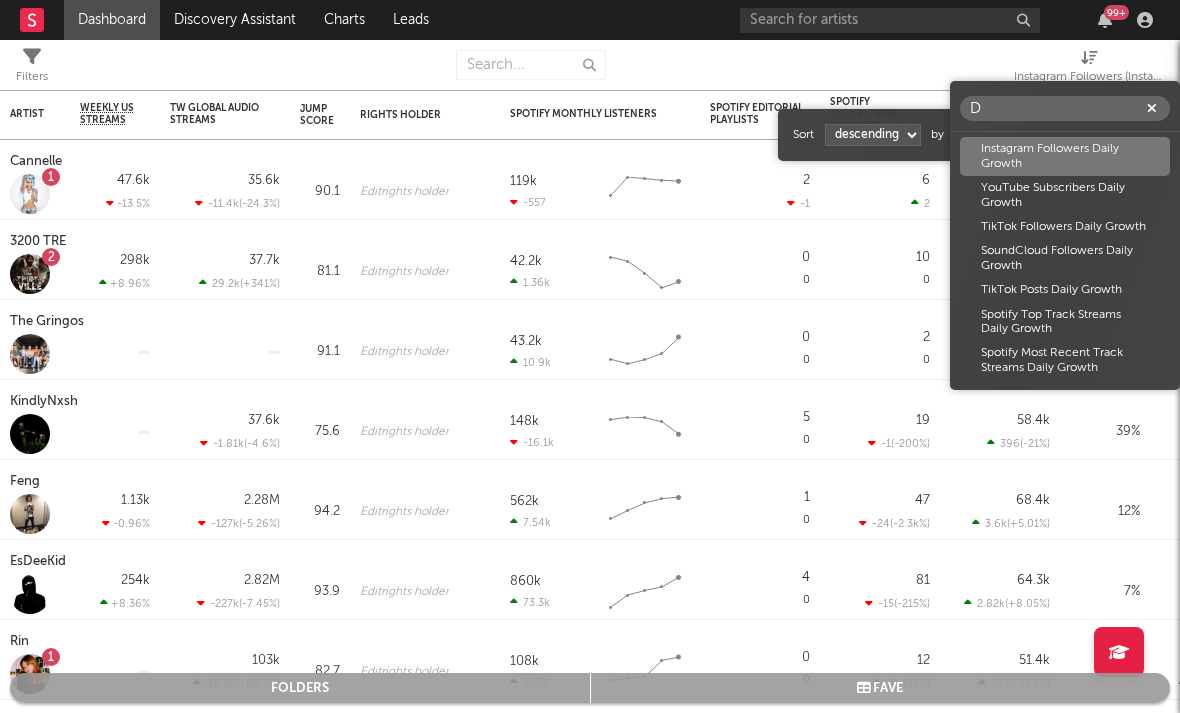 scroll, scrollTop: 0, scrollLeft: 0, axis: both 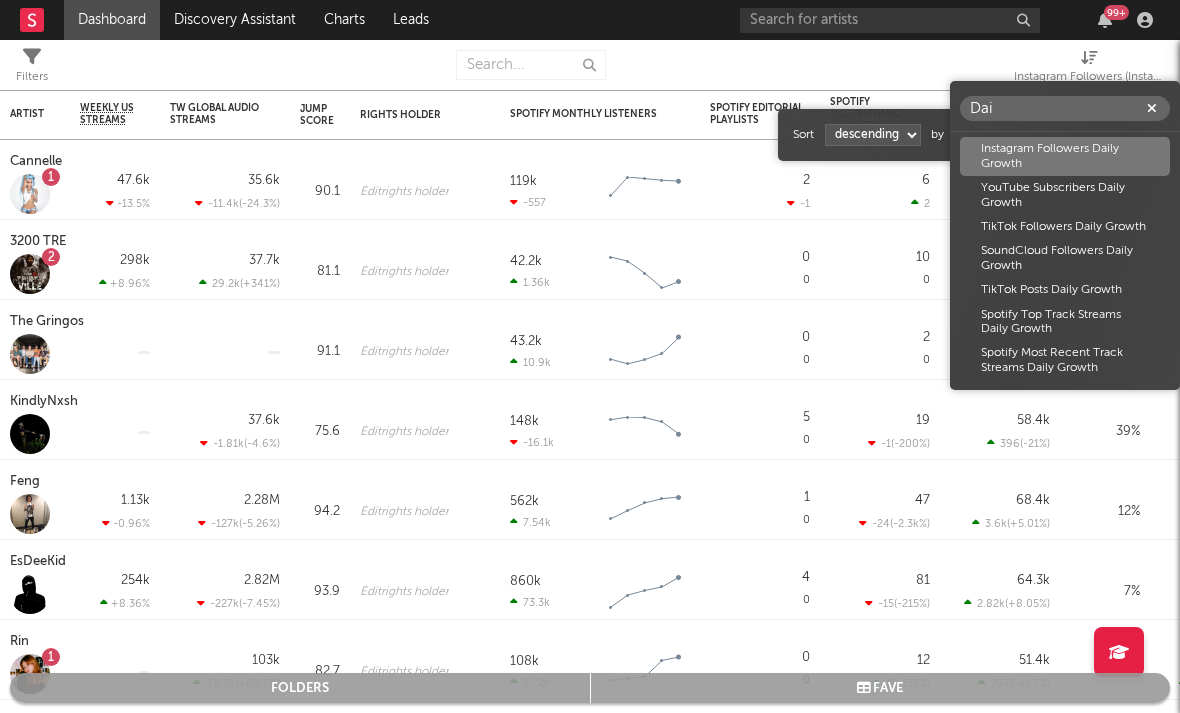 type on "Dai" 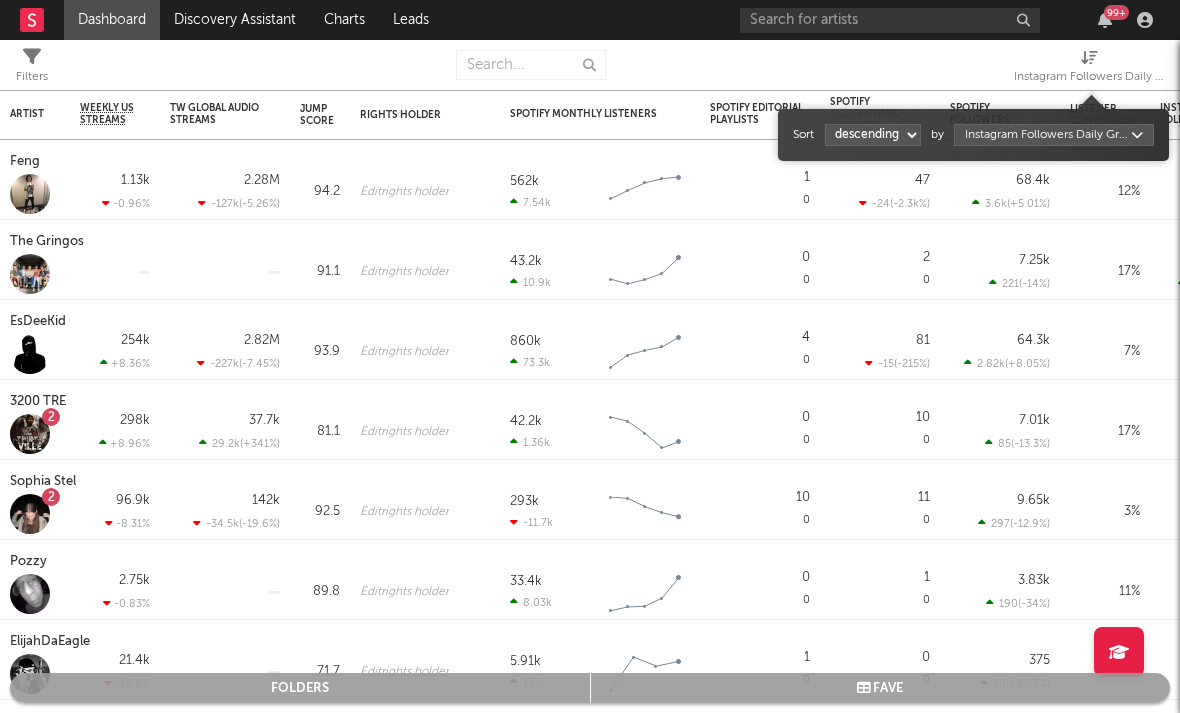 select on "1" 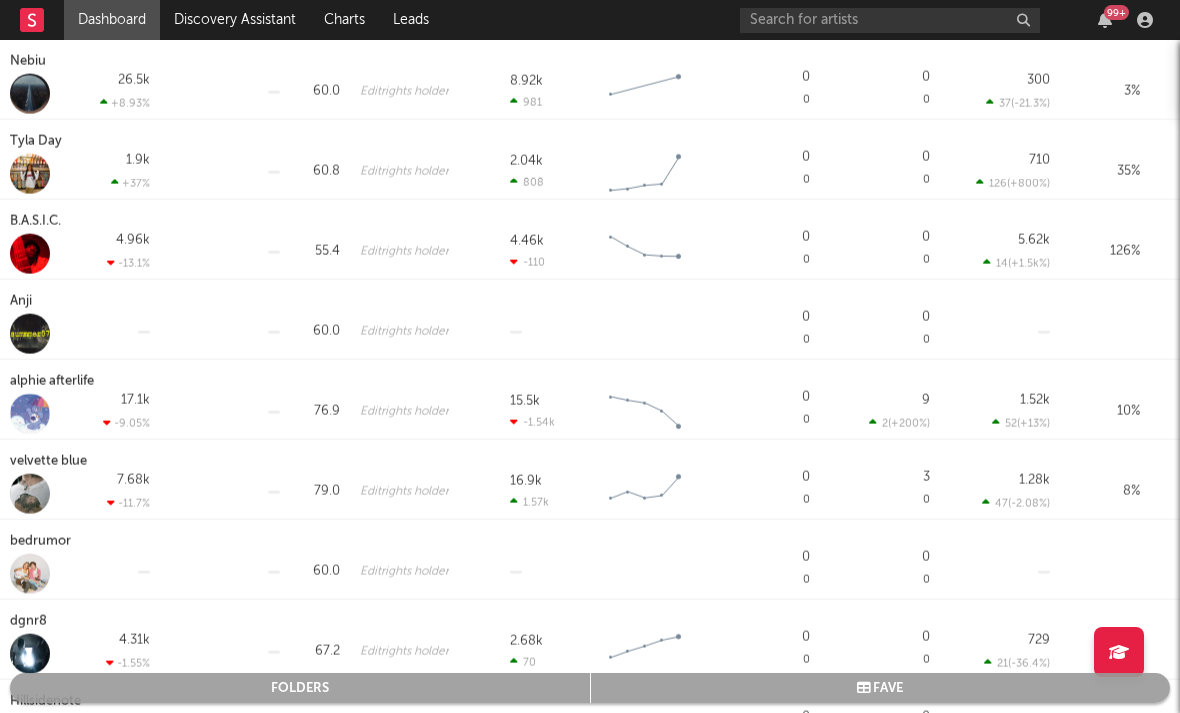 click on "B.A.S.I.C." at bounding box center [38, 222] 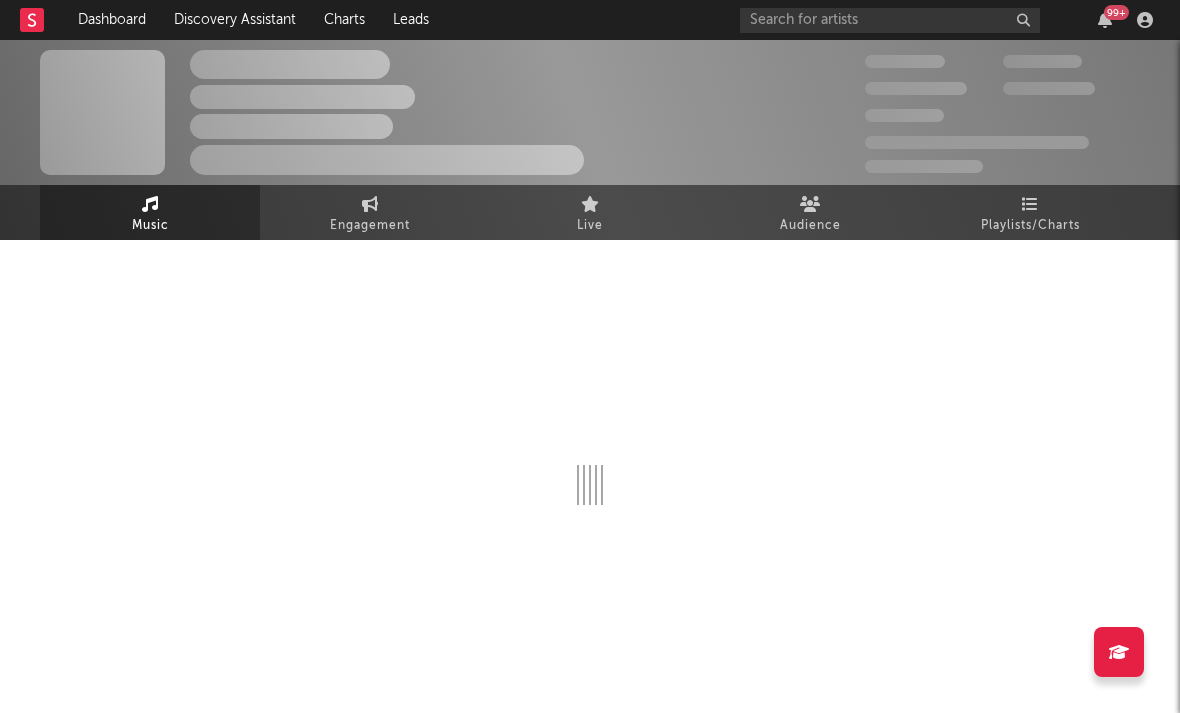 select on "1w" 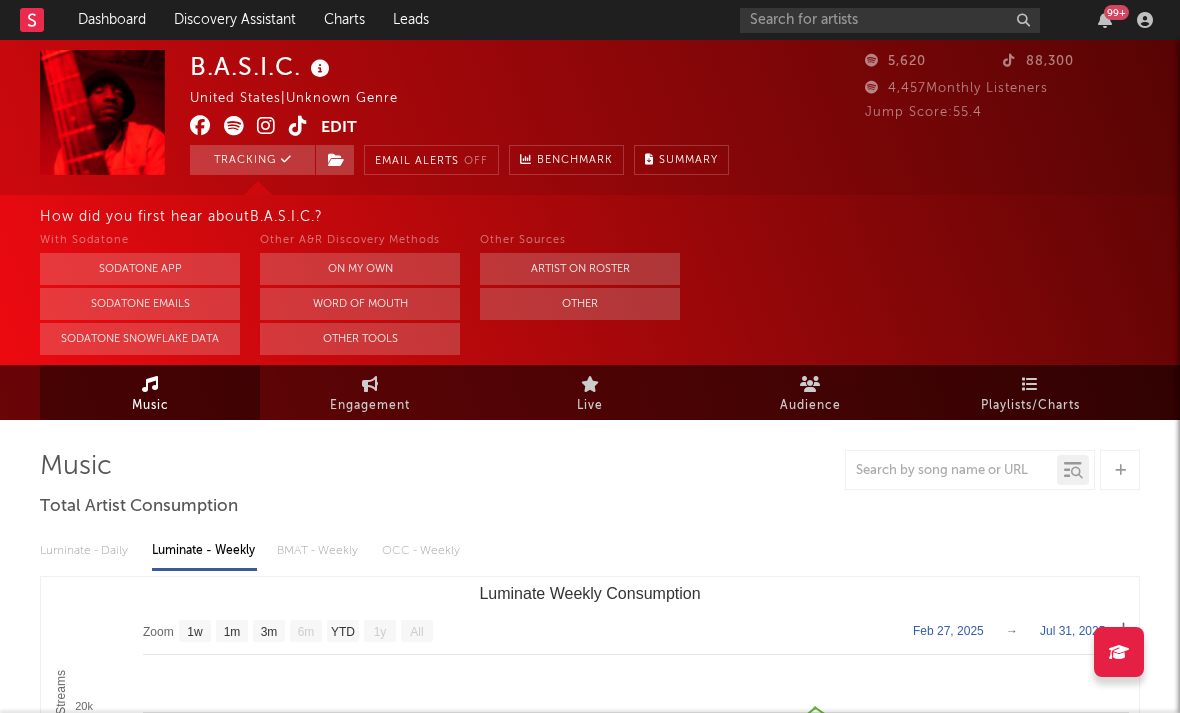 click at bounding box center (266, 126) 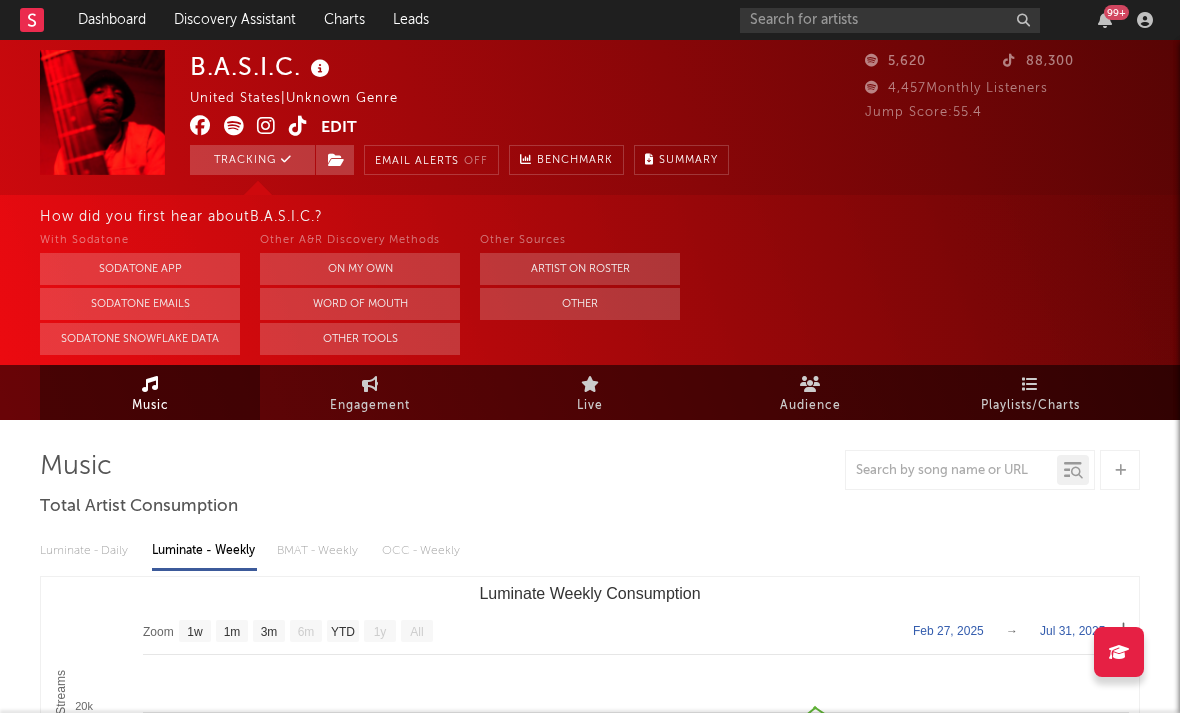 click at bounding box center [234, 126] 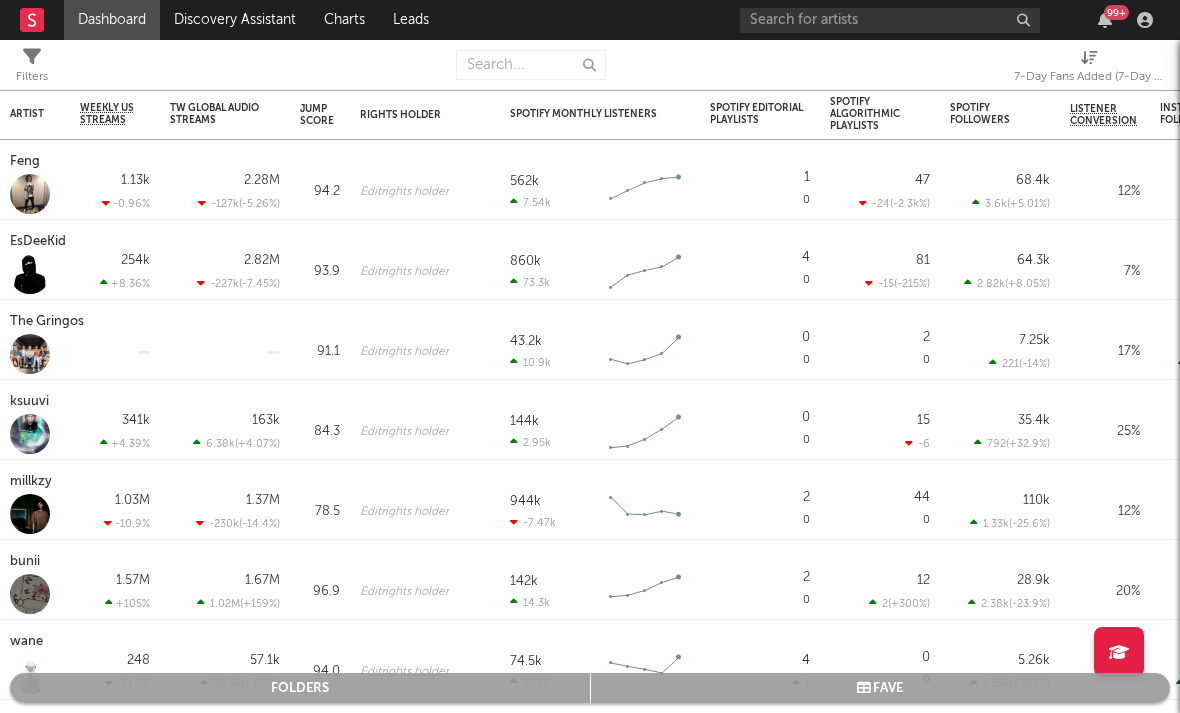 select on "-1" 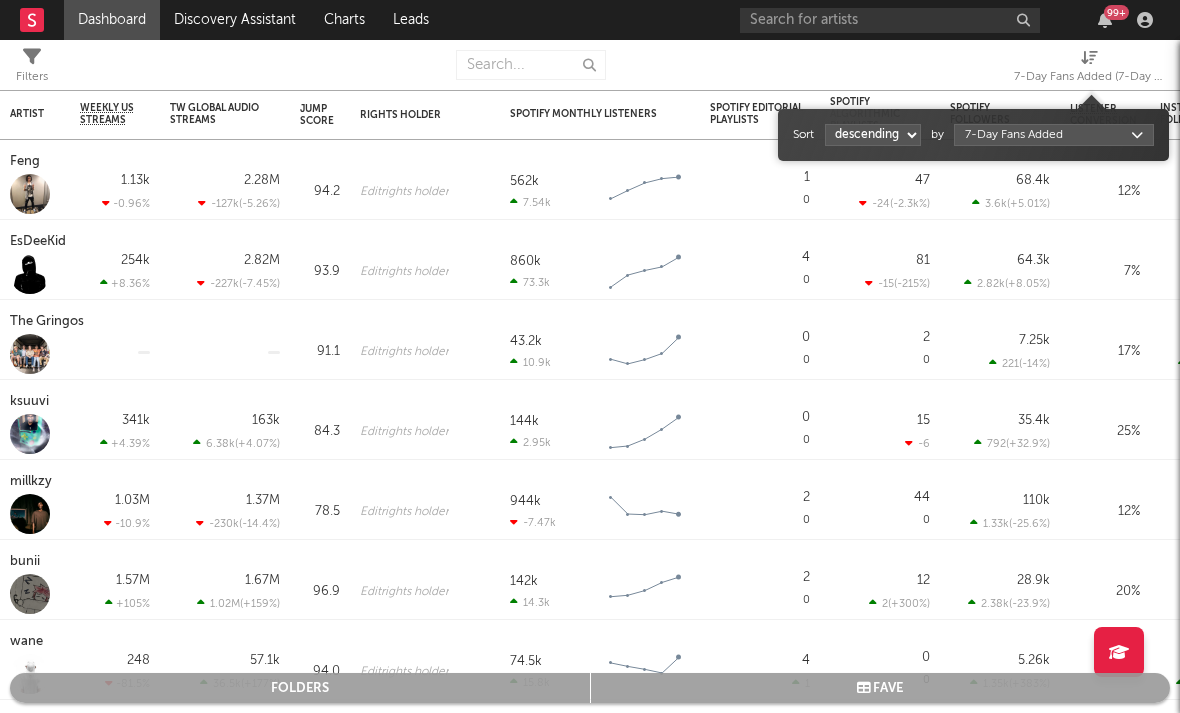 click on "7-Day Fans Added (7-Day Fans Added)" at bounding box center (1089, 77) 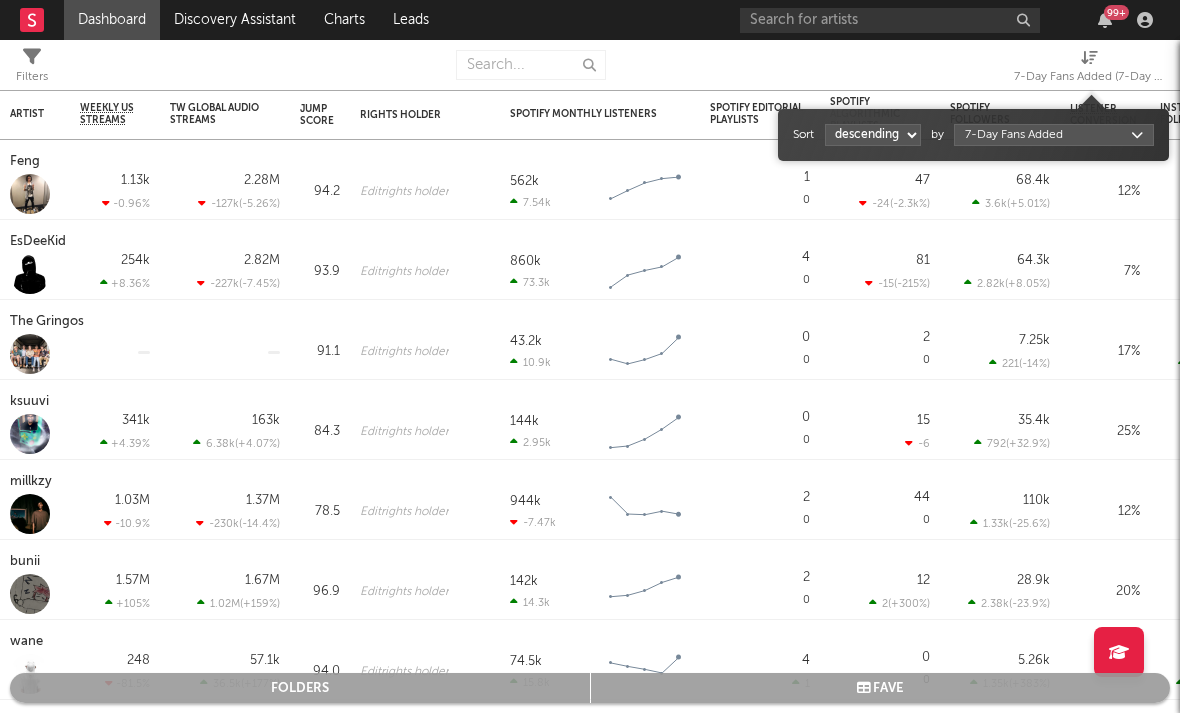 click on "Dashboard Discovery Assistant Charts Leads 99 + Notifications Settings Mark all as read All Growth Releases/Events Playlisting Today RoddyTreyy 12:32pm Added 6.77x more Instagram followers than their usual daily growth (+162 compared to +24 on average). duoto 12:29pm Added 6.0x more YouTube subscribers than their usual daily growth (+120 compared to +20 on average). Moneydw 11:46am Added 41.81x more Instagram followers than their usual daily growth (+396 compared to +9 on average). coop 11:44am Added 20.0x more Tiktok followers than their usual daily growth (+100 compared to +5 on average). Sophia Stel 10:37am Added 13.61x more Instagram followers than their usual daily growth (+490 compared to +36 on average). 3200 TRE 9:06am Added 27.0x more Tiktok followers than their usual daily growth (+900 compared to +33 on average). Rx Yp 7:45am 'Fashion Spinner' was added to 2 Apple Music playlists, including BASE:LINE (US) and Get Up and Go (US). lustr 3:00am Mavo 2:05am lustr 2:01am Sophia Stel 12:24am Yesterday %" at bounding box center (590, 356) 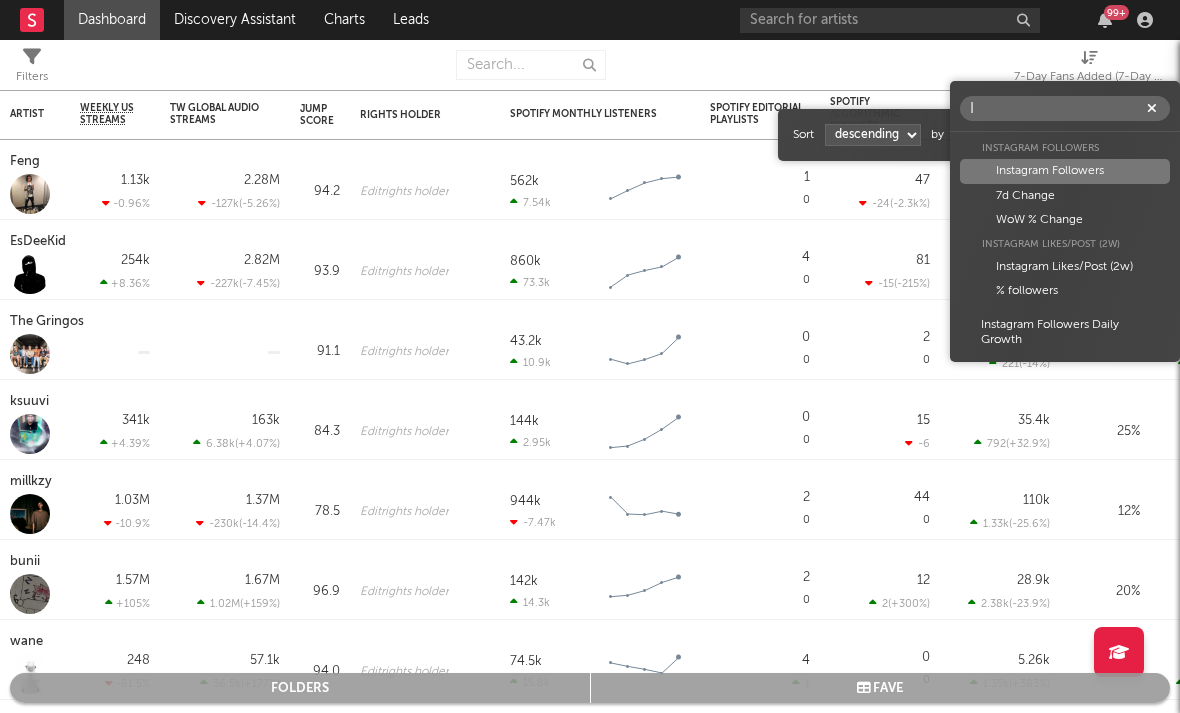 scroll, scrollTop: 0, scrollLeft: 0, axis: both 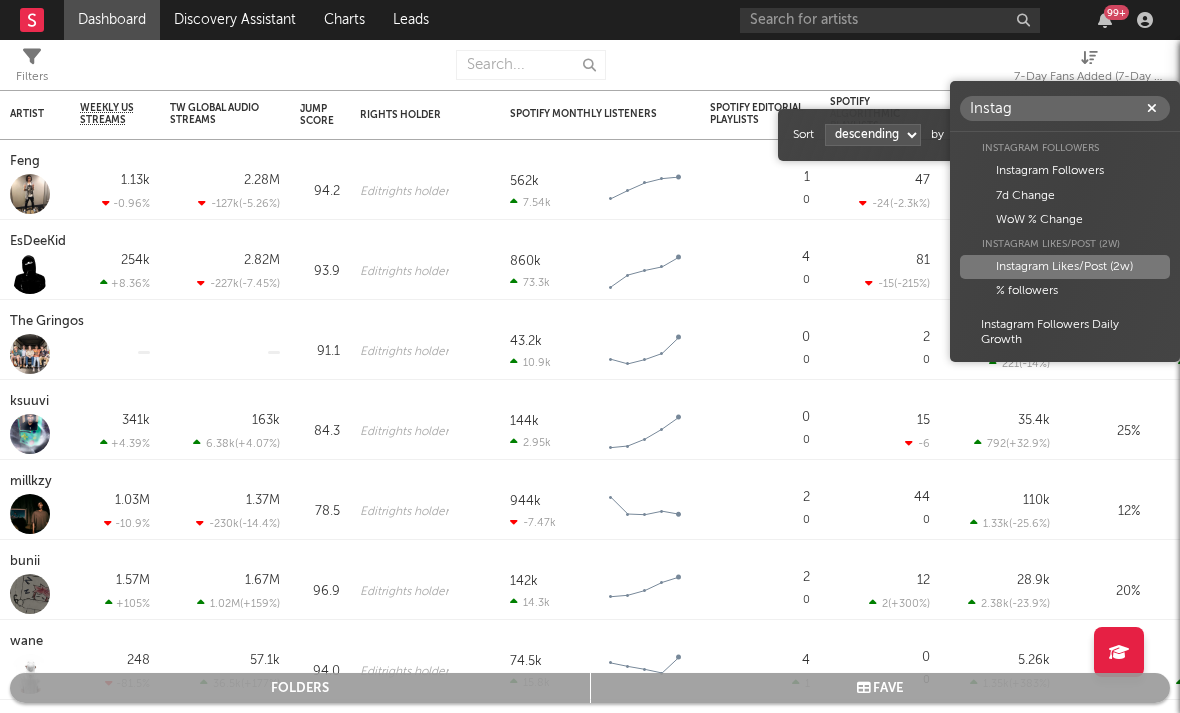type on "Instag" 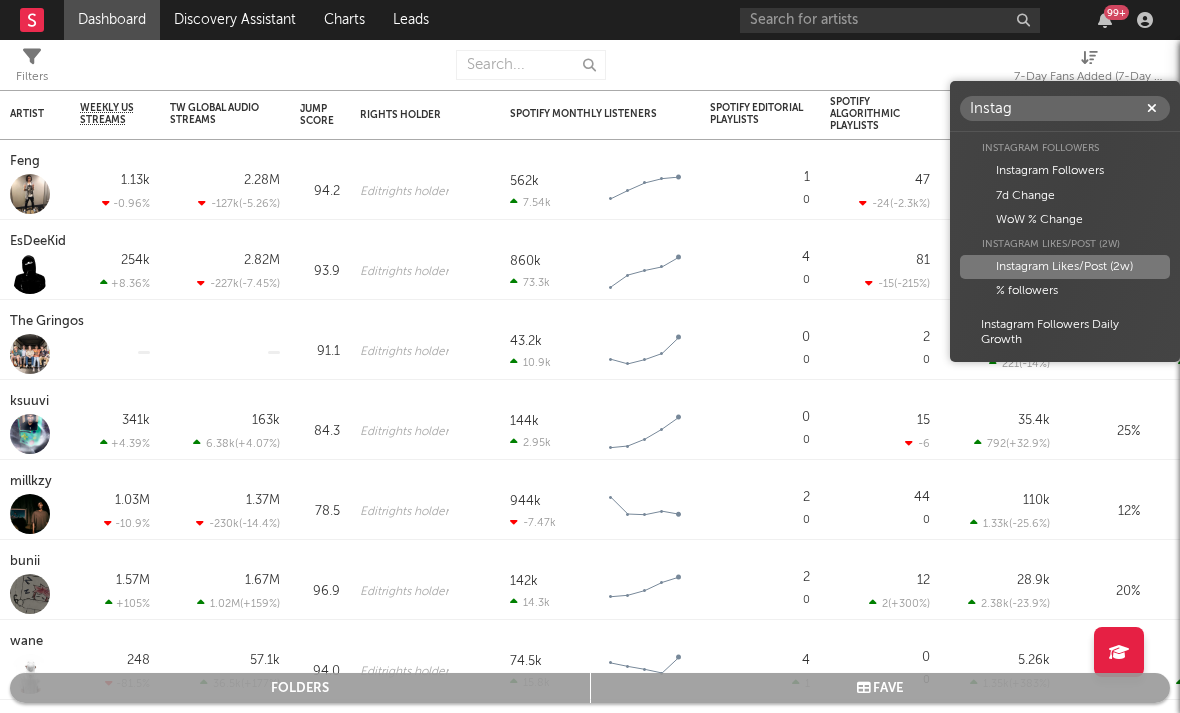 click on "Dashboard Discovery Assistant Charts Leads 99 + Notifications Settings Mark all as read All Growth Releases/Events Playlisting Today RoddyTreyy 12:32pm Added 6.77x more Instagram followers than their usual daily growth (+162 compared to +24 on average). duoto 12:29pm Added 6.0x more YouTube subscribers than their usual daily growth (+120 compared to +20 on average). Moneydw 11:46am Added 41.81x more Instagram followers than their usual daily growth (+396 compared to +9 on average). coop 11:44am Added 20.0x more Tiktok followers than their usual daily growth (+100 compared to +5 on average). Sophia Stel 10:37am Added 13.61x more Instagram followers than their usual daily growth (+490 compared to +36 on average). 3200 TRE 9:06am Added 27.0x more Tiktok followers than their usual daily growth (+900 compared to +33 on average). Rx Yp 7:45am 'Fashion Spinner' was added to 2 Apple Music playlists, including BASE:LINE (US) and Get Up and Go (US). lustr 3:00am Mavo 2:05am lustr 2:01am Sophia Stel 12:24am Yesterday %" at bounding box center [590, 356] 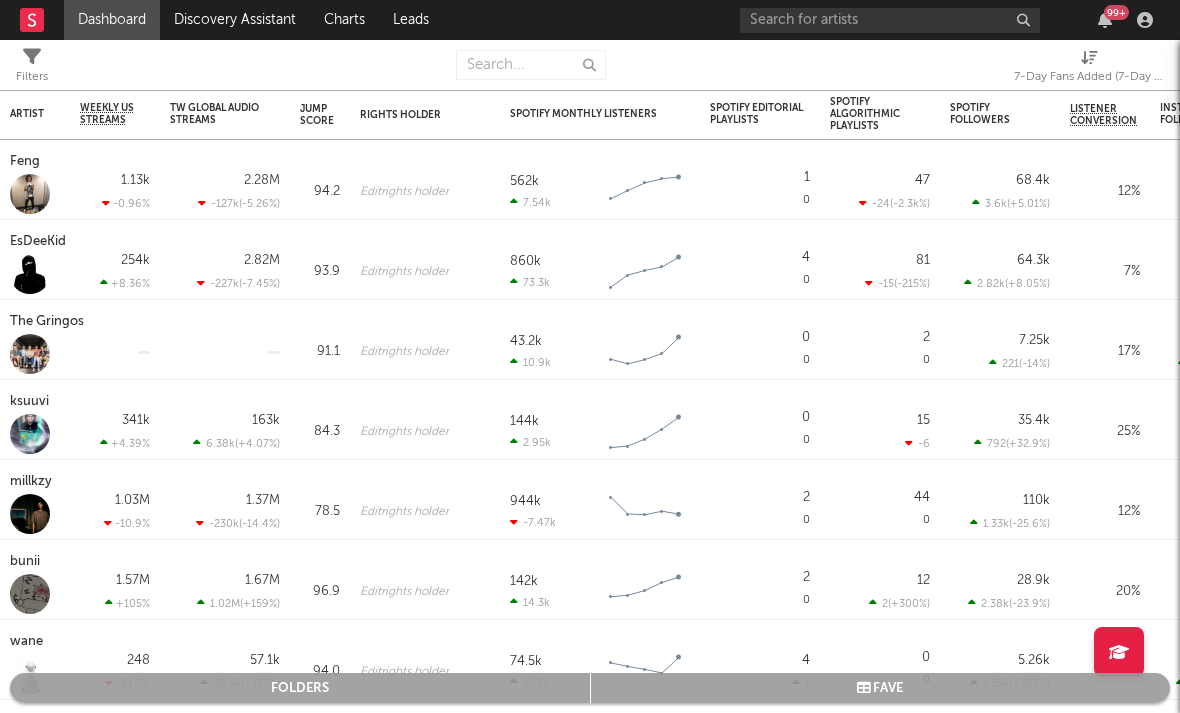 click on "7-Day Fans Added (7-Day Fans Added)" at bounding box center (1089, 77) 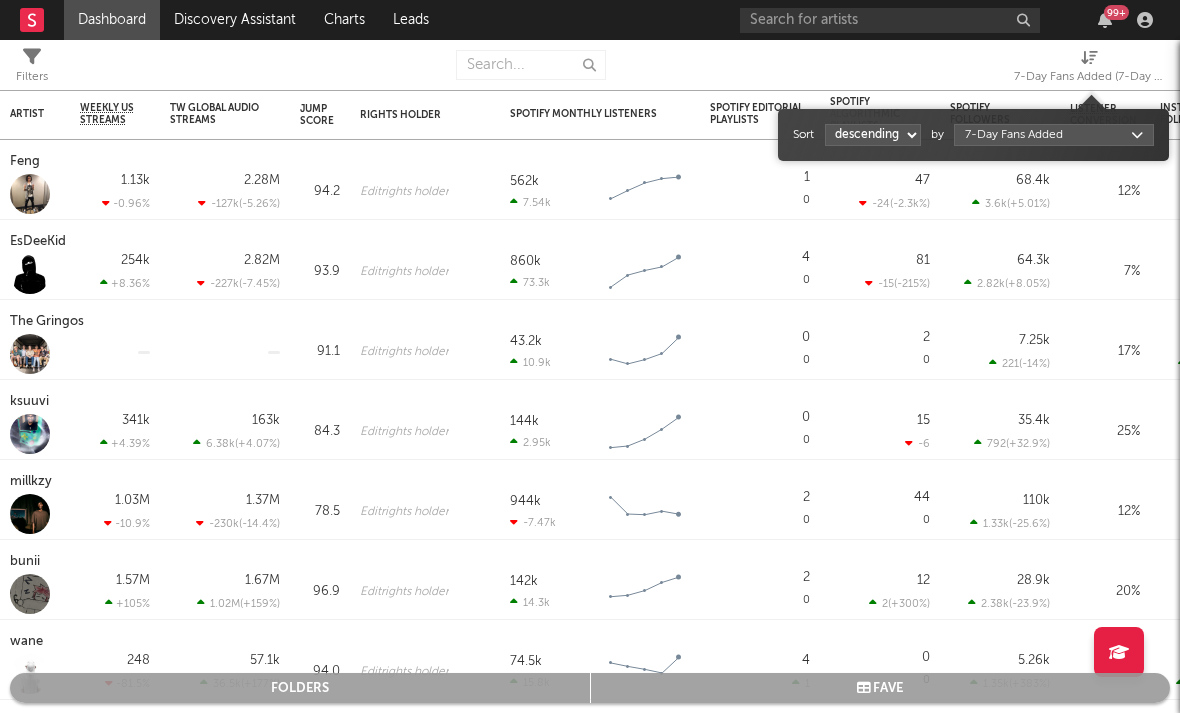 select on "1" 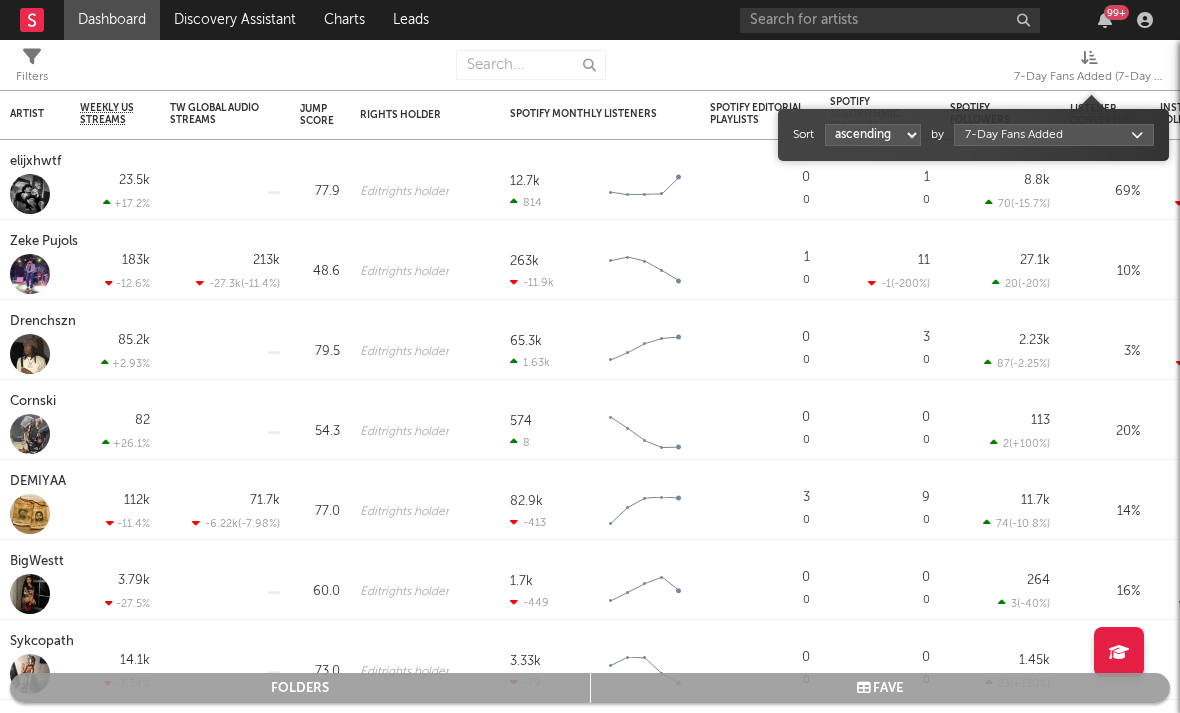 click on "Dashboard Discovery Assistant Charts Leads 99 + Notifications Settings Mark all as read All Growth Releases/Events Playlisting Today RoddyTreyy 12:32pm Added 6.77x more Instagram followers than their usual daily growth (+162 compared to +24 on average). duoto 12:29pm Added 6.0x more YouTube subscribers than their usual daily growth (+120 compared to +20 on average). Moneydw 11:46am Added 41.81x more Instagram followers than their usual daily growth (+396 compared to +9 on average). coop 11:44am Added 20.0x more Tiktok followers than their usual daily growth (+100 compared to +5 on average). Sophia Stel 10:37am Added 13.61x more Instagram followers than their usual daily growth (+490 compared to +36 on average). 3200 TRE 9:06am Added 27.0x more Tiktok followers than their usual daily growth (+900 compared to +33 on average). Rx Yp 7:45am 'Fashion Spinner' was added to 2 Apple Music playlists, including BASE:LINE (US) and Get Up and Go (US). lustr 3:00am Mavo 2:05am lustr 2:01am Sophia Stel 12:24am Yesterday %" at bounding box center (590, 356) 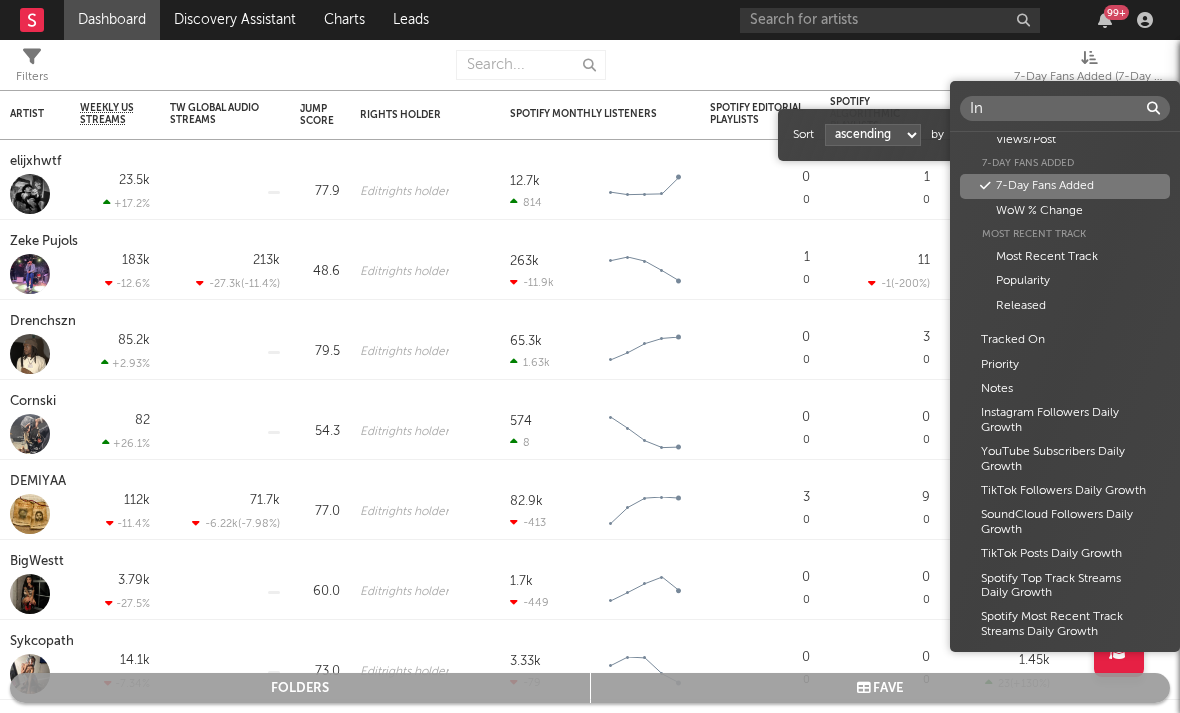 scroll, scrollTop: 0, scrollLeft: 0, axis: both 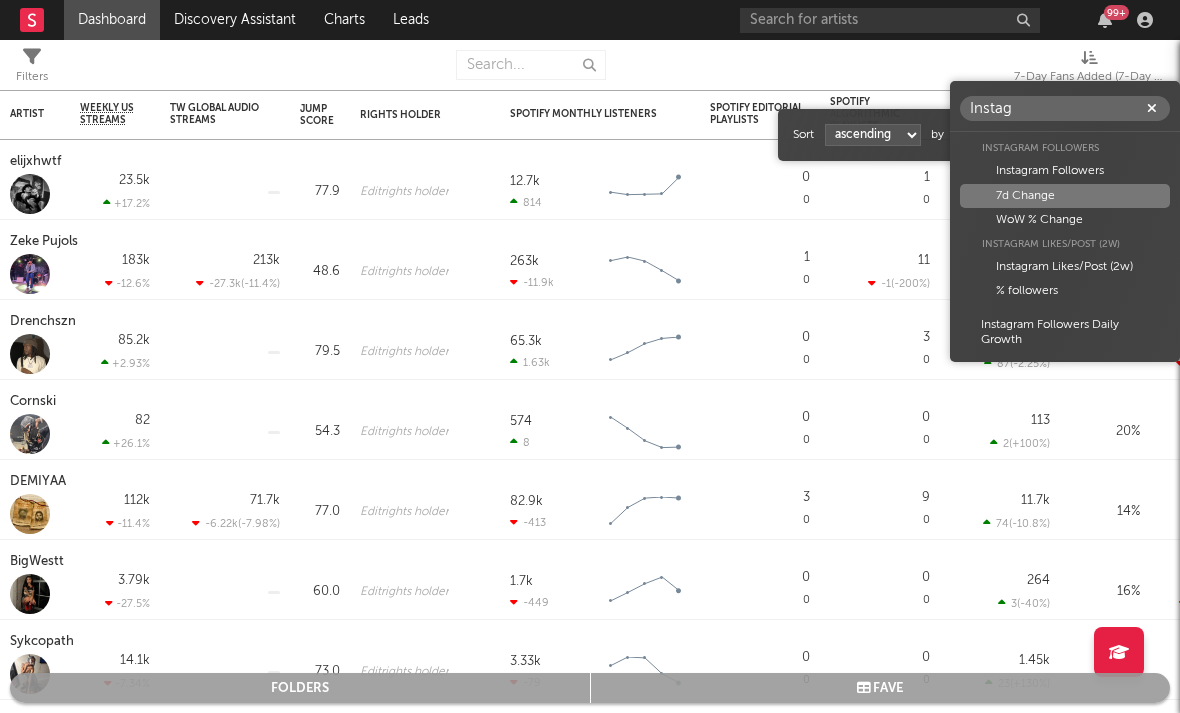 type on "Instag" 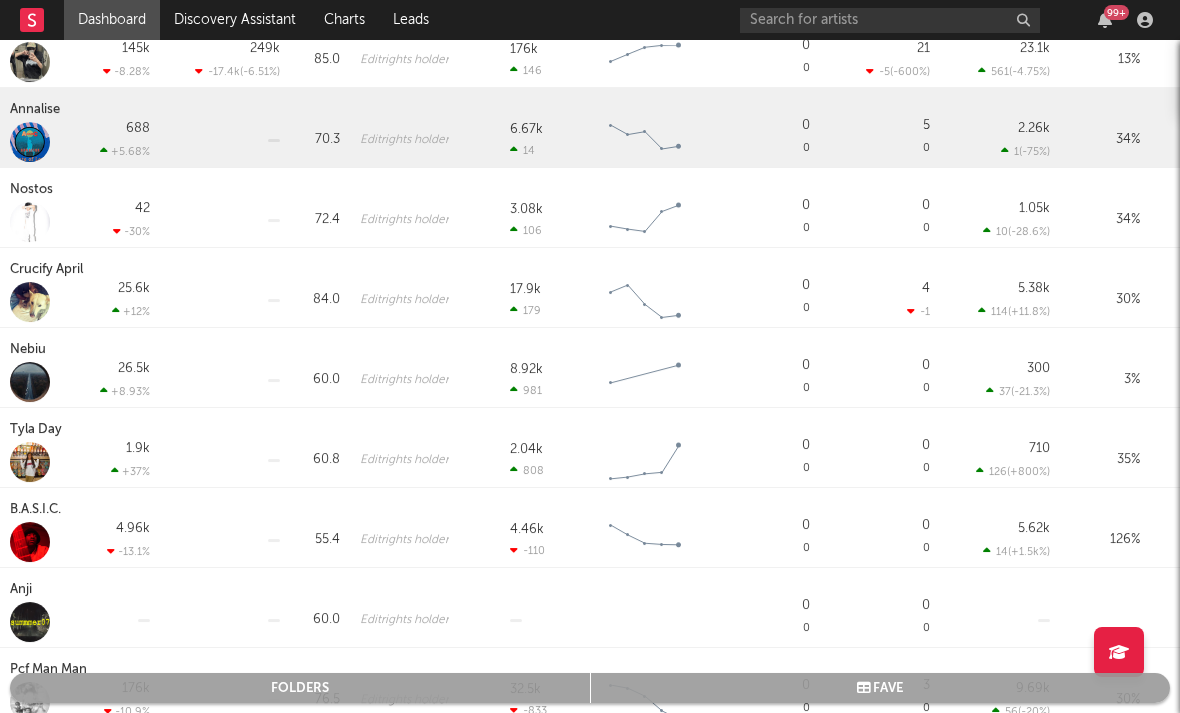 click on "Annalise" at bounding box center (37, 110) 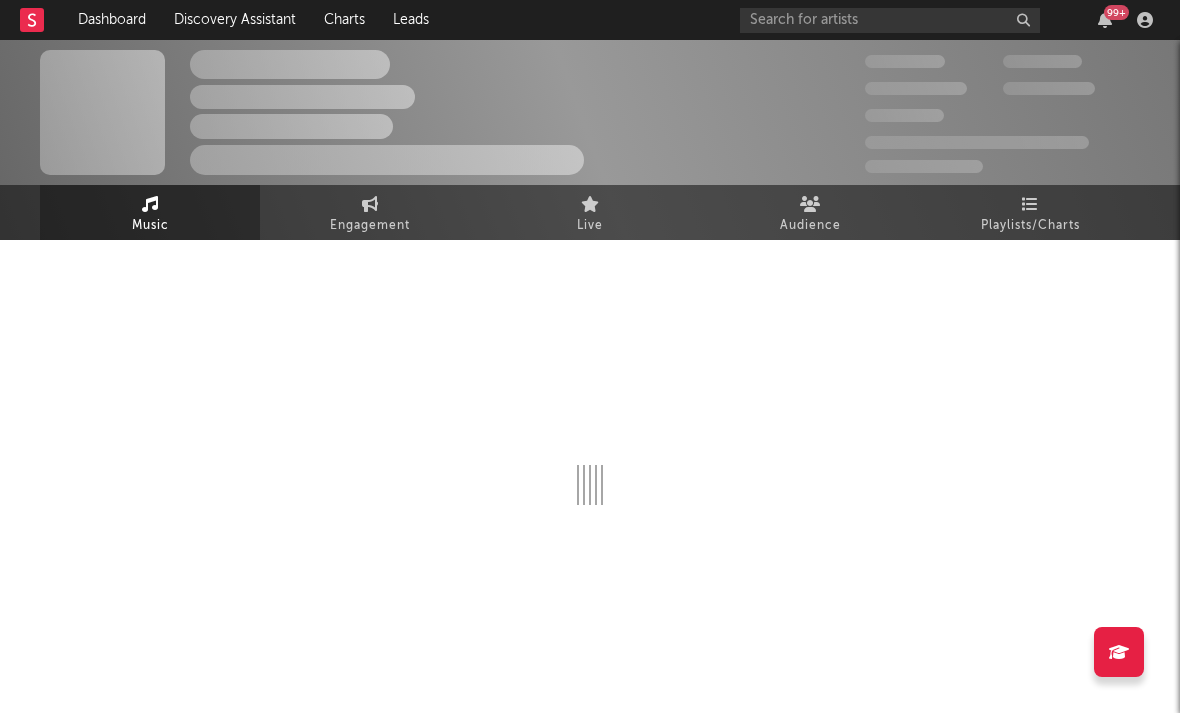 select on "6m" 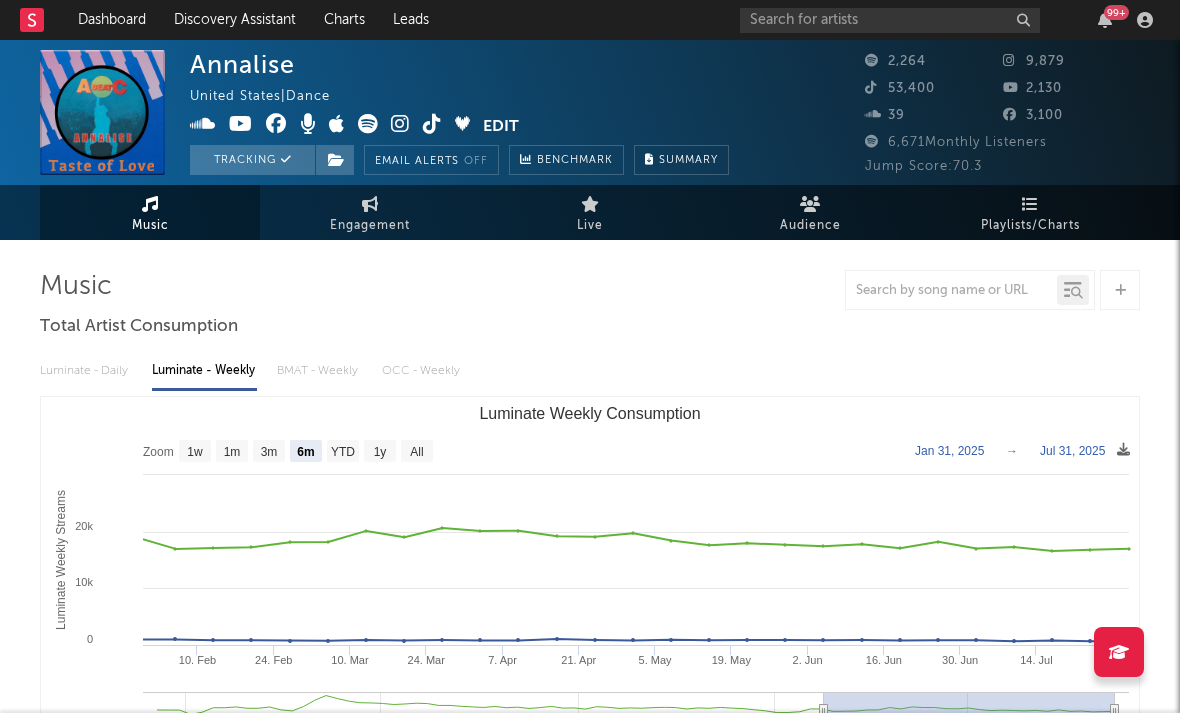 click at bounding box center (400, 124) 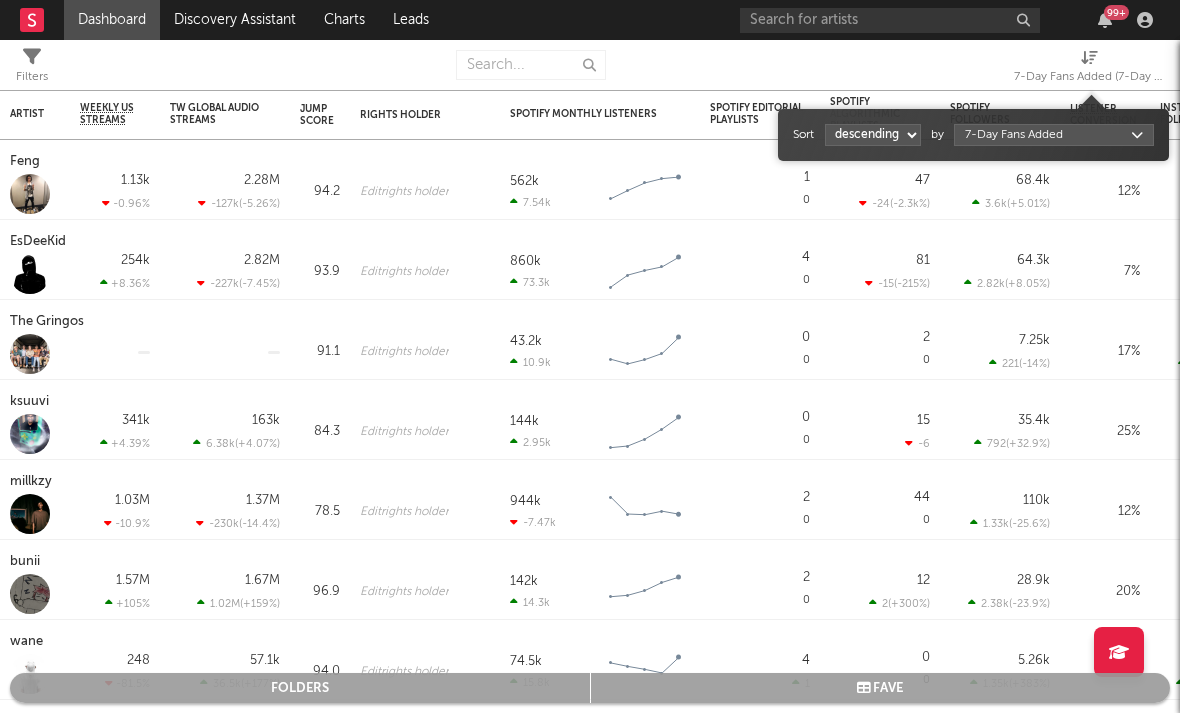 click on "7-Day Fans Added (7-Day Fans Added)" at bounding box center (1089, 77) 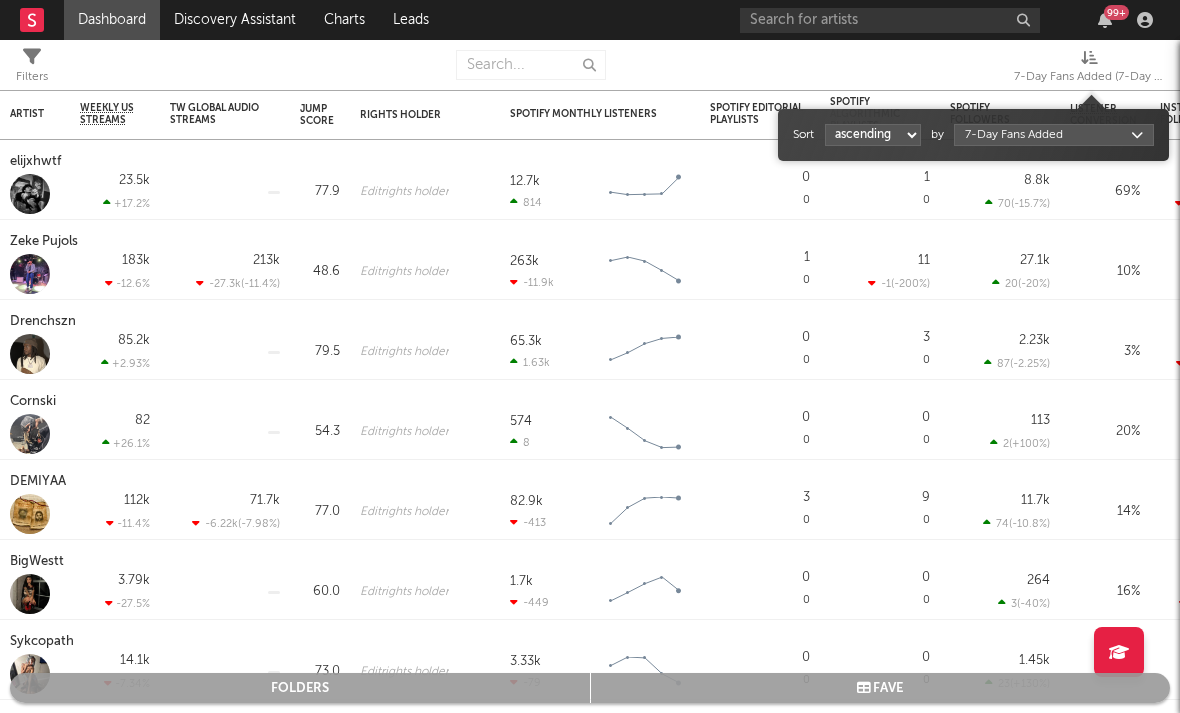 click on "Sort   ascending descending  by 7-Day Fans Added" at bounding box center (973, 135) 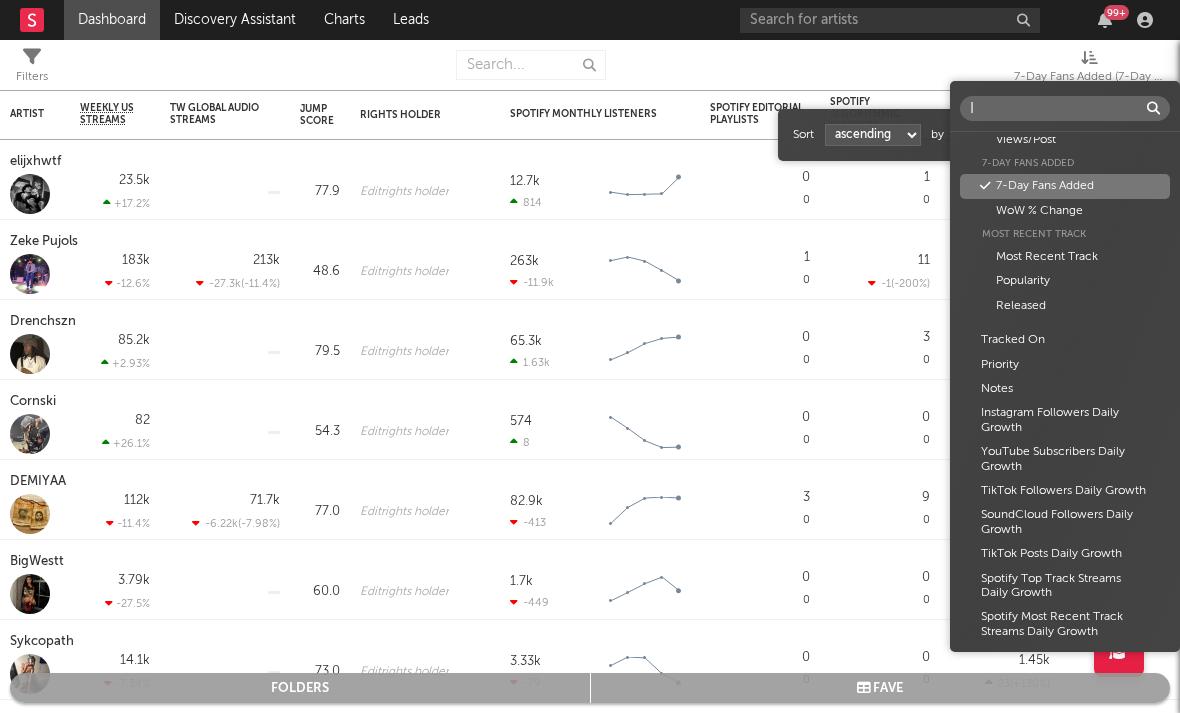 scroll, scrollTop: 0, scrollLeft: 0, axis: both 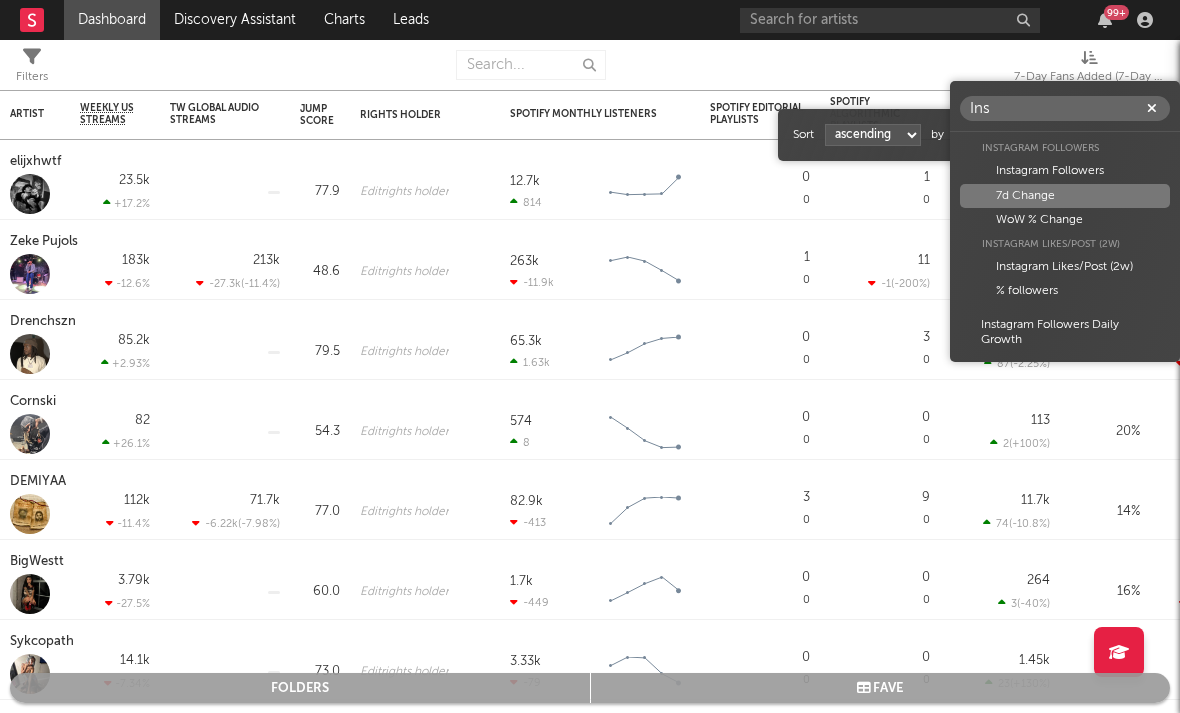 type on "Ins" 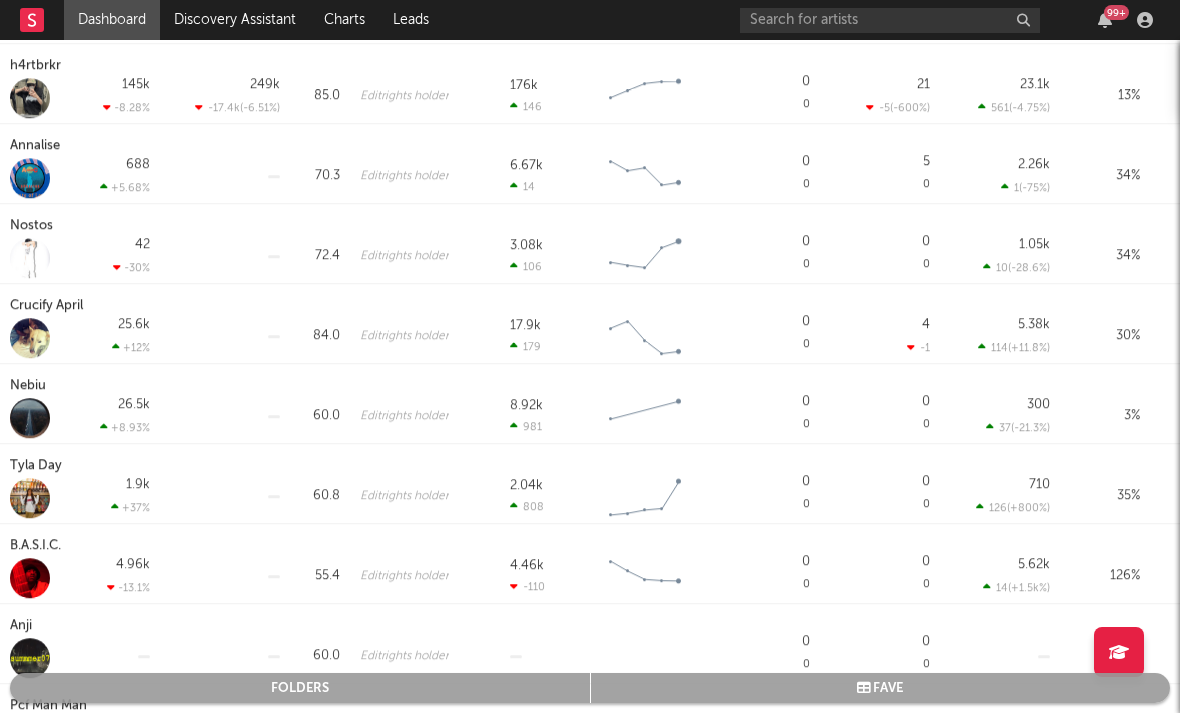 click on "Nostos" at bounding box center (34, 226) 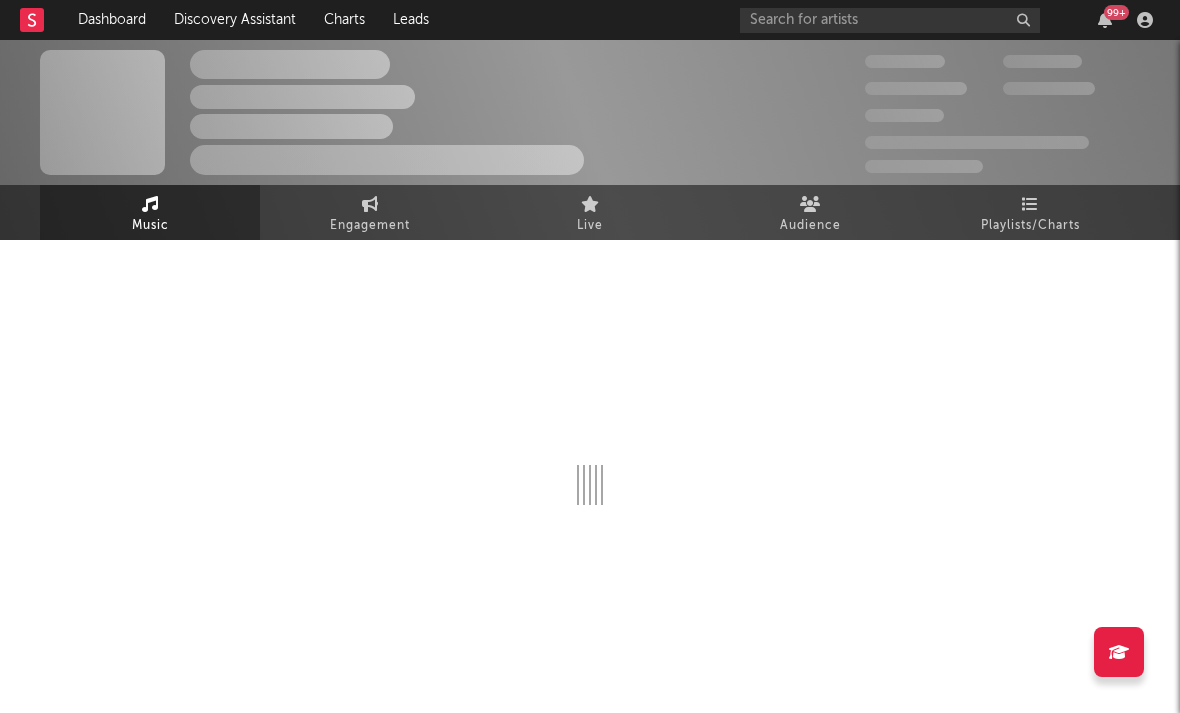 select on "6m" 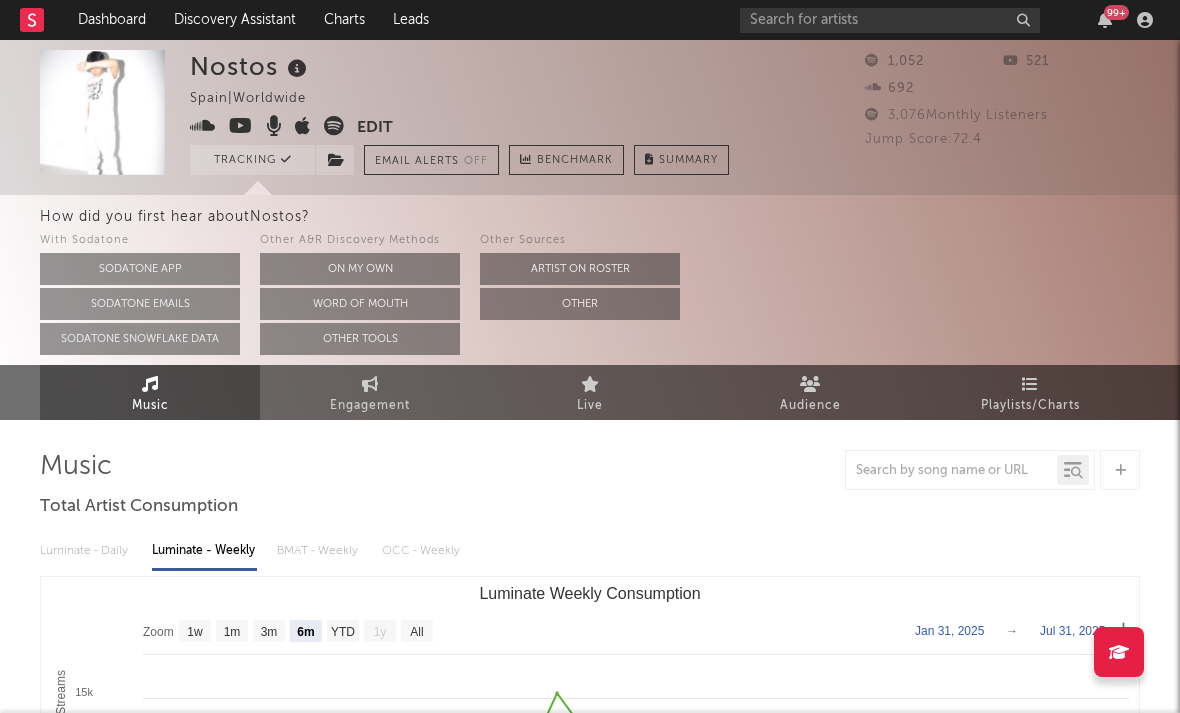 click at bounding box center [203, 126] 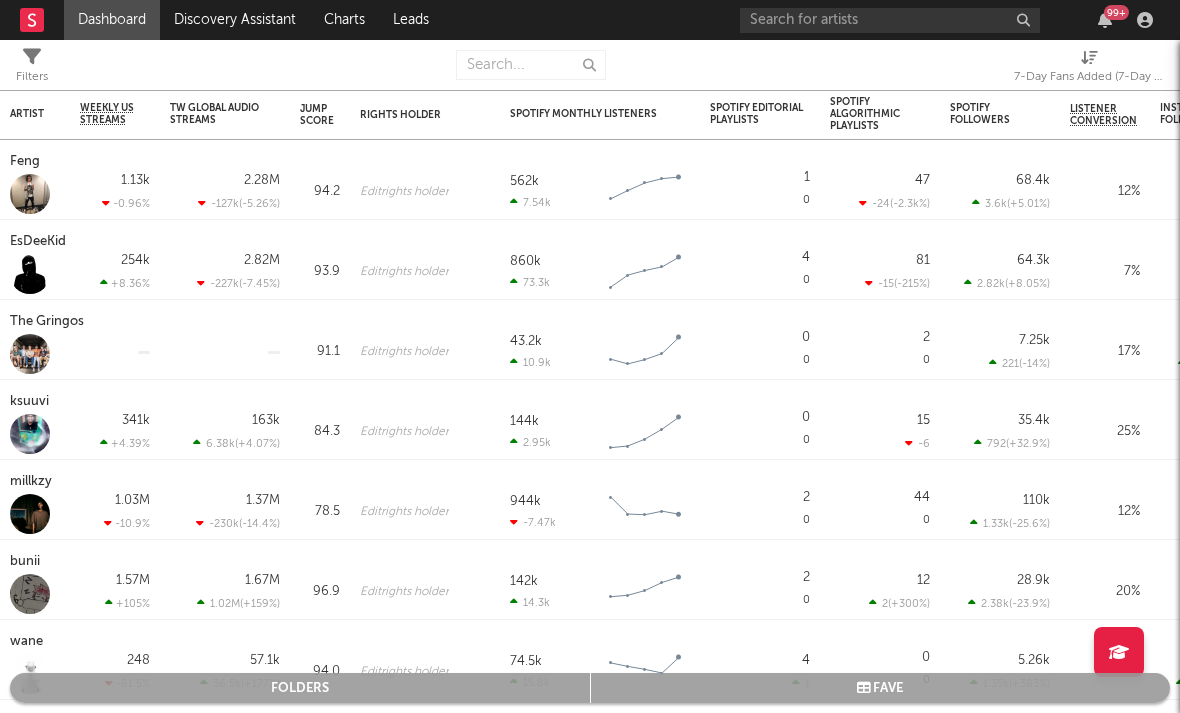 click at bounding box center [1089, 57] 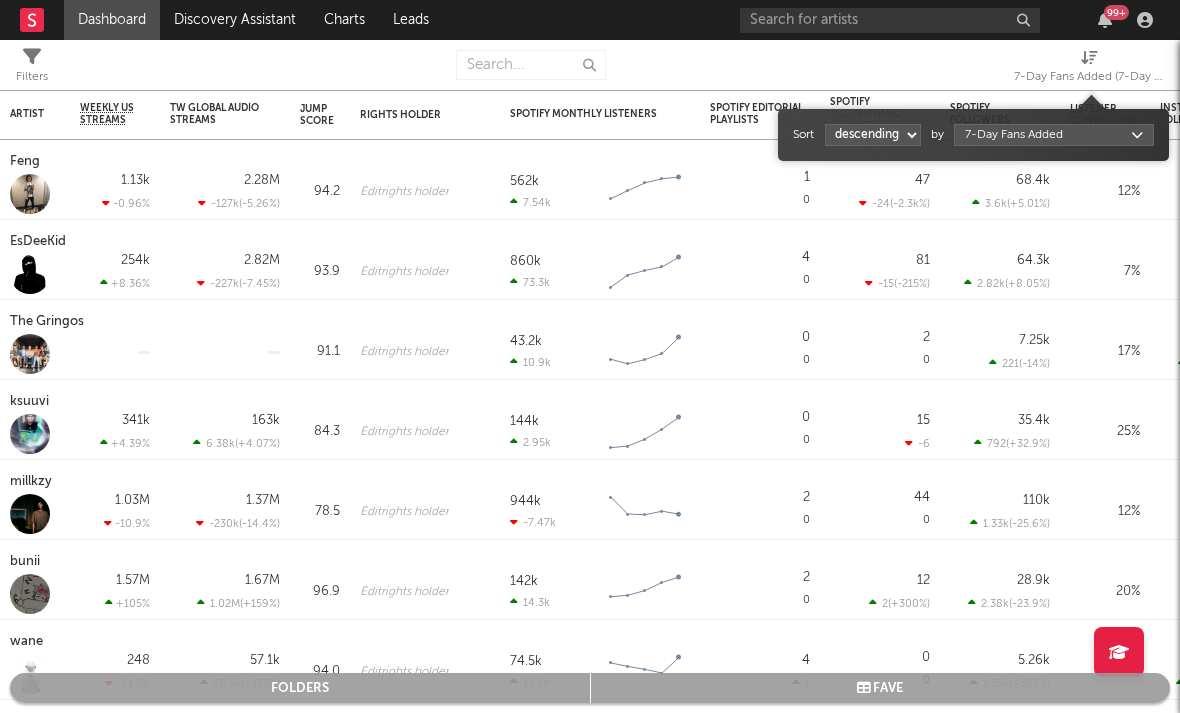 click on "Sort   ascending descending  by 7-Day Fans Added" at bounding box center (973, 135) 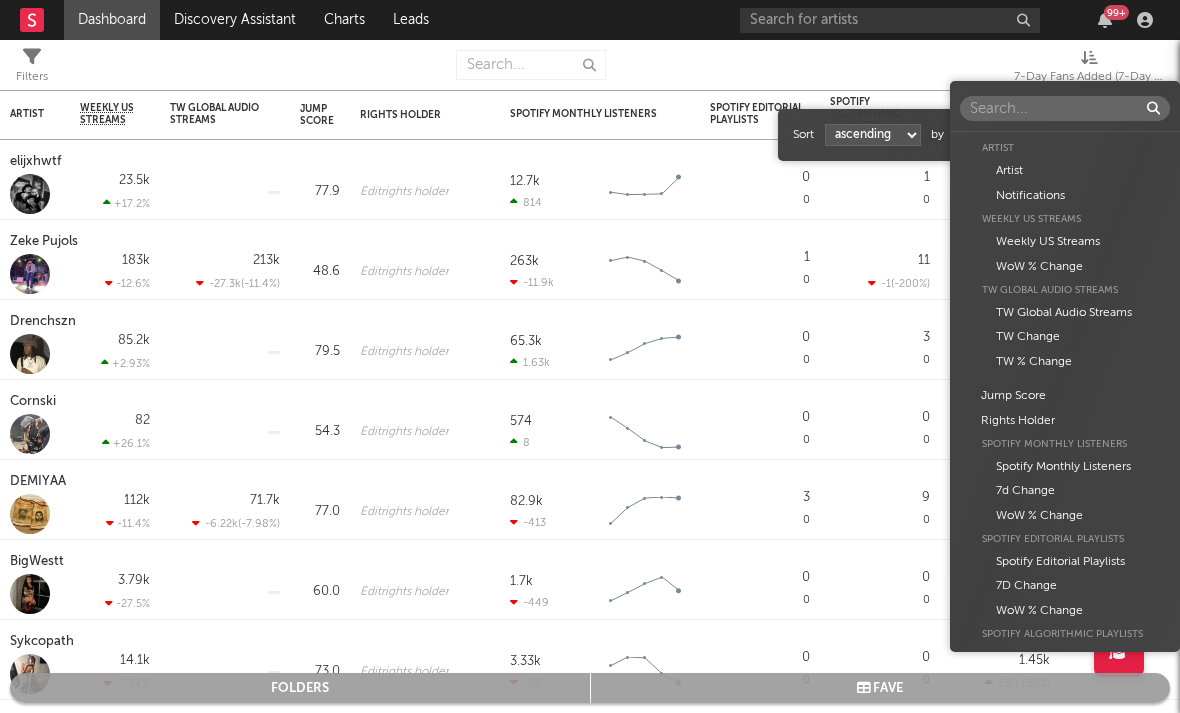 click on "Dashboard Discovery Assistant Charts Leads 99 + Notifications Settings Mark all as read All Growth Releases/Events Playlisting Today RoddyTreyy 12:32pm Added 6.77x more Instagram followers than their usual daily growth (+162 compared to +24 on average). duoto 12:29pm Added 6.0x more YouTube subscribers than their usual daily growth (+120 compared to +20 on average). Moneydw 11:46am Added 41.81x more Instagram followers than their usual daily growth (+396 compared to +9 on average). coop 11:44am Added 20.0x more Tiktok followers than their usual daily growth (+100 compared to +5 on average). Sophia Stel 10:37am Added 13.61x more Instagram followers than their usual daily growth (+490 compared to +36 on average). 3200 TRE 9:06am Added 27.0x more Tiktok followers than their usual daily growth (+900 compared to +33 on average). Rx Yp 7:45am 'Fashion Spinner' was added to 2 Apple Music playlists, including BASE:LINE (US) and Get Up and Go (US). lustr 3:00am Mavo 2:05am lustr 2:01am Sophia Stel 12:24am Yesterday %" at bounding box center [590, 356] 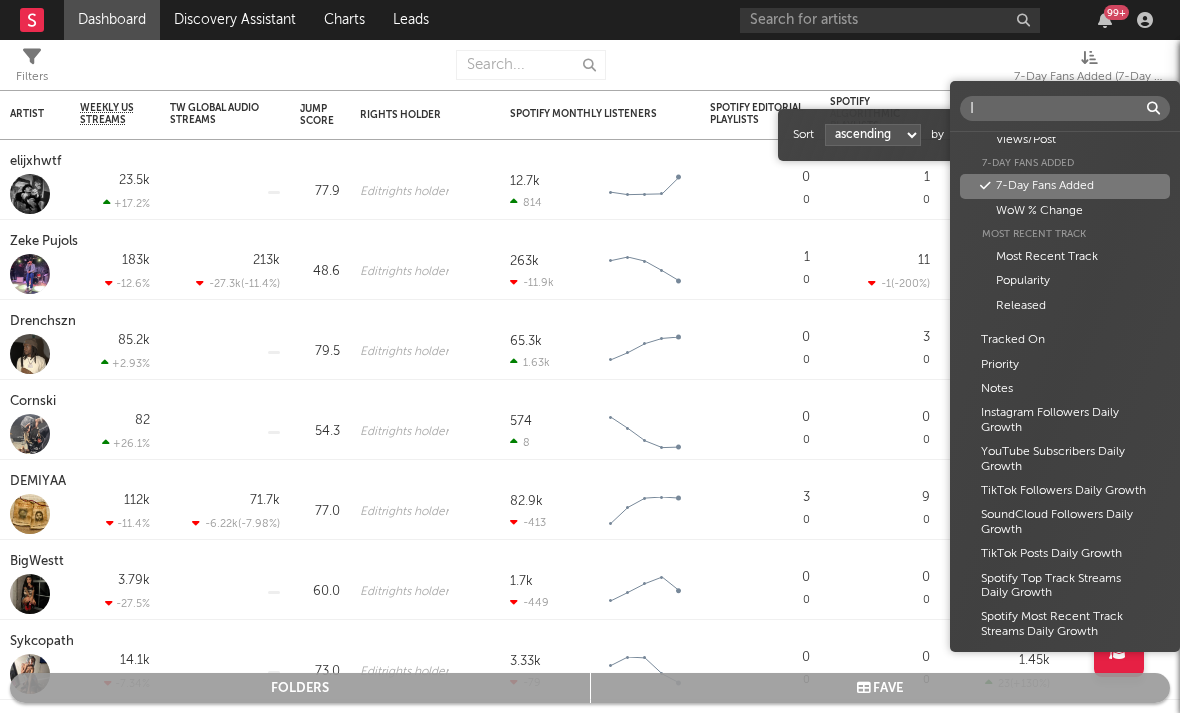 scroll, scrollTop: 0, scrollLeft: 0, axis: both 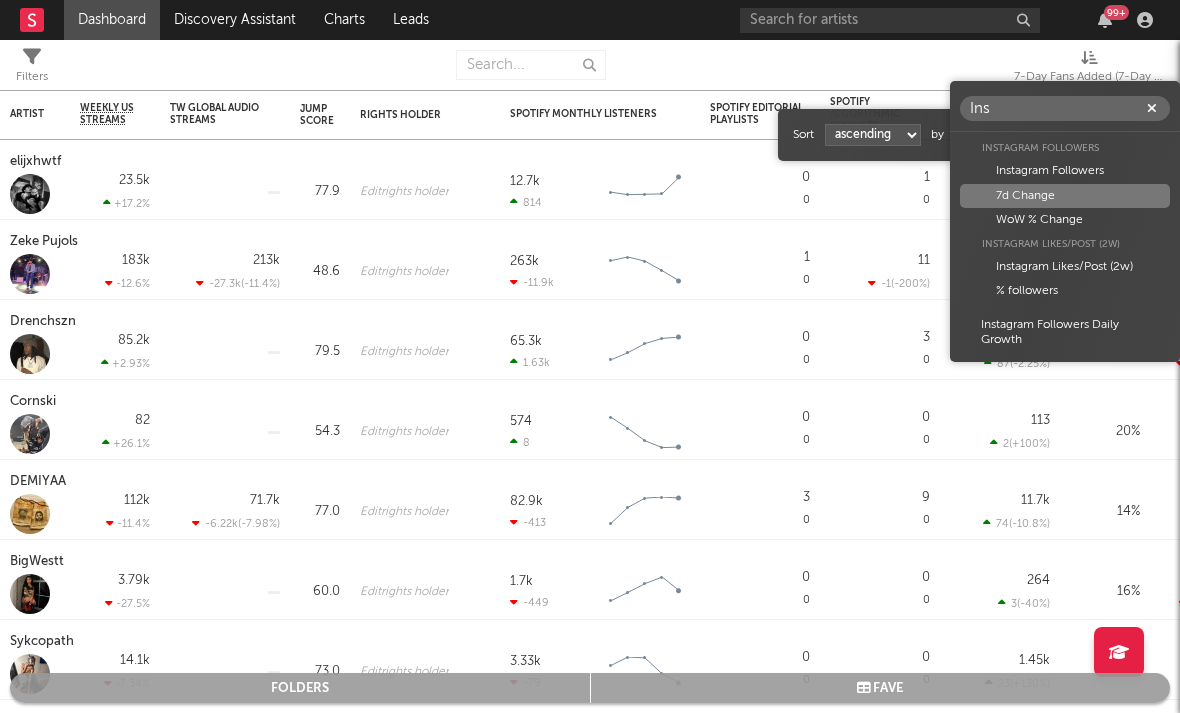 type on "Ins" 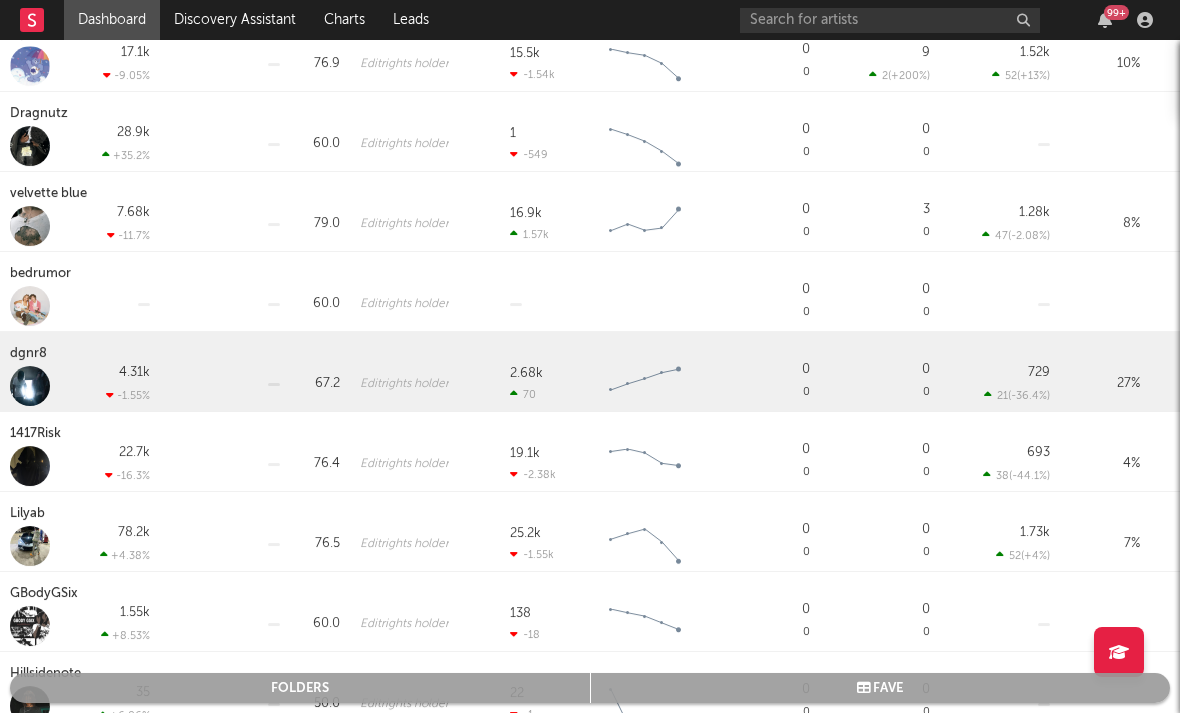 click on "dgnr8" at bounding box center [31, 354] 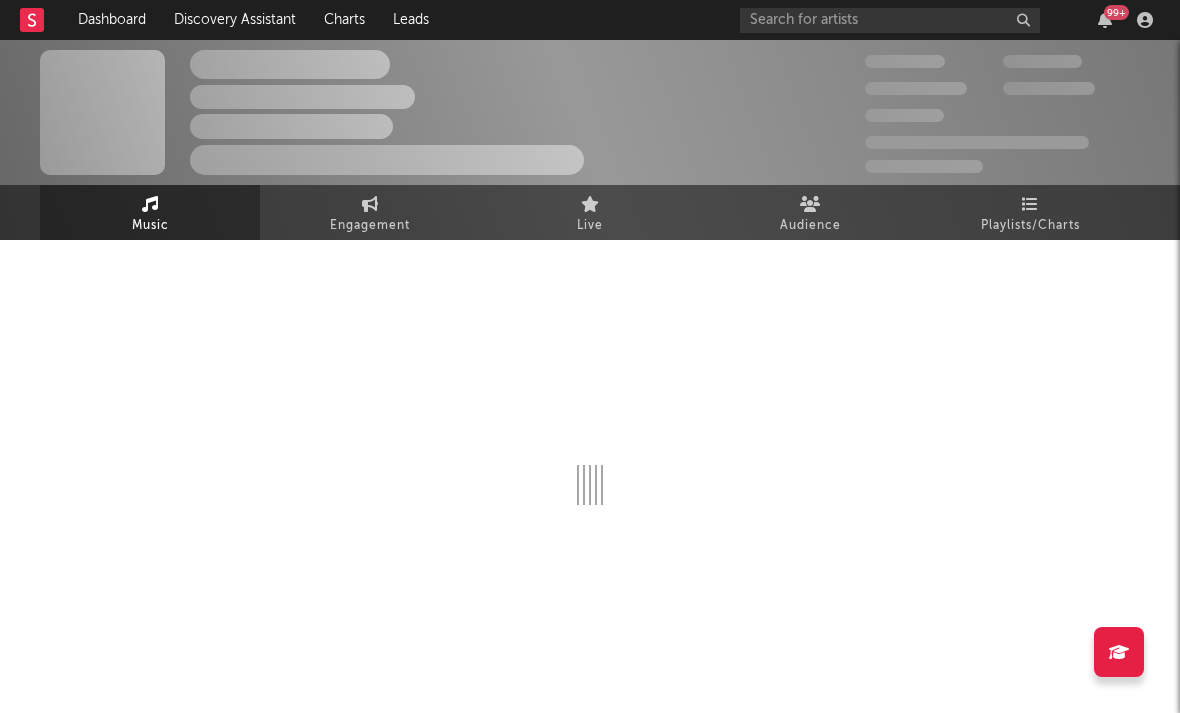 select on "6m" 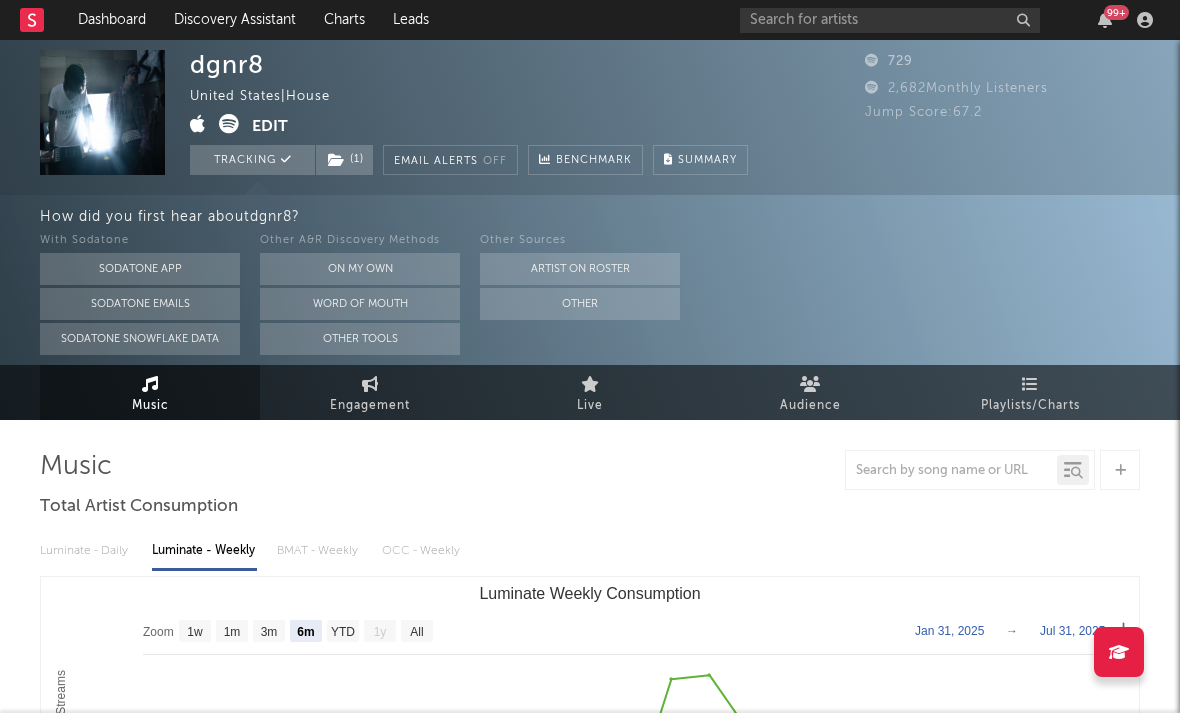 click at bounding box center (229, 124) 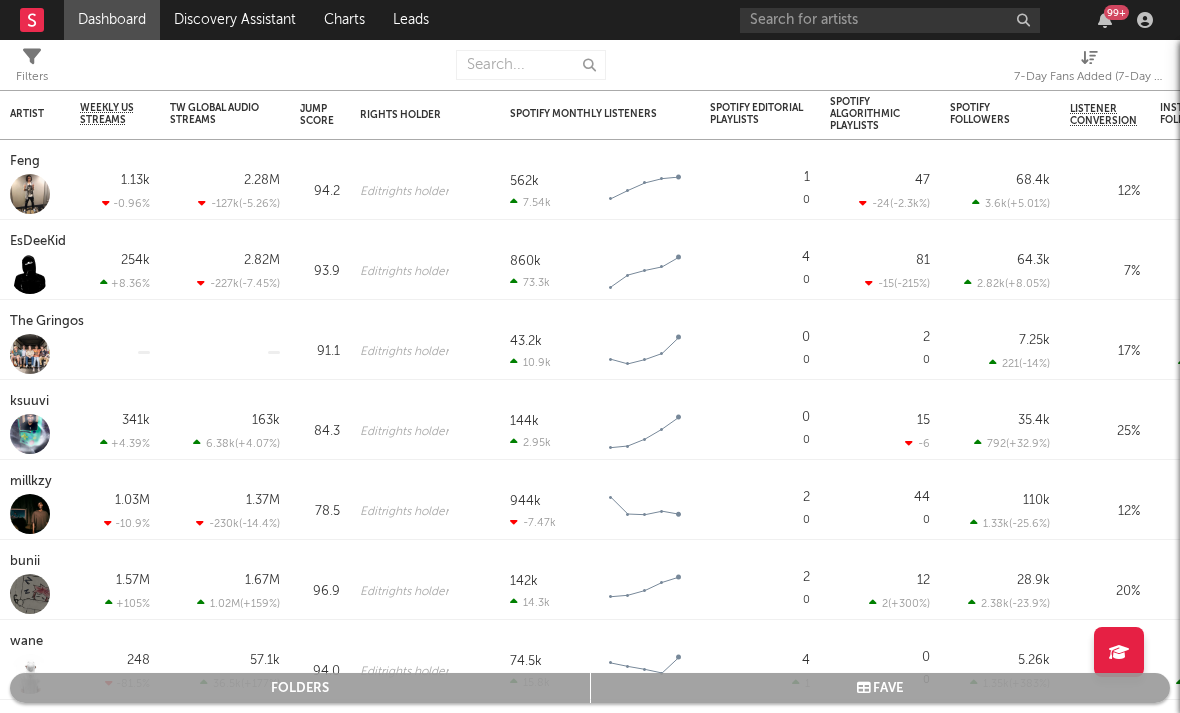 click on "7-Day Fans Added (7-Day Fans Added)" at bounding box center [1089, 77] 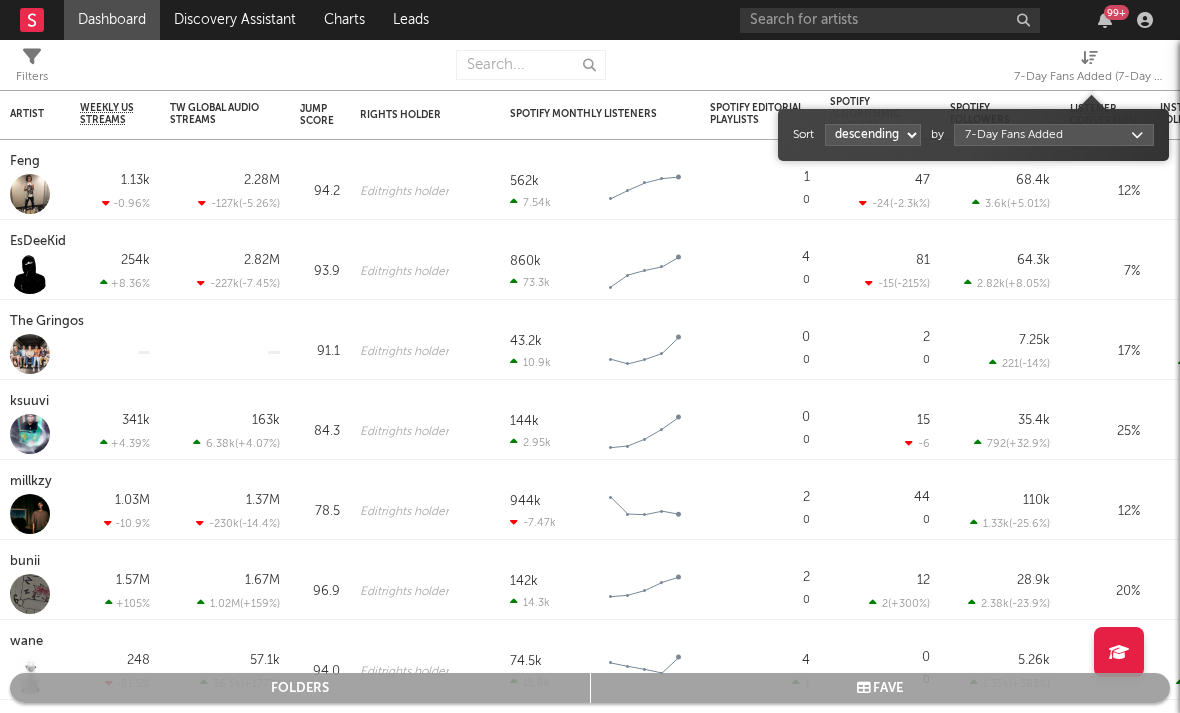 select on "1" 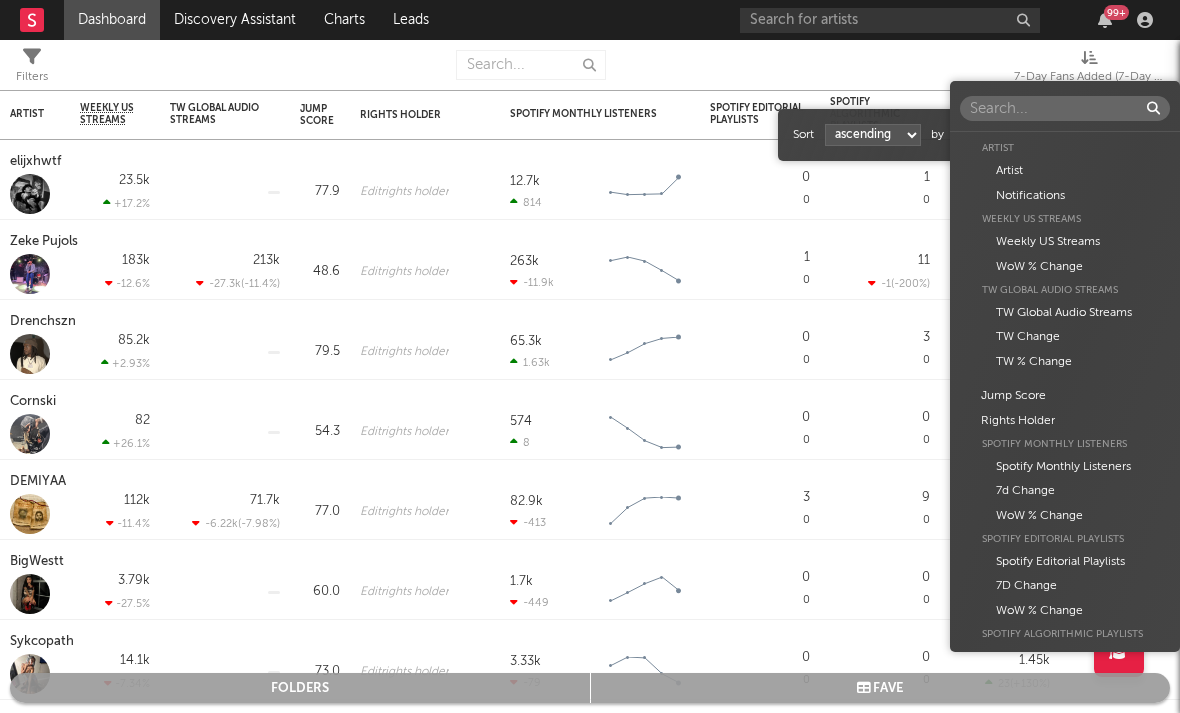 click on "Dashboard Discovery Assistant Charts Leads 99 + Notifications Settings Mark all as read All Growth Releases/Events Playlisting Today RoddyTreyy 12:32pm Added 6.77x more Instagram followers than their usual daily growth (+162 compared to +24 on average). duoto 12:29pm Added 6.0x more YouTube subscribers than their usual daily growth (+120 compared to +20 on average). Moneydw 11:46am Added 41.81x more Instagram followers than their usual daily growth (+396 compared to +9 on average). coop 11:44am Added 20.0x more Tiktok followers than their usual daily growth (+100 compared to +5 on average). Sophia Stel 10:37am Added 13.61x more Instagram followers than their usual daily growth (+490 compared to +36 on average). 3200 TRE 9:06am Added 27.0x more Tiktok followers than their usual daily growth (+900 compared to +33 on average). Rx Yp 7:45am 'Fashion Spinner' was added to 2 Apple Music playlists, including BASE:LINE (US) and Get Up and Go (US). lustr 3:00am Mavo 2:05am lustr 2:01am Sophia Stel 12:24am Yesterday %" at bounding box center (590, 356) 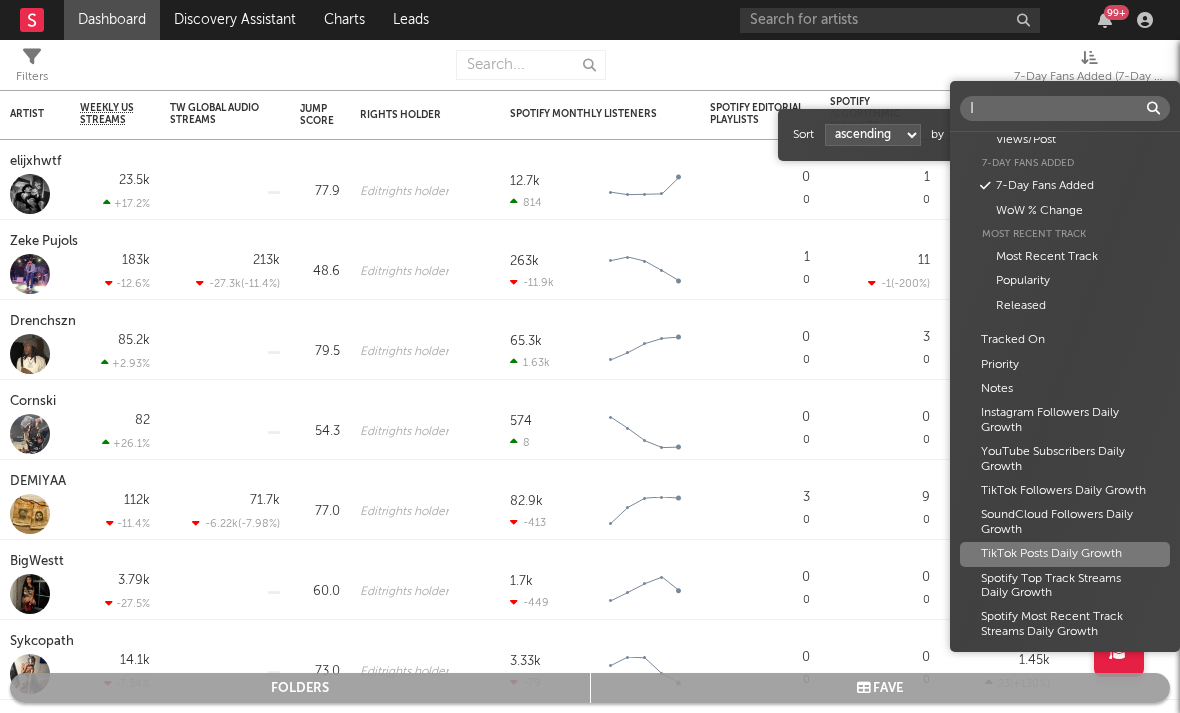 scroll, scrollTop: 0, scrollLeft: 0, axis: both 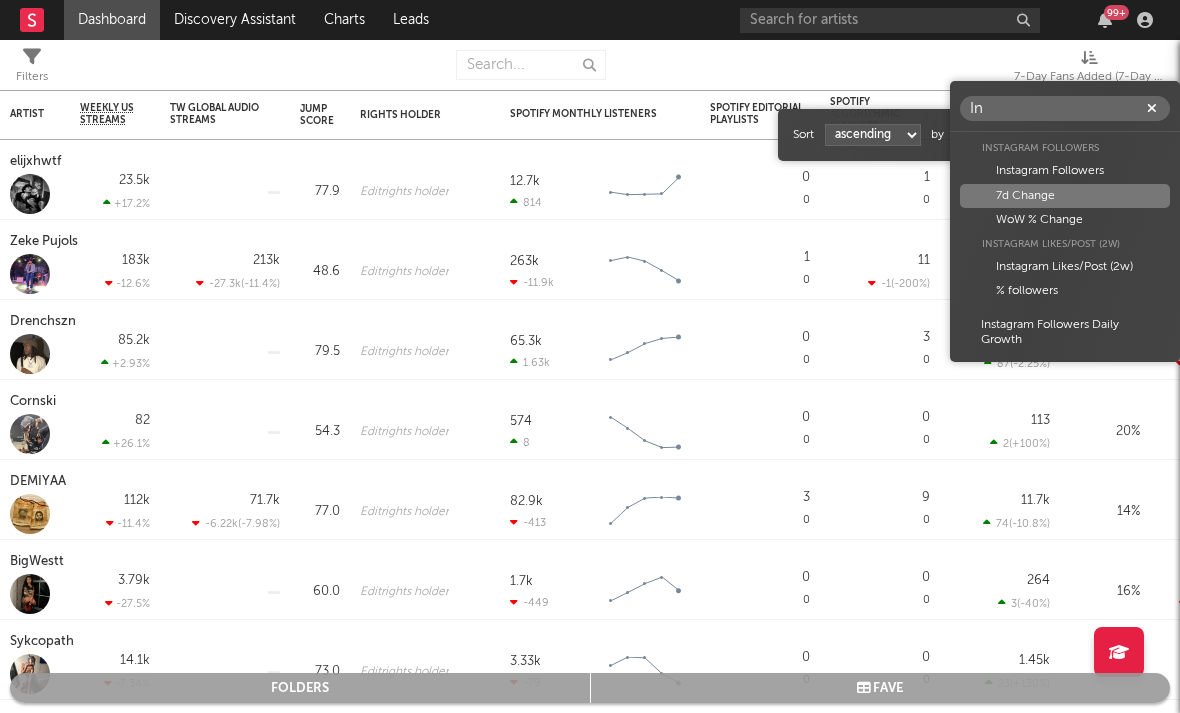 type on "In" 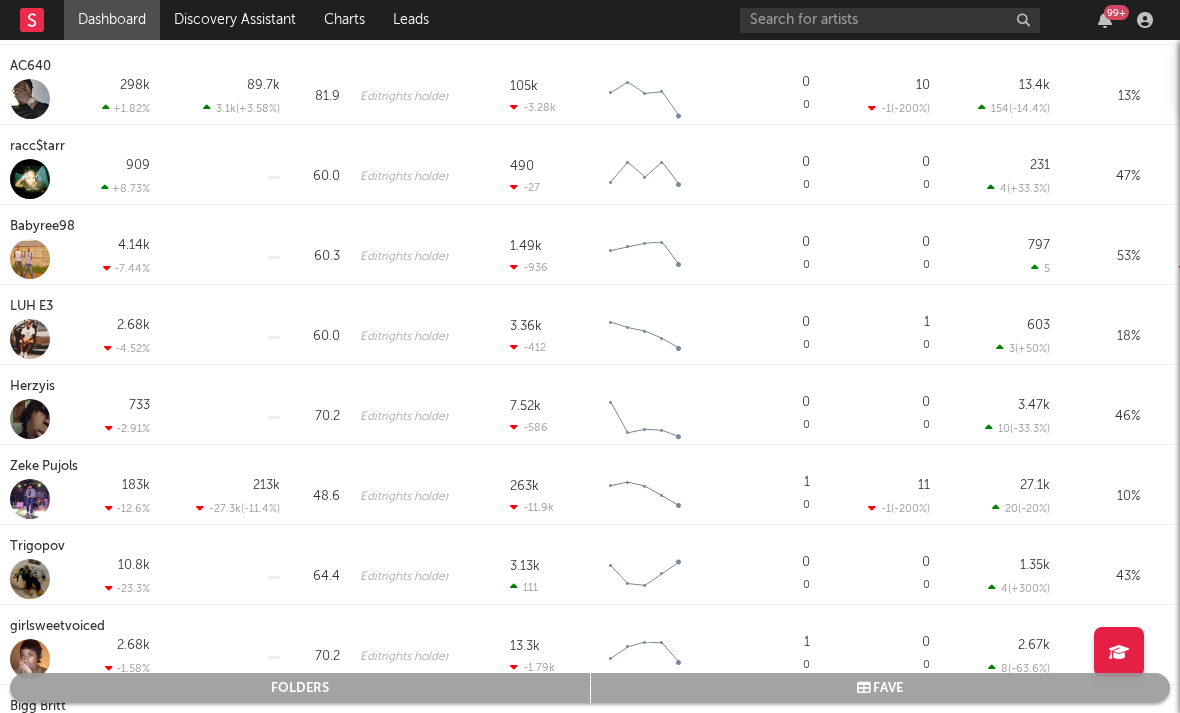 click on "Herzyis" at bounding box center (35, 387) 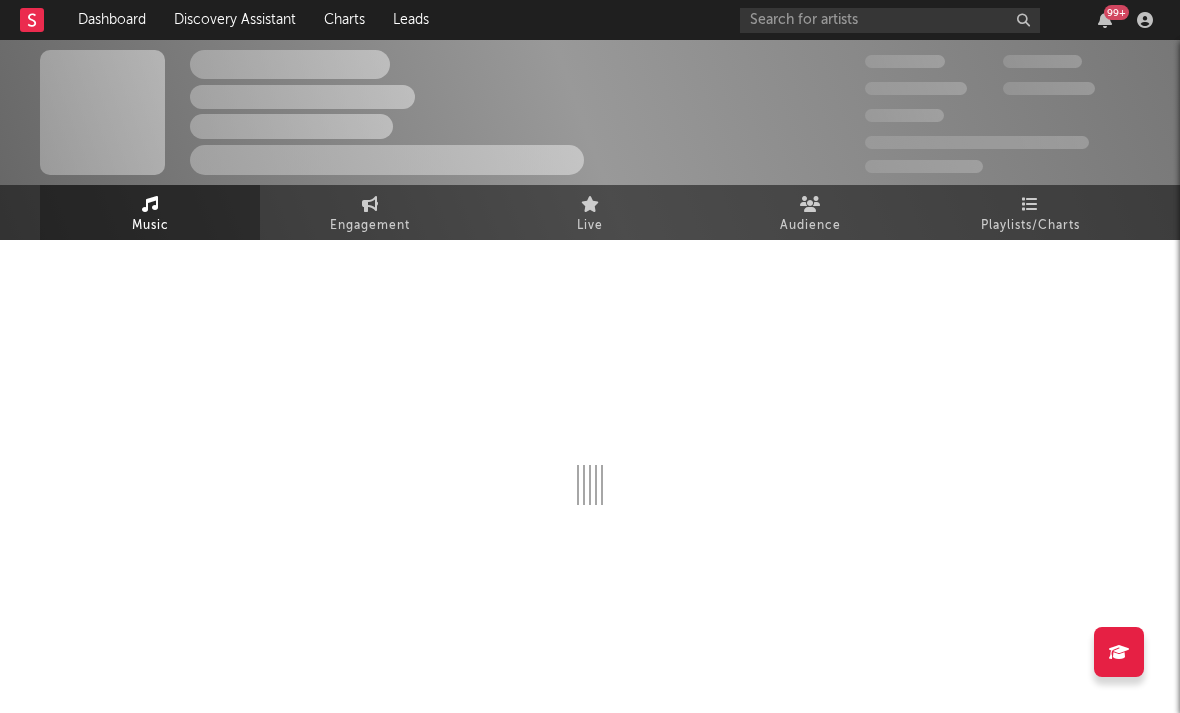 select on "6m" 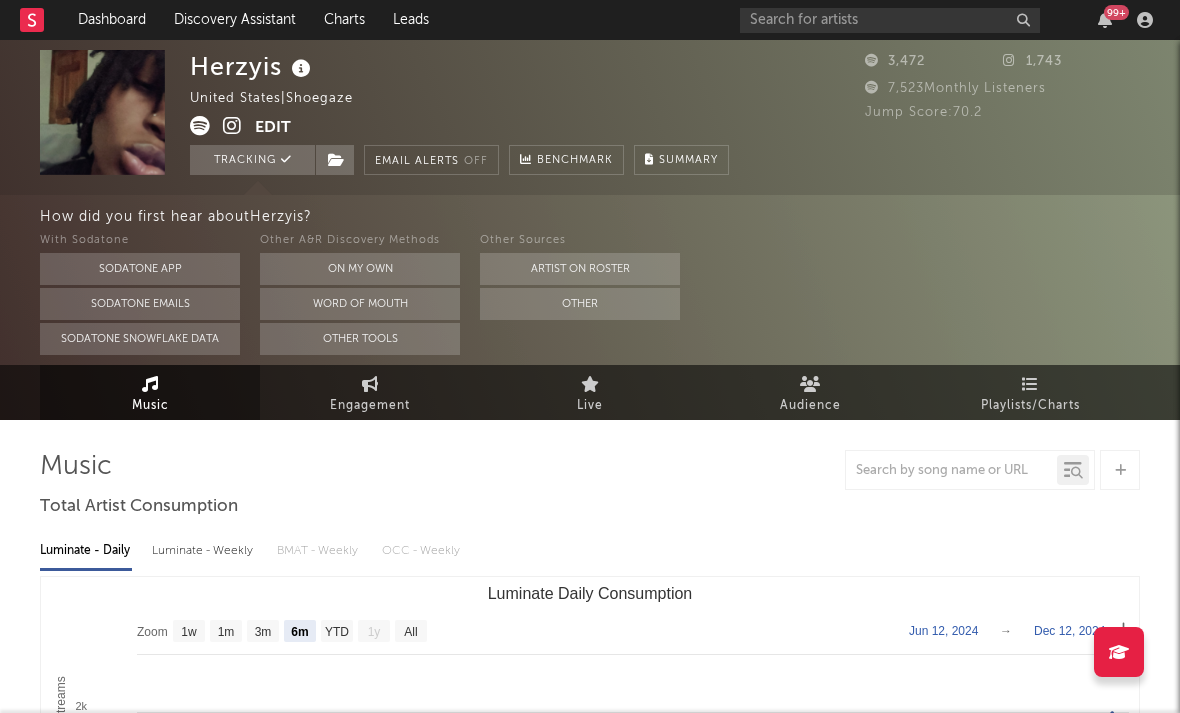 click at bounding box center (232, 126) 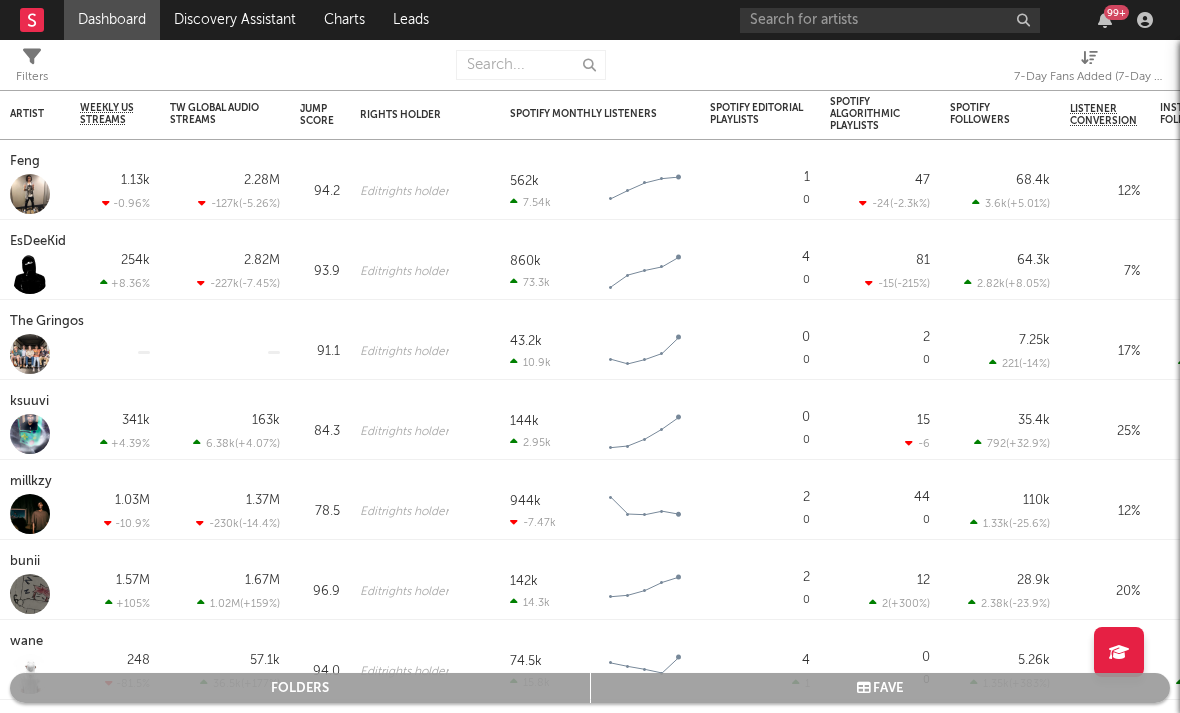 click on "7-Day Fans Added (7-Day Fans Added)" at bounding box center [1089, 77] 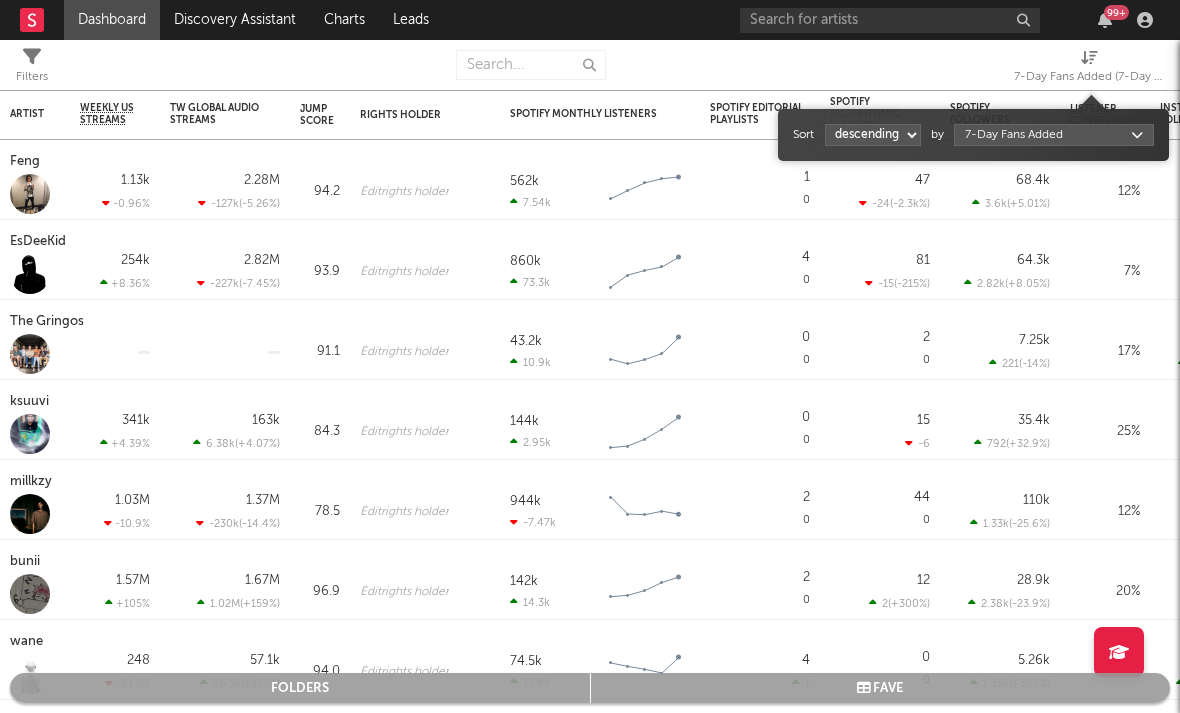 select on "1" 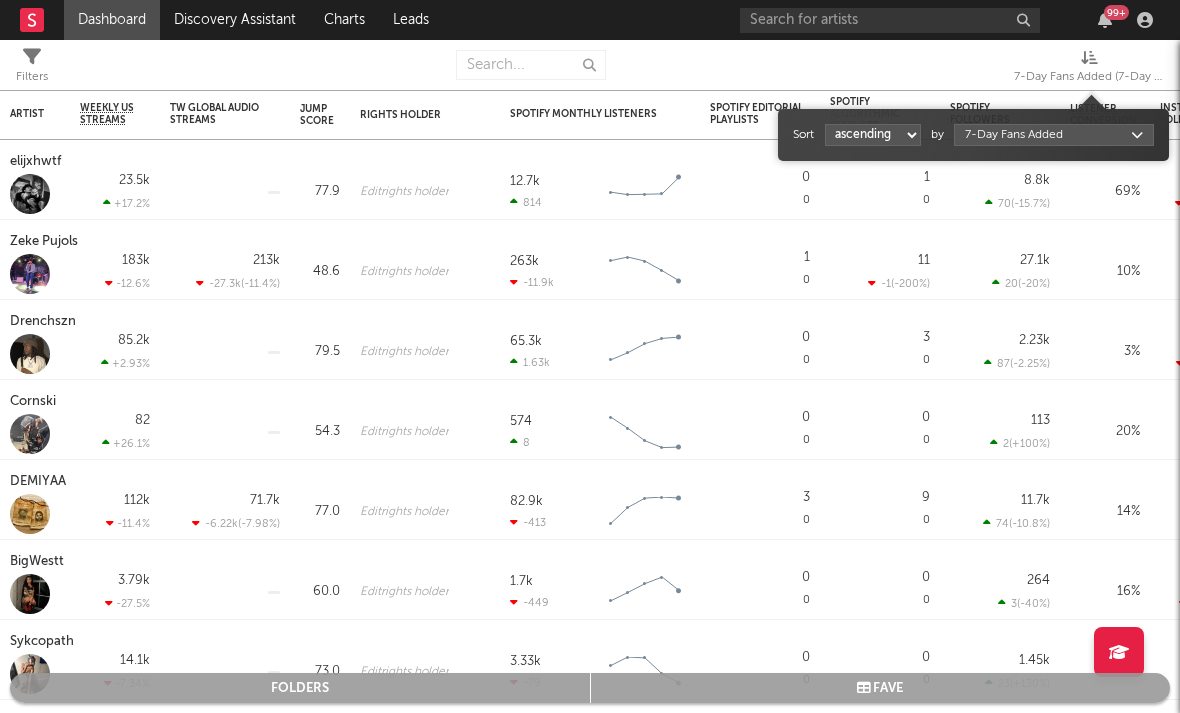 click on "Dashboard Discovery Assistant Charts Leads 99 + Notifications Settings Mark all as read All Growth Releases/Events Playlisting Today RoddyTreyy 12:32pm Added 6.77x more Instagram followers than their usual daily growth (+162 compared to +24 on average). duoto 12:29pm Added 6.0x more YouTube subscribers than their usual daily growth (+120 compared to +20 on average). Moneydw 11:46am Added 41.81x more Instagram followers than their usual daily growth (+396 compared to +9 on average). coop 11:44am Added 20.0x more Tiktok followers than their usual daily growth (+100 compared to +5 on average). Sophia Stel 10:37am Added 13.61x more Instagram followers than their usual daily growth (+490 compared to +36 on average). 3200 TRE 9:06am Added 27.0x more Tiktok followers than their usual daily growth (+900 compared to +33 on average). Rx Yp 7:45am 'Fashion Spinner' was added to 2 Apple Music playlists, including BASE:LINE (US) and Get Up and Go (US). lustr 3:00am Mavo 2:05am lustr 2:01am Sophia Stel 12:24am Yesterday %" at bounding box center [590, 356] 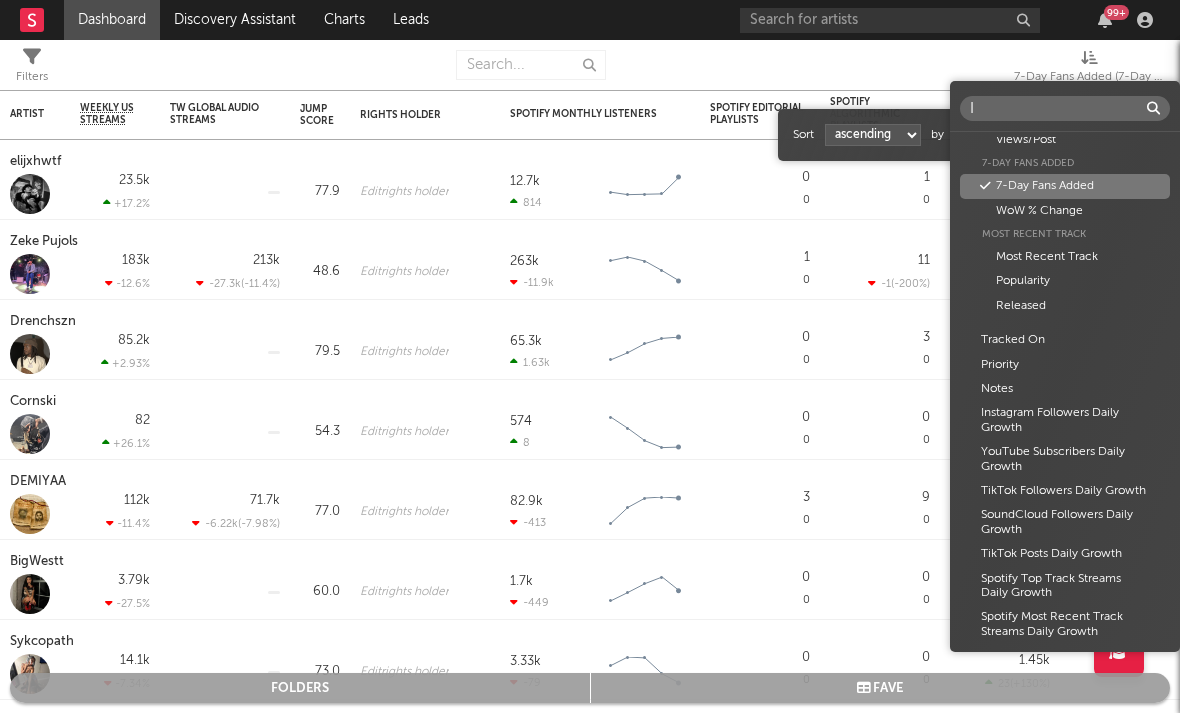 scroll, scrollTop: 0, scrollLeft: 0, axis: both 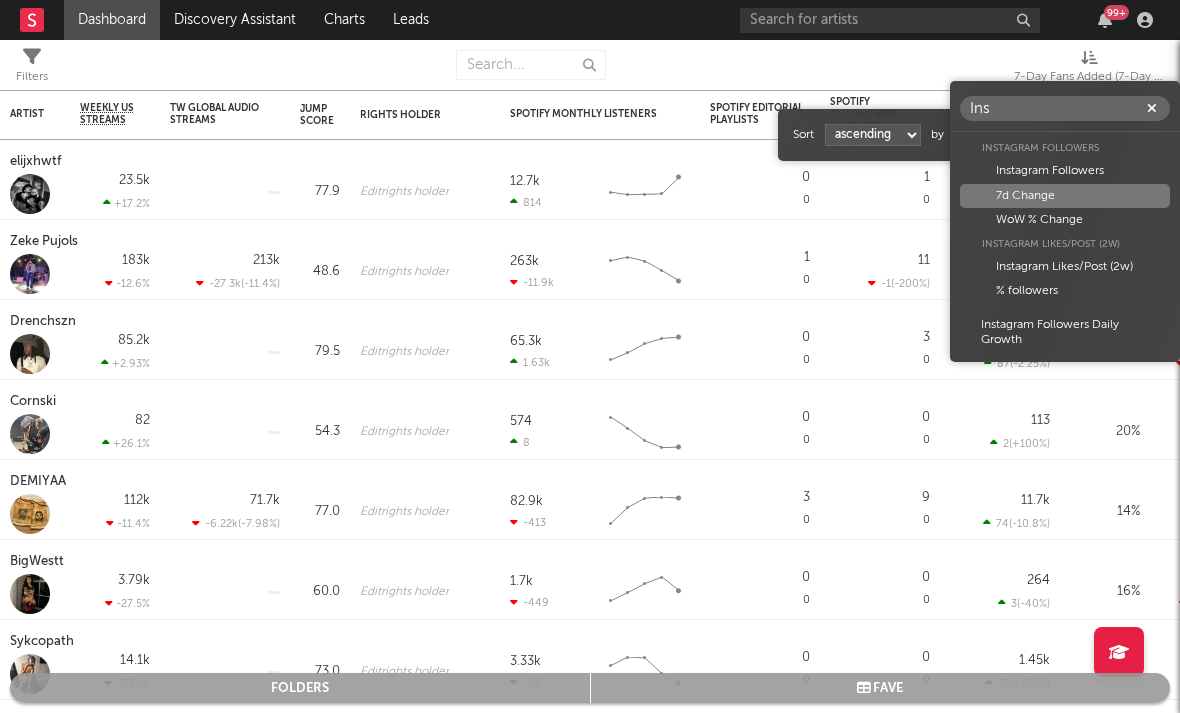 type on "Ins" 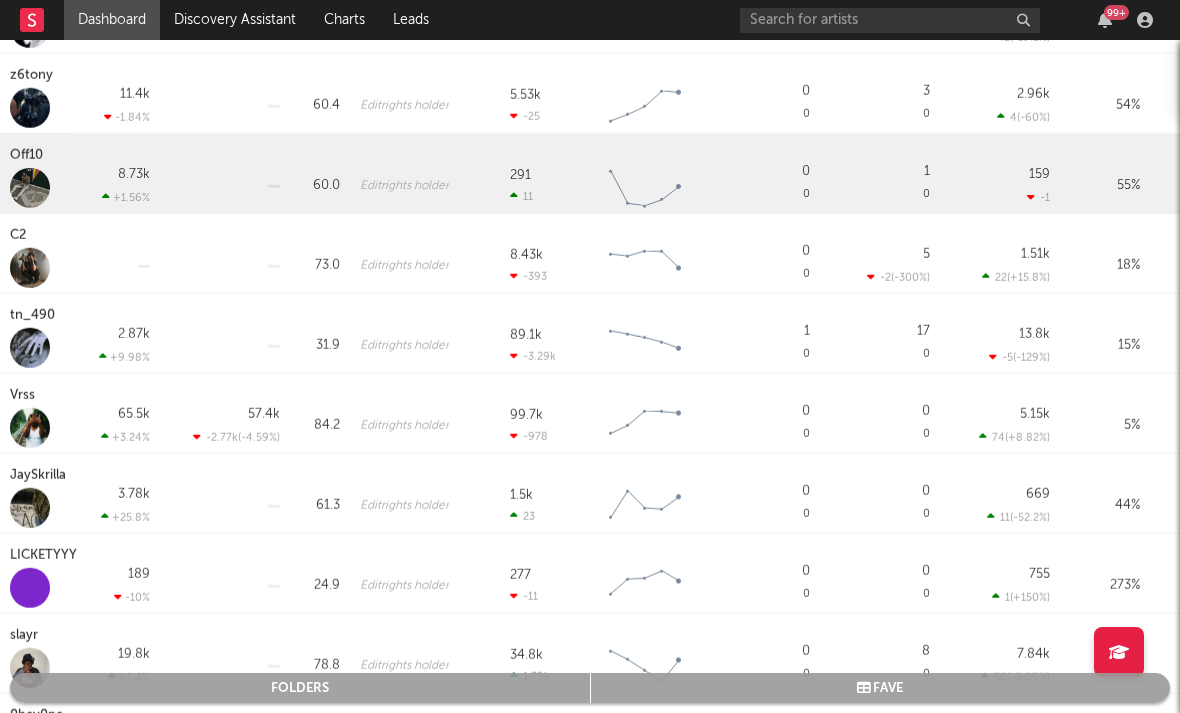 click on "Off10" at bounding box center [29, 156] 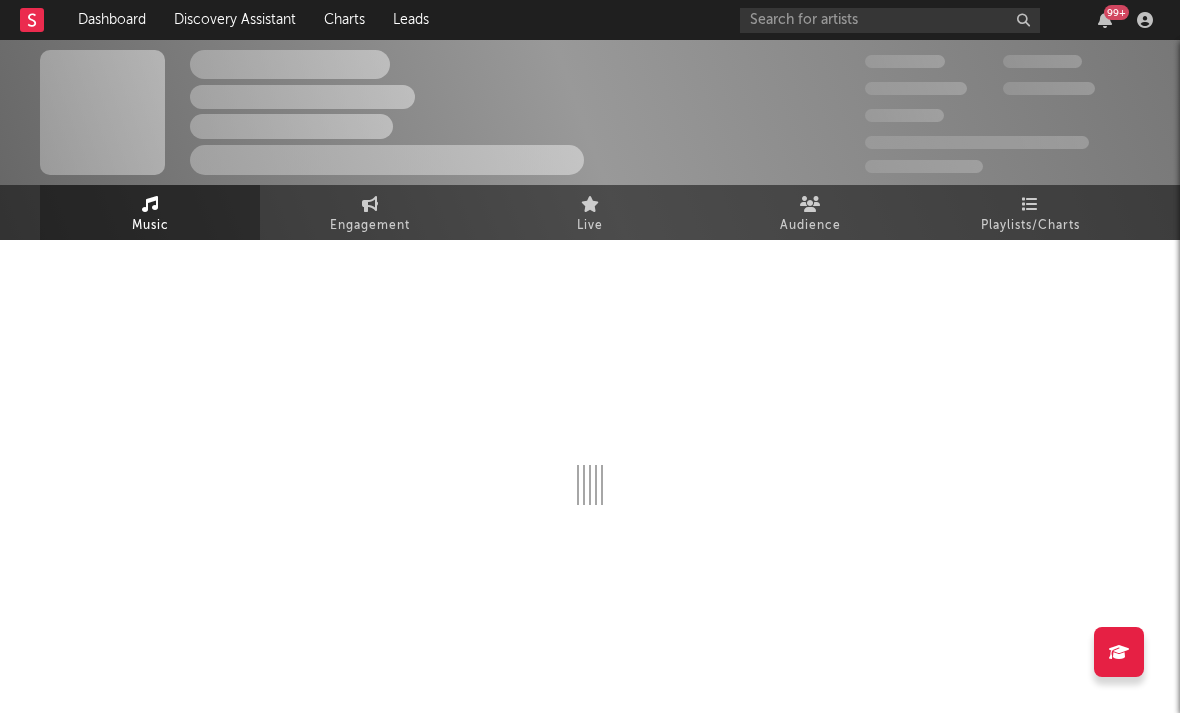 select on "1w" 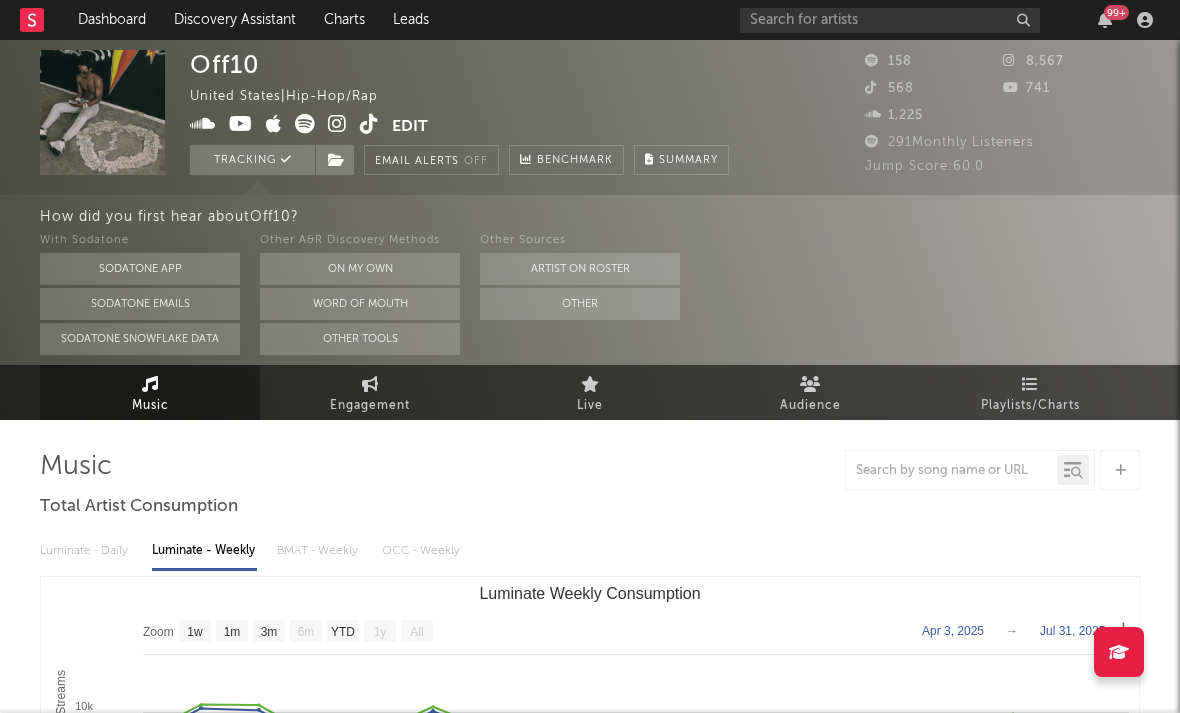 click at bounding box center [337, 124] 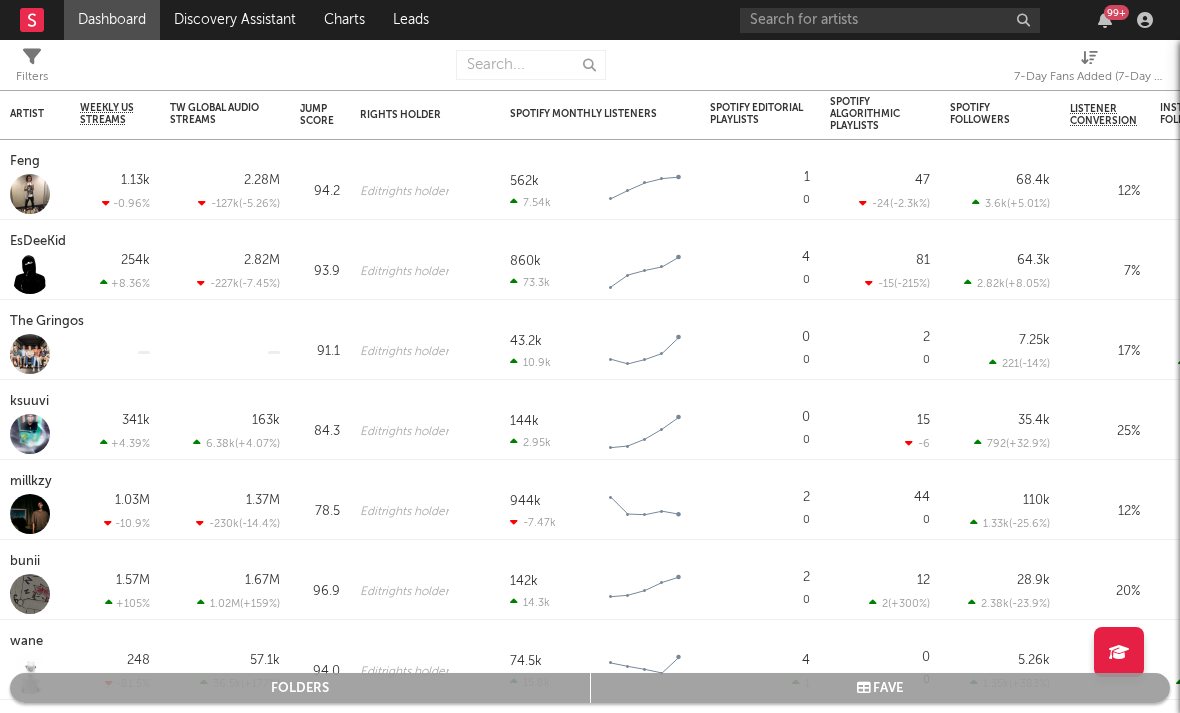 click at bounding box center [1089, 57] 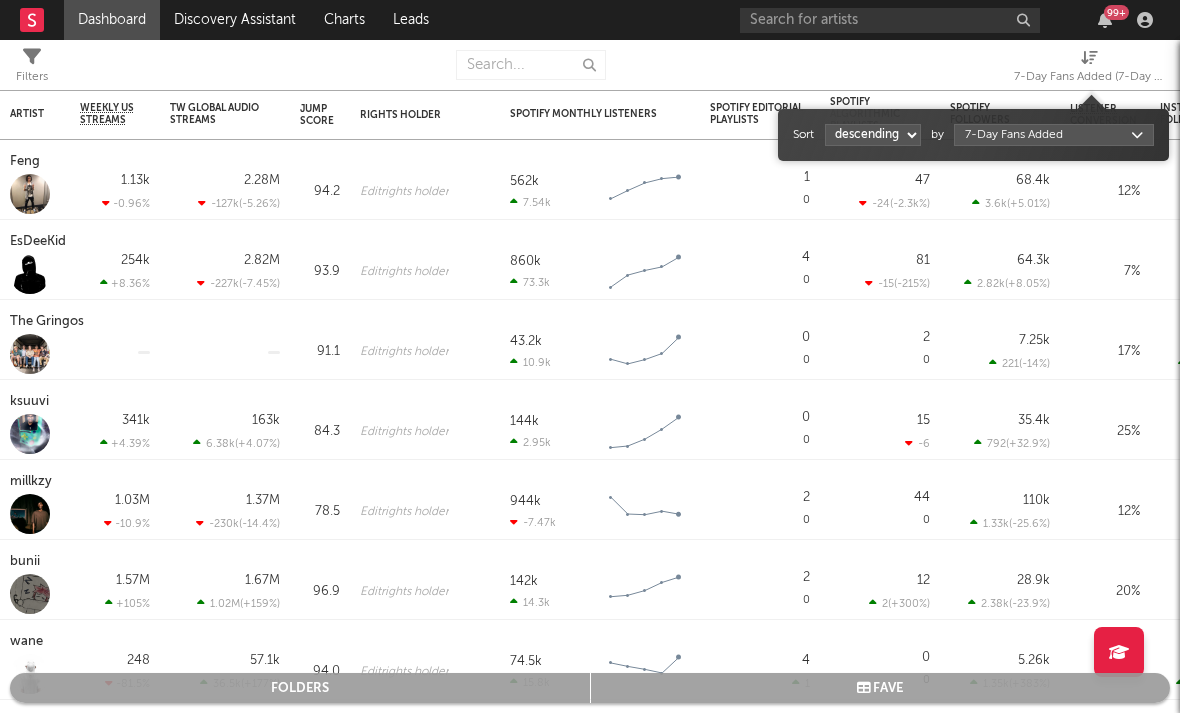 click on "Sort   ascending descending  by 7-Day Fans Added" at bounding box center [973, 135] 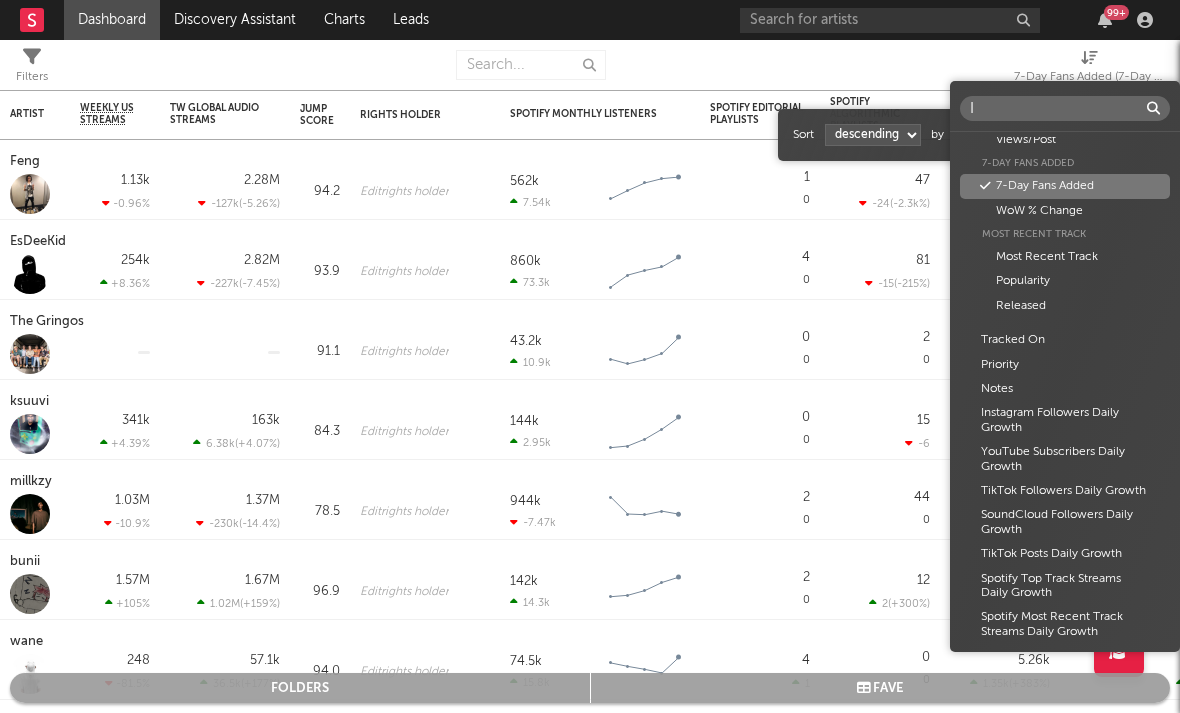 scroll, scrollTop: 0, scrollLeft: 0, axis: both 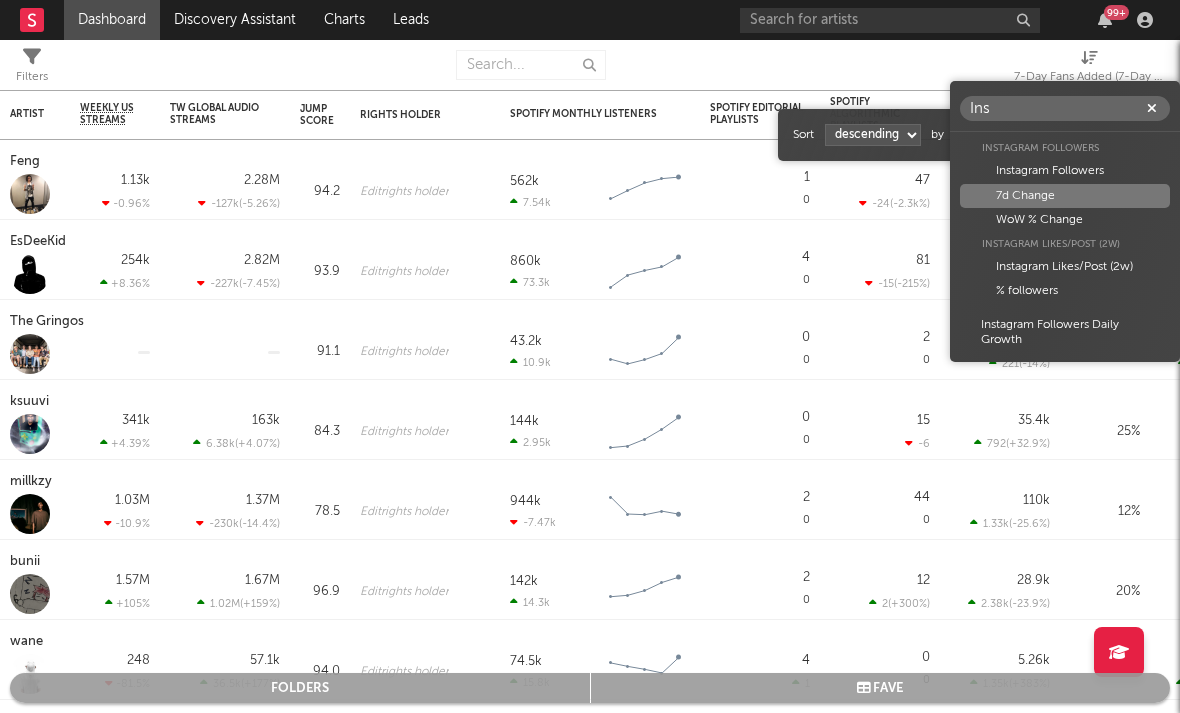 type on "Ins" 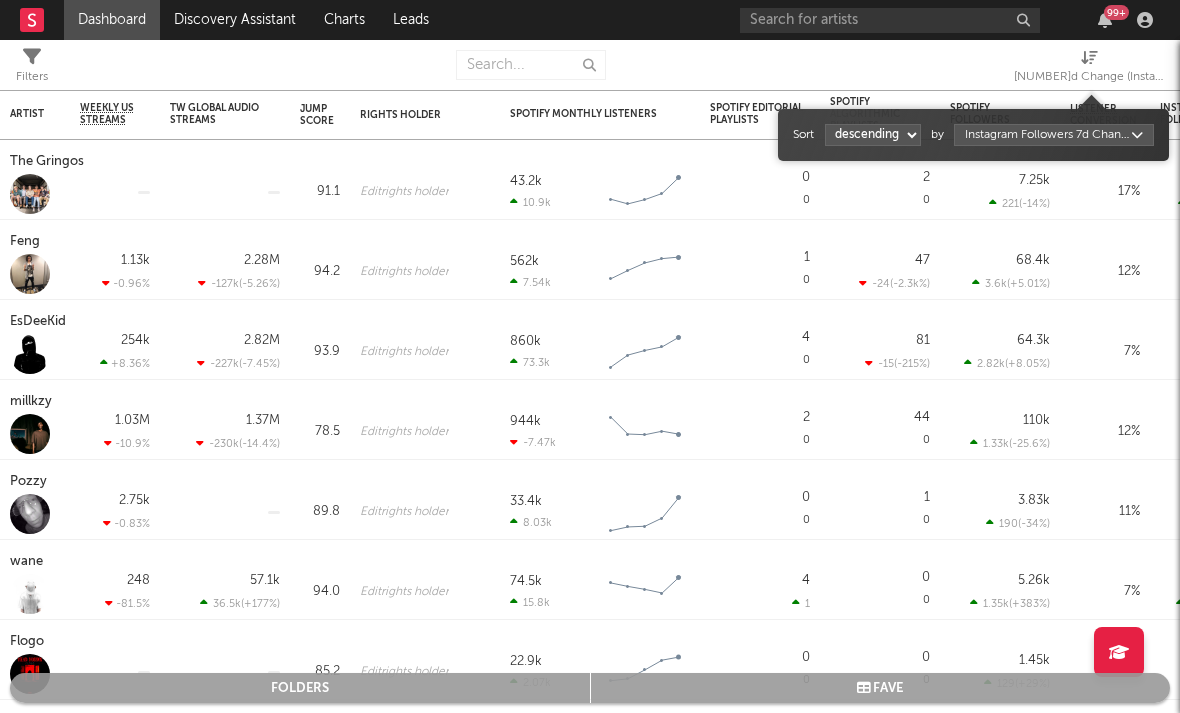 select on "1" 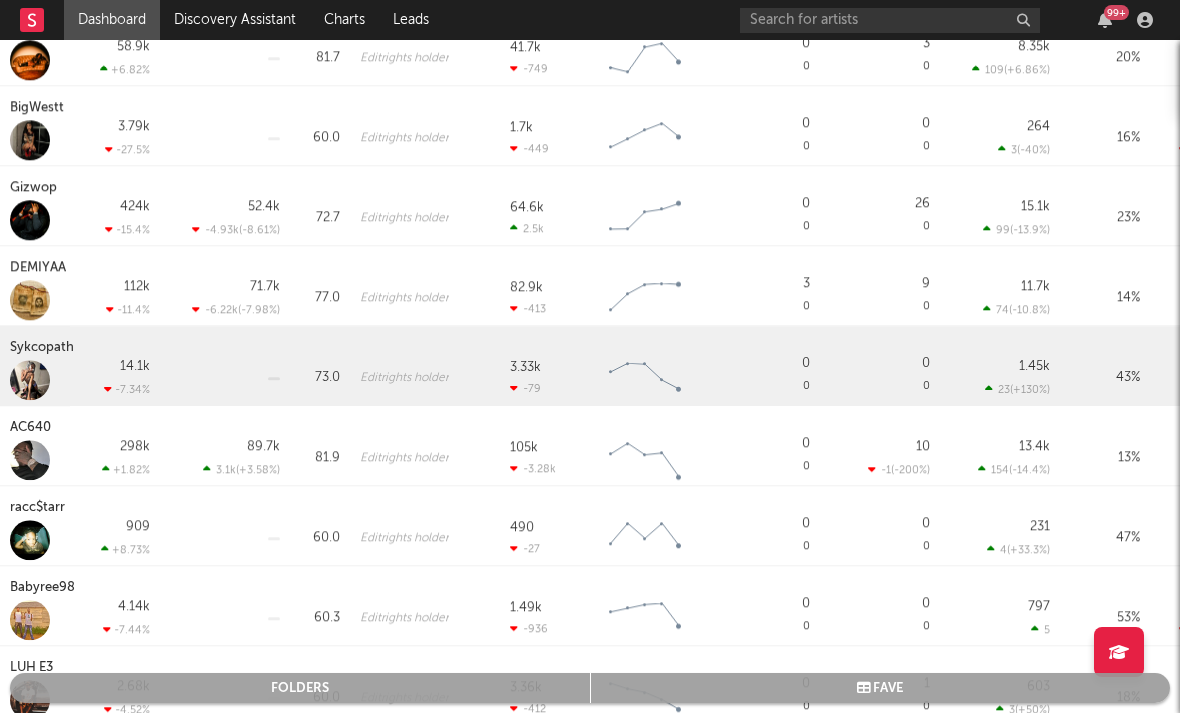 click on "Sykcopath" at bounding box center (44, 348) 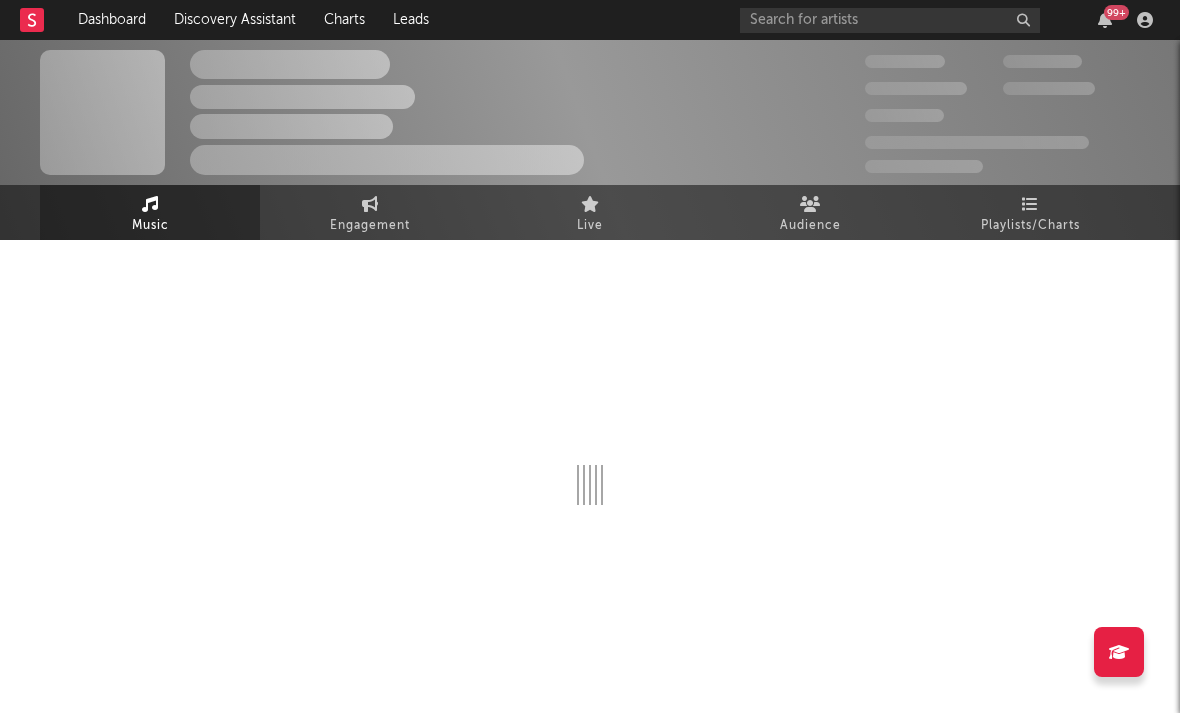 select on "6m" 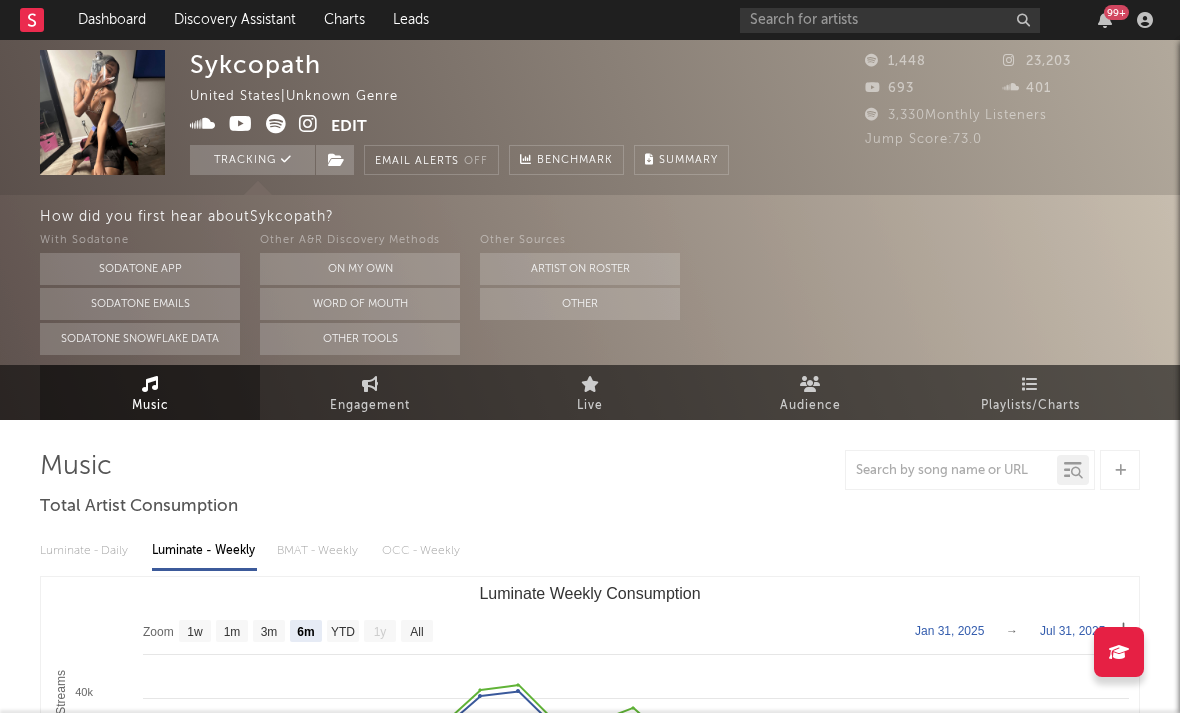 click at bounding box center [308, 124] 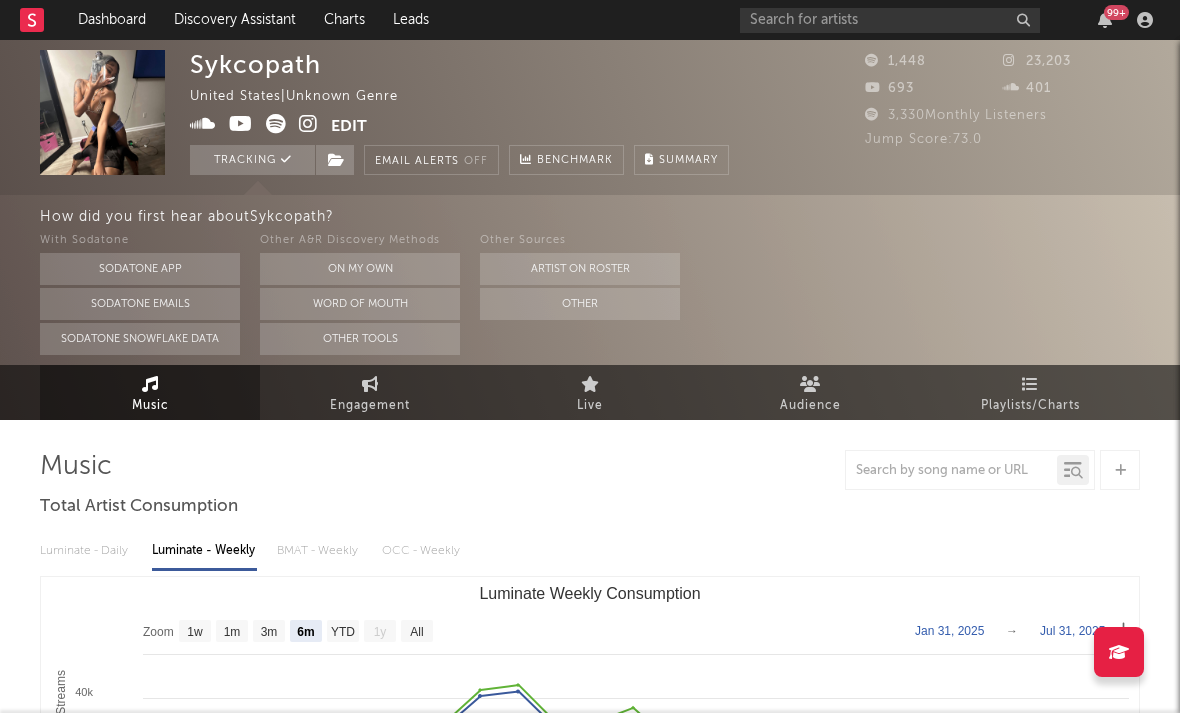 click at bounding box center [203, 124] 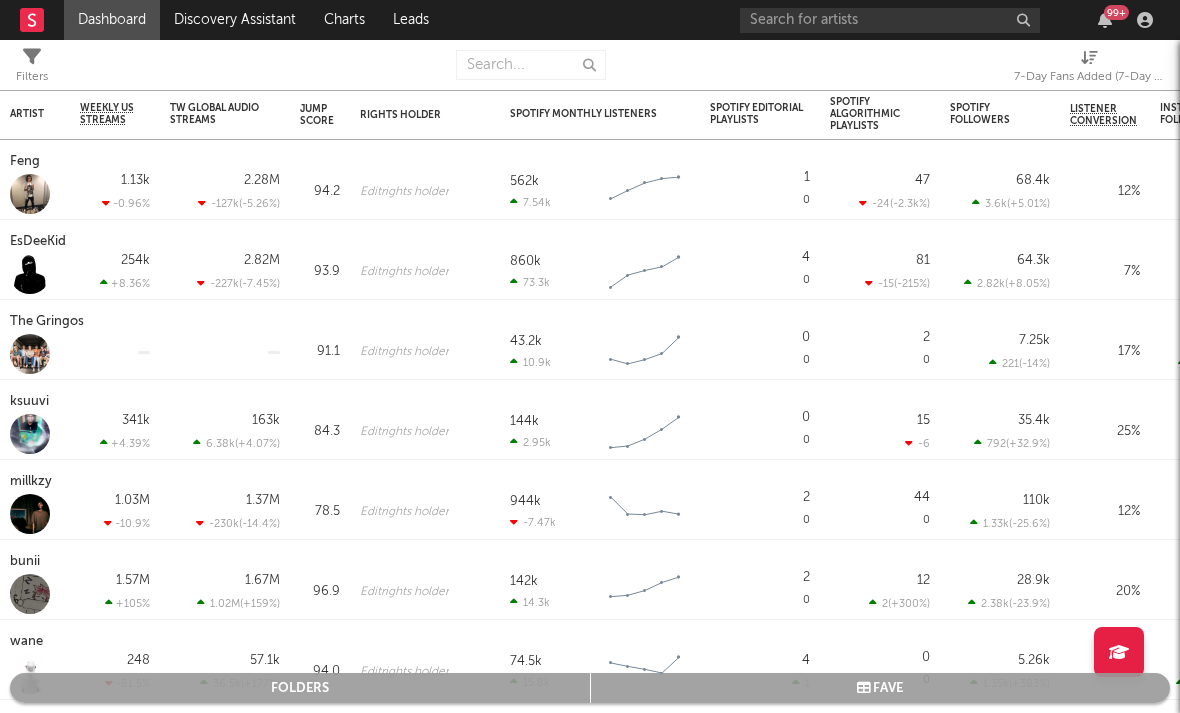 click on "7-Day Fans Added (7-Day Fans Added)" at bounding box center (1089, 69) 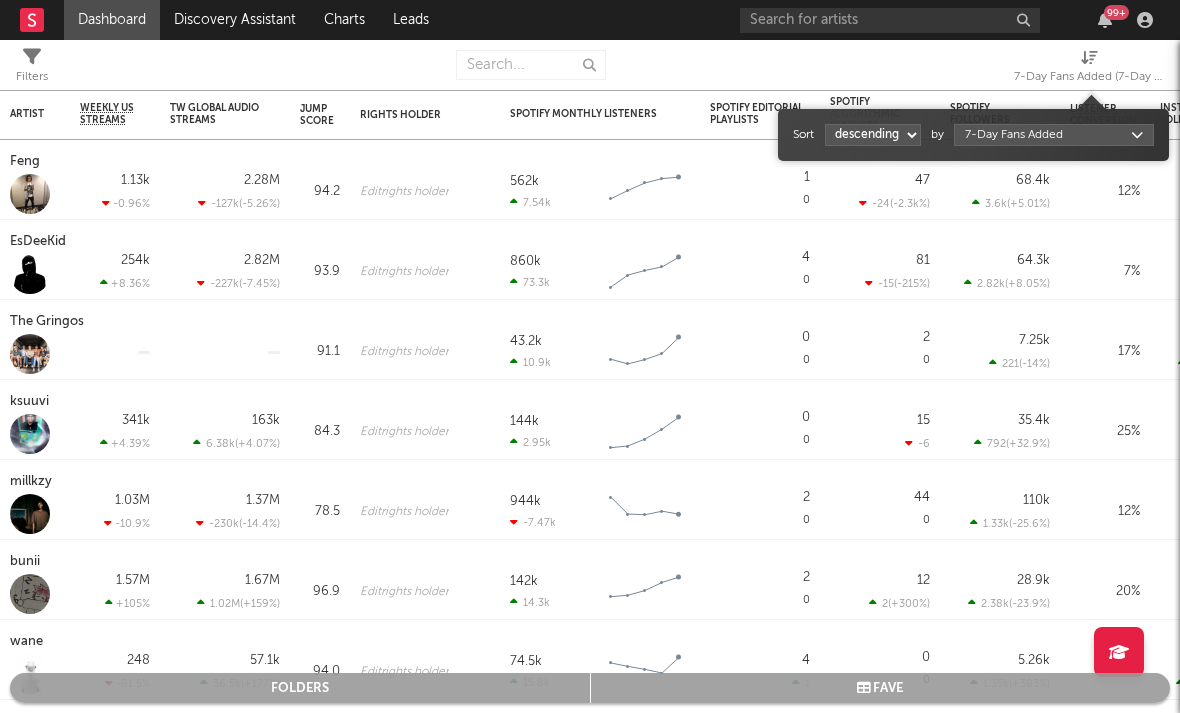 click on "Dashboard Discovery Assistant Charts Leads 99 + Notifications Settings Mark all as read All Growth Releases/Events Playlisting Today RoddyTreyy 12:32pm Added 6.77x more Instagram followers than their usual daily growth (+162 compared to +24 on average). duoto 12:29pm Added 6.0x more YouTube subscribers than their usual daily growth (+120 compared to +20 on average). Moneydw 11:46am Added 41.81x more Instagram followers than their usual daily growth (+396 compared to +9 on average). coop 11:44am Added 20.0x more Tiktok followers than their usual daily growth (+100 compared to +5 on average). Sophia Stel 10:37am Added 13.61x more Instagram followers than their usual daily growth (+490 compared to +36 on average). 3200 TRE 9:06am Added 27.0x more Tiktok followers than their usual daily growth (+900 compared to +33 on average). Rx Yp 7:45am 'Fashion Spinner' was added to 2 Apple Music playlists, including BASE:LINE (US) and Get Up and Go (US). lustr 3:00am Mavo 2:05am lustr 2:01am Sophia Stel 12:24am Yesterday %" at bounding box center [590, 356] 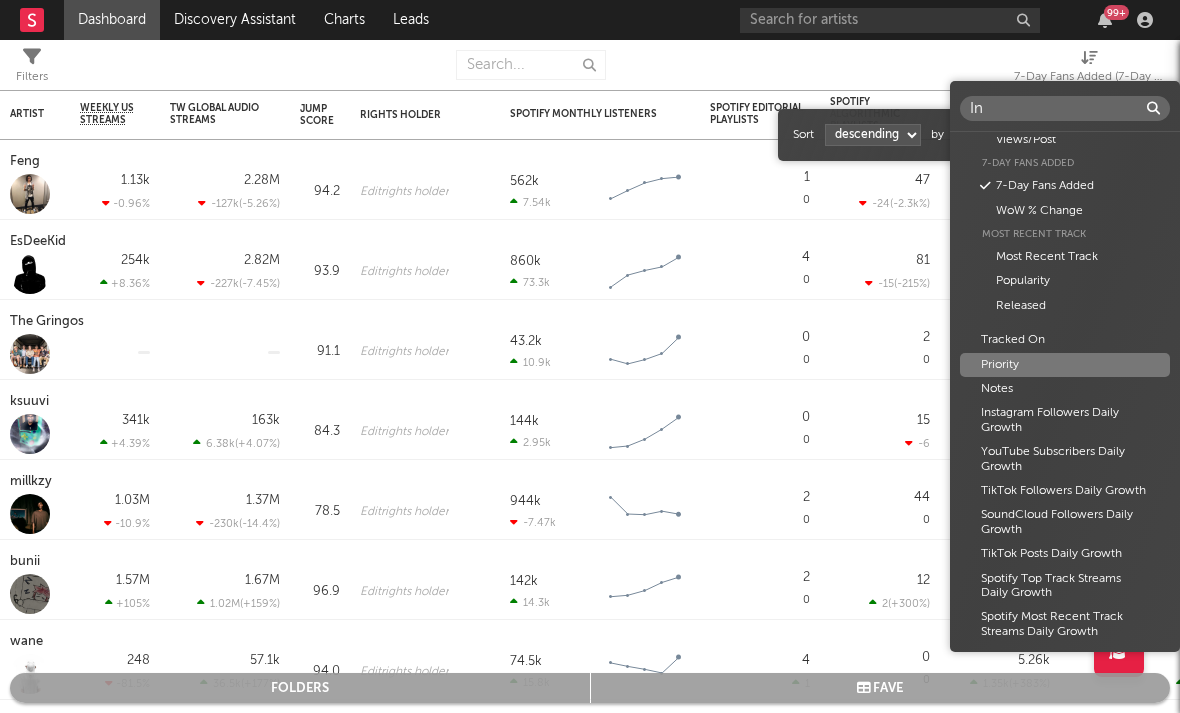 scroll, scrollTop: 0, scrollLeft: 0, axis: both 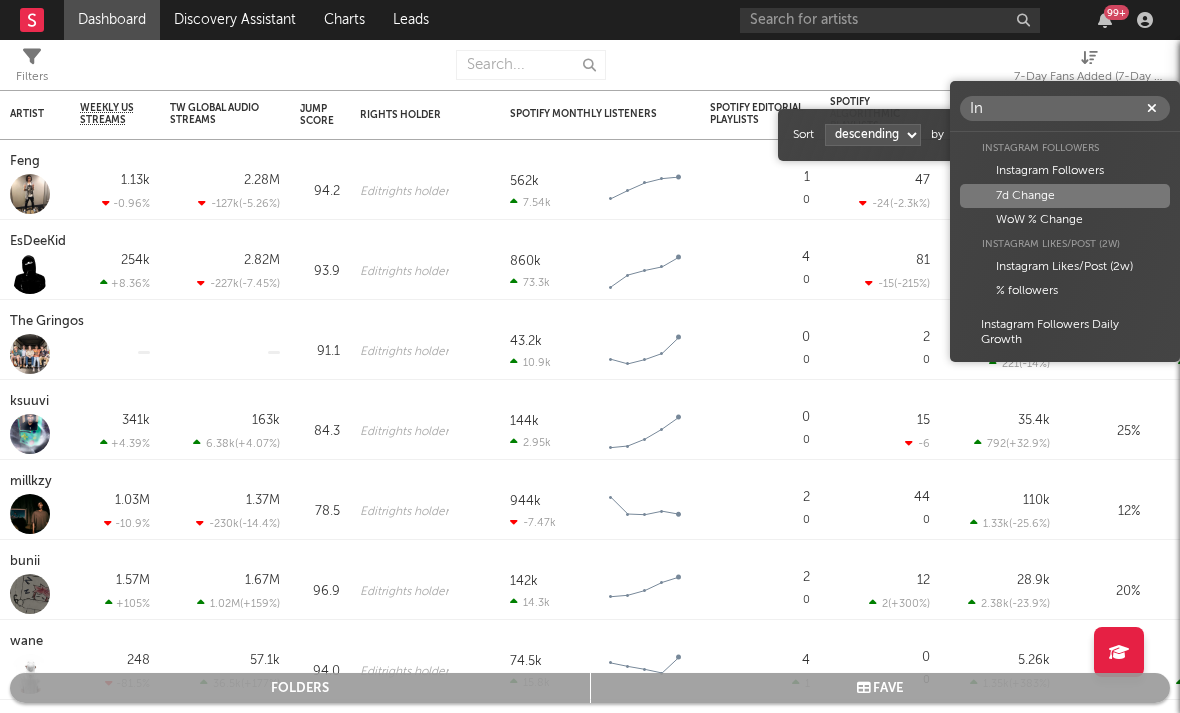 type on "In" 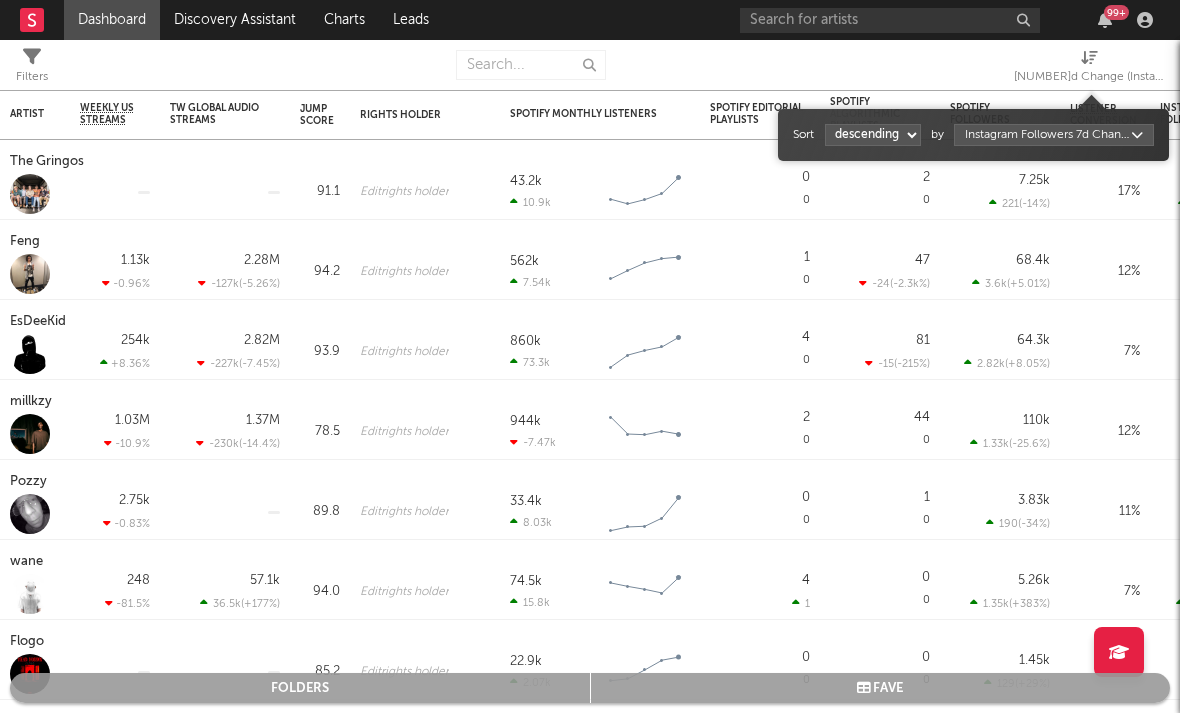 select on "1" 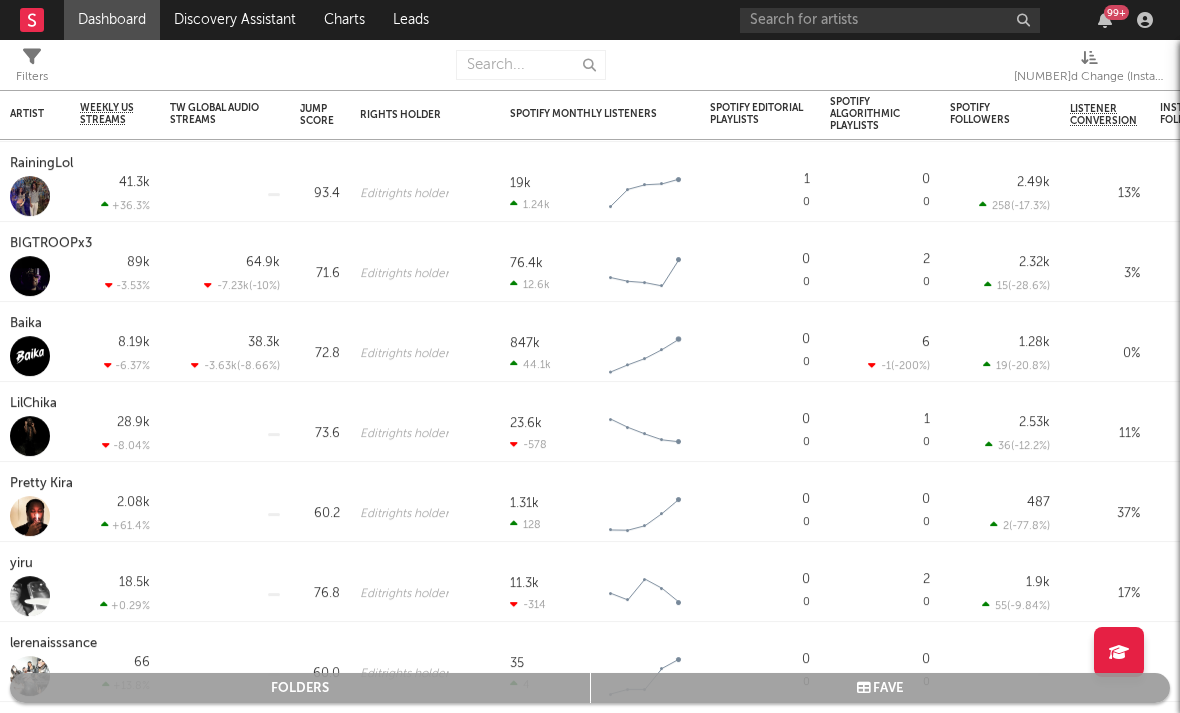 click on "7d Change (Instagram Followers)" at bounding box center [1089, 77] 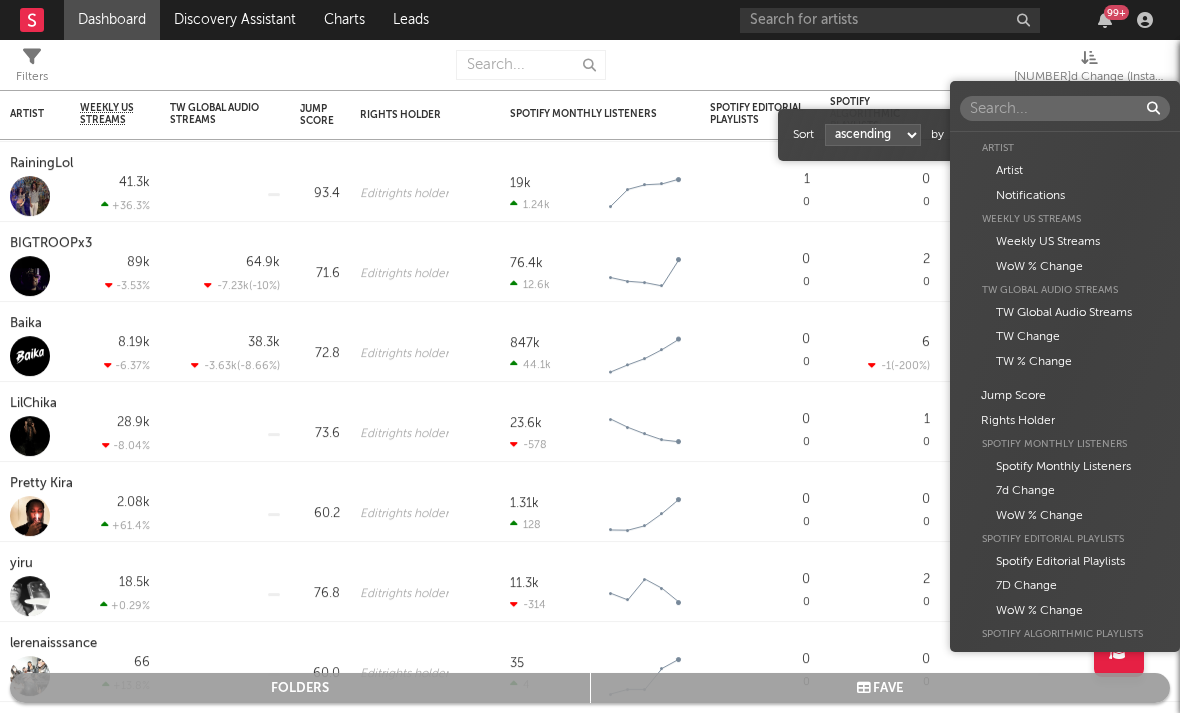 click on "Dashboard Discovery Assistant Charts Leads 99 + Notifications Settings Mark all as read All Growth Releases/Events Playlisting Today RoddyTreyy 12:32pm Added 6.77x more Instagram followers than their usual daily growth (+162 compared to +24 on average). duoto 12:29pm Added 6.0x more YouTube subscribers than their usual daily growth (+120 compared to +20 on average). Moneydw 11:46am Added 41.81x more Instagram followers than their usual daily growth (+396 compared to +9 on average). coop 11:44am Added 20.0x more Tiktok followers than their usual daily growth (+100 compared to +5 on average). Sophia Stel 10:37am Added 13.61x more Instagram followers than their usual daily growth (+490 compared to +36 on average). 3200 TRE 9:06am Added 27.0x more Tiktok followers than their usual daily growth (+900 compared to +33 on average). Rx Yp 7:45am 'Fashion Spinner' was added to 2 Apple Music playlists, including BASE:LINE (US) and Get Up and Go (US). lustr 3:00am Mavo 2:05am lustr 2:01am Sophia Stel 12:24am Yesterday 1" at bounding box center (590, 356) 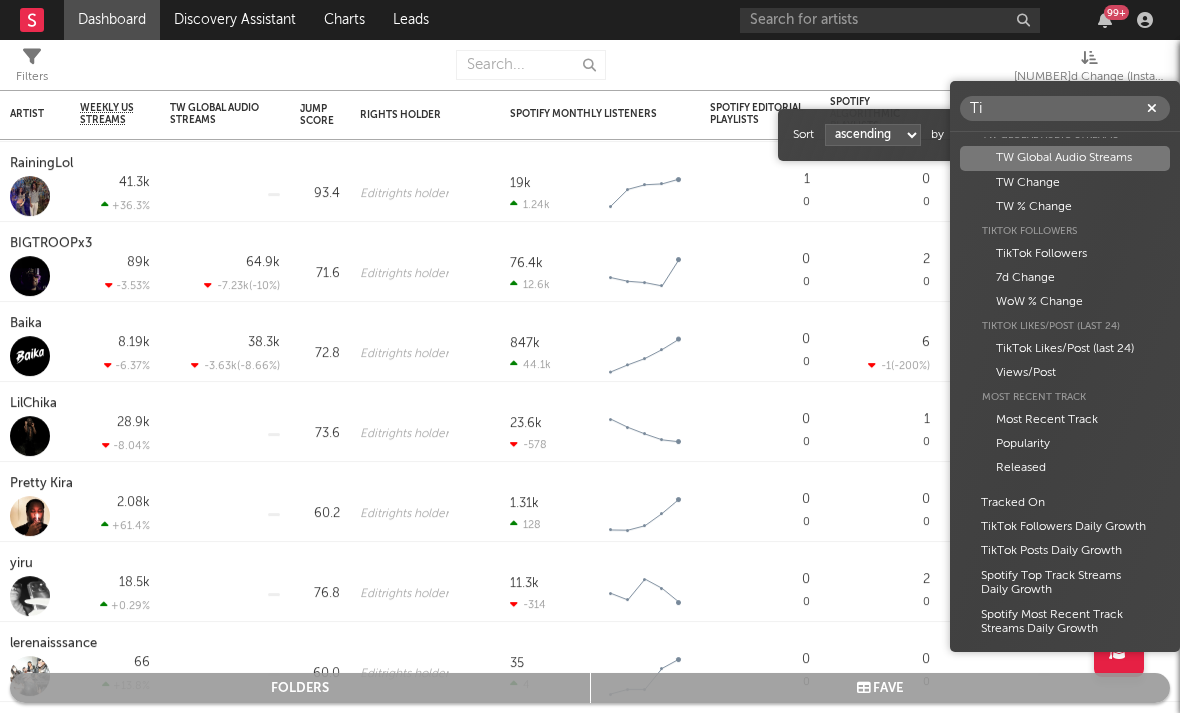 scroll, scrollTop: 0, scrollLeft: 0, axis: both 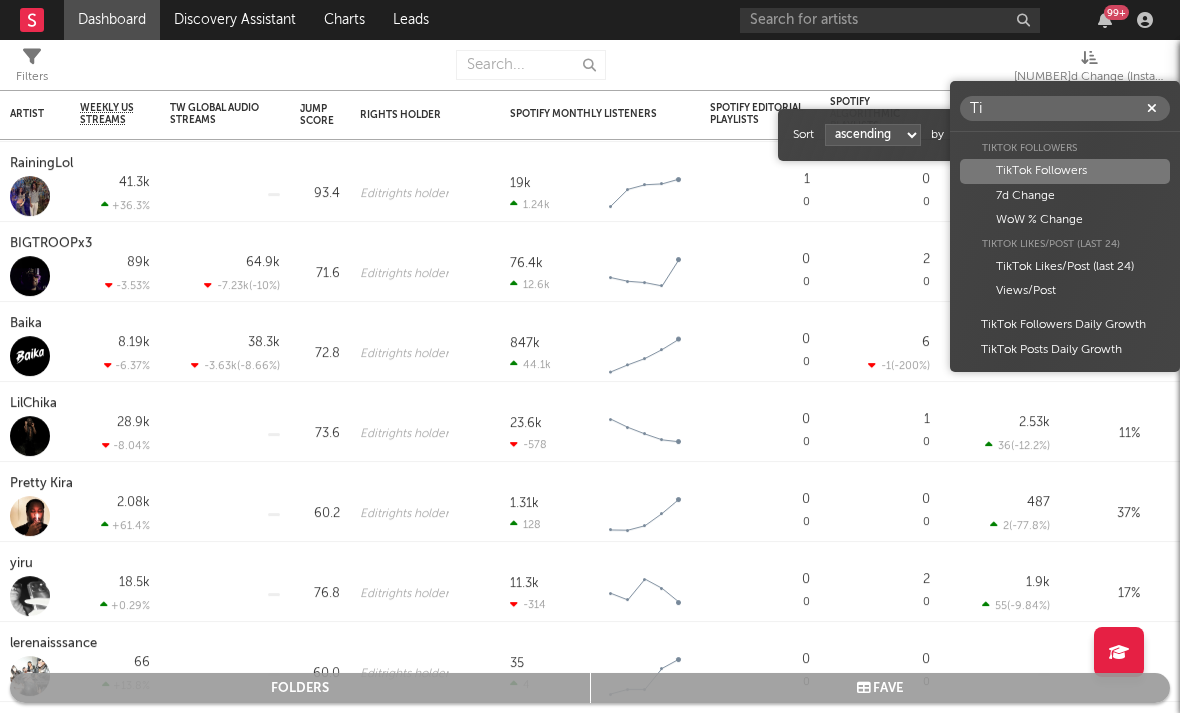 type on "T" 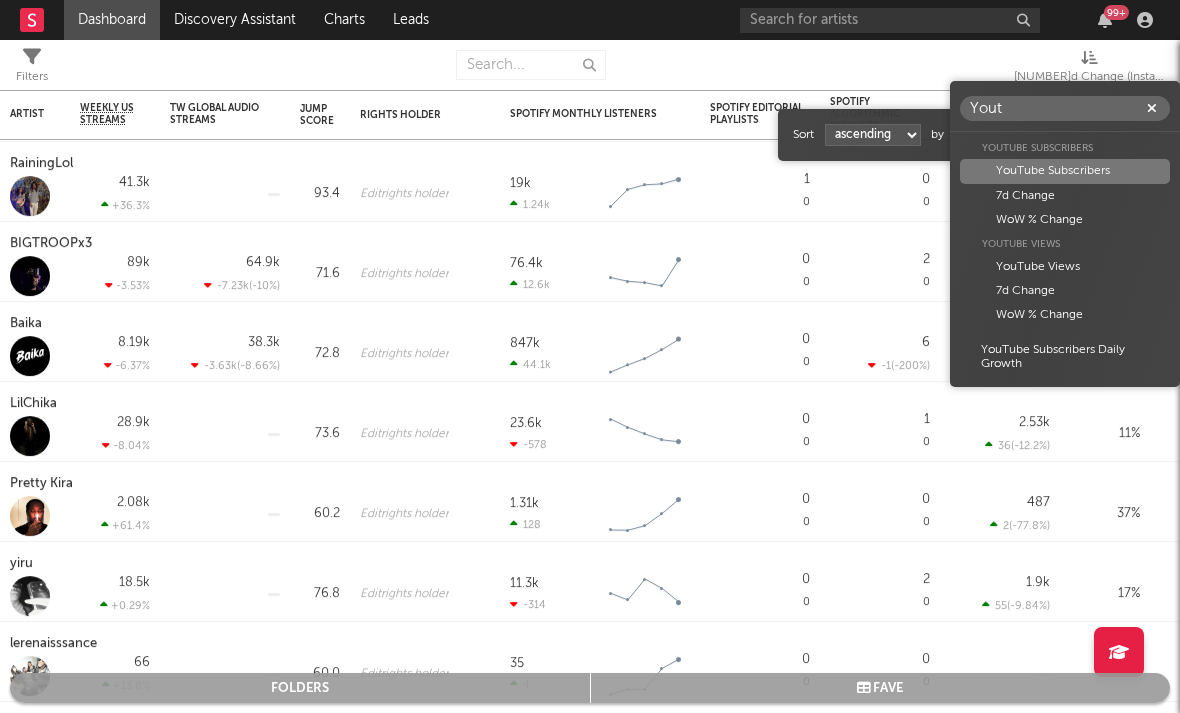 type on "Yout" 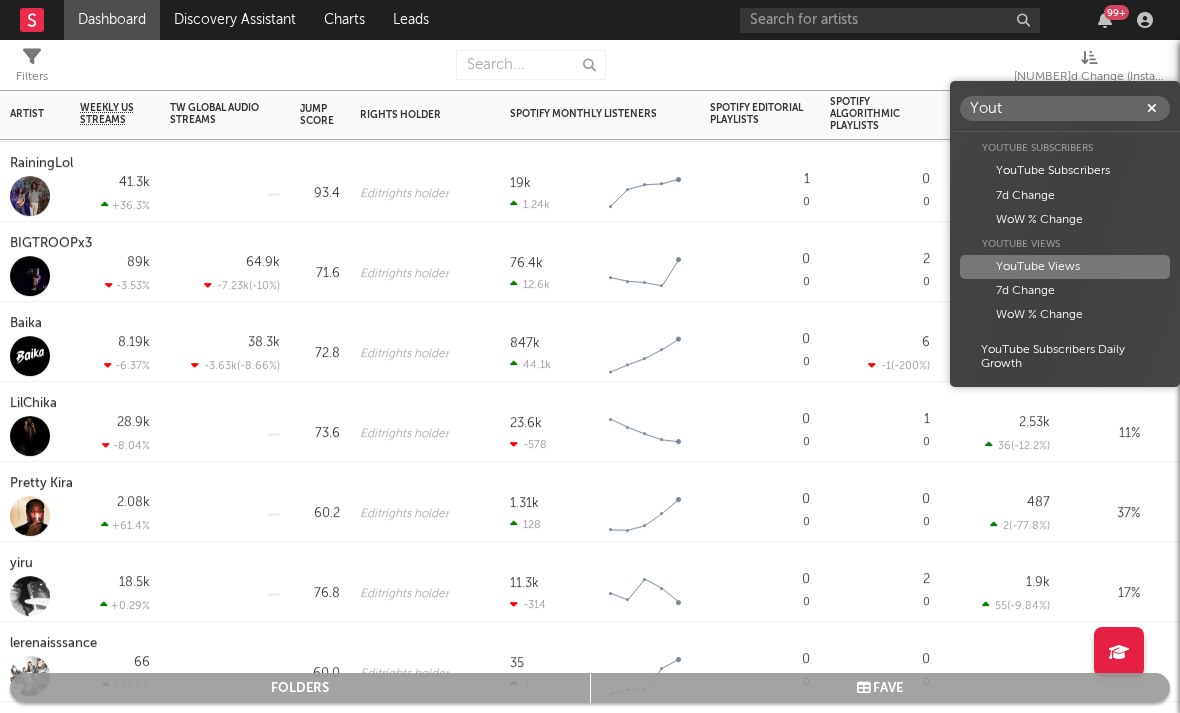 click on "2.32k 15  ( -28.6 % )" at bounding box center (1000, 262) 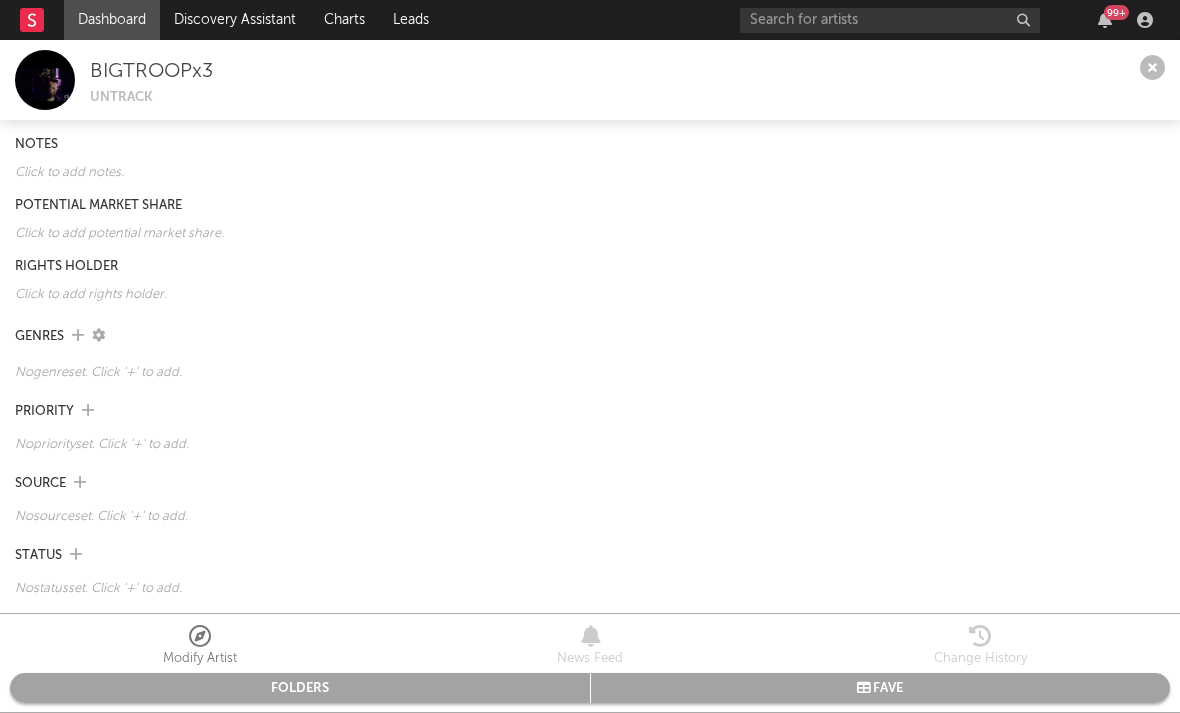 click at bounding box center (1152, 68) 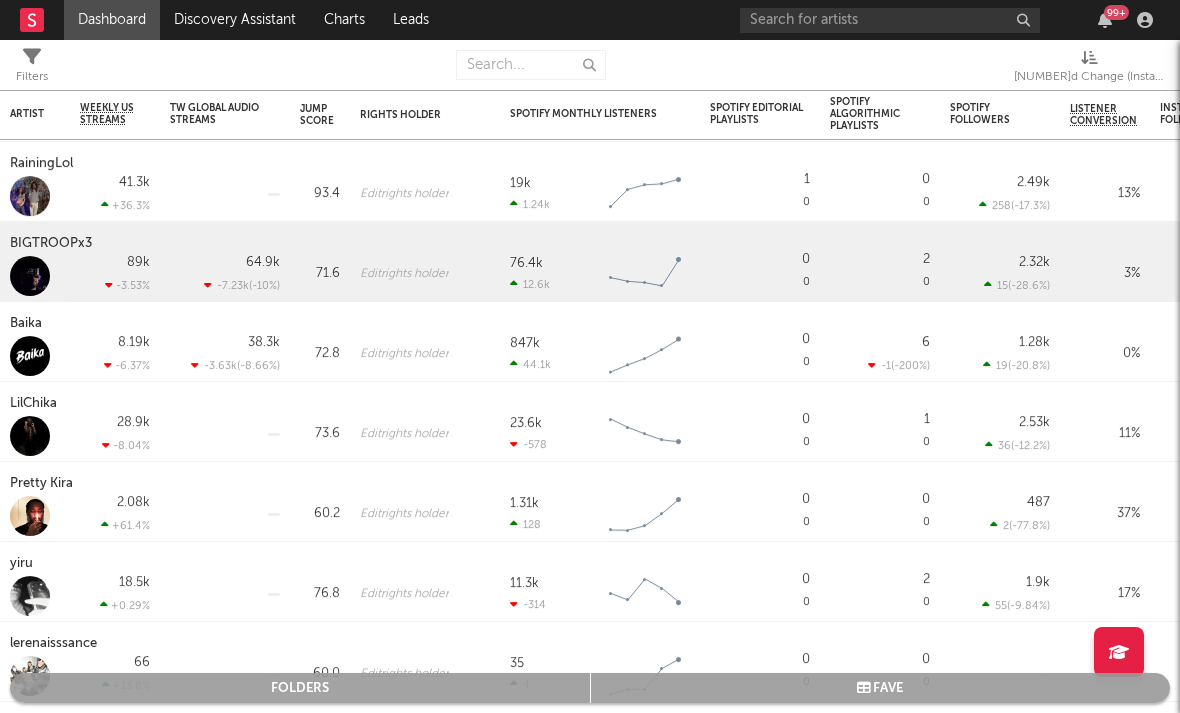 click on "7d Change (Instagram Followers)" at bounding box center [1089, 77] 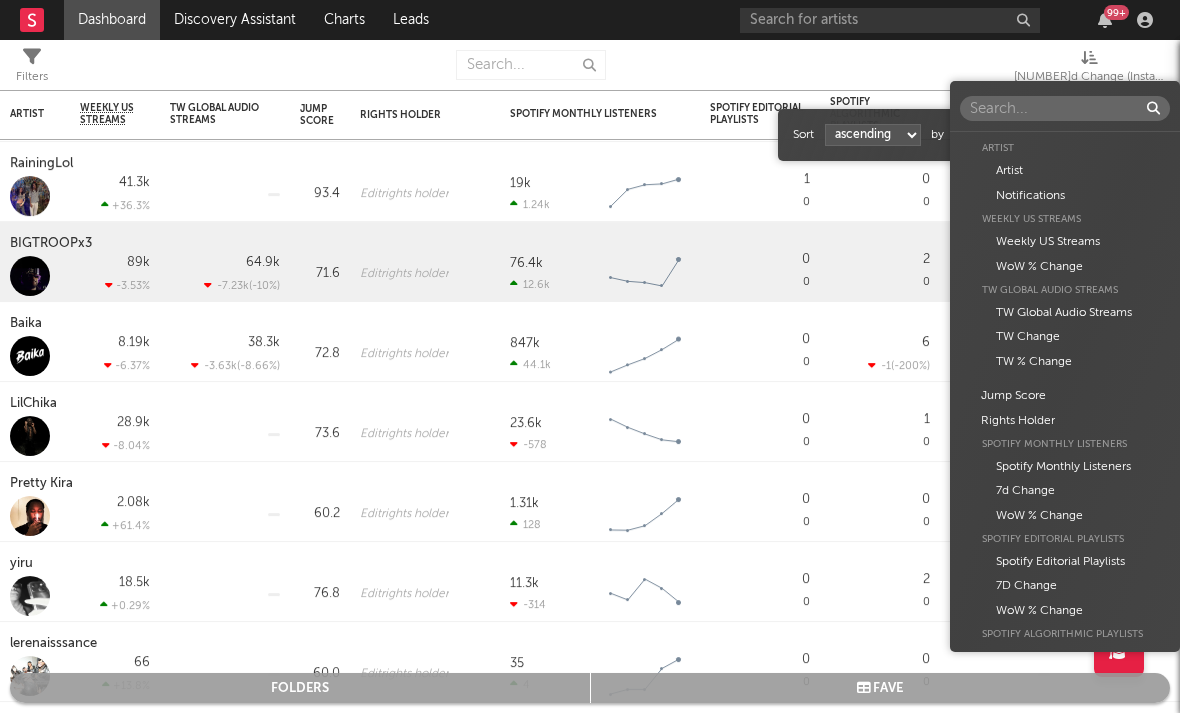 click on "Dashboard Discovery Assistant Charts Leads 99 + Notifications Settings Mark all as read All Growth Releases/Events Playlisting Today RoddyTreyy 12:32pm Added 6.77x more Instagram followers than their usual daily growth (+162 compared to +24 on average). duoto 12:29pm Added 6.0x more YouTube subscribers than their usual daily growth (+120 compared to +20 on average). Moneydw 11:46am Added 41.81x more Instagram followers than their usual daily growth (+396 compared to +9 on average). coop 11:44am Added 20.0x more Tiktok followers than their usual daily growth (+100 compared to +5 on average). Sophia Stel 10:37am Added 13.61x more Instagram followers than their usual daily growth (+490 compared to +36 on average). 3200 TRE 9:06am Added 27.0x more Tiktok followers than their usual daily growth (+900 compared to +33 on average). Rx Yp 7:45am 'Fashion Spinner' was added to 2 Apple Music playlists, including BASE:LINE (US) and Get Up and Go (US). lustr 3:00am Mavo 2:05am lustr 2:01am Sophia Stel 12:24am Yesterday 1" at bounding box center (590, 356) 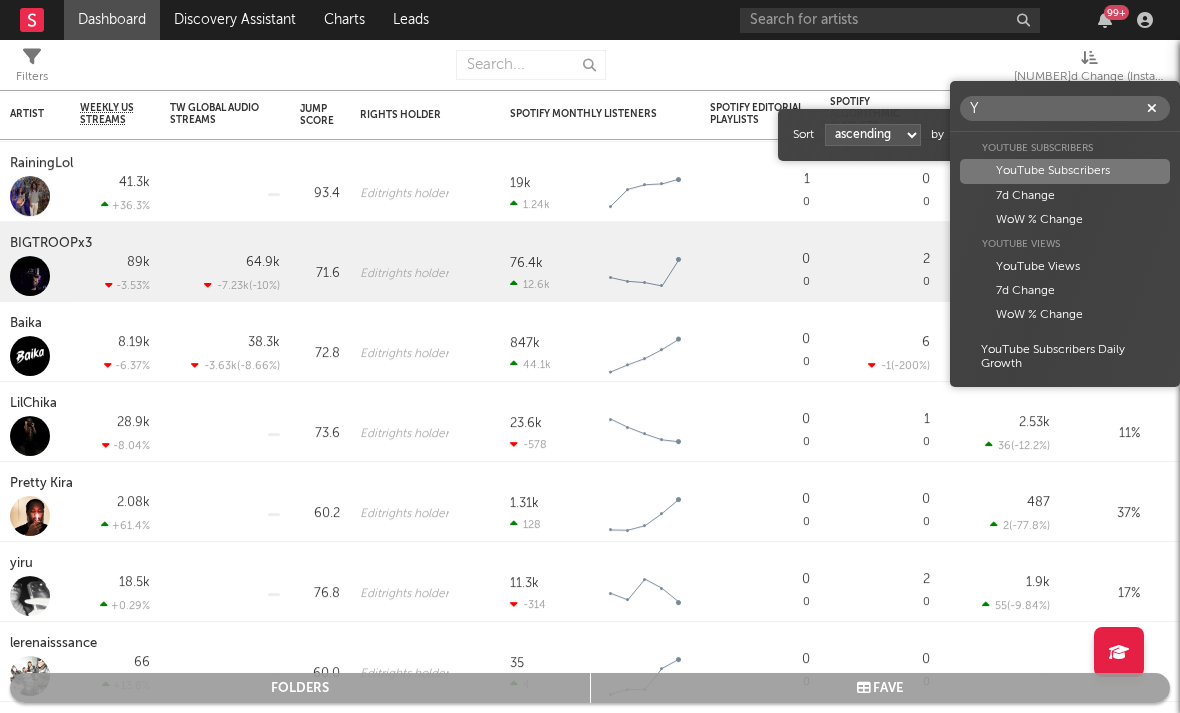 scroll, scrollTop: 0, scrollLeft: 0, axis: both 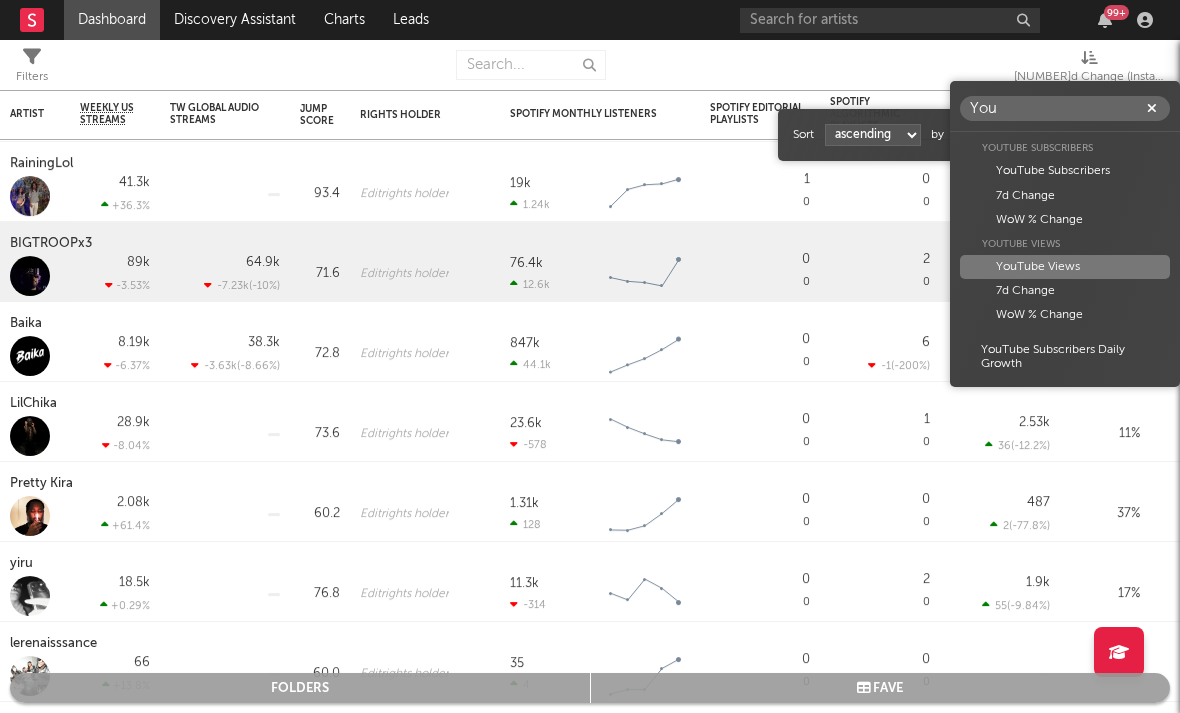type on "You" 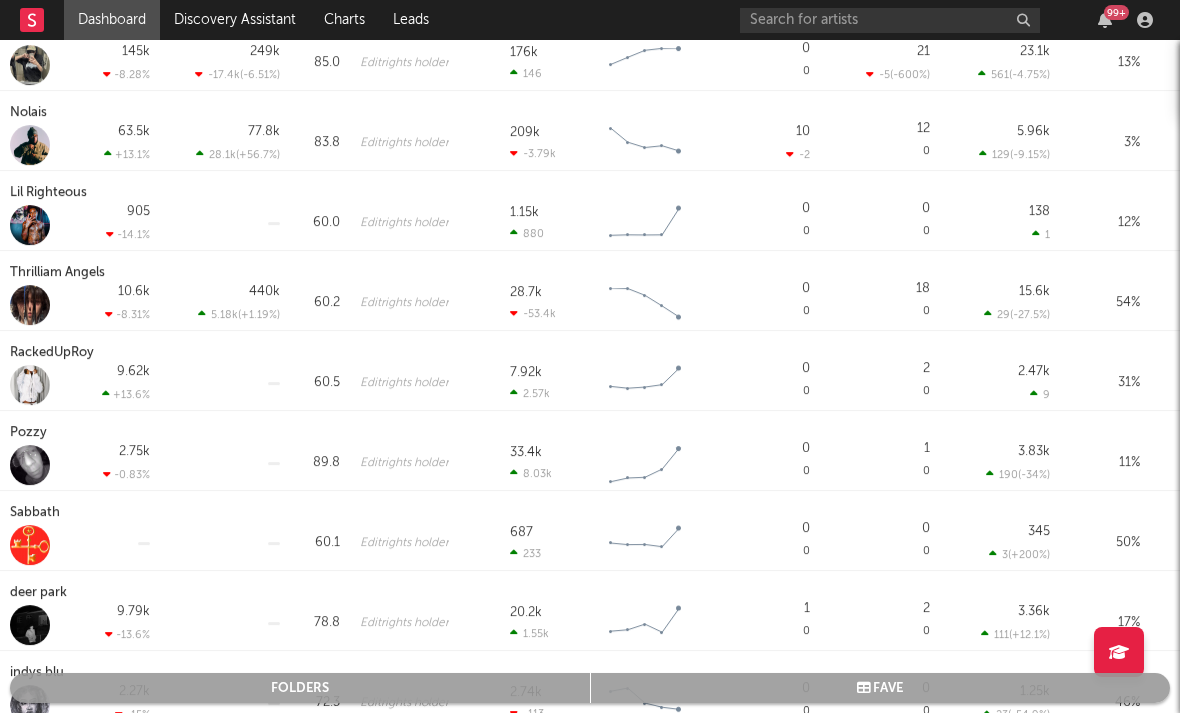 click on "RackedUpRoy" at bounding box center [54, 353] 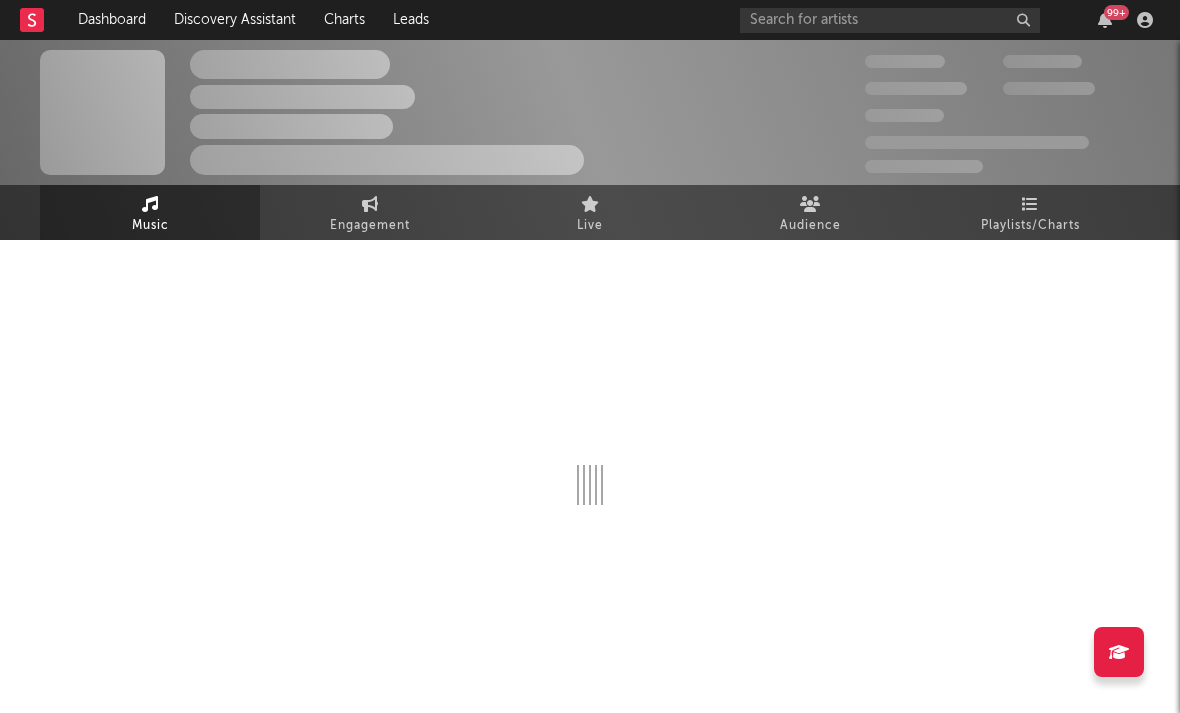 select on "6m" 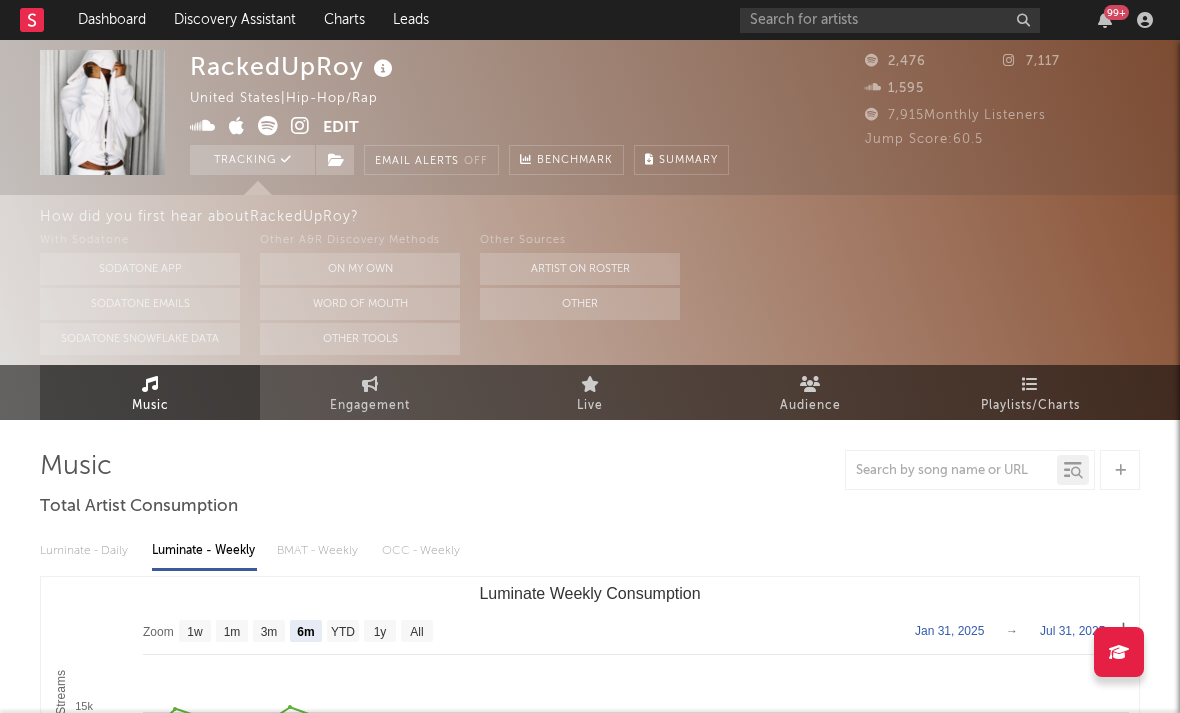 click at bounding box center [300, 126] 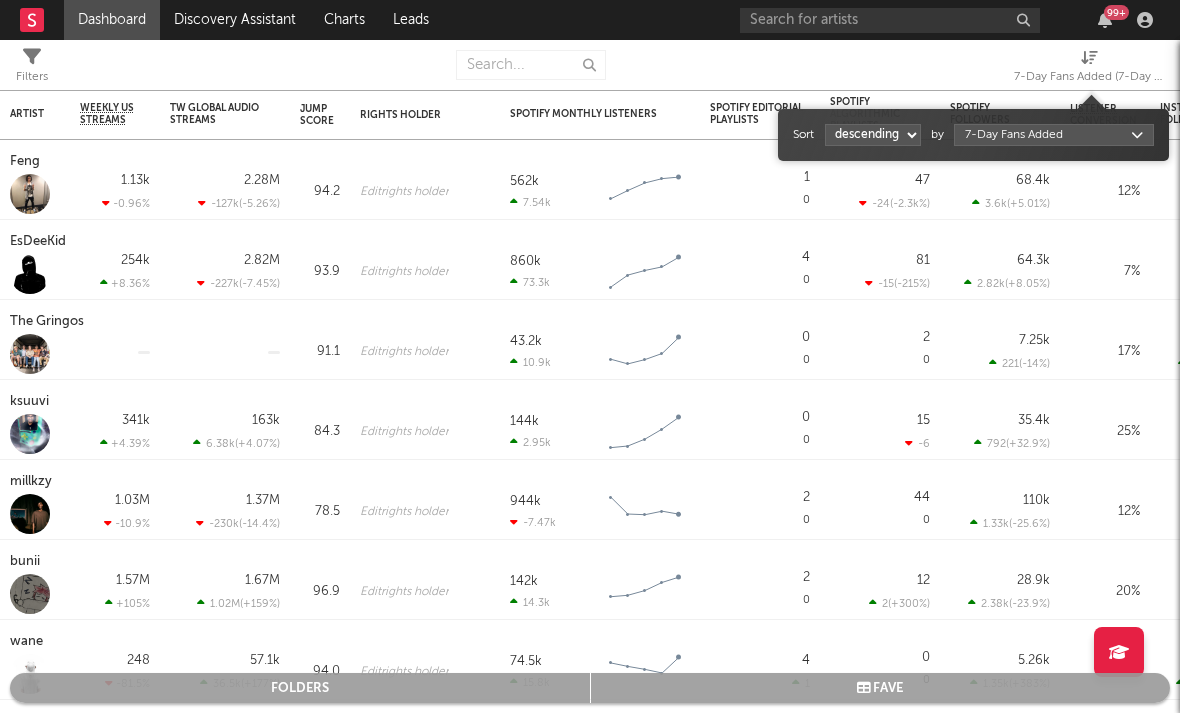 click on "7-Day Fans Added (7-Day Fans Added)" at bounding box center [1089, 77] 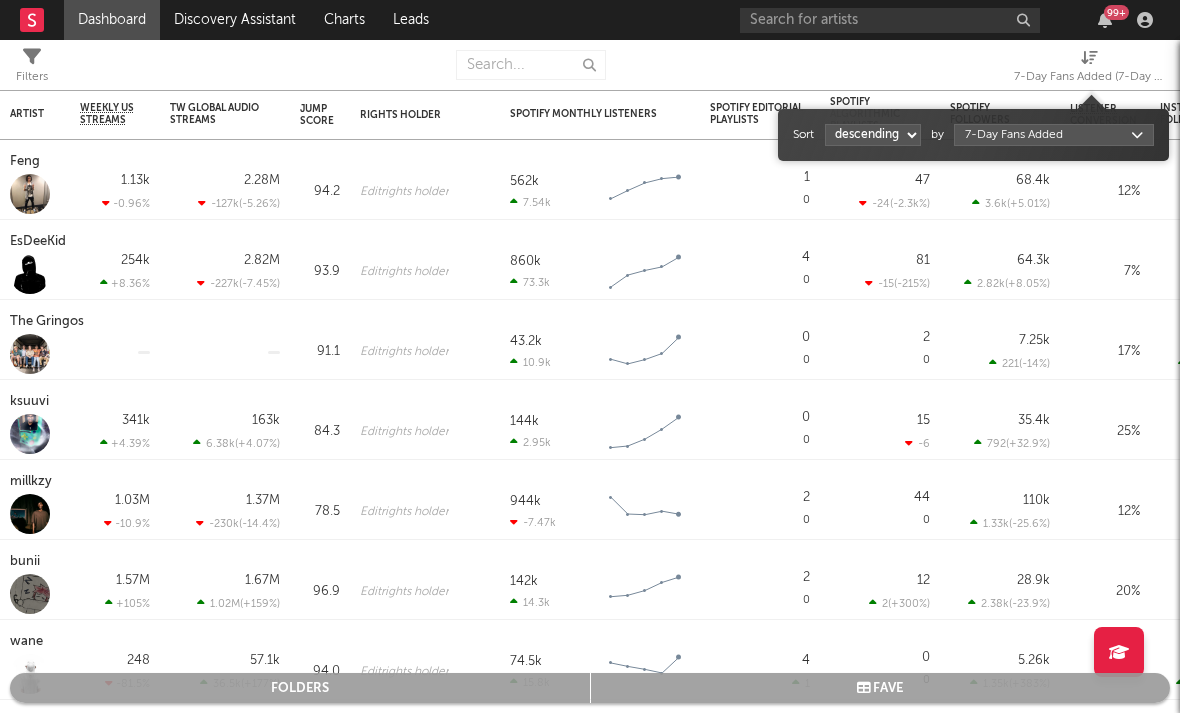 select on "1" 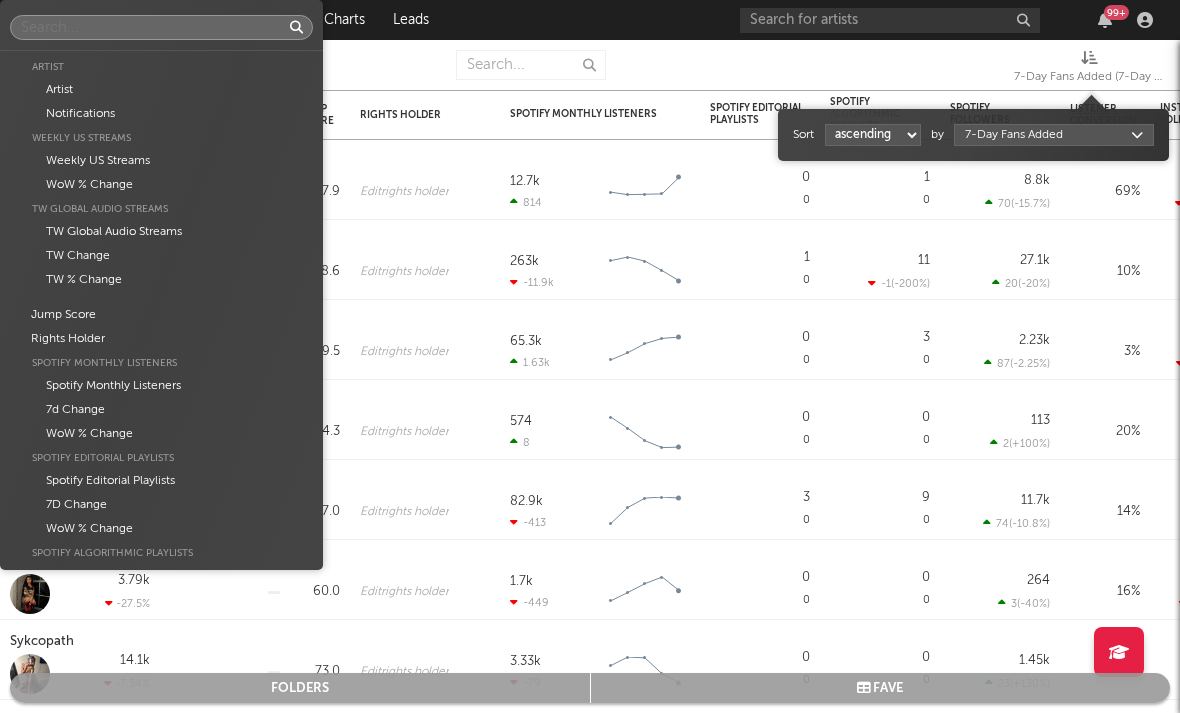 click on "Dashboard Discovery Assistant Charts Leads 99 + Notifications Settings Mark all as read All Growth Releases/Events Playlisting Today RoddyTreyy 12:32pm Added 6.77x more Instagram followers than their usual daily growth (+162 compared to +24 on average). duoto 12:29pm Added 6.0x more YouTube subscribers than their usual daily growth (+120 compared to +20 on average). Moneydw 11:46am Added 41.81x more Instagram followers than their usual daily growth (+396 compared to +9 on average). coop 11:44am Added 20.0x more Tiktok followers than their usual daily growth (+100 compared to +5 on average). Sophia Stel 10:37am Added 13.61x more Instagram followers than their usual daily growth (+490 compared to +36 on average). 3200 TRE 9:06am Added 27.0x more Tiktok followers than their usual daily growth (+900 compared to +33 on average). Rx Yp 7:45am 'Fashion Spinner' was added to 2 Apple Music playlists, including BASE:LINE (US) and Get Up and Go (US). lustr 3:00am Mavo 2:05am lustr 2:01am Sophia Stel 12:24am Yesterday %" at bounding box center (590, 356) 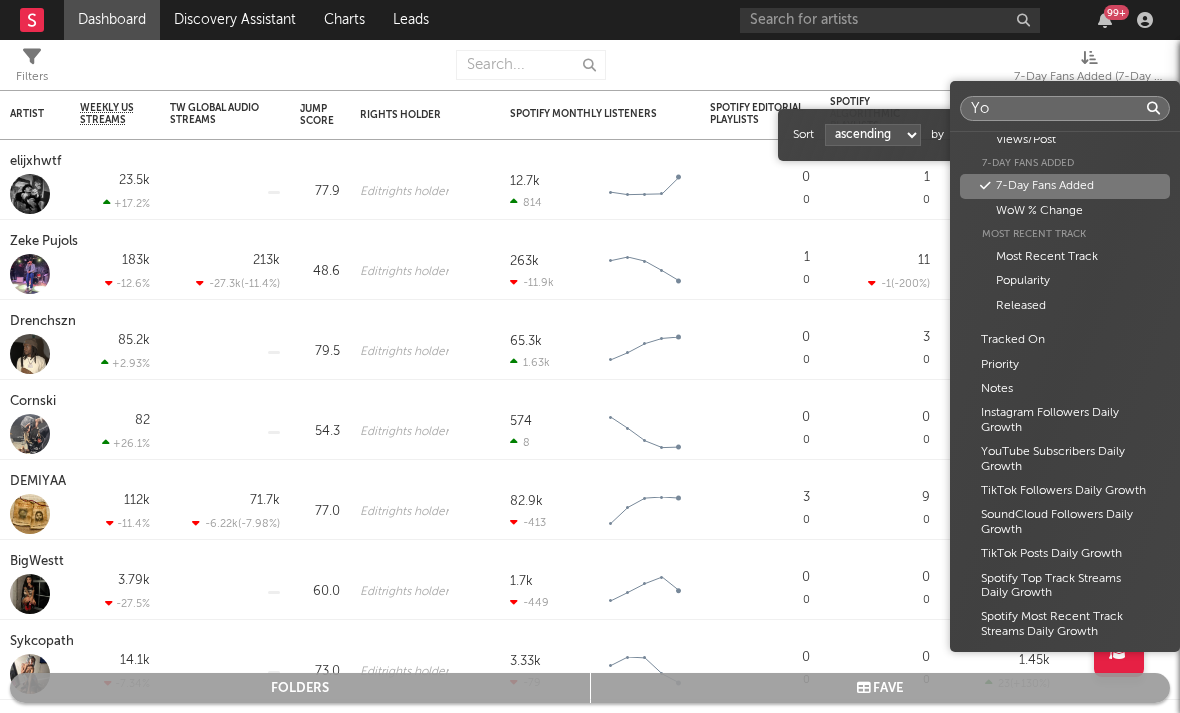 scroll, scrollTop: 0, scrollLeft: 0, axis: both 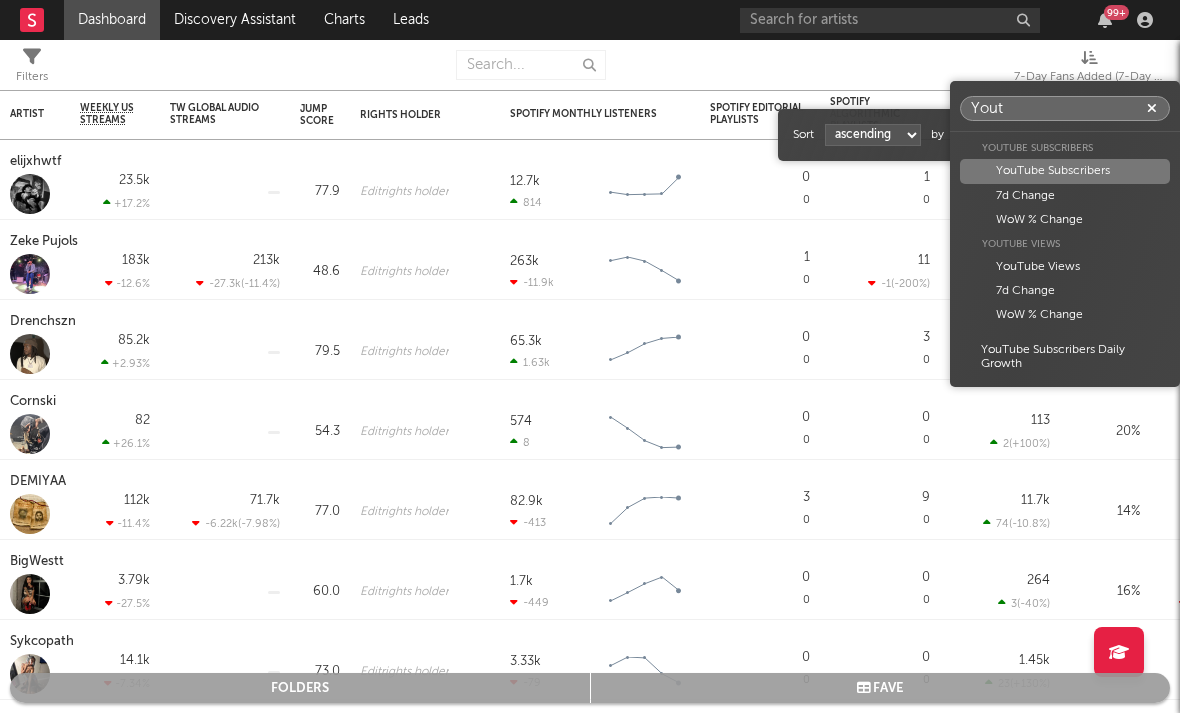 type on "Yout" 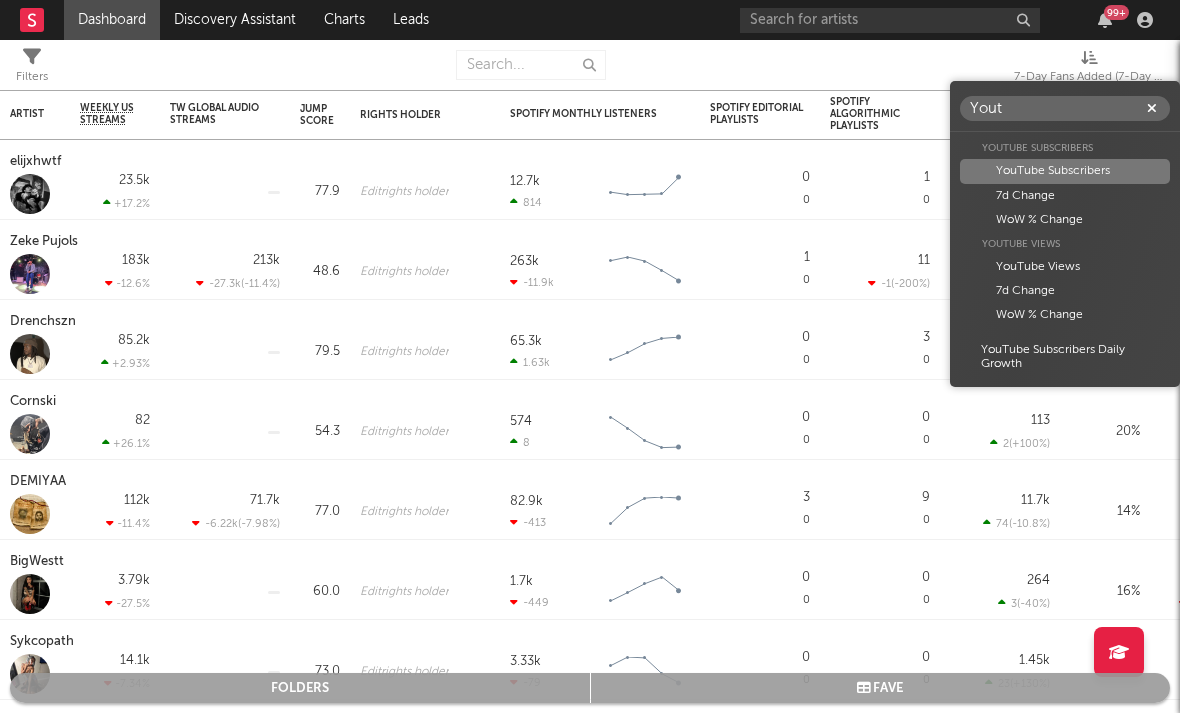 drag, startPoint x: 970, startPoint y: 129, endPoint x: 1012, endPoint y: 261, distance: 138.52075 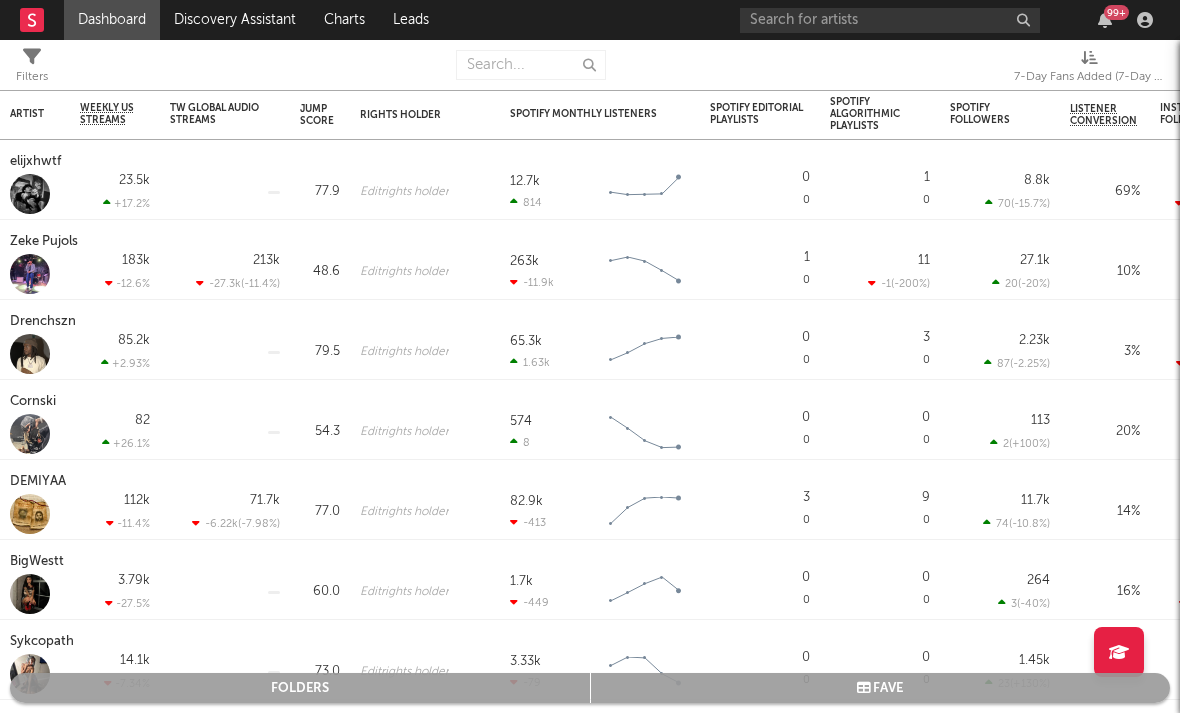 click on "7-Day Fans Added (7-Day Fans Added)" at bounding box center [1089, 77] 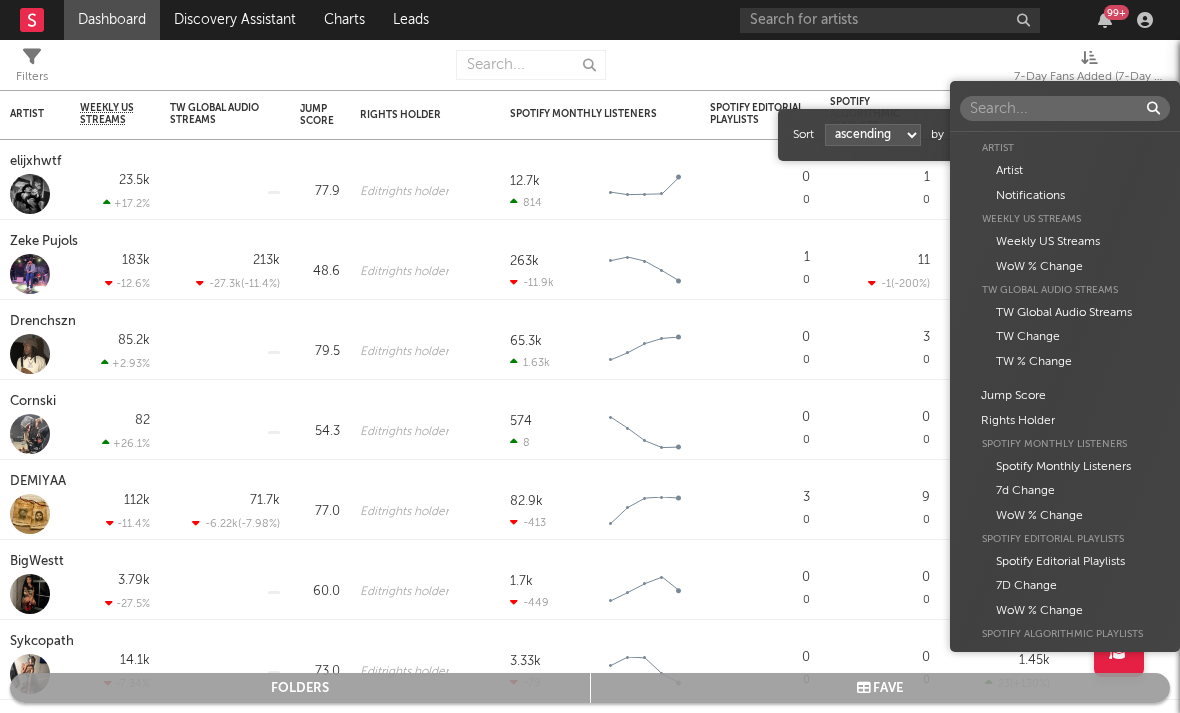 click on "Dashboard Discovery Assistant Charts Leads 99 + Notifications Settings Mark all as read All Growth Releases/Events Playlisting Today RoddyTreyy 12:32pm Added 6.77x more Instagram followers than their usual daily growth (+162 compared to +24 on average). duoto 12:29pm Added 6.0x more YouTube subscribers than their usual daily growth (+120 compared to +20 on average). Moneydw 11:46am Added 41.81x more Instagram followers than their usual daily growth (+396 compared to +9 on average). coop 11:44am Added 20.0x more Tiktok followers than their usual daily growth (+100 compared to +5 on average). Sophia Stel 10:37am Added 13.61x more Instagram followers than their usual daily growth (+490 compared to +36 on average). 3200 TRE 9:06am Added 27.0x more Tiktok followers than their usual daily growth (+900 compared to +33 on average). Rx Yp 7:45am 'Fashion Spinner' was added to 2 Apple Music playlists, including BASE:LINE (US) and Get Up and Go (US). lustr 3:00am Mavo 2:05am lustr 2:01am Sophia Stel 12:24am Yesterday %" at bounding box center [590, 356] 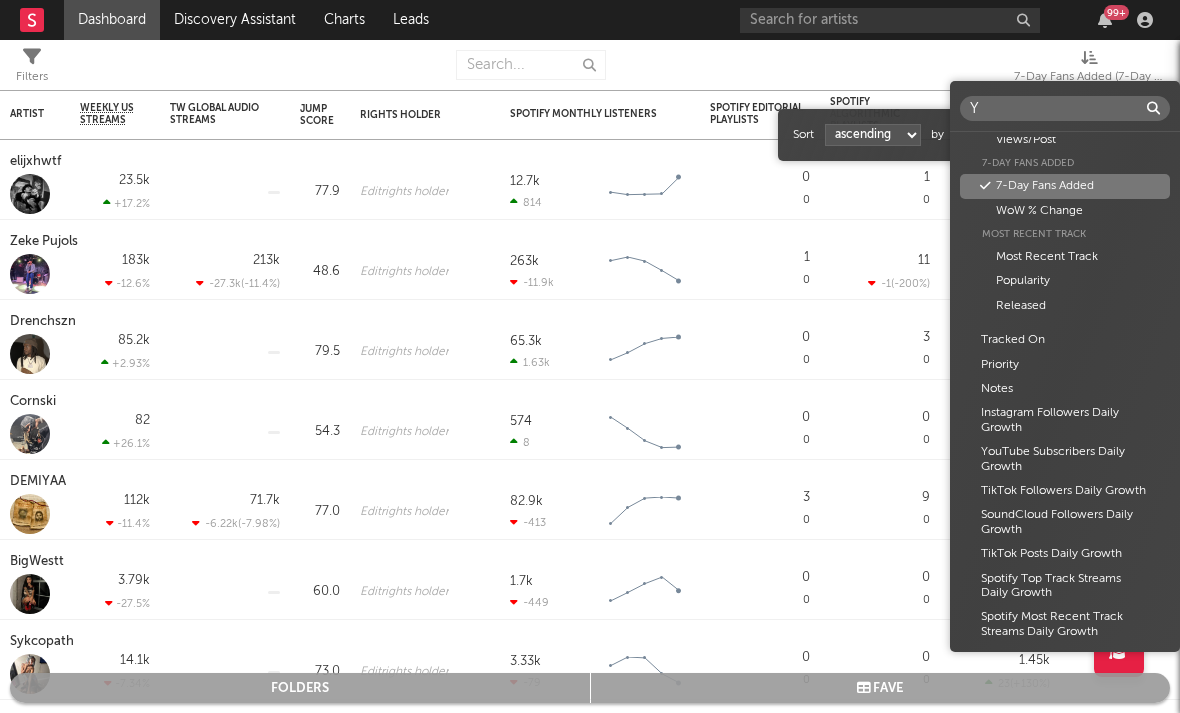 scroll, scrollTop: 0, scrollLeft: 0, axis: both 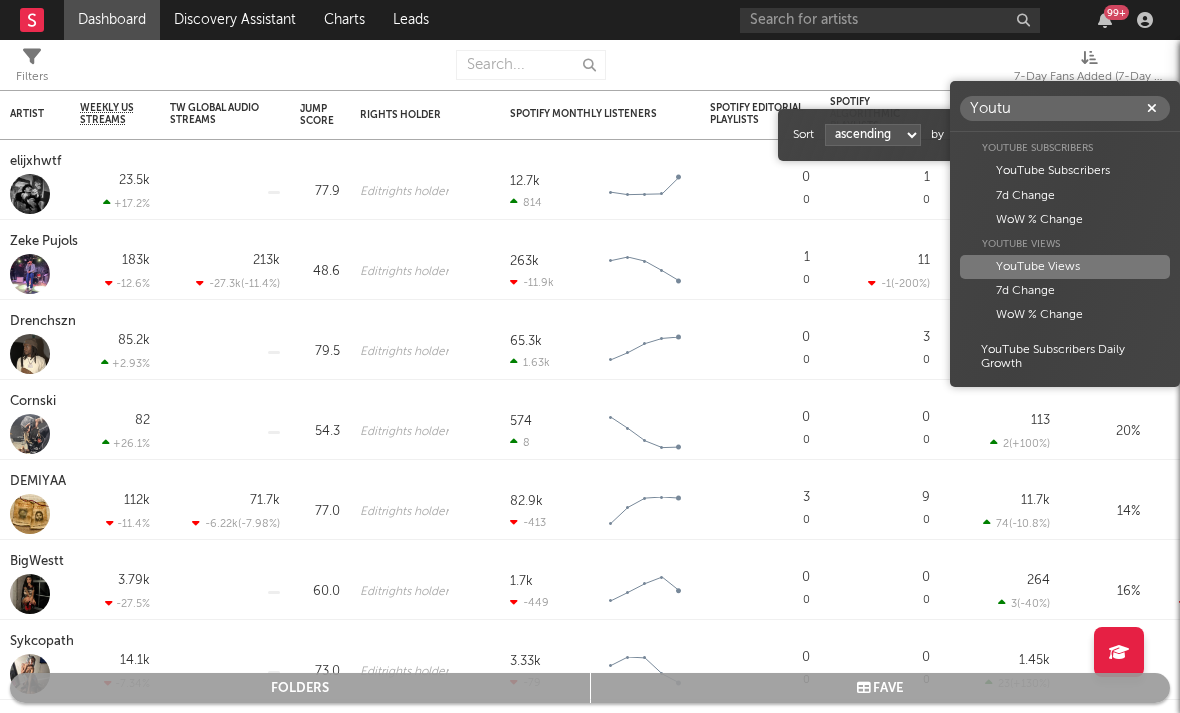 type on "Youtu" 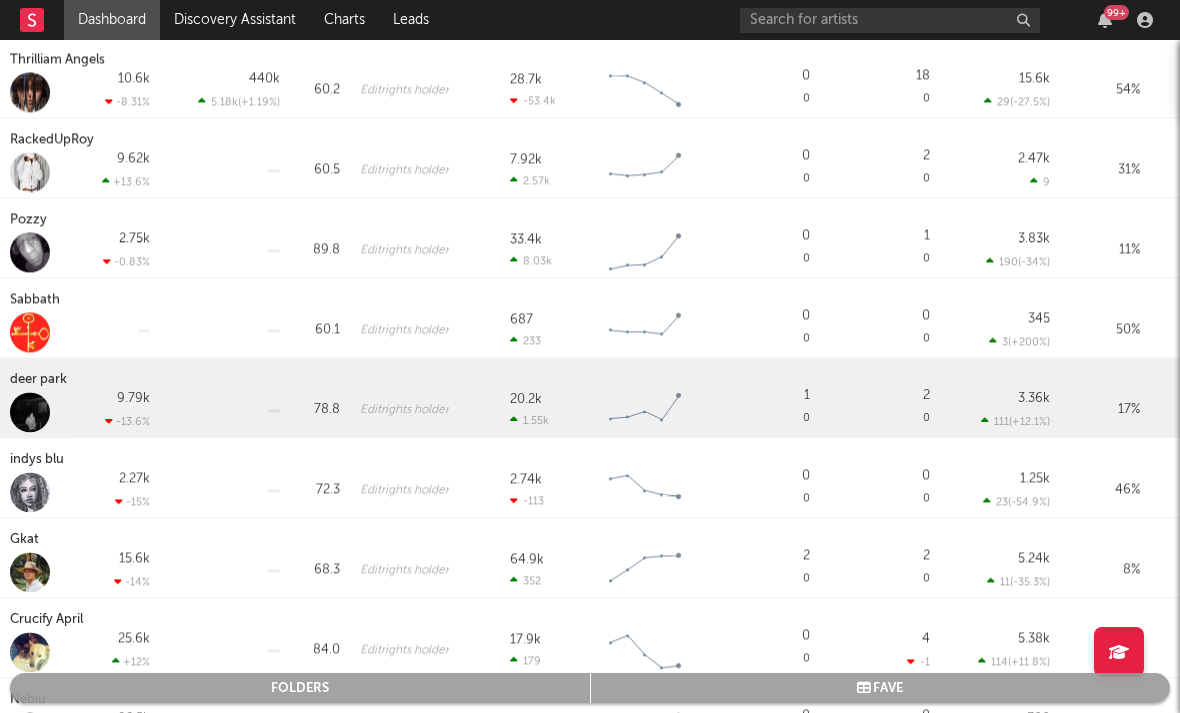 click on "deer park" at bounding box center [41, 380] 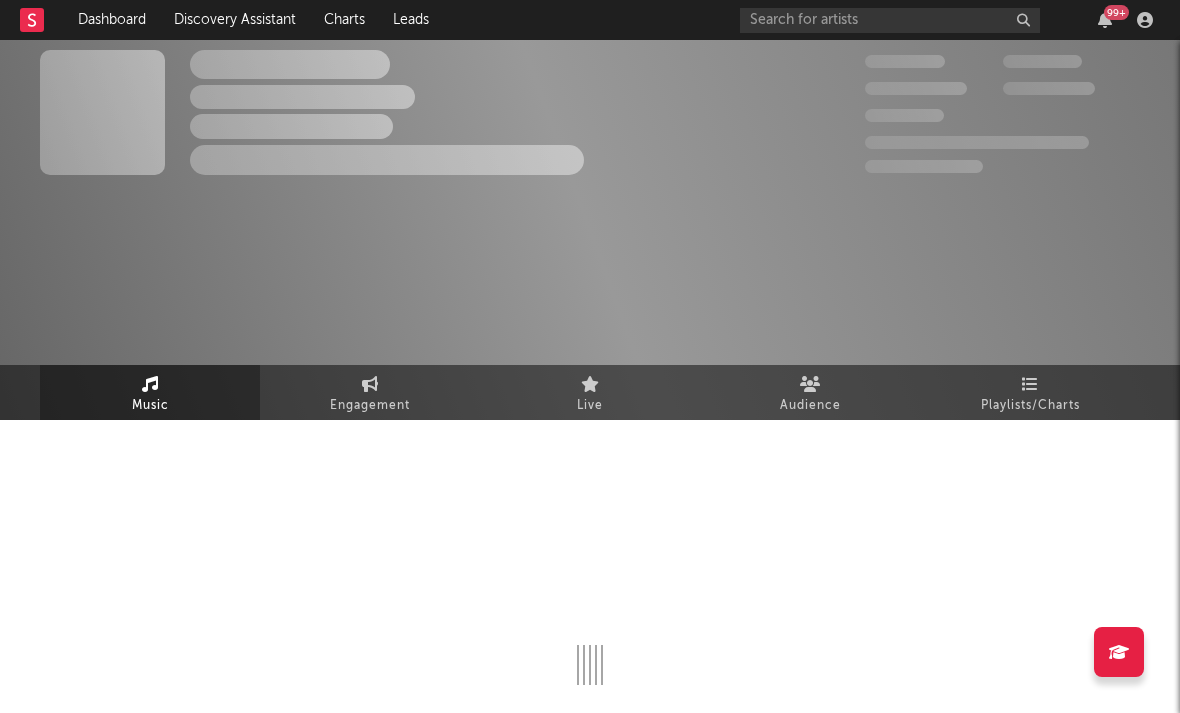 select on "1w" 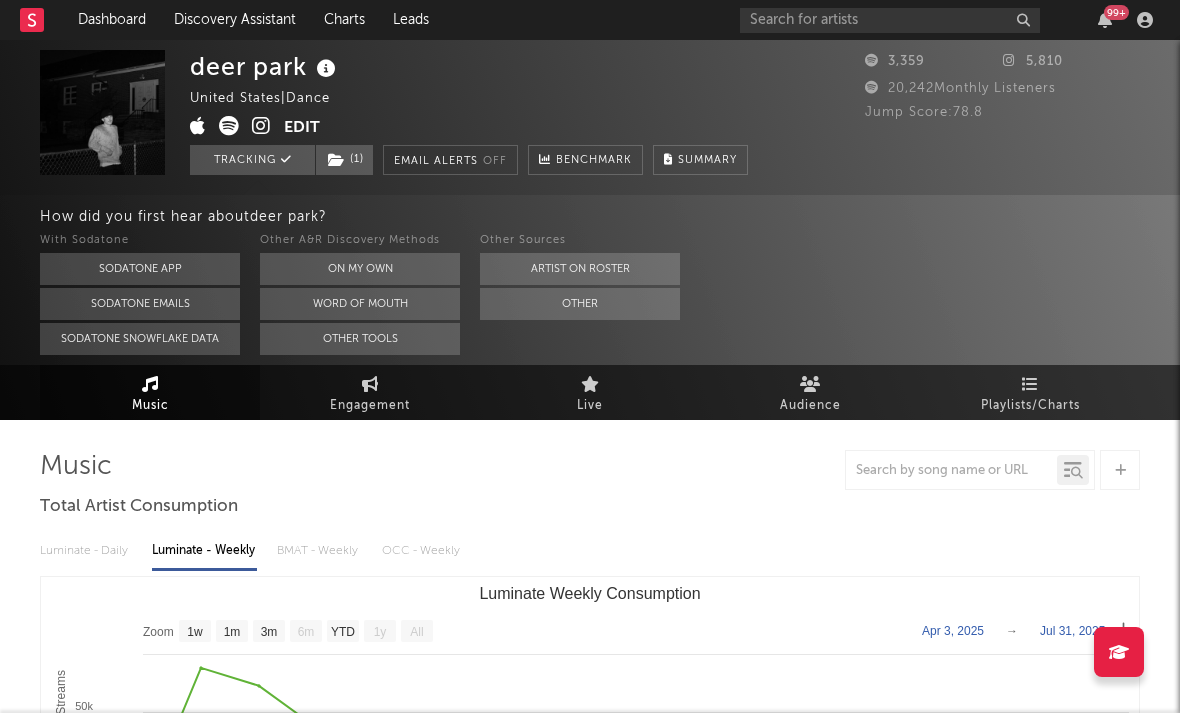 click at bounding box center (261, 126) 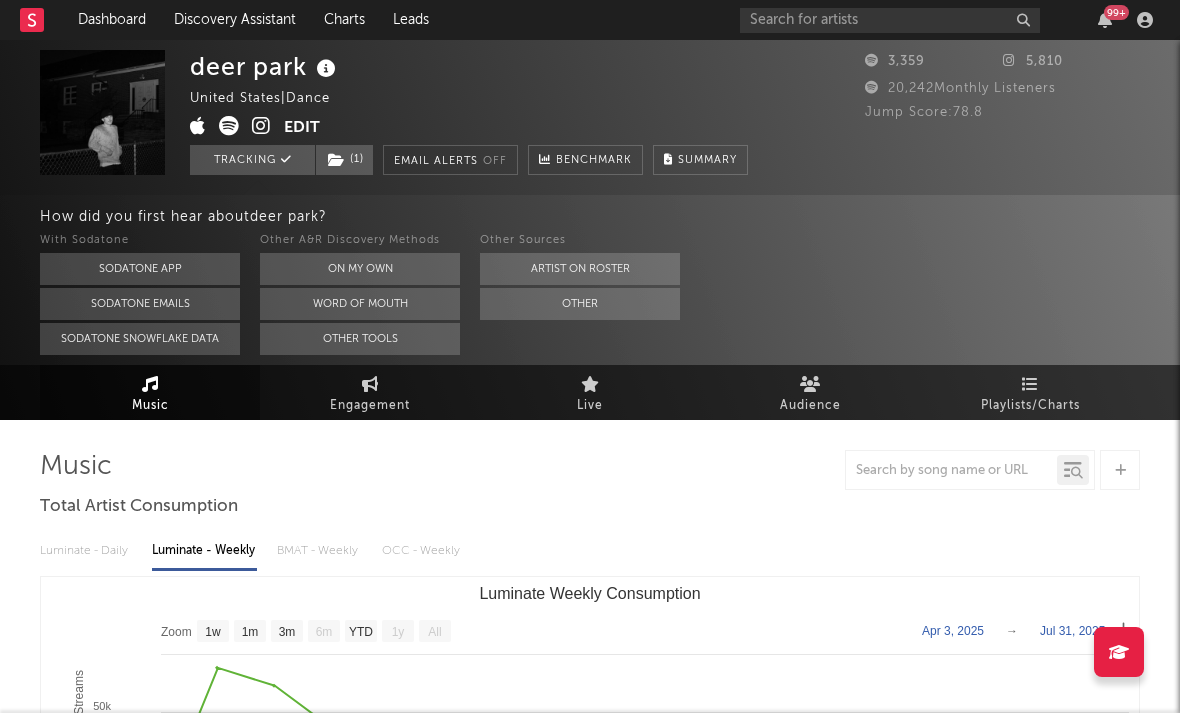 click at bounding box center (198, 126) 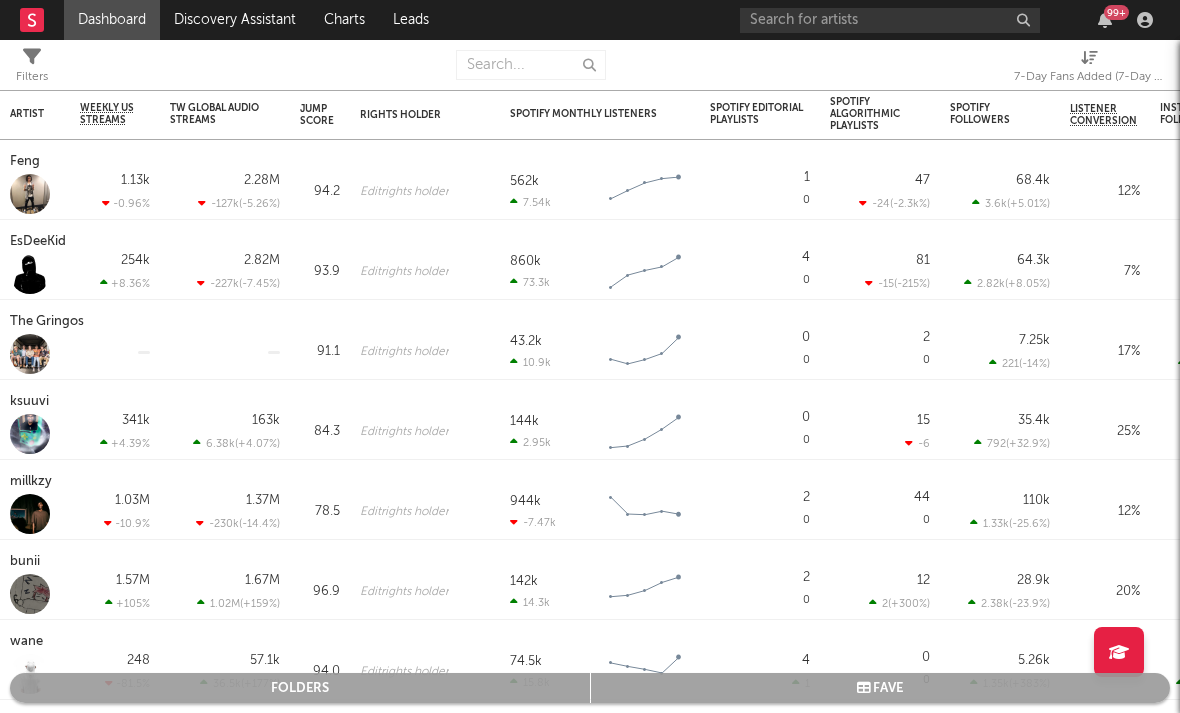 select on "-1" 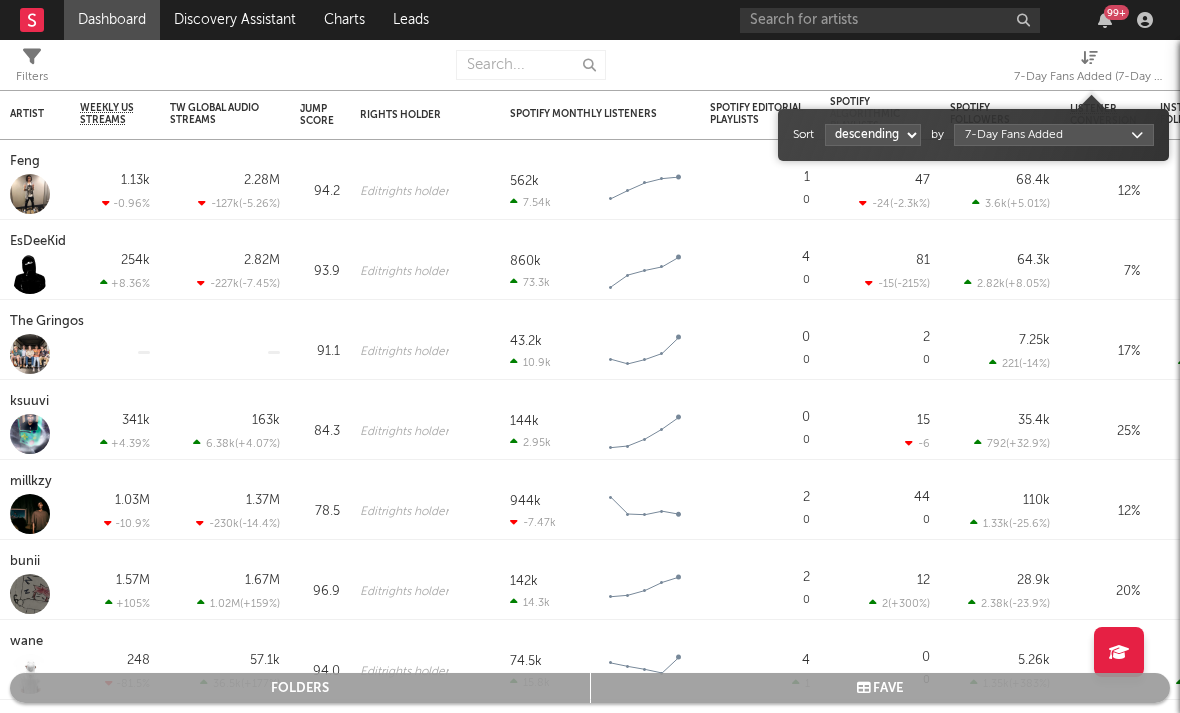 click on "7-Day Fans Added (7-Day Fans Added)" at bounding box center [1089, 77] 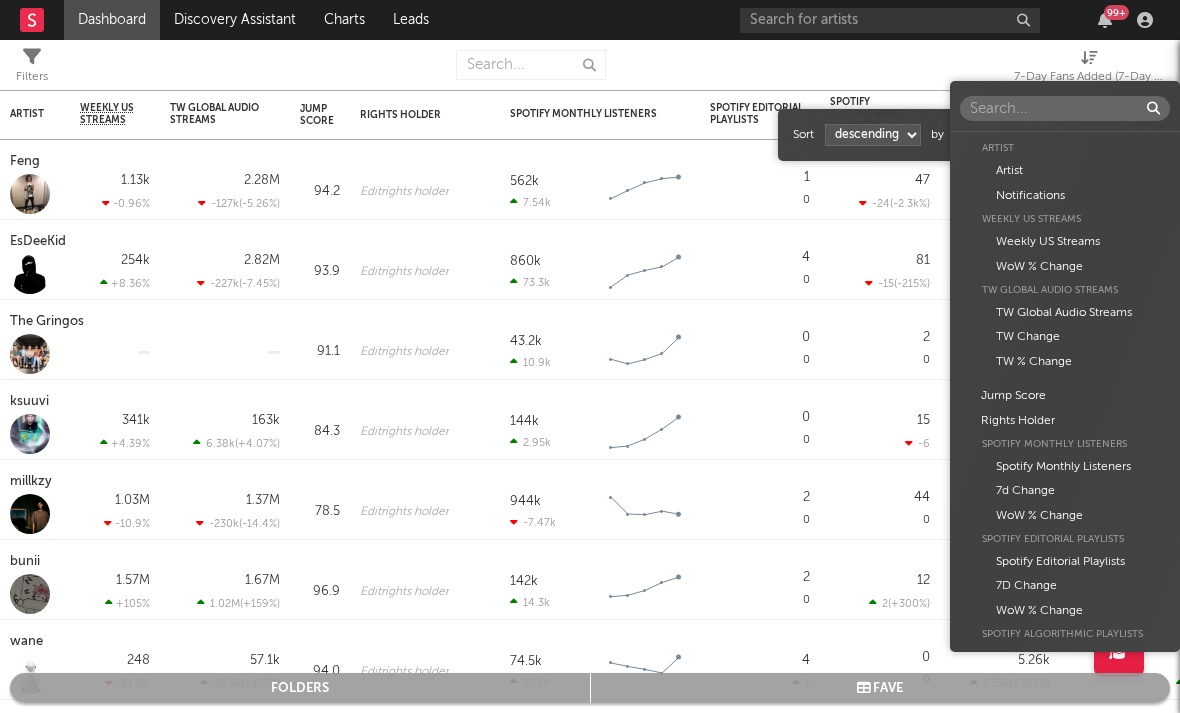 click on "Dashboard Discovery Assistant Charts Leads 99 + Notifications Settings Mark all as read All Growth Releases/Events Playlisting Today RoddyTreyy 12:32pm Added 6.77x more Instagram followers than their usual daily growth (+162 compared to +24 on average). duoto 12:29pm Added 6.0x more YouTube subscribers than their usual daily growth (+120 compared to +20 on average). Moneydw 11:46am Added 41.81x more Instagram followers than their usual daily growth (+396 compared to +9 on average). coop 11:44am Added 20.0x more Tiktok followers than their usual daily growth (+100 compared to +5 on average). Sophia Stel 10:37am Added 13.61x more Instagram followers than their usual daily growth (+490 compared to +36 on average). 3200 TRE 9:06am Added 27.0x more Tiktok followers than their usual daily growth (+900 compared to +33 on average). Rx Yp 7:45am 'Fashion Spinner' was added to 2 Apple Music playlists, including BASE:LINE (US) and Get Up and Go (US). lustr 3:00am Mavo 2:05am lustr 2:01am Sophia Stel 12:24am Yesterday %" at bounding box center (590, 356) 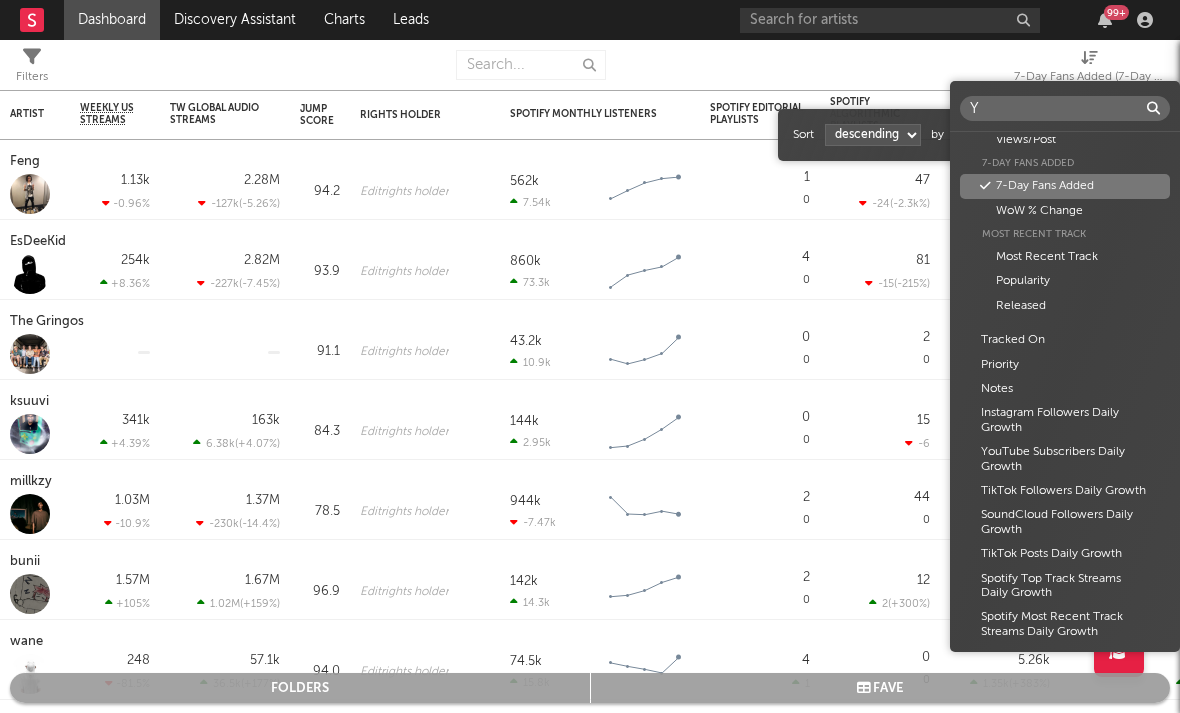 scroll, scrollTop: 0, scrollLeft: 0, axis: both 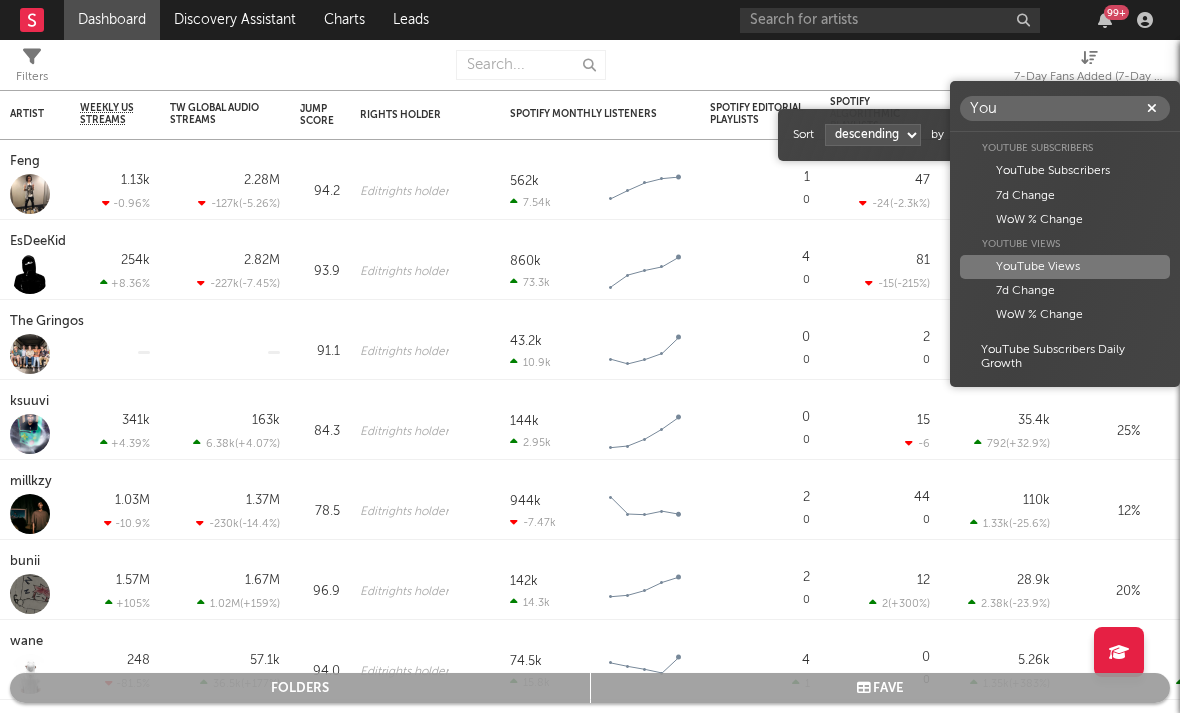 type on "You" 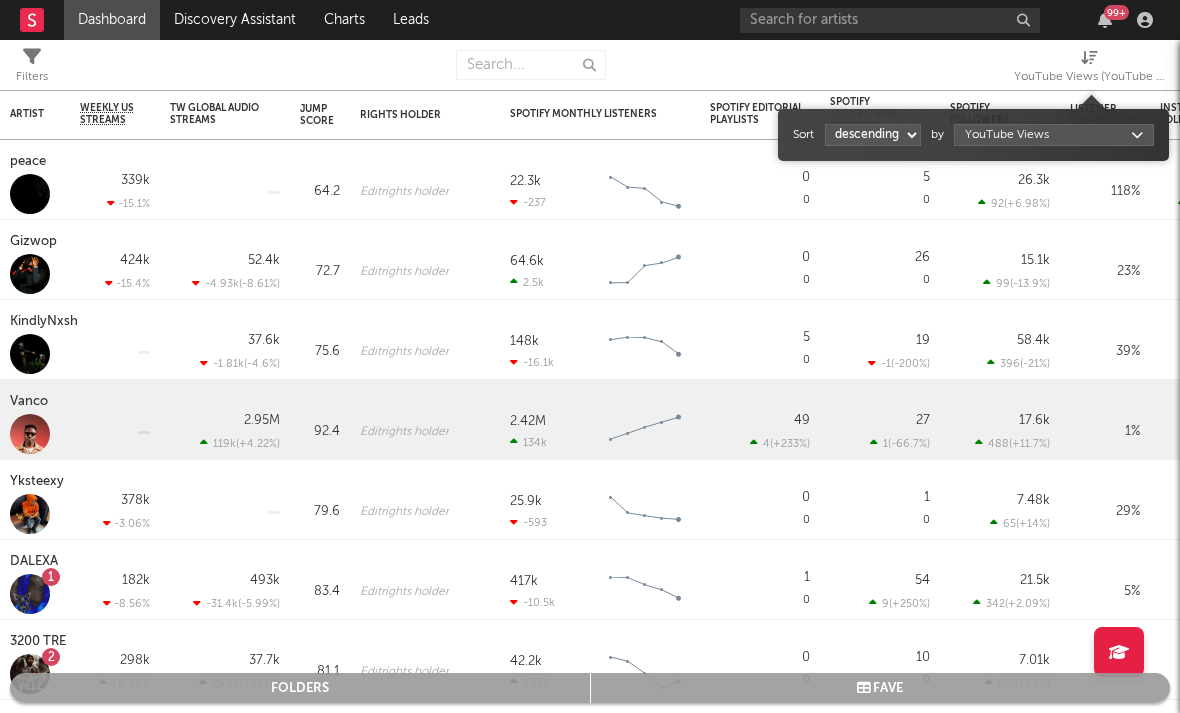 select on "1" 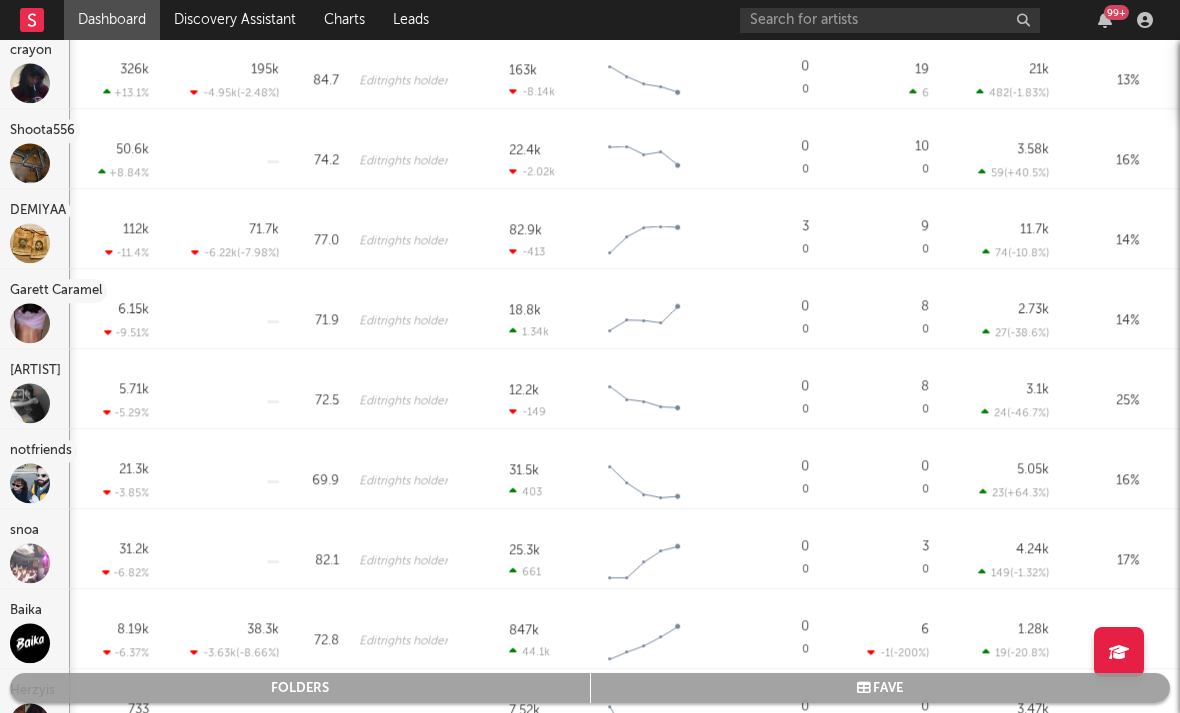 click on "Garett Caramel" at bounding box center (58, 291) 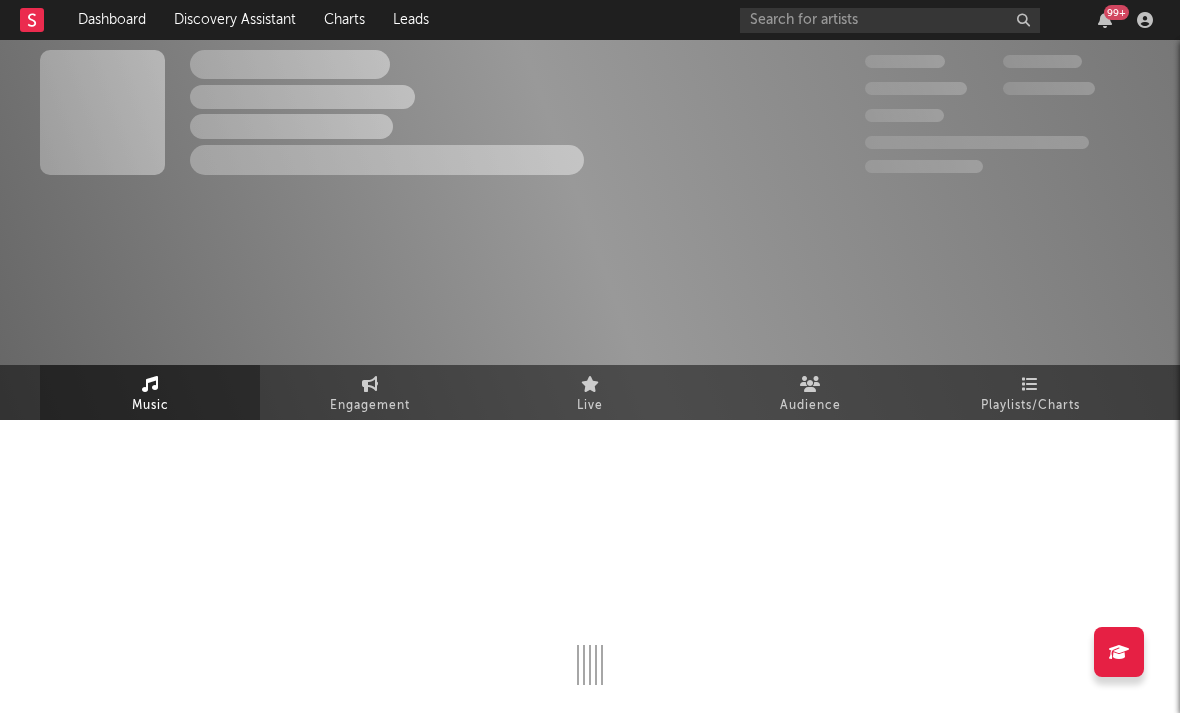 select on "6m" 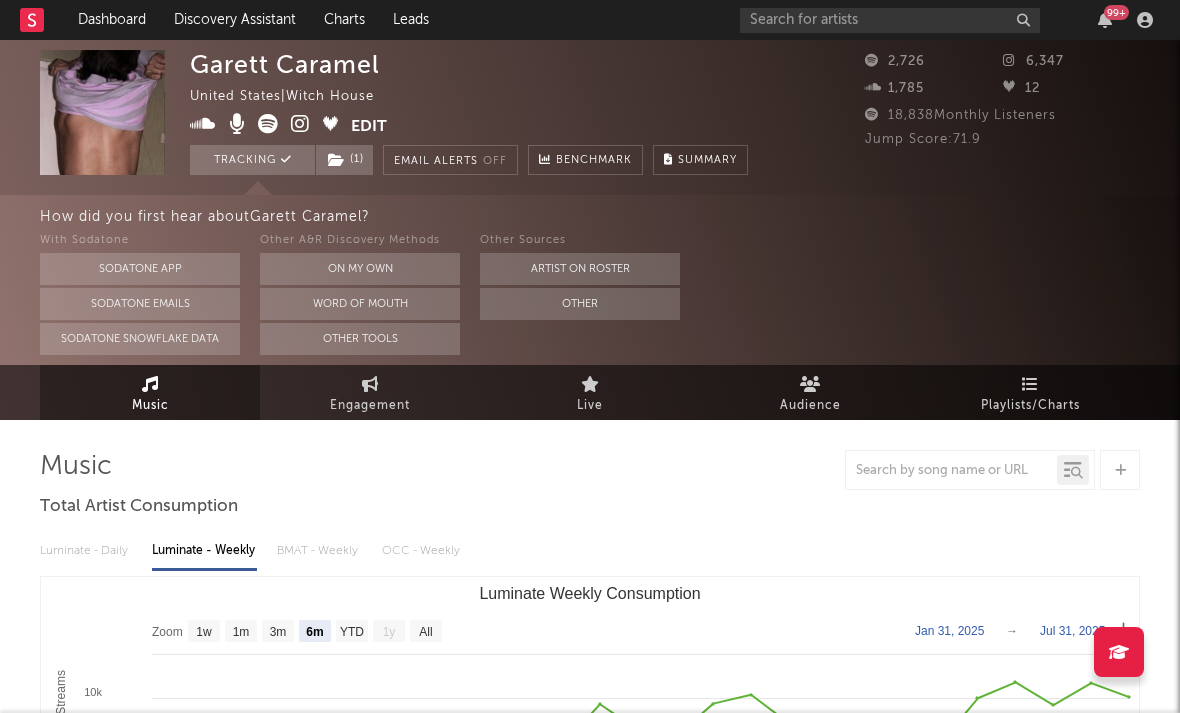 click at bounding box center [300, 124] 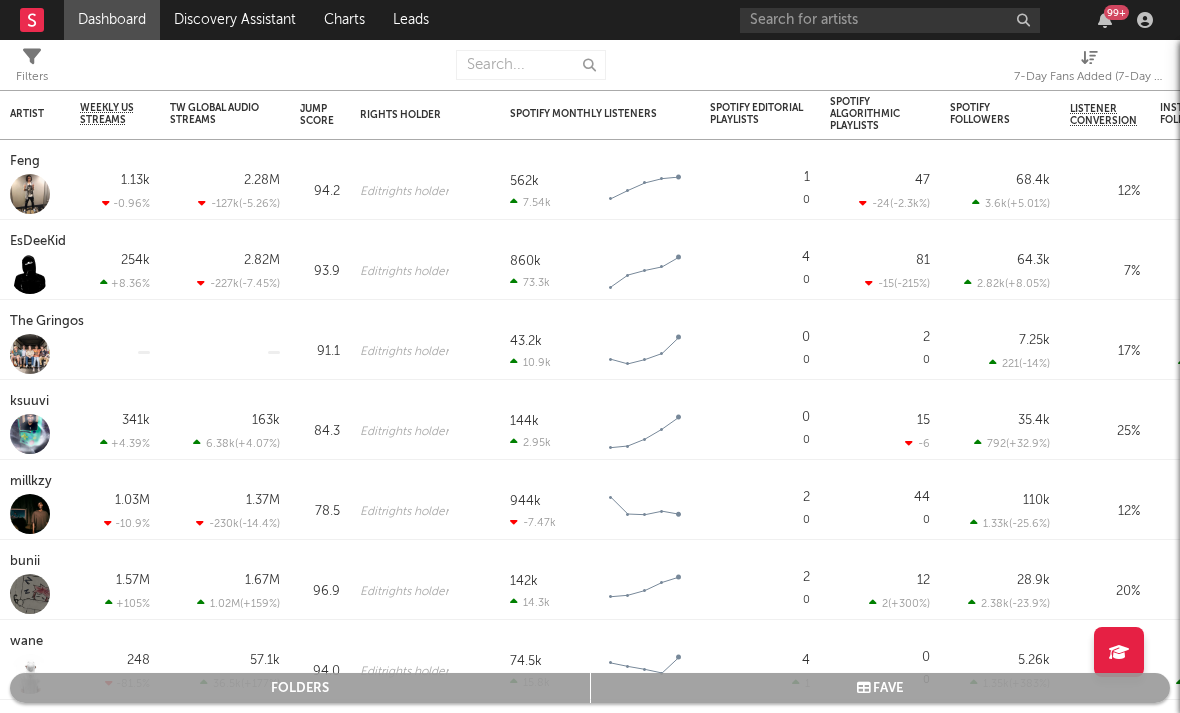 click on "7-Day Fans Added (7-Day Fans Added)" at bounding box center (1089, 77) 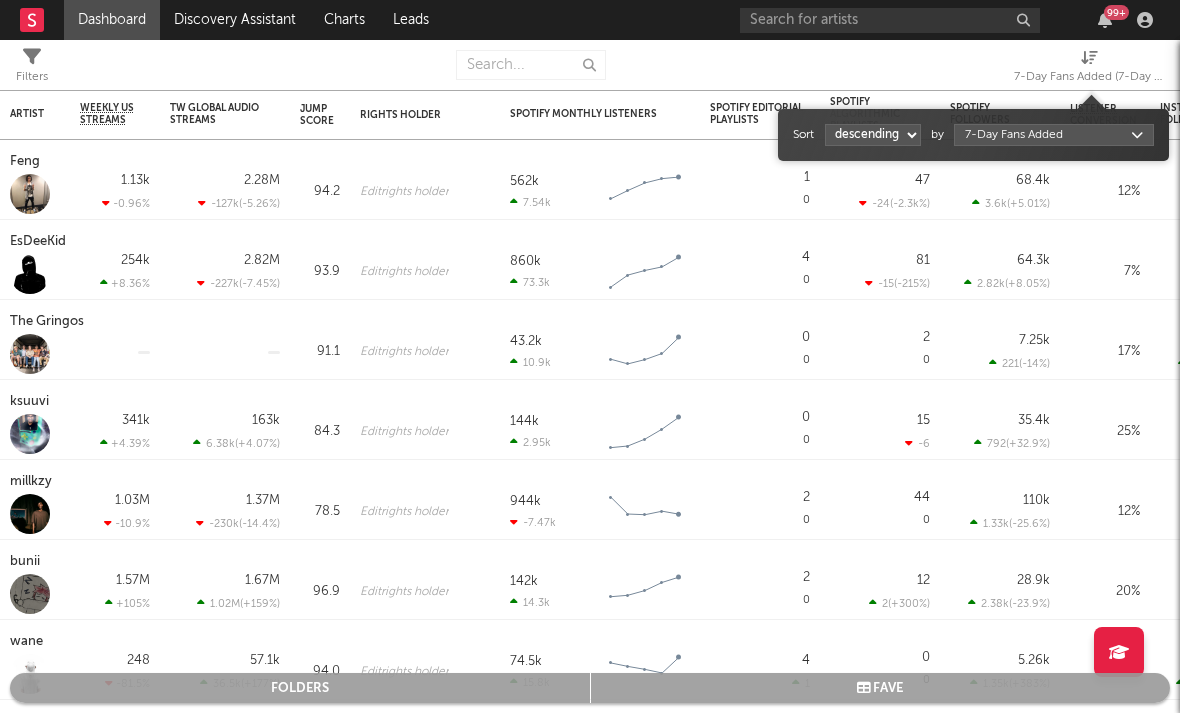 select on "1" 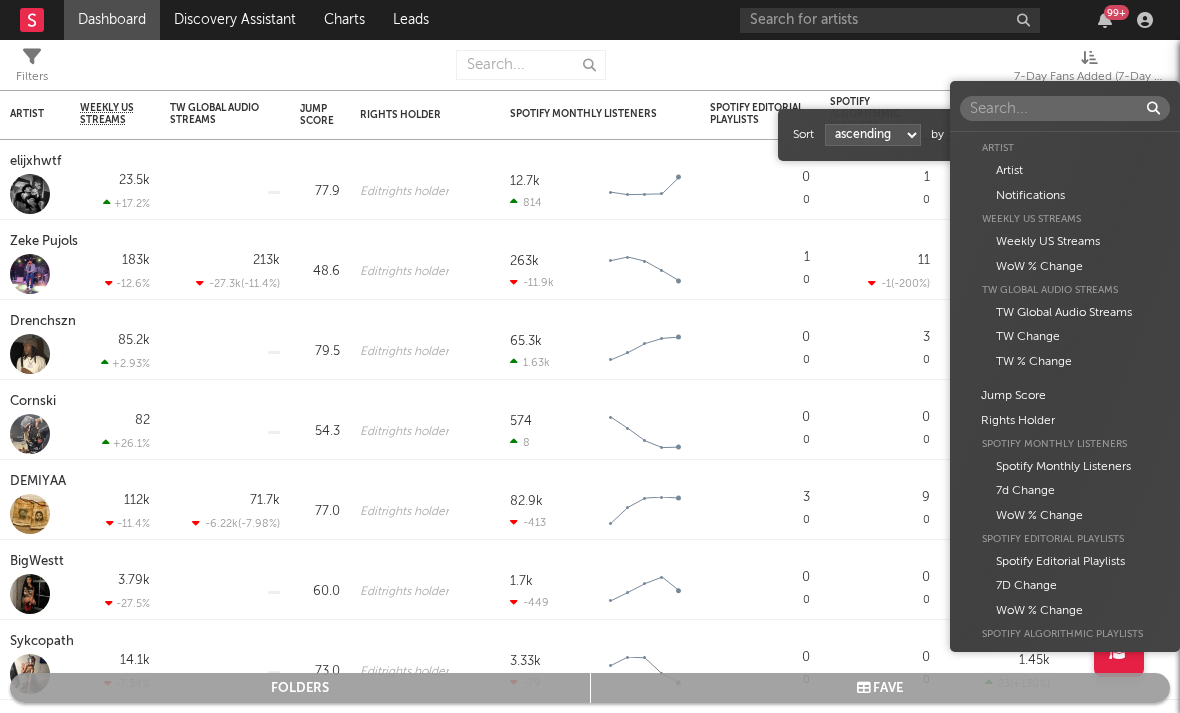 click on "Dashboard Discovery Assistant Charts Leads 99 + Notifications Settings Mark all as read All Growth Releases/Events Playlisting Today RoddyTreyy 12:32pm Added 6.77x more Instagram followers than their usual daily growth (+162 compared to +24 on average). duoto 12:29pm Added 6.0x more YouTube subscribers than their usual daily growth (+120 compared to +20 on average). Moneydw 11:46am Added 41.81x more Instagram followers than their usual daily growth (+396 compared to +9 on average). coop 11:44am Added 20.0x more Tiktok followers than their usual daily growth (+100 compared to +5 on average). Sophia Stel 10:37am Added 13.61x more Instagram followers than their usual daily growth (+490 compared to +36 on average). 3200 TRE 9:06am Added 27.0x more Tiktok followers than their usual daily growth (+900 compared to +33 on average). Rx Yp 7:45am 'Fashion Spinner' was added to 2 Apple Music playlists, including BASE:LINE (US) and Get Up and Go (US). lustr 3:00am Mavo 2:05am lustr 2:01am Sophia Stel 12:24am Yesterday %" at bounding box center (590, 356) 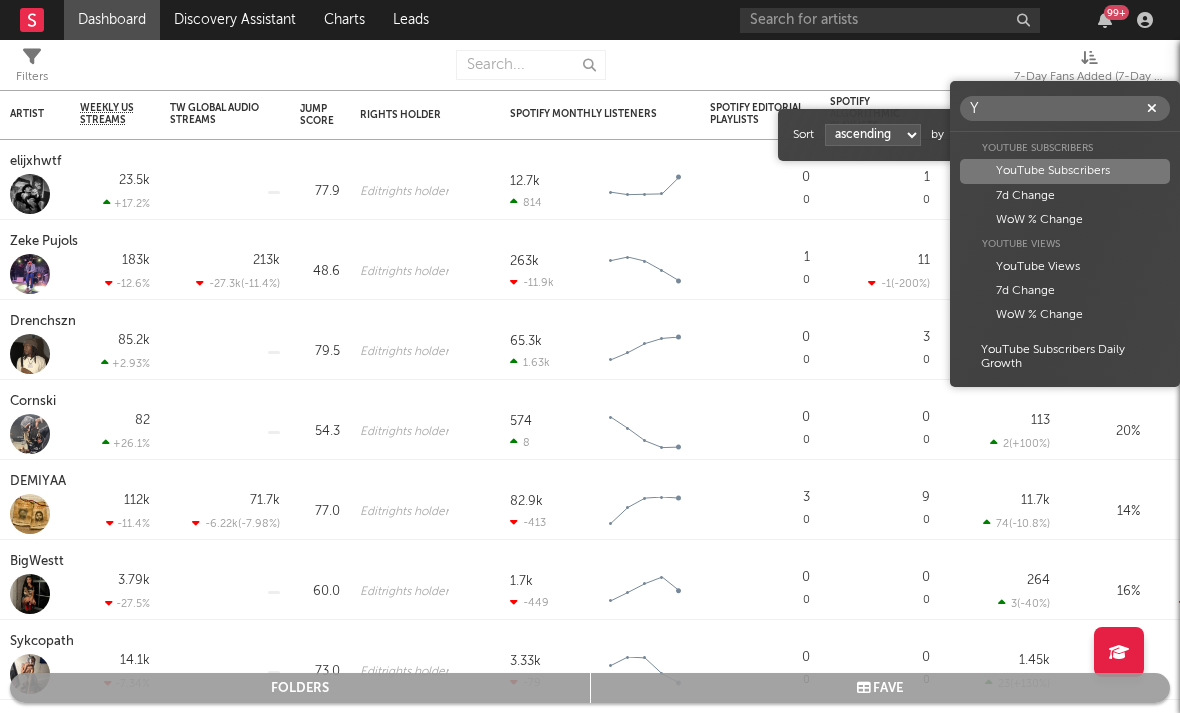 scroll, scrollTop: 0, scrollLeft: 0, axis: both 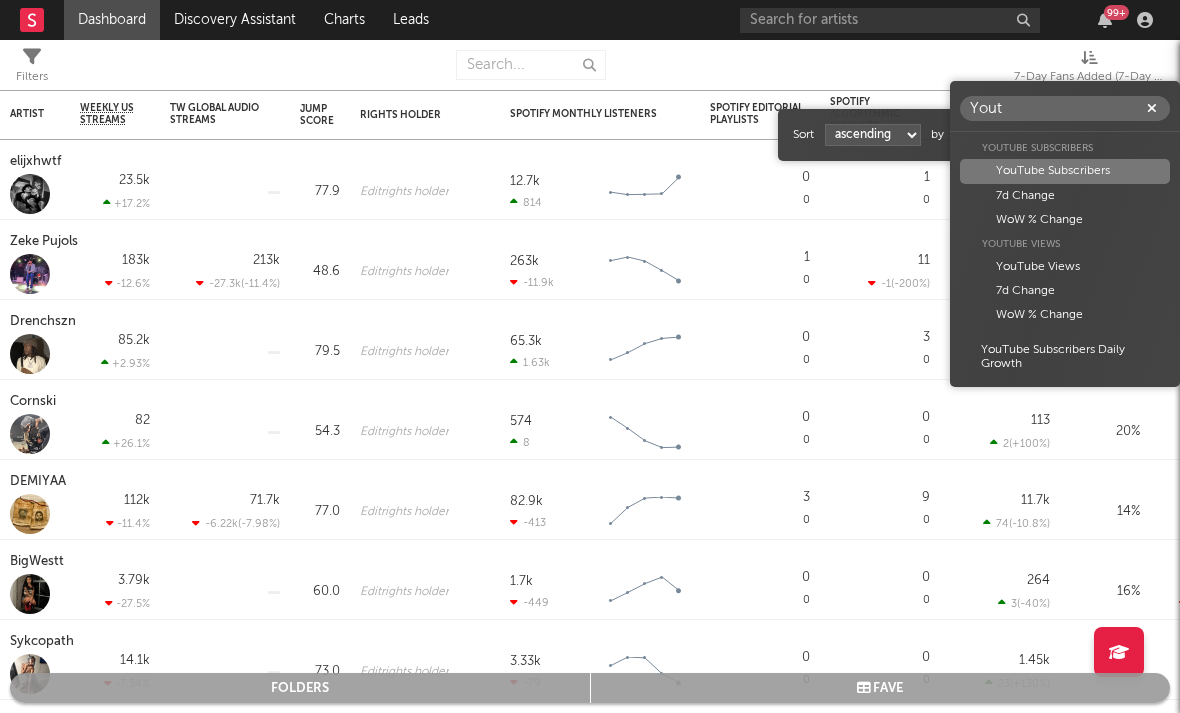 type on "Yout" 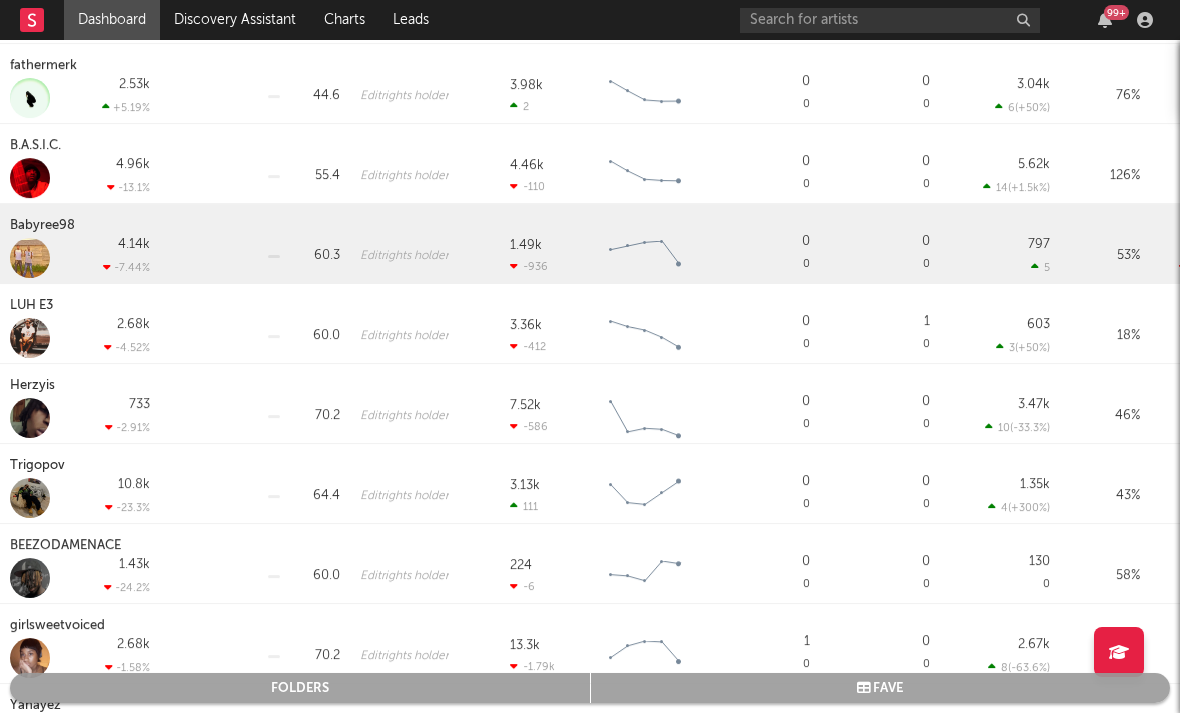 click on "Babyree98" at bounding box center [45, 226] 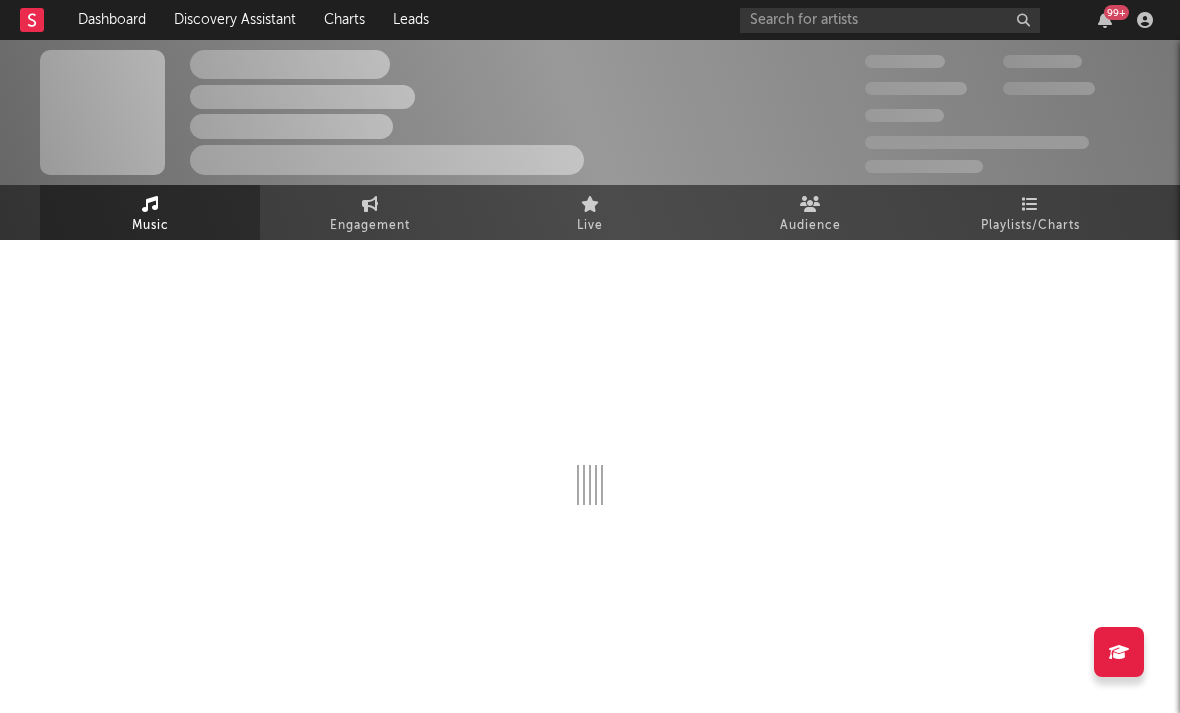 select on "6m" 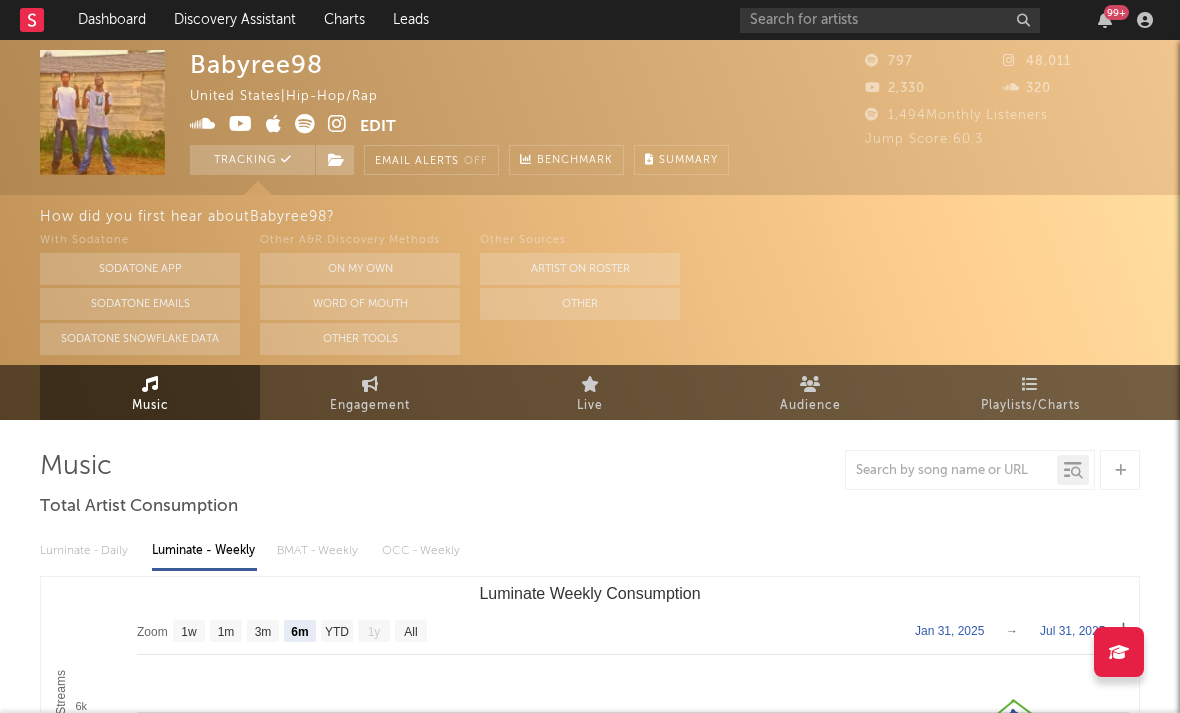click at bounding box center (337, 124) 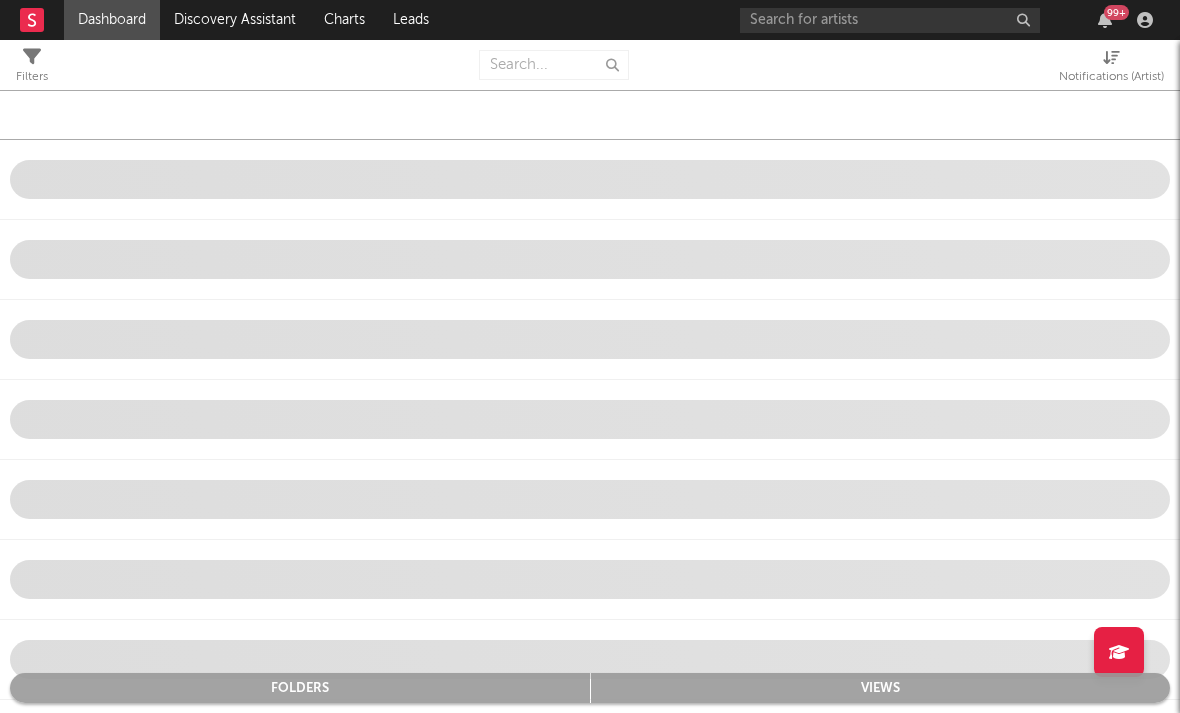 click on "Notifications (Artist)" at bounding box center (1111, 77) 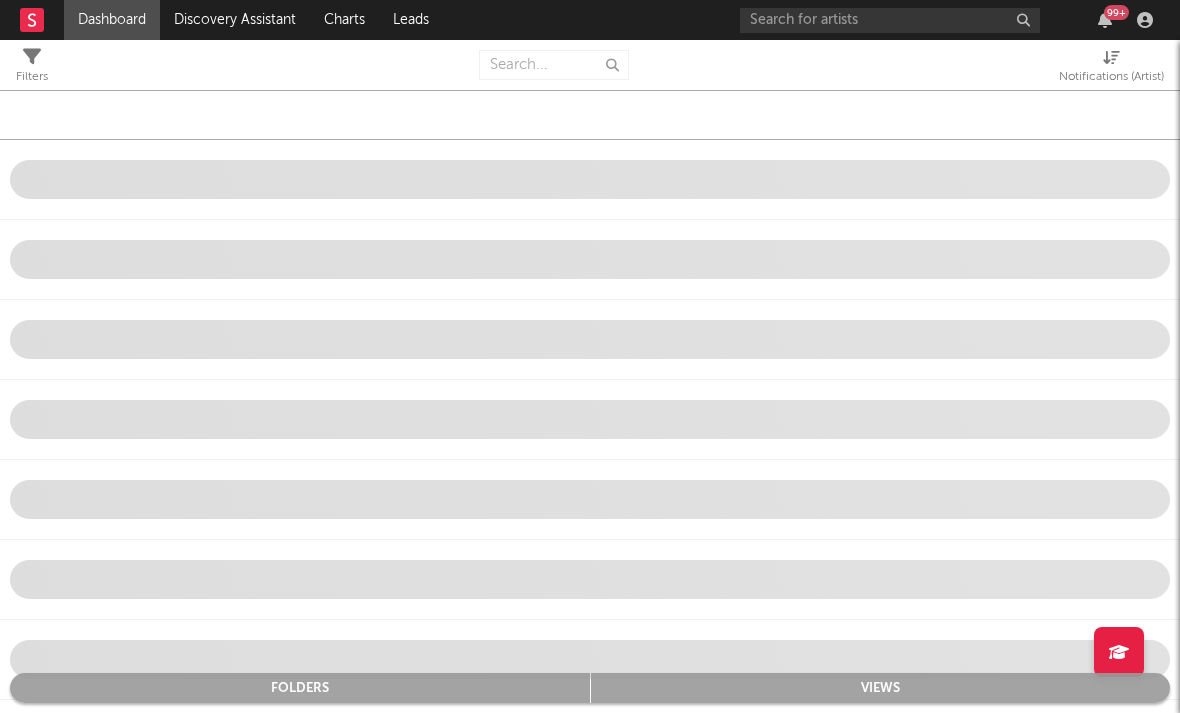 select on "-1" 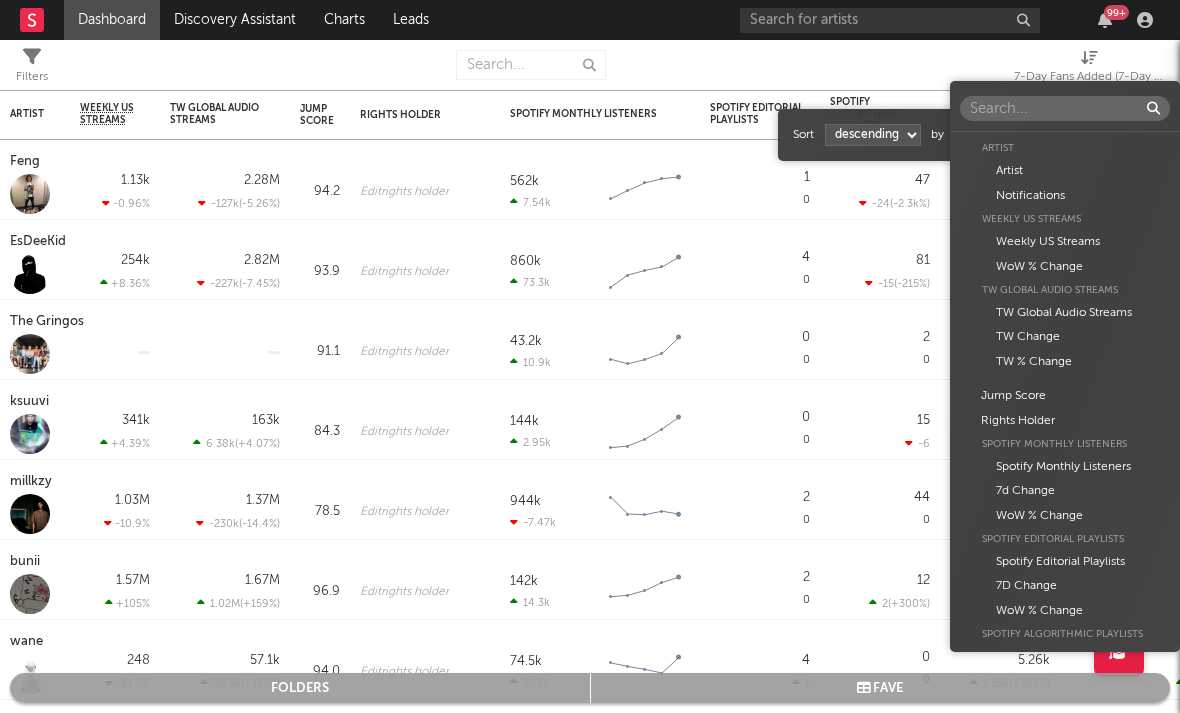 click on "Dashboard Discovery Assistant Charts Leads 99 + Notifications Settings Mark all as read All Growth Releases/Events Playlisting Today RoddyTreyy 12:32pm Added 6.77x more Instagram followers than their usual daily growth (+162 compared to +24 on average). duoto 12:29pm Added 6.0x more YouTube subscribers than their usual daily growth (+120 compared to +20 on average). Moneydw 11:46am Added 41.81x more Instagram followers than their usual daily growth (+396 compared to +9 on average). coop 11:44am Added 20.0x more Tiktok followers than their usual daily growth (+100 compared to +5 on average). Sophia Stel 10:37am Added 13.61x more Instagram followers than their usual daily growth (+490 compared to +36 on average). 3200 TRE 9:06am Added 27.0x more Tiktok followers than their usual daily growth (+900 compared to +33 on average). Rx Yp 7:45am 'Fashion Spinner' was added to 2 Apple Music playlists, including BASE:LINE (US) and Get Up and Go (US). lustr 3:00am Mavo 2:05am lustr 2:01am Sophia Stel 12:24am Yesterday %" at bounding box center (590, 356) 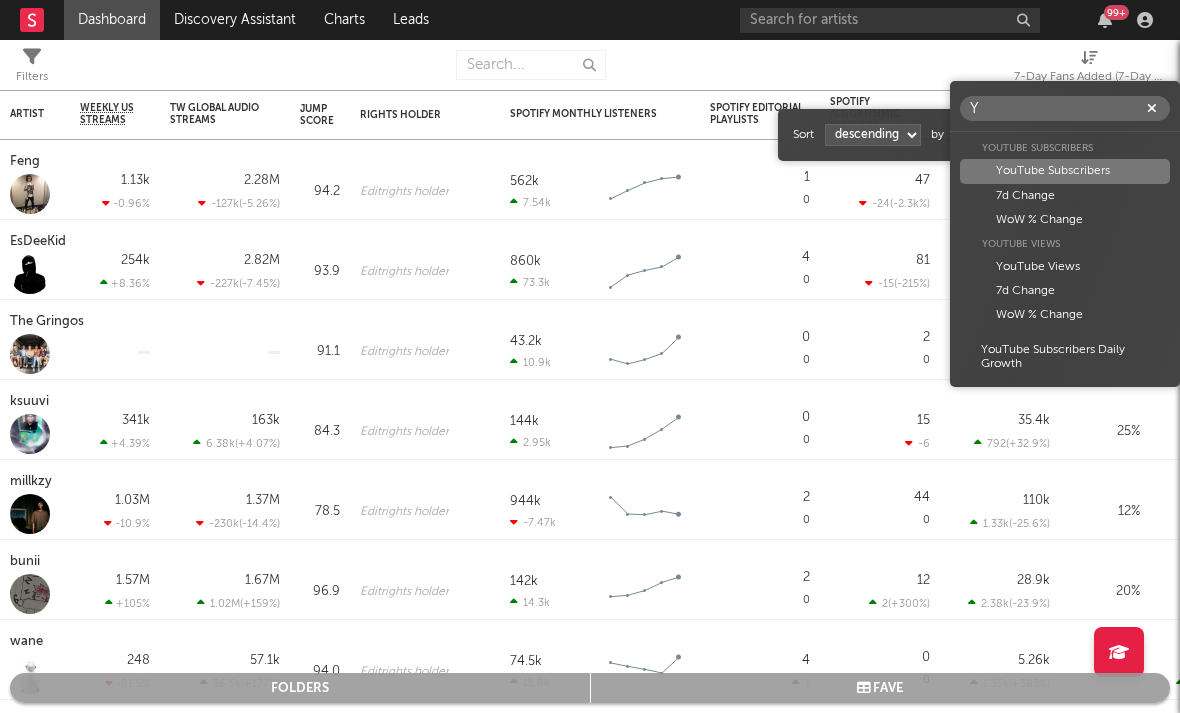 scroll, scrollTop: 0, scrollLeft: 0, axis: both 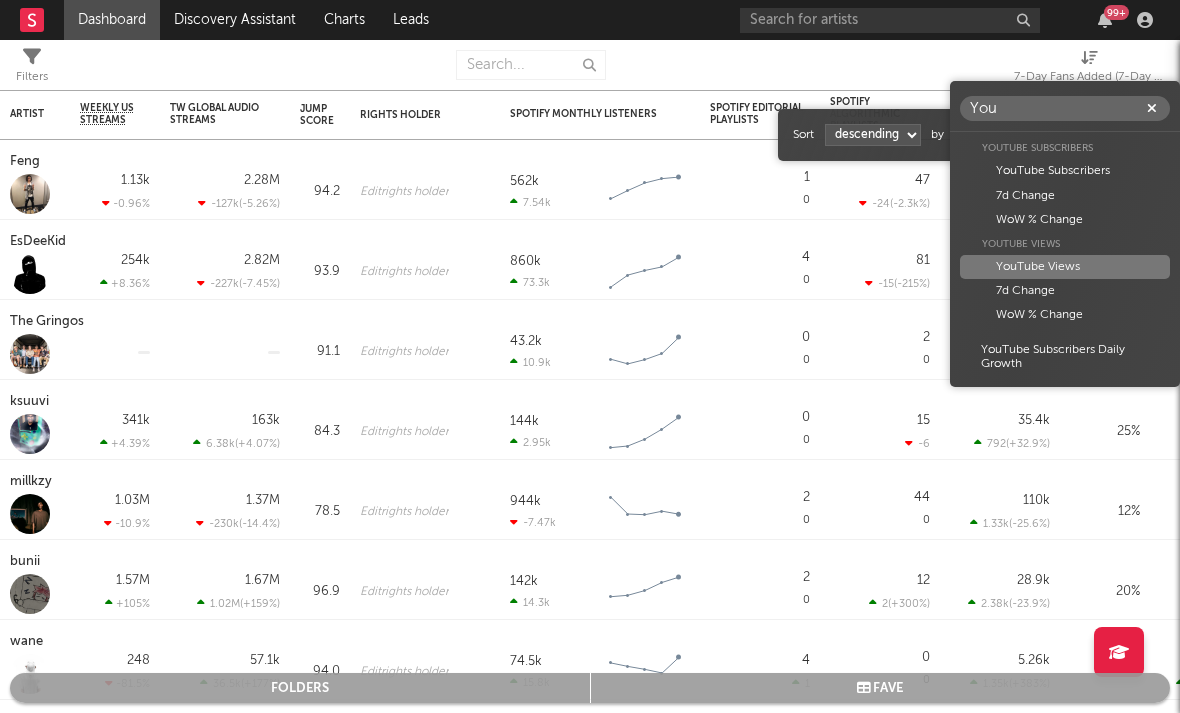 type on "You" 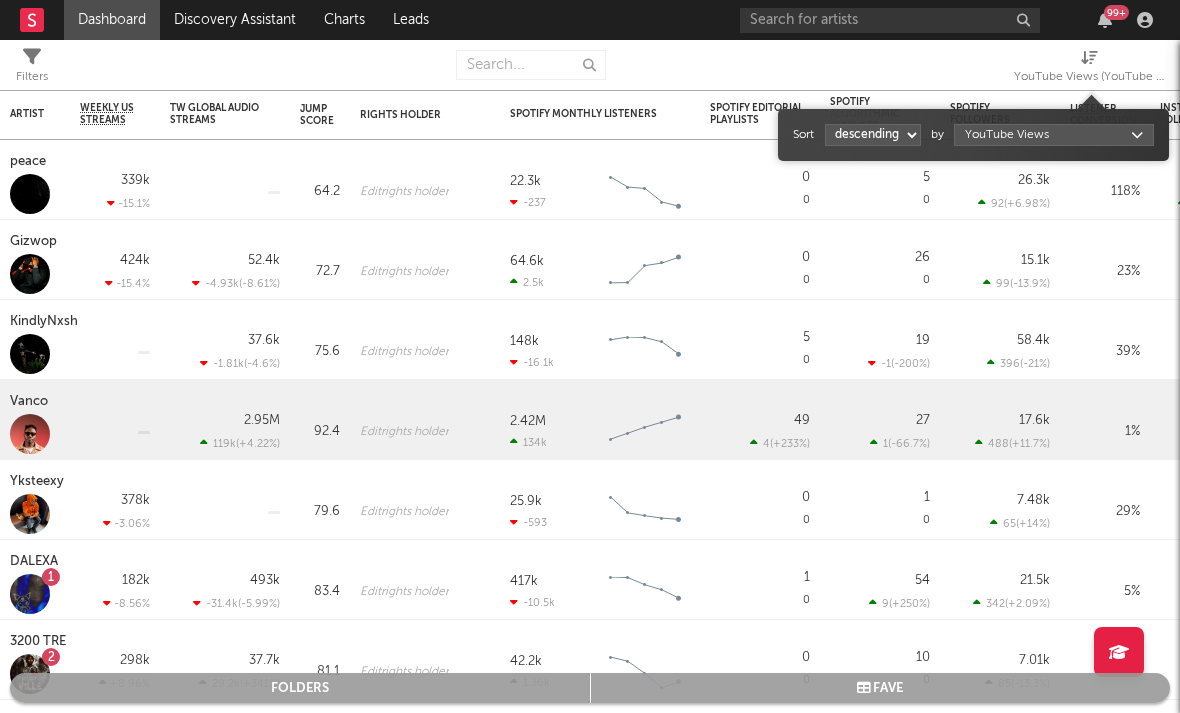 select on "1" 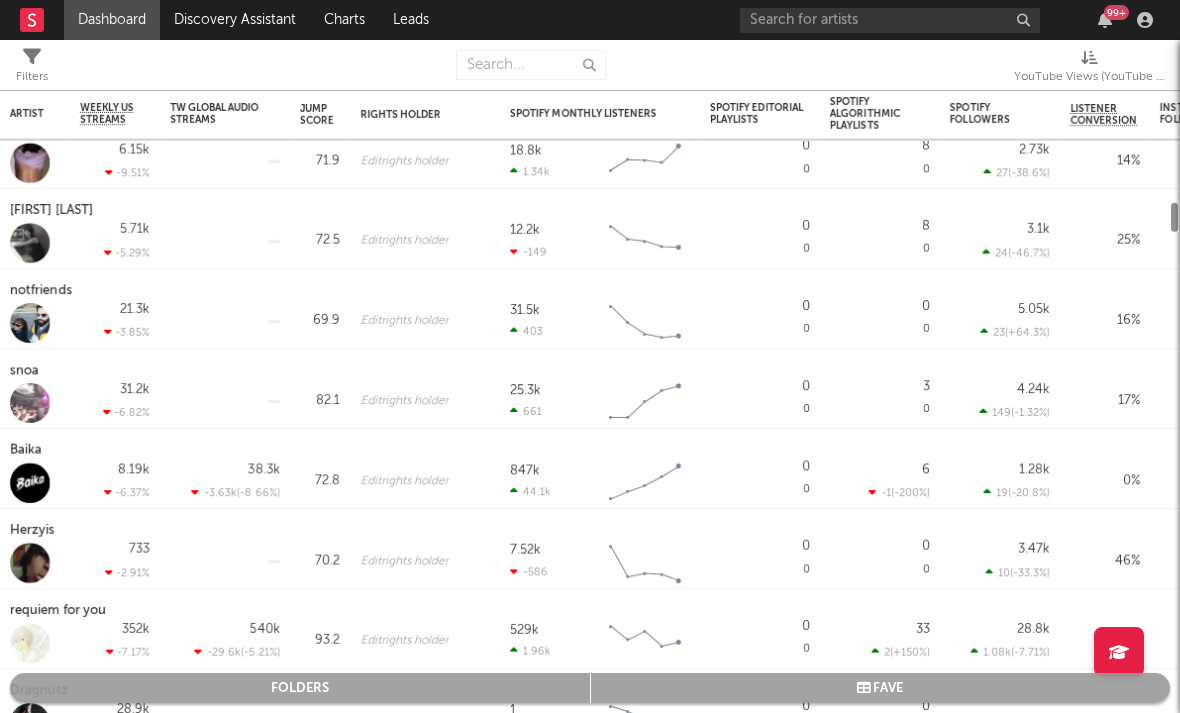 scroll, scrollTop: 0, scrollLeft: 0, axis: both 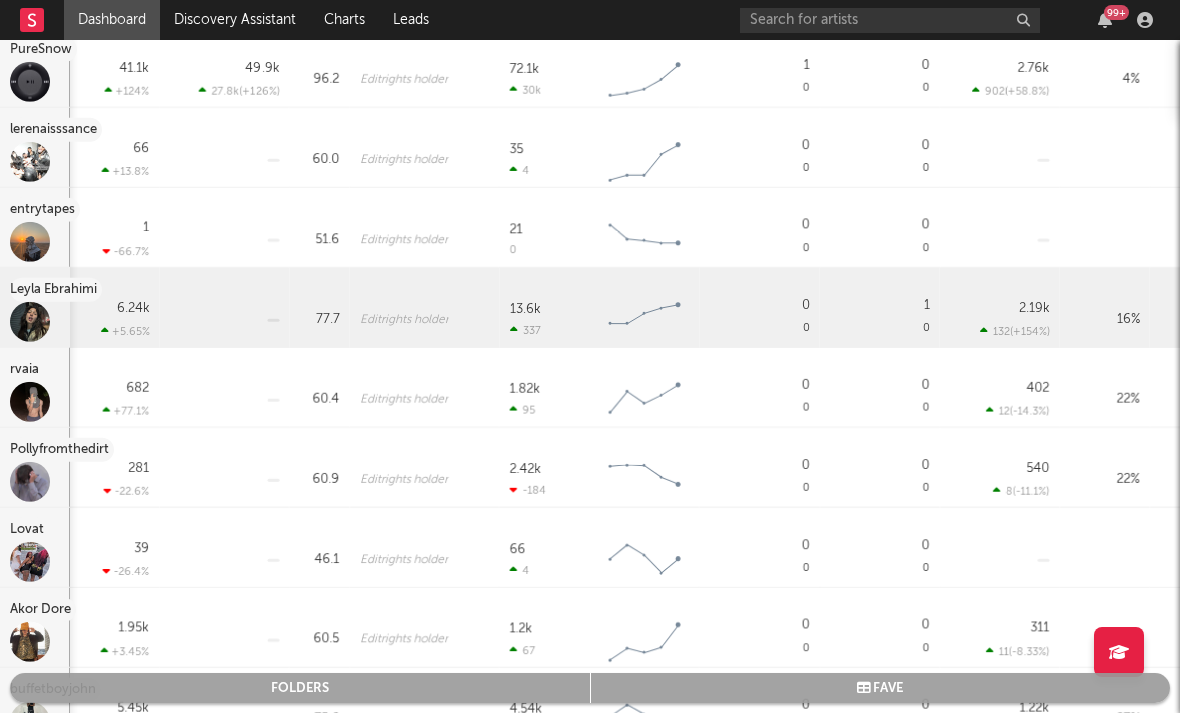click on "Leyla Ebrahimi" at bounding box center [56, 290] 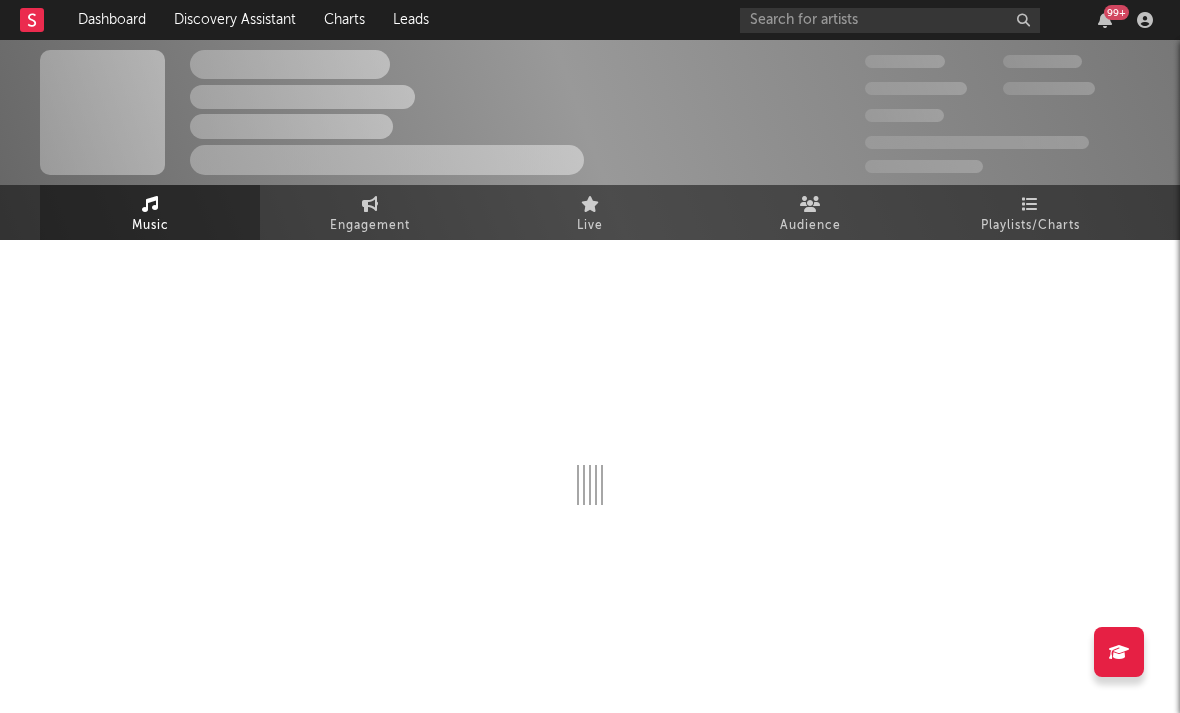 select on "6m" 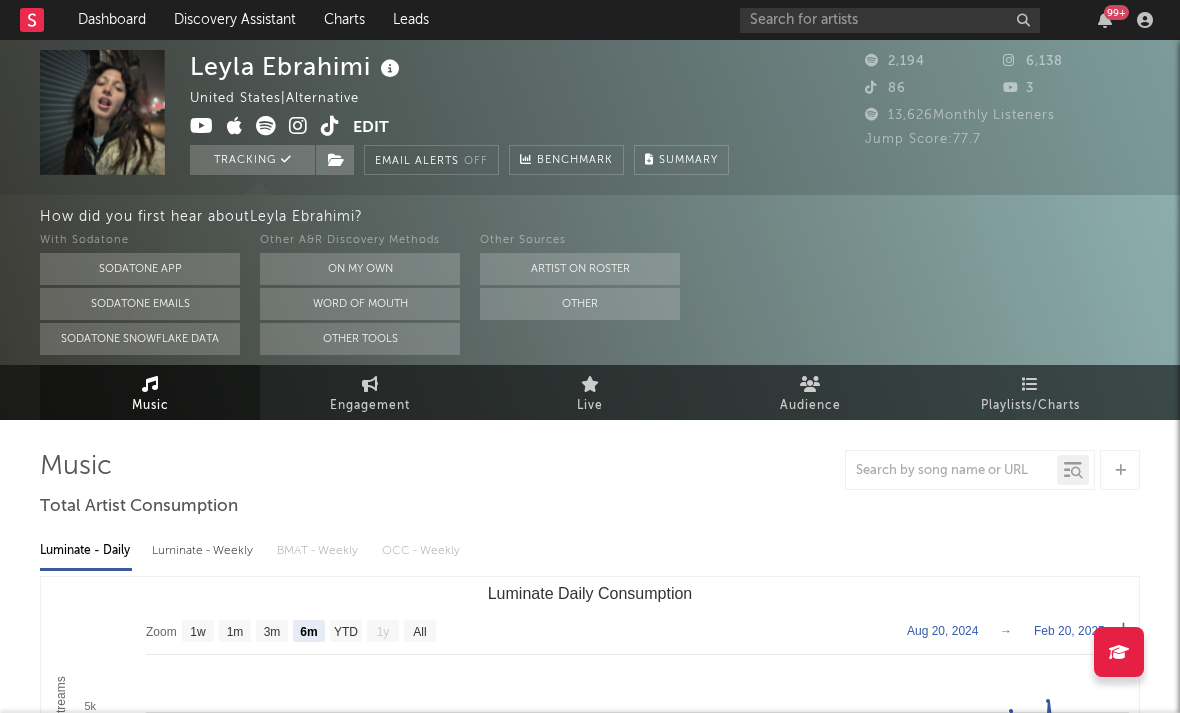 click at bounding box center (271, 128) 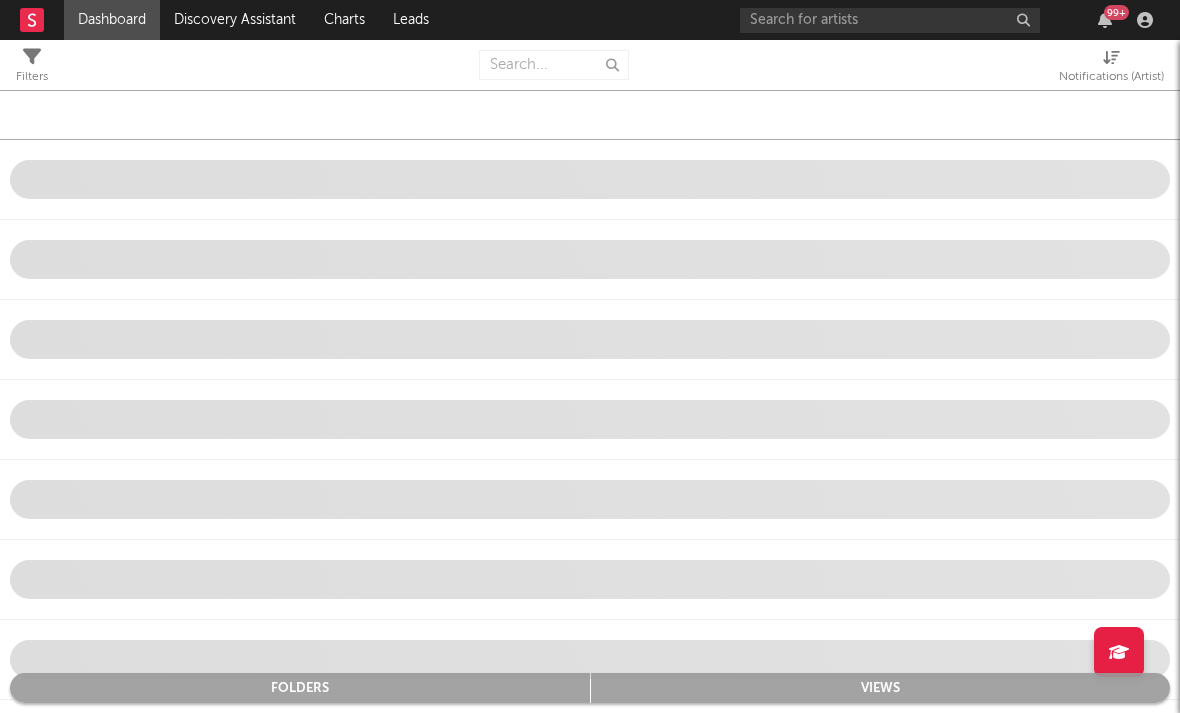 click on "Notifications (Artist)" at bounding box center (1111, 77) 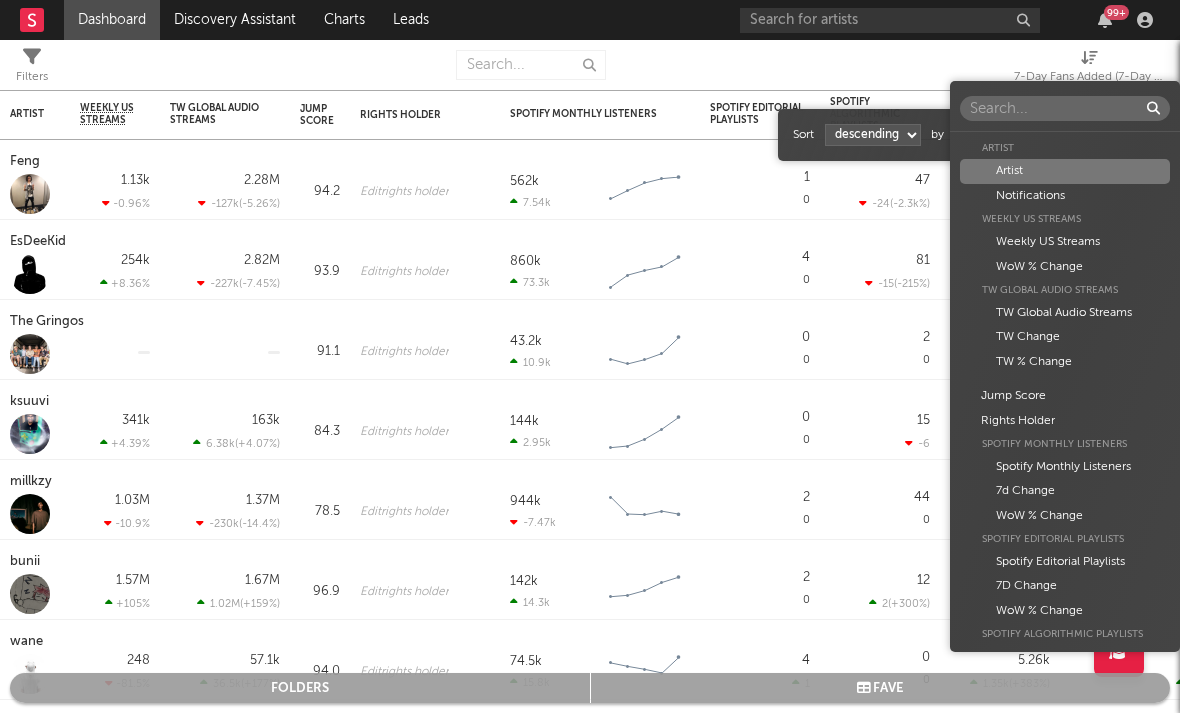 click on "Dashboard Discovery Assistant Charts Leads 99 + Notifications Settings Mark all as read All Growth Releases/Events Playlisting Today RoddyTreyy 12:32pm Added 6.77x more Instagram followers than their usual daily growth (+162 compared to +24 on average). duoto 12:29pm Added 6.0x more YouTube subscribers than their usual daily growth (+120 compared to +20 on average). Moneydw 11:46am Added 41.81x more Instagram followers than their usual daily growth (+396 compared to +9 on average). coop 11:44am Added 20.0x more Tiktok followers than their usual daily growth (+100 compared to +5 on average). Sophia Stel 10:37am Added 13.61x more Instagram followers than their usual daily growth (+490 compared to +36 on average). 3200 TRE 9:06am Added 27.0x more Tiktok followers than their usual daily growth (+900 compared to +33 on average). Rx Yp 7:45am 'Fashion Spinner' was added to 2 Apple Music playlists, including BASE:LINE (US) and Get Up and Go (US). lustr 3:00am Mavo 2:05am lustr 2:01am Sophia Stel 12:24am Yesterday %" at bounding box center (590, 356) 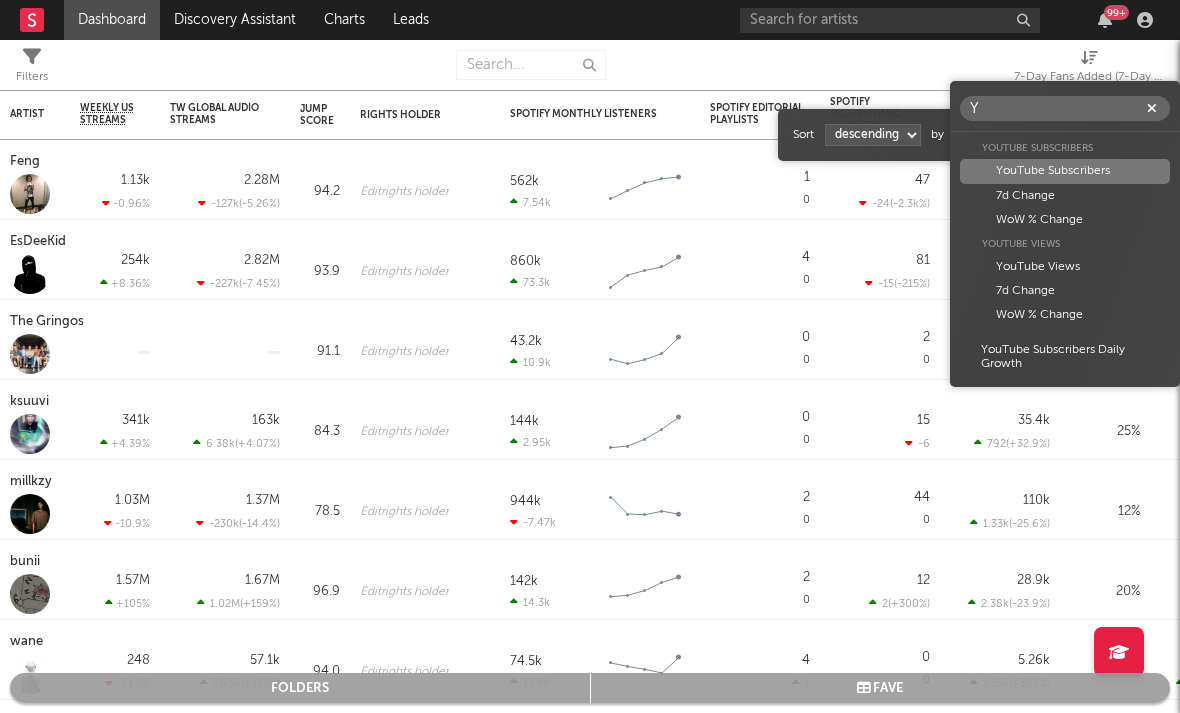scroll, scrollTop: 0, scrollLeft: 0, axis: both 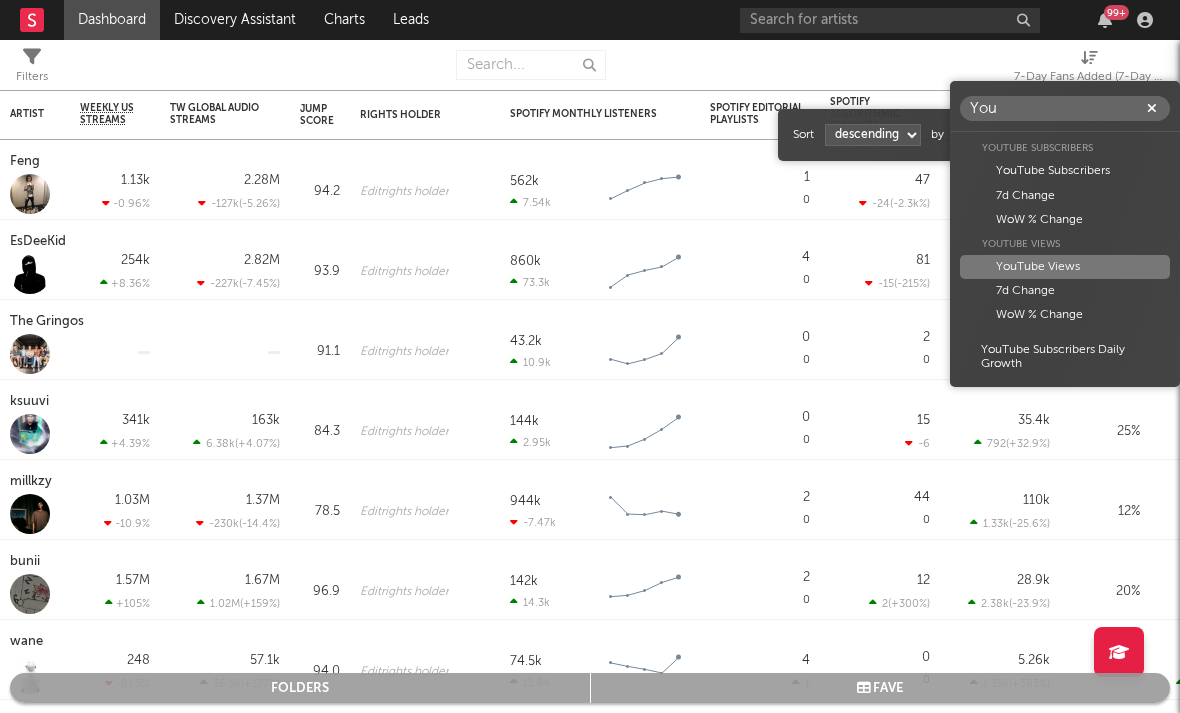 type on "You" 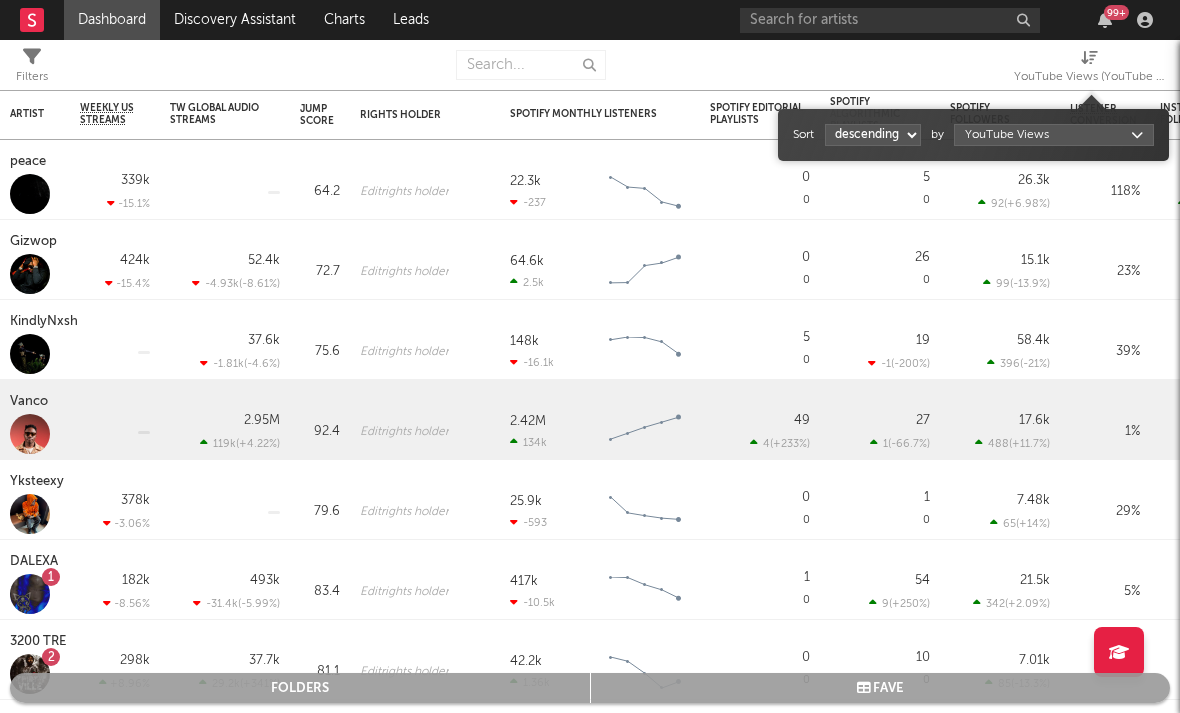 select on "1" 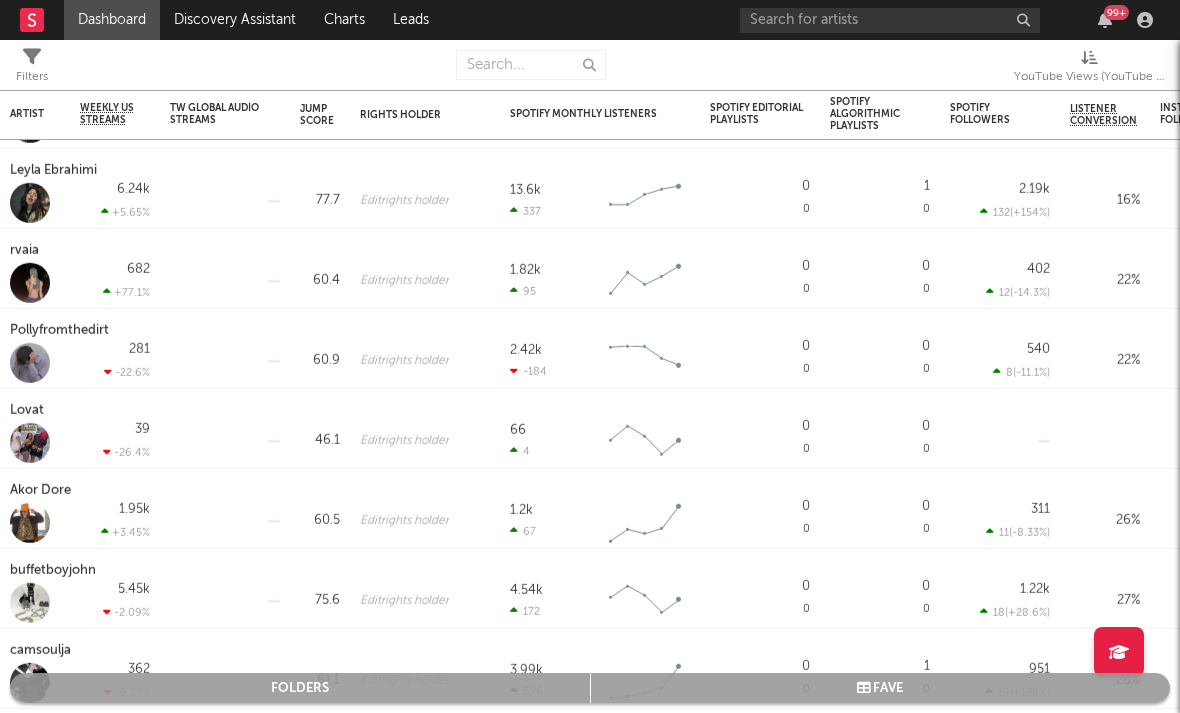 click on "YouTube Views (YouTube Views)" at bounding box center (1089, 77) 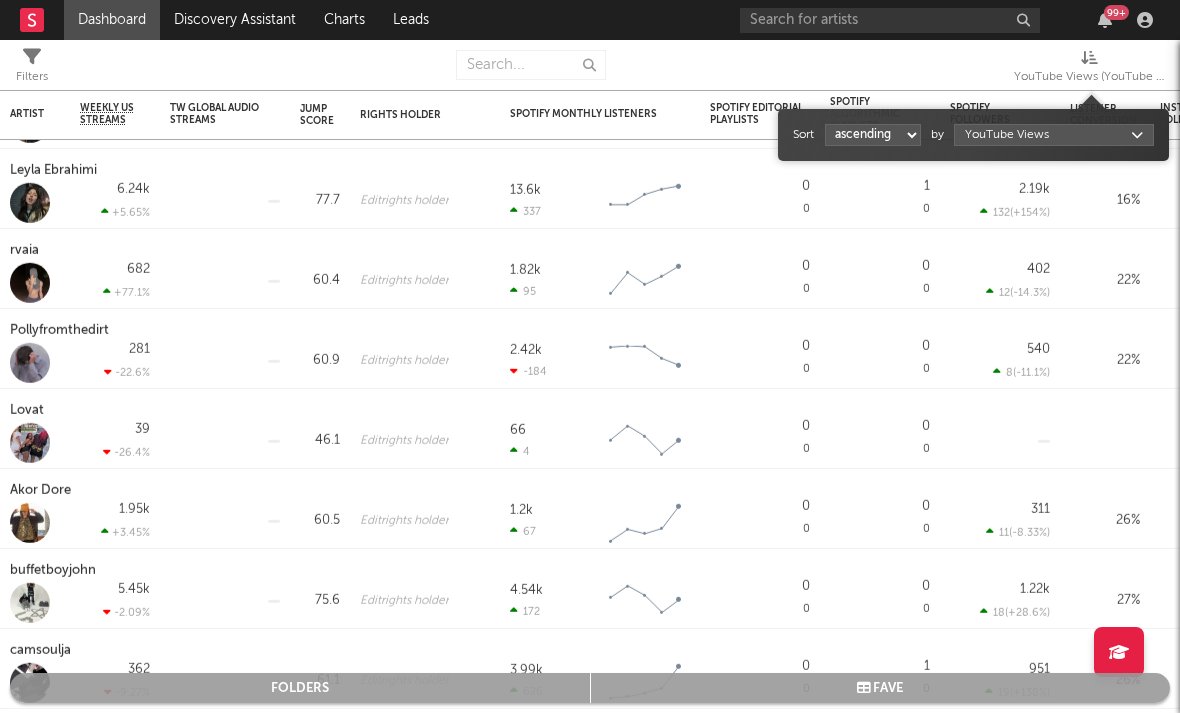 click on "Dashboard Discovery Assistant Charts Leads 99 + Notifications Settings Mark all as read All Growth Releases/Events Playlisting Today RoddyTreyy 12:32pm Added 6.77x more Instagram followers than their usual daily growth (+162 compared to +24 on average). duoto 12:29pm Added 6.0x more YouTube subscribers than their usual daily growth (+120 compared to +20 on average). Moneydw 11:46am Added 41.81x more Instagram followers than their usual daily growth (+396 compared to +9 on average). coop 11:44am Added 20.0x more Tiktok followers than their usual daily growth (+100 compared to +5 on average). Sophia Stel 10:37am Added 13.61x more Instagram followers than their usual daily growth (+490 compared to +36 on average). 3200 TRE 9:06am Added 27.0x more Tiktok followers than their usual daily growth (+900 compared to +33 on average). Rx Yp 7:45am 'Fashion Spinner' was added to 2 Apple Music playlists, including BASE:LINE (US) and Get Up and Go (US). lustr 3:00am Mavo 2:05am lustr 2:01am Sophia Stel 12:24am Yesterday %" at bounding box center [590, 356] 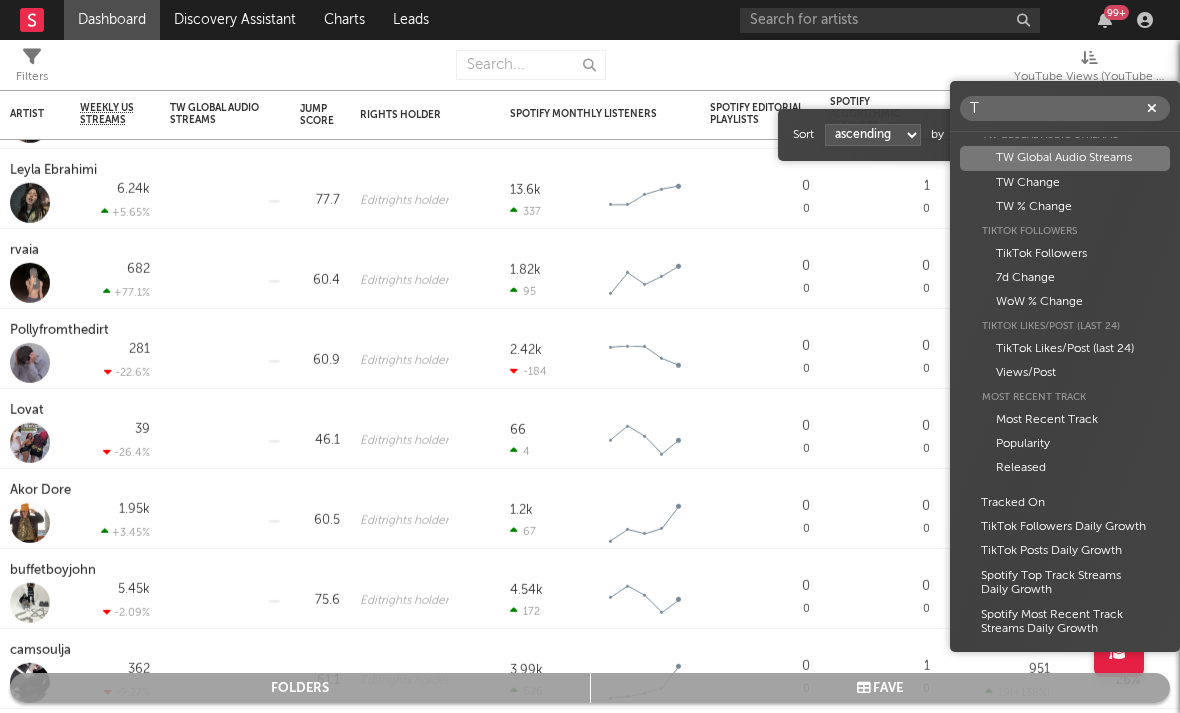 scroll, scrollTop: 0, scrollLeft: 0, axis: both 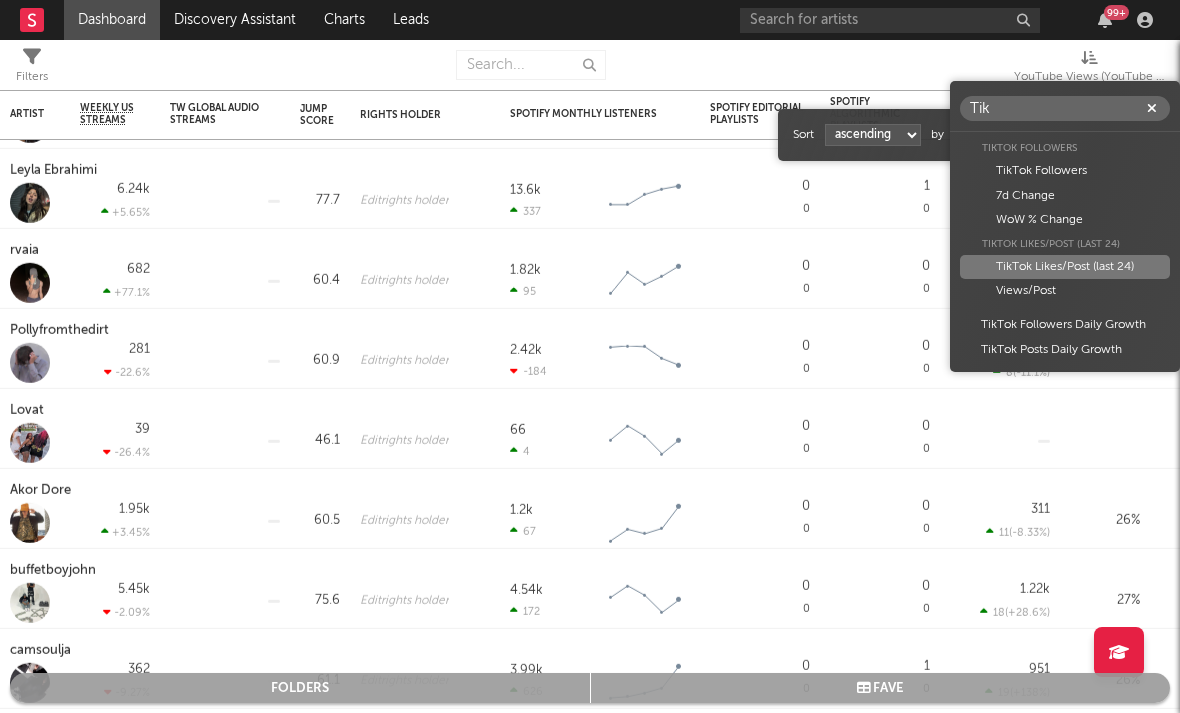 type on "Tik" 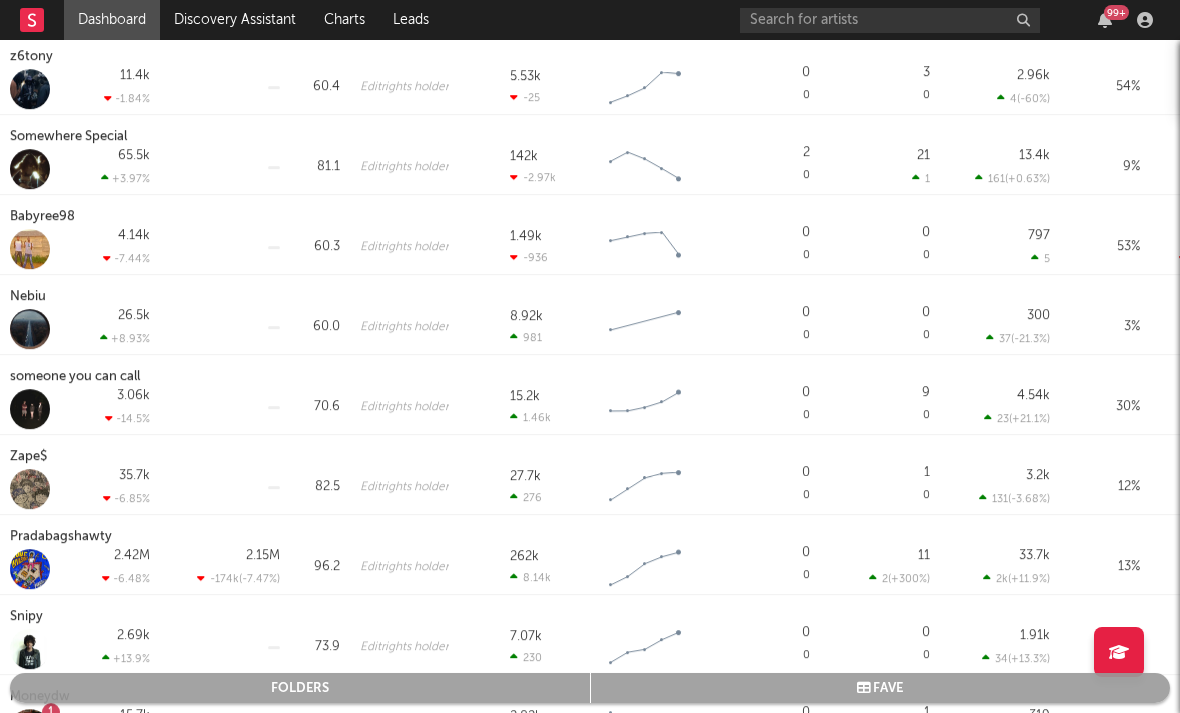 click at bounding box center (590, 401) 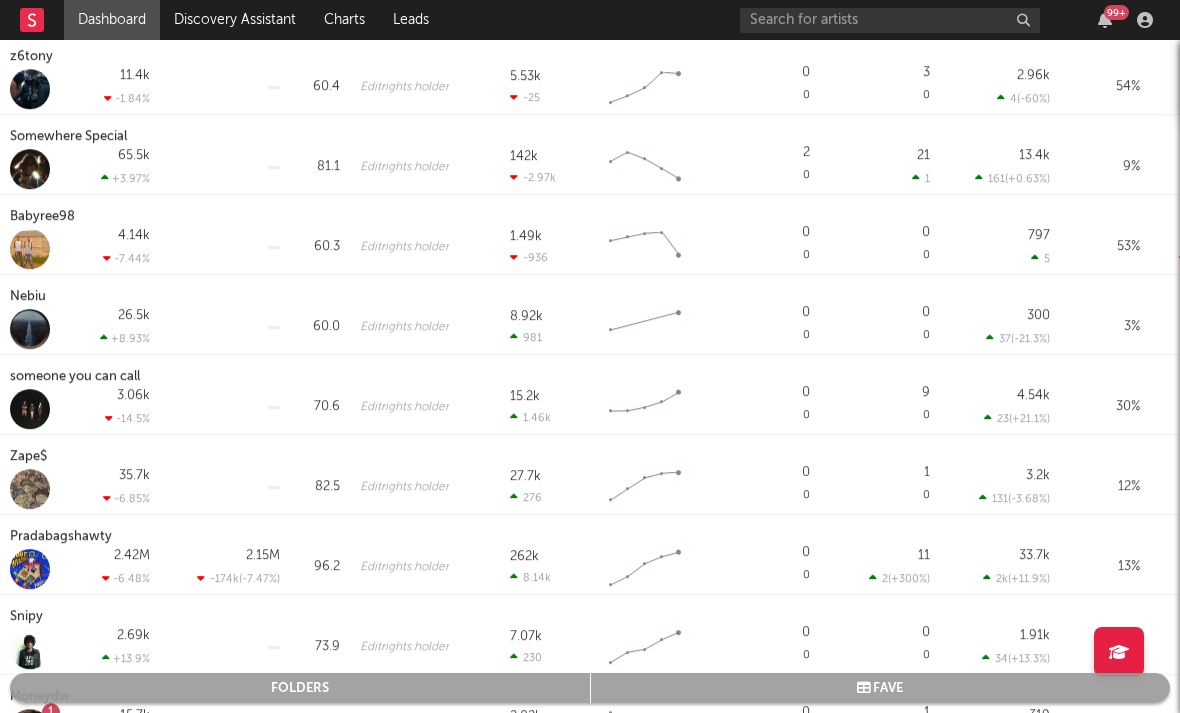 click at bounding box center (590, 401) 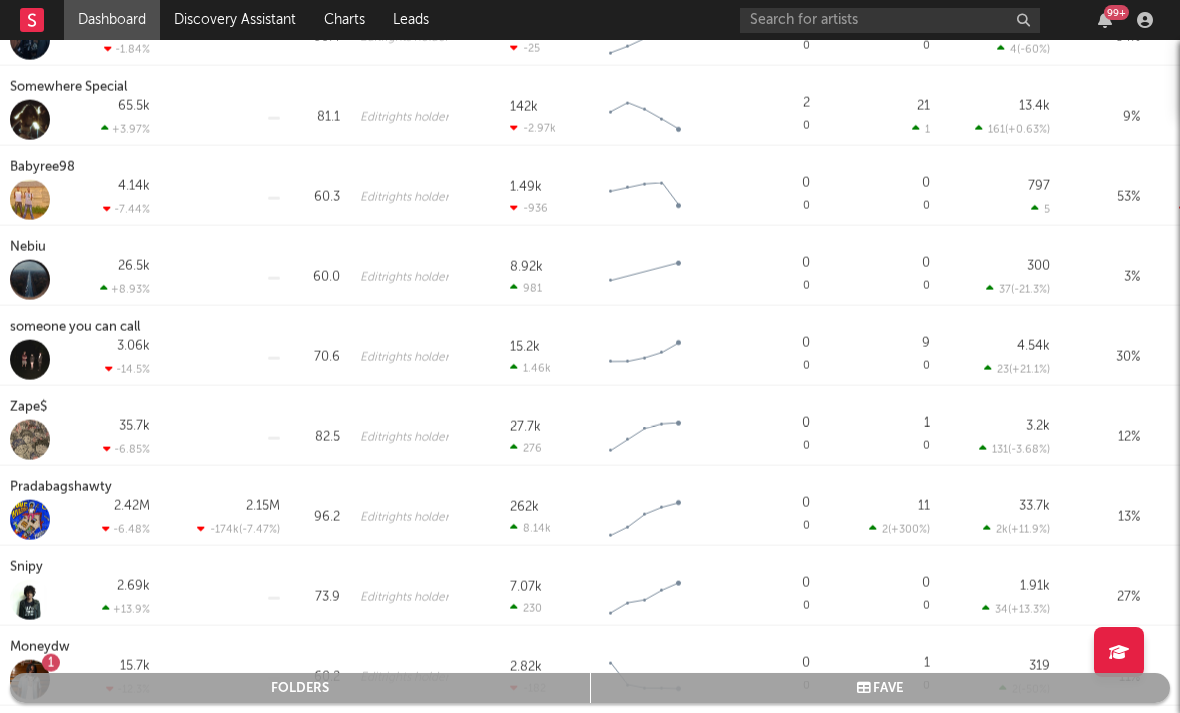 click at bounding box center (590, 401) 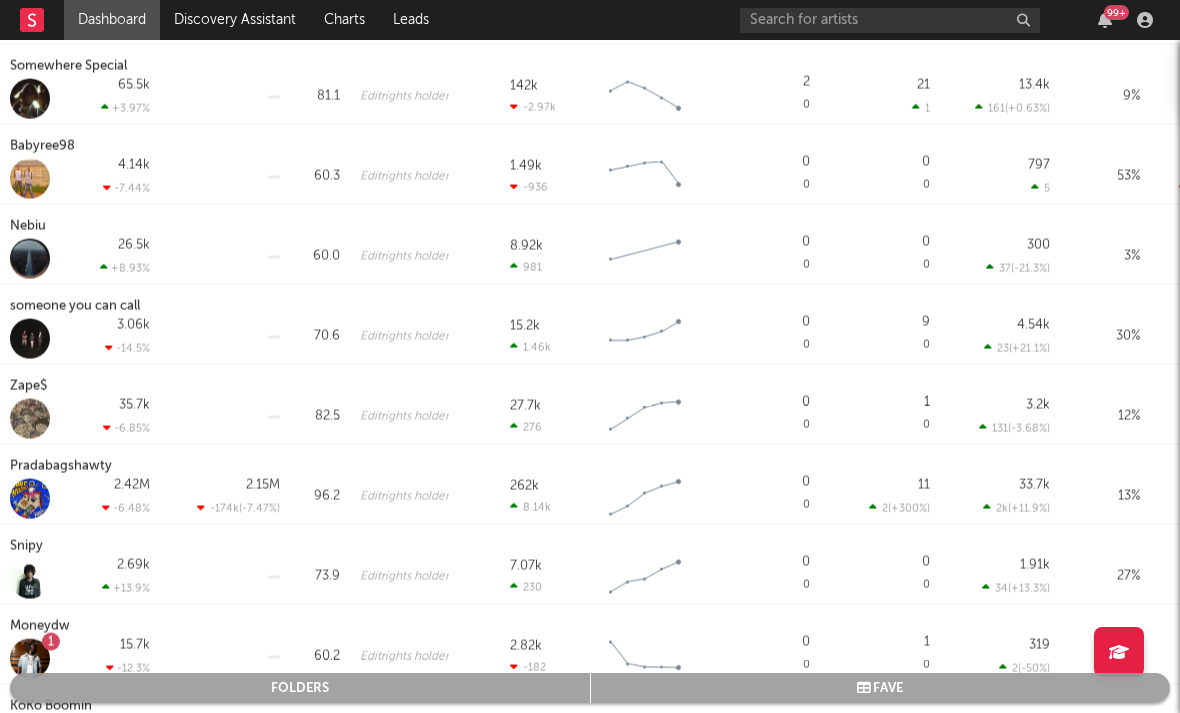 click at bounding box center [590, 401] 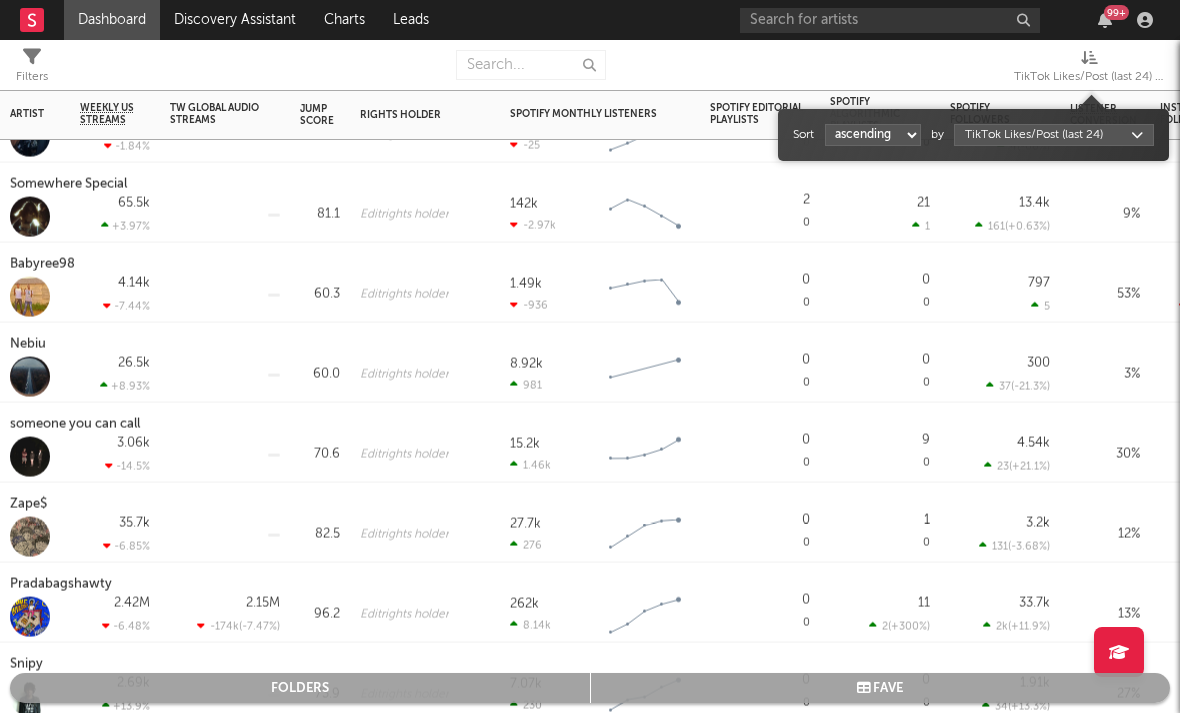 click on "TikTok Likes/Post (last 24) (TikTok Likes/Post (last 24))" at bounding box center [1089, 77] 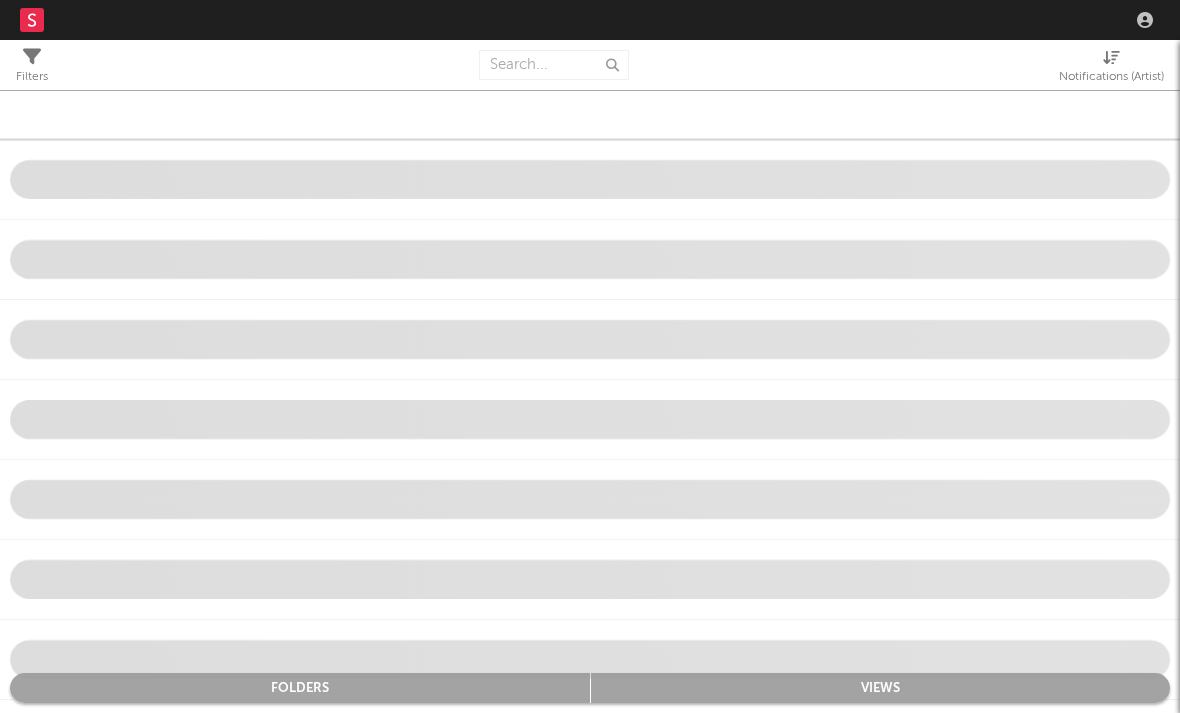 scroll, scrollTop: 0, scrollLeft: 0, axis: both 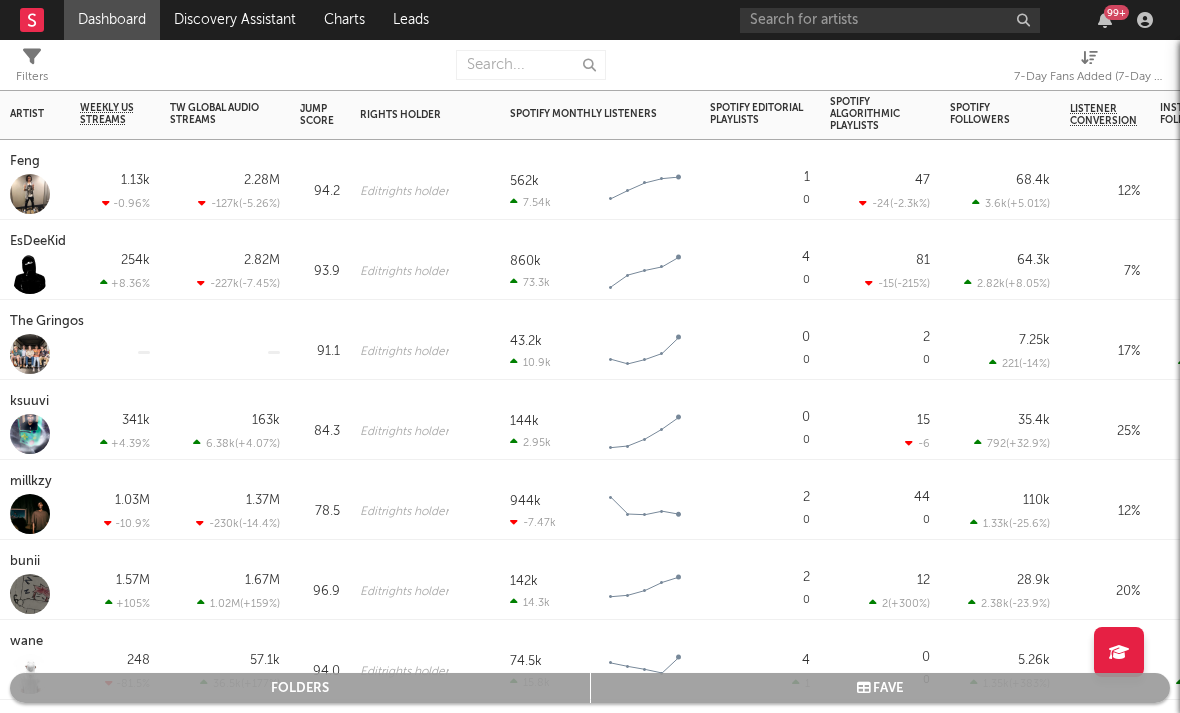 click on "Feng" at bounding box center [27, 162] 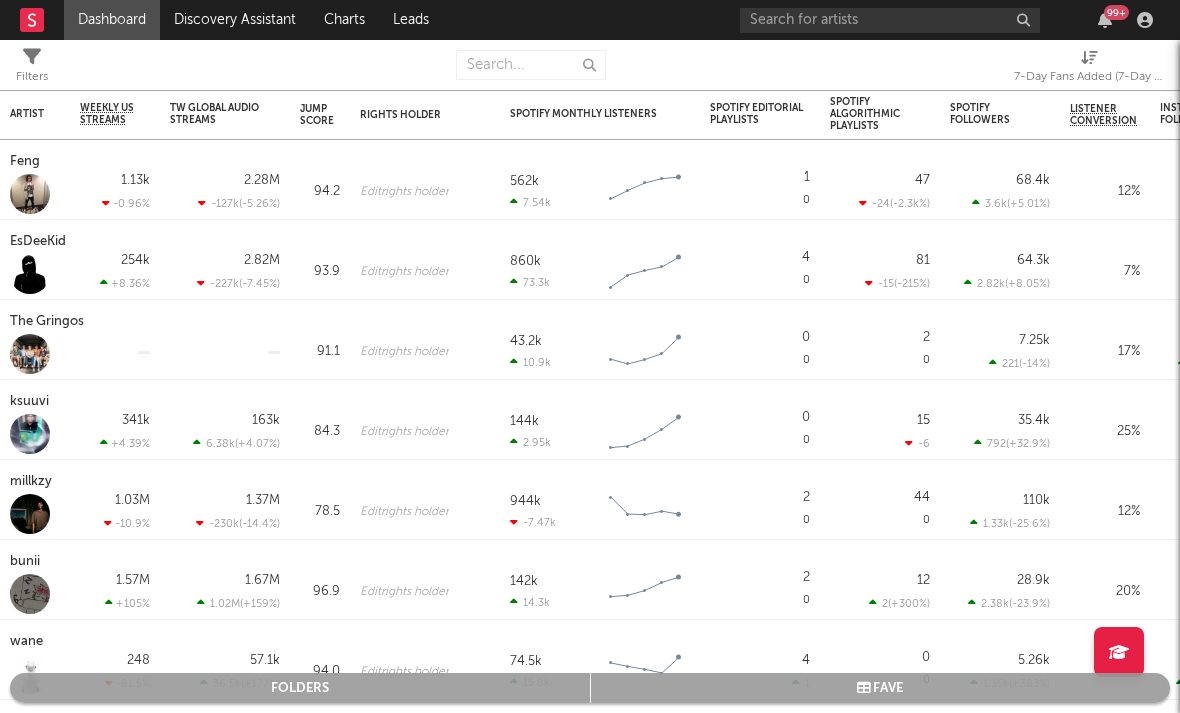 click on "7-Day Fans Added (7-Day Fans Added)" at bounding box center [1089, 77] 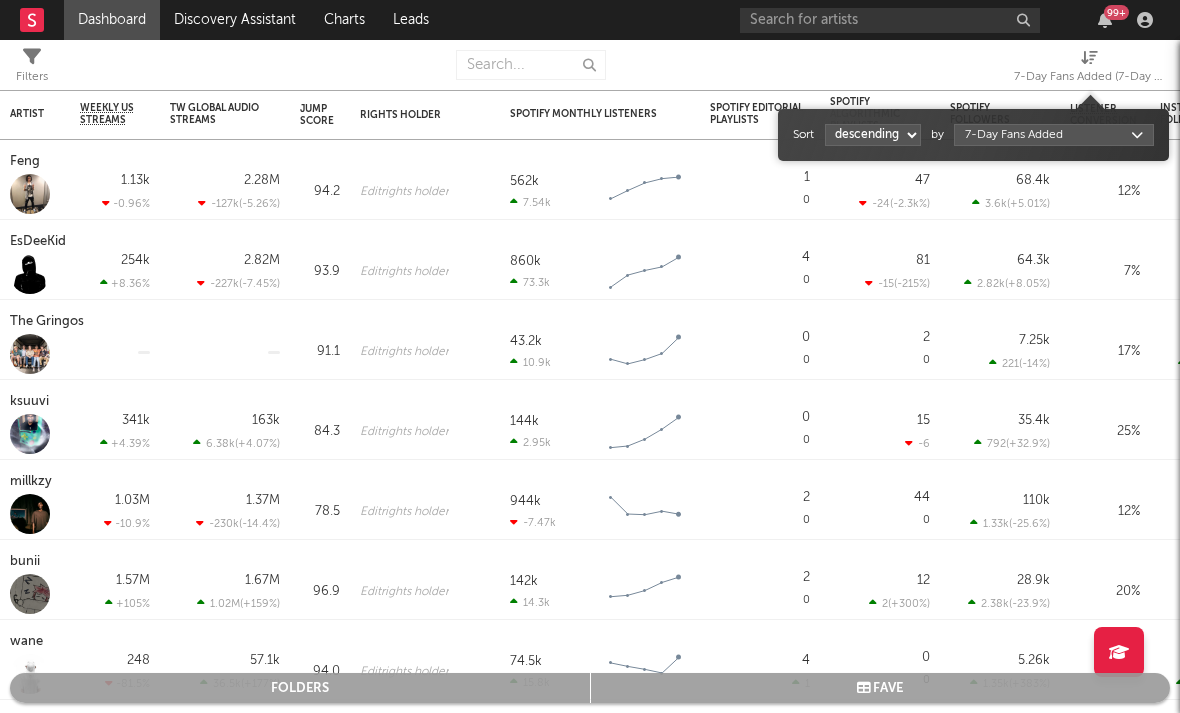 click on "Dashboard Discovery Assistant Charts Leads 99 + Notifications Settings Mark all as read All Growth Releases/Events Playlisting Today RoddyTreyy 12:32pm Added 6.77x more Instagram followers than their usual daily growth (+162 compared to +24 on average). duoto 12:29pm Added 6.0x more YouTube subscribers than their usual daily growth (+120 compared to +20 on average). Moneydw 11:46am Added 41.81x more Instagram followers than their usual daily growth (+396 compared to +9 on average). coop 11:44am Added 20.0x more Tiktok followers than their usual daily growth (+100 compared to +5 on average). Sophia Stel 10:37am Added 13.61x more Instagram followers than their usual daily growth (+490 compared to +36 on average). 3200 TRE 9:06am Added 27.0x more Tiktok followers than their usual daily growth (+900 compared to +33 on average). Rx Yp 7:45am 'Fashion Spinner' was added to 2 Apple Music playlists, including BASE:LINE (US) and Get Up and Go (US). lustr 3:00am Mavo 2:05am lustr 2:01am Sophia Stel 12:24am Yesterday %" at bounding box center (590, 356) 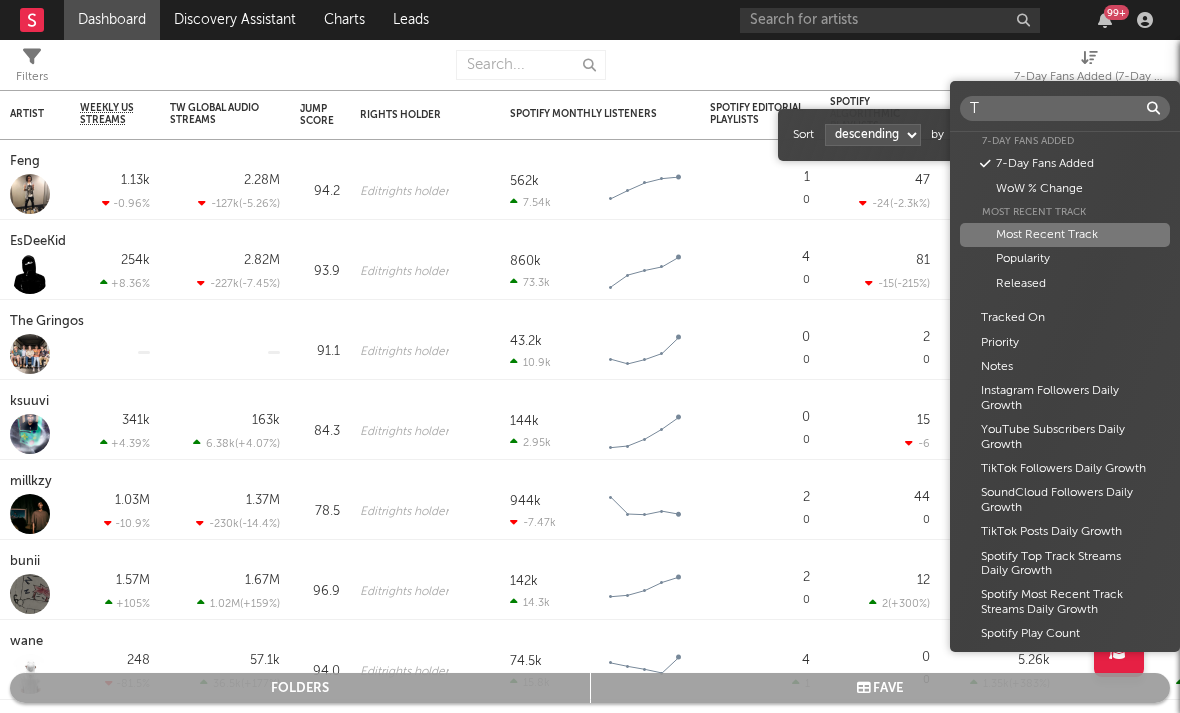 scroll, scrollTop: 0, scrollLeft: 0, axis: both 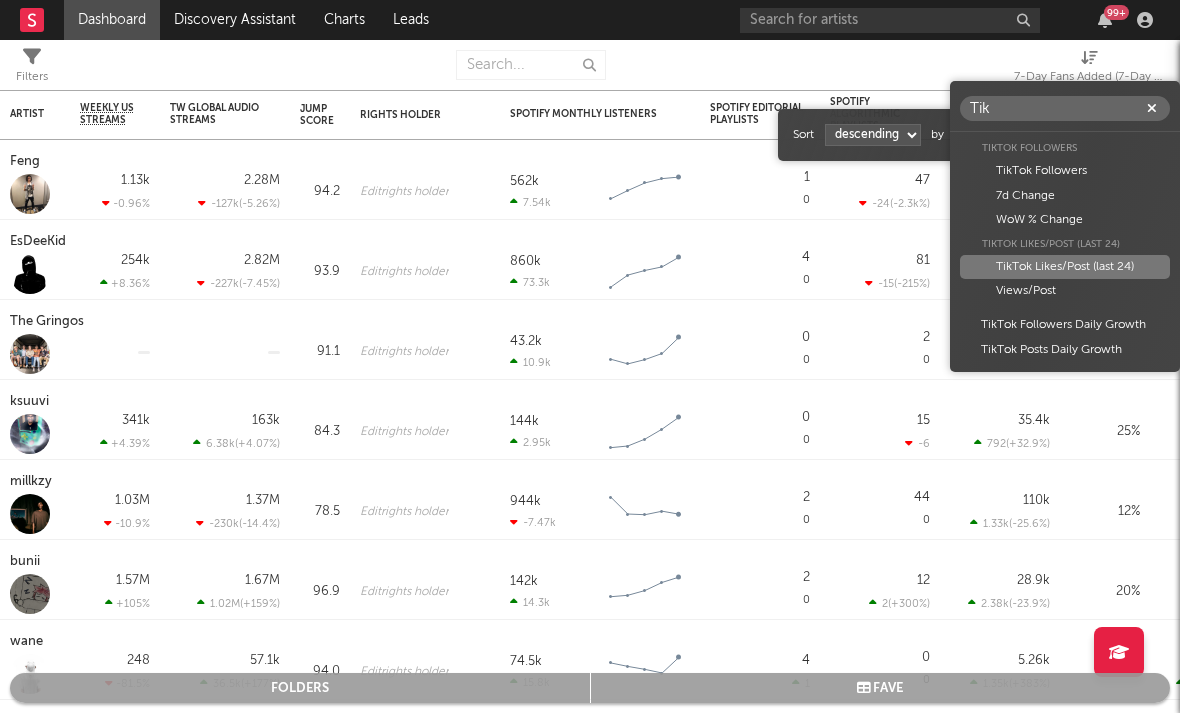 type on "Tik" 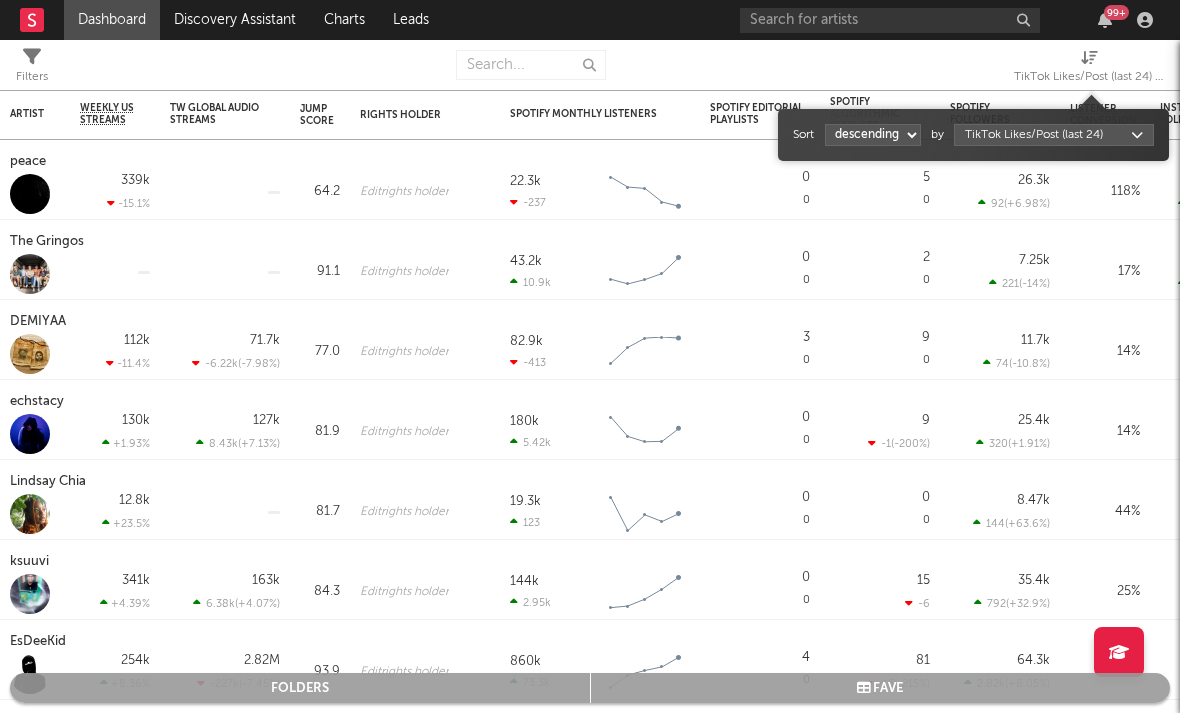 select on "1" 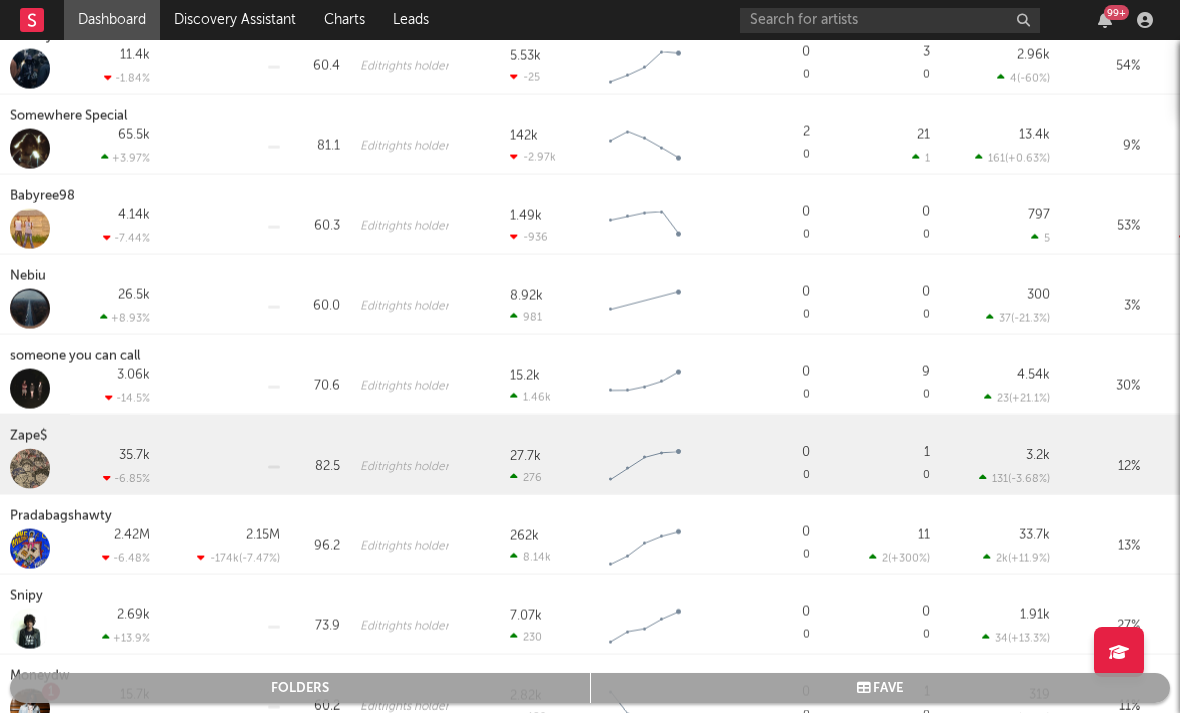 click on "Zape$" at bounding box center (31, 437) 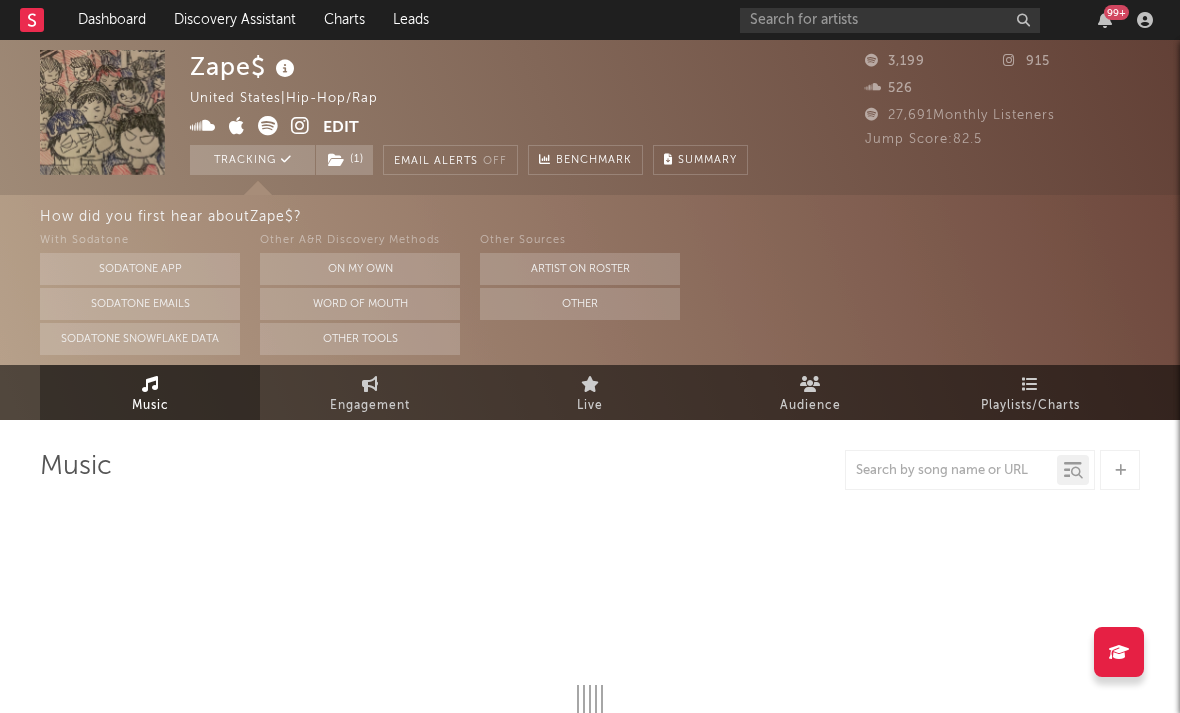 select on "1w" 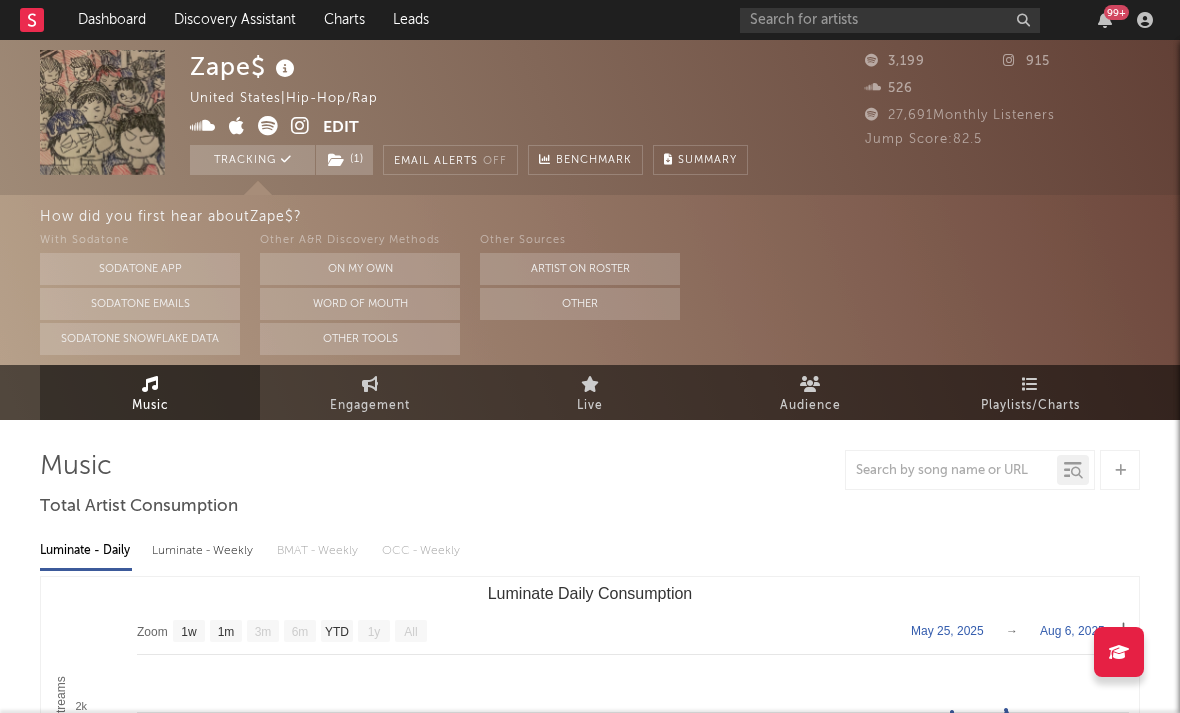 click at bounding box center [256, 128] 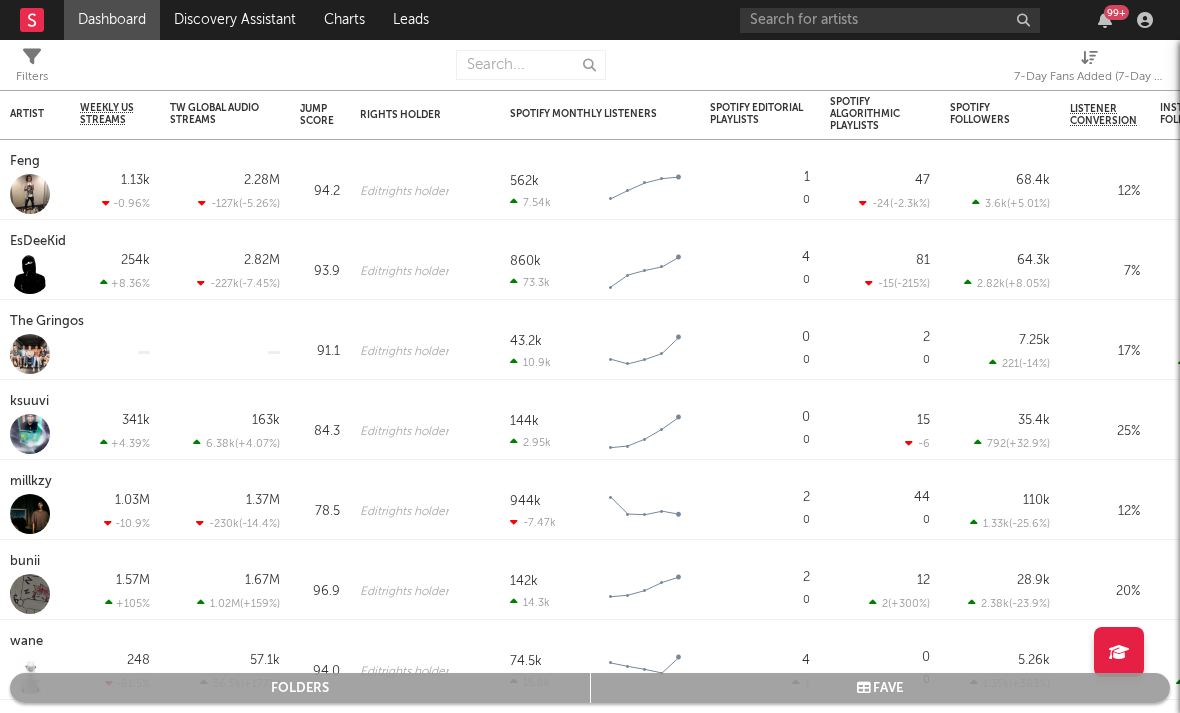 select on "-1" 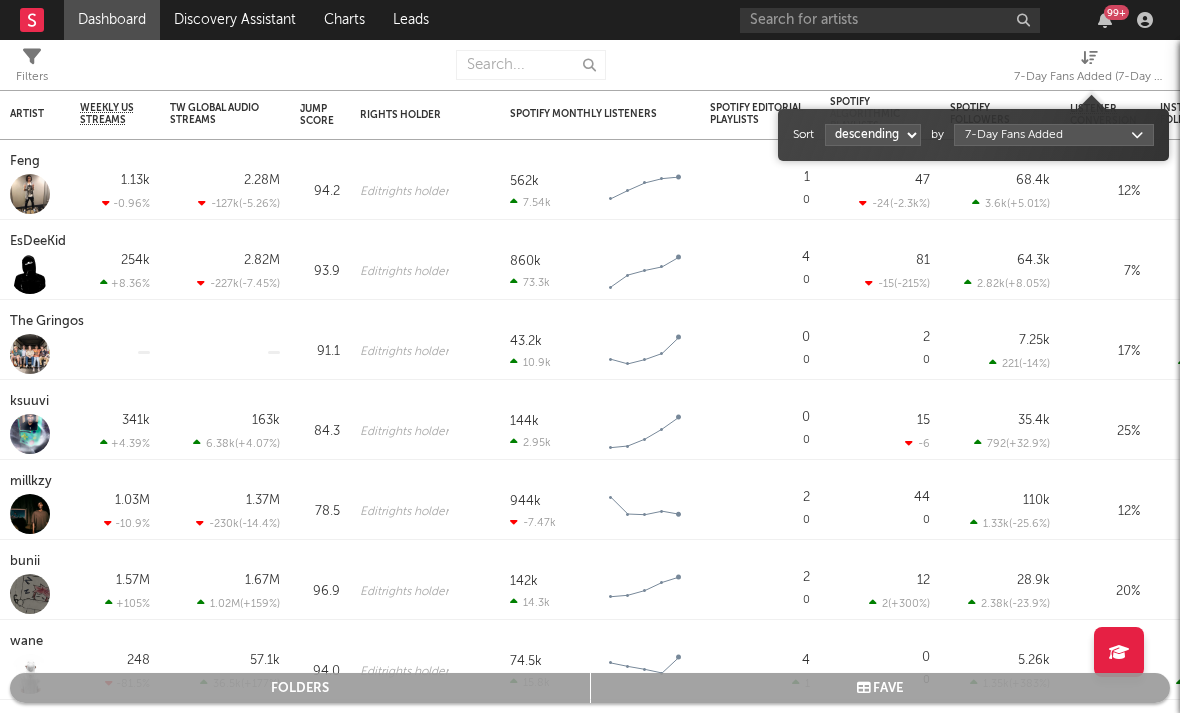 click on "7-Day Fans Added (7-Day Fans Added)" at bounding box center (1089, 69) 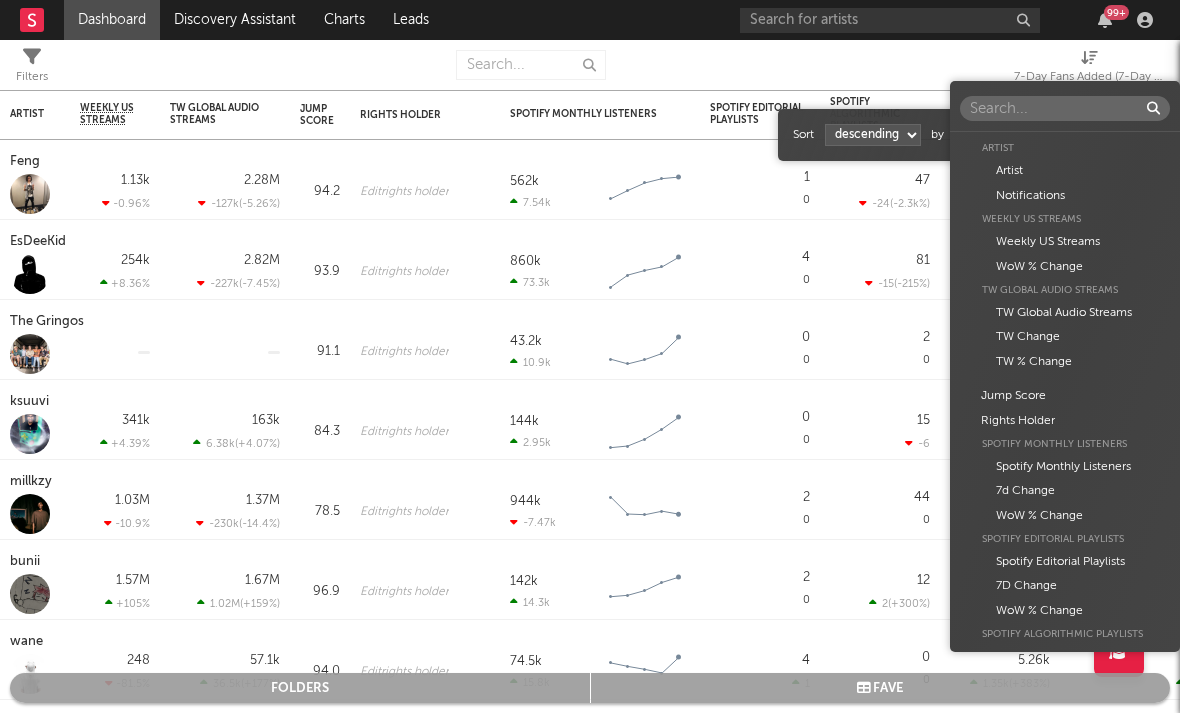 click on "Dashboard Discovery Assistant Charts Leads 99 + Notifications Settings Mark all as read All Growth Releases/Events Playlisting Today RoddyTreyy 12:32pm Added 6.77x more Instagram followers than their usual daily growth (+162 compared to +24 on average). duoto 12:29pm Added 6.0x more YouTube subscribers than their usual daily growth (+120 compared to +20 on average). Moneydw 11:46am Added 41.81x more Instagram followers than their usual daily growth (+396 compared to +9 on average). coop 11:44am Added 20.0x more Tiktok followers than their usual daily growth (+100 compared to +5 on average). Sophia Stel 10:37am Added 13.61x more Instagram followers than their usual daily growth (+490 compared to +36 on average). 3200 TRE 9:06am Added 27.0x more Tiktok followers than their usual daily growth (+900 compared to +33 on average). Rx Yp 7:45am 'Fashion Spinner' was added to 2 Apple Music playlists, including BASE:LINE (US) and Get Up and Go (US). lustr 3:00am Mavo 2:05am lustr 2:01am Sophia Stel 12:24am Yesterday %" at bounding box center (590, 356) 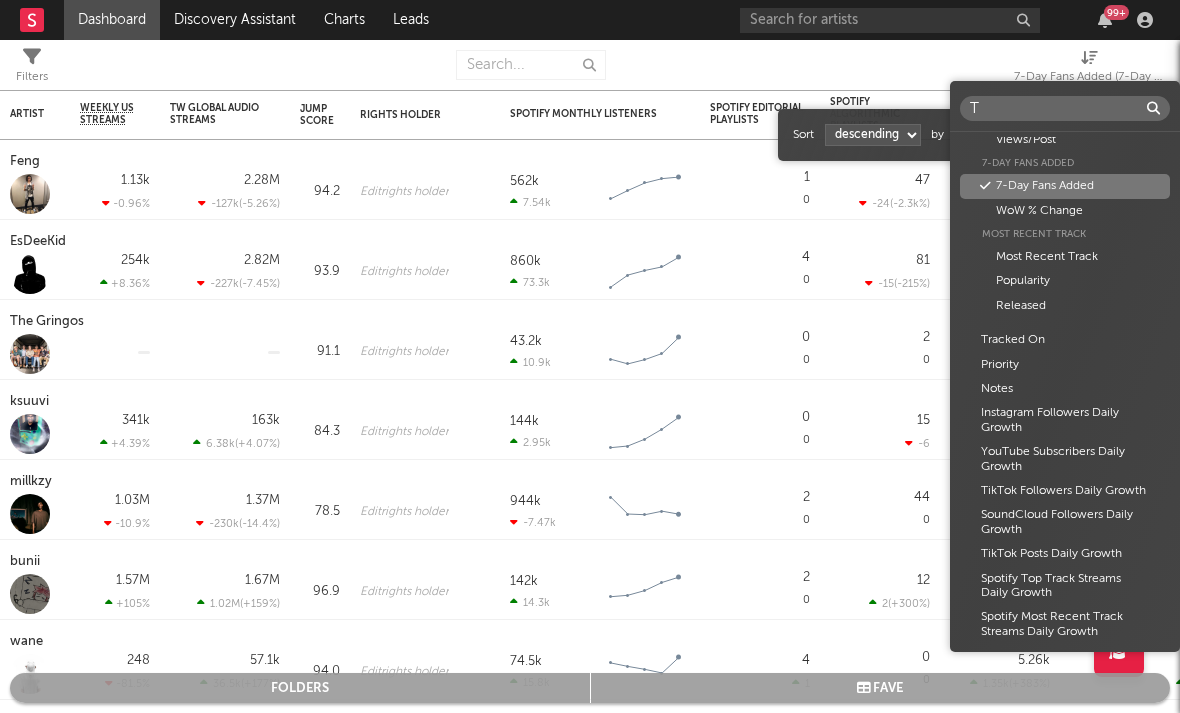 scroll, scrollTop: 0, scrollLeft: 0, axis: both 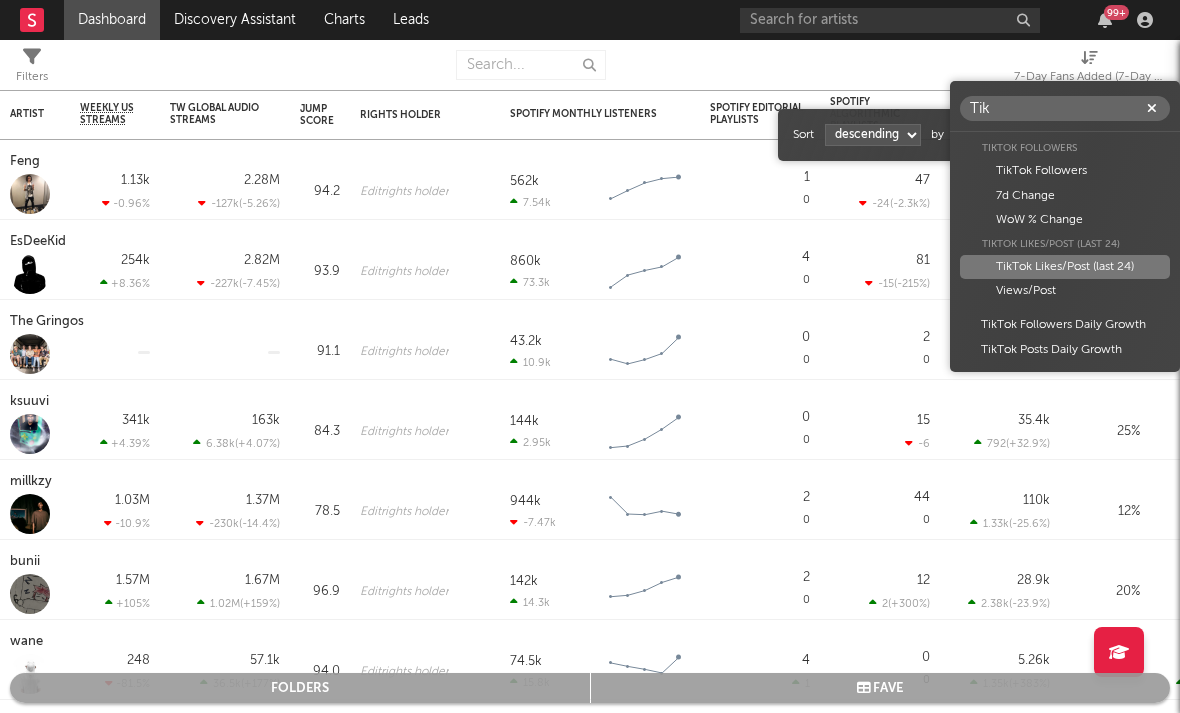 type on "Tik" 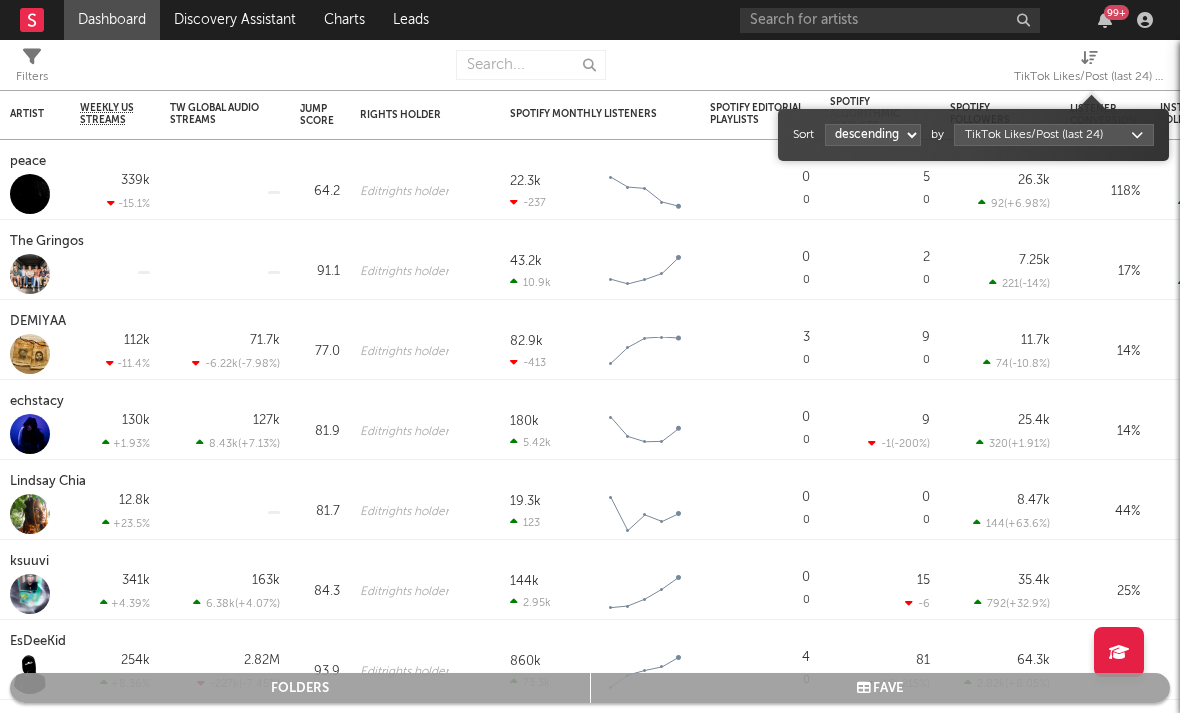select on "1" 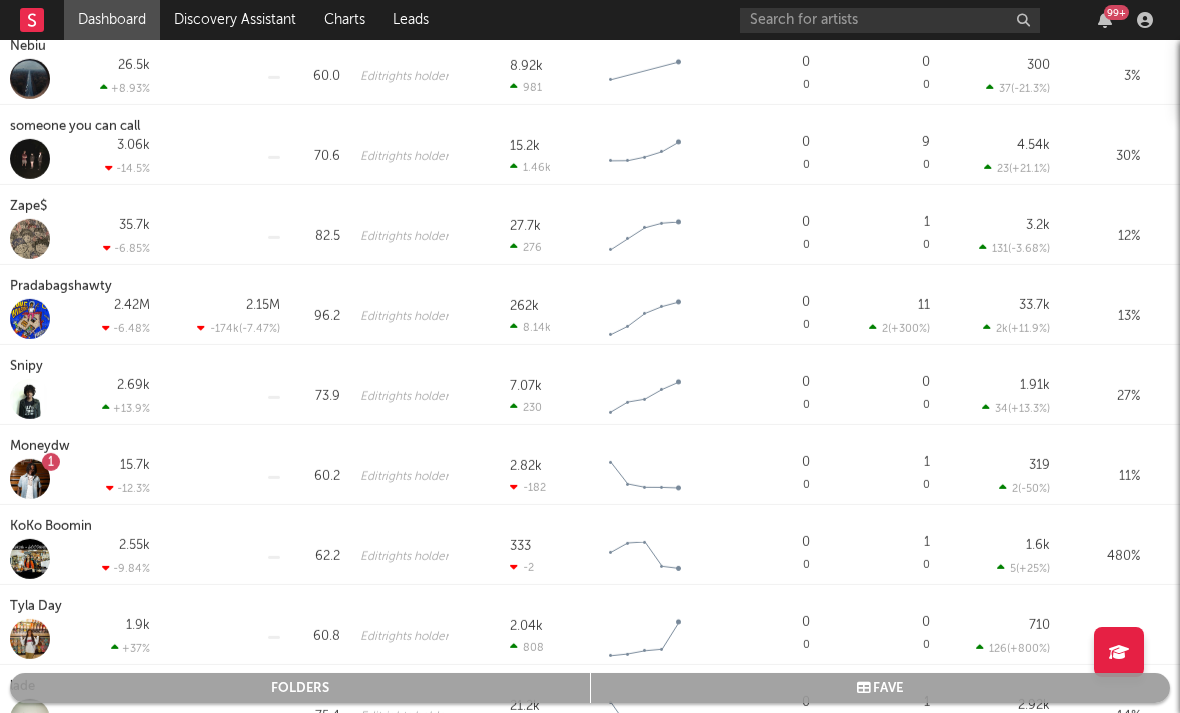 click on "someone you can call" at bounding box center (77, 127) 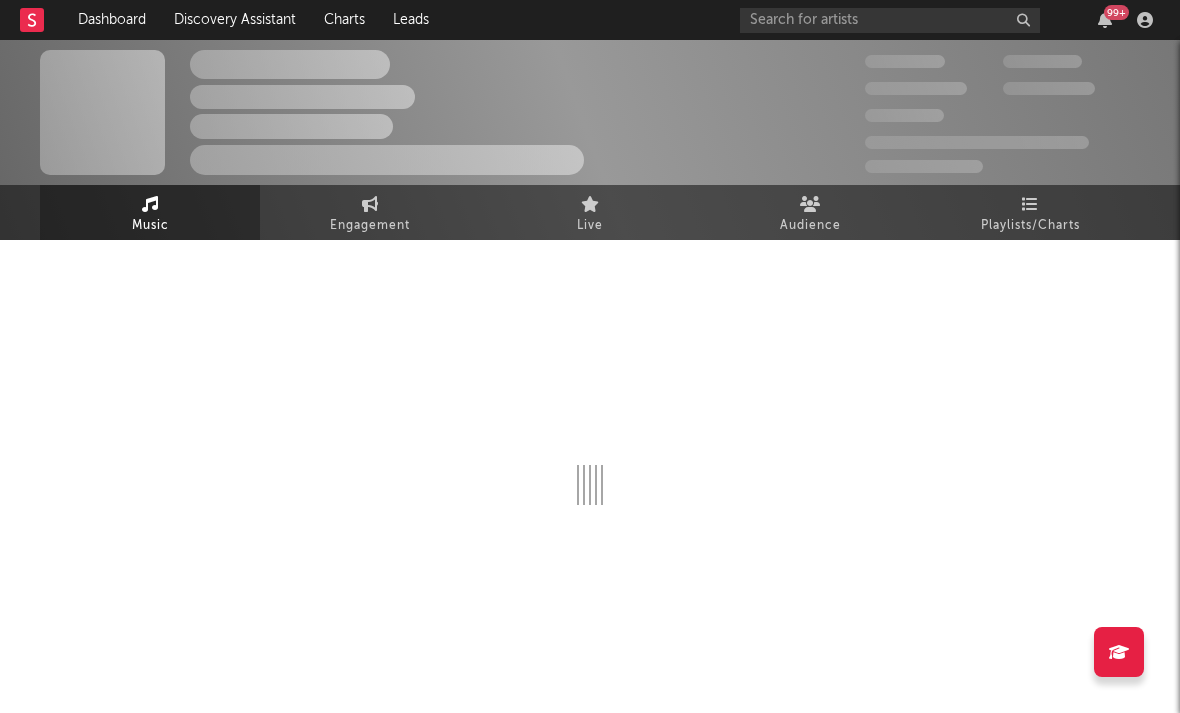 select on "1w" 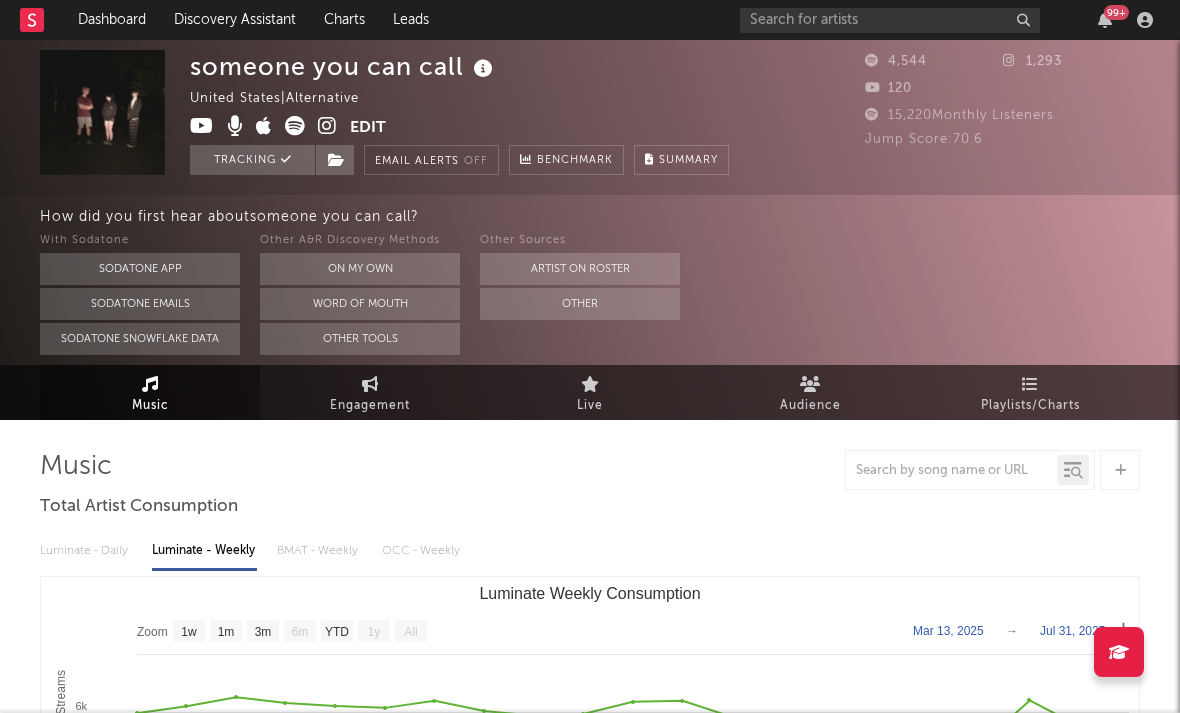 click at bounding box center (327, 126) 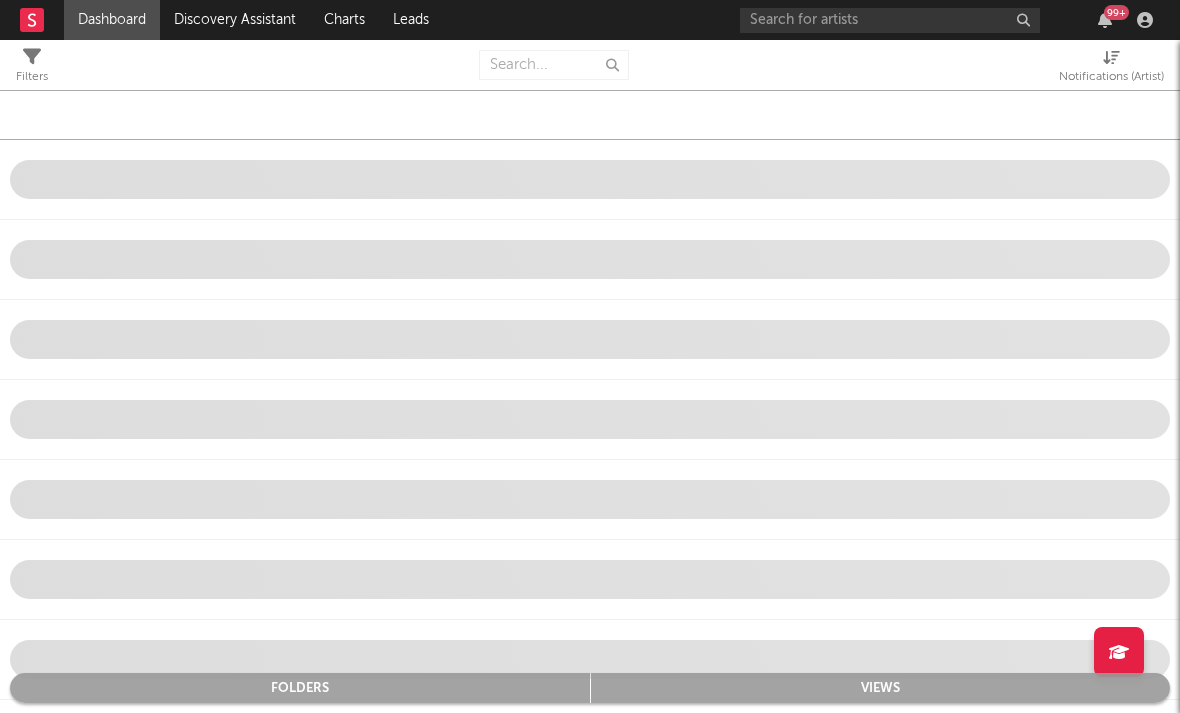 click on "Notifications (Artist)" at bounding box center [1111, 77] 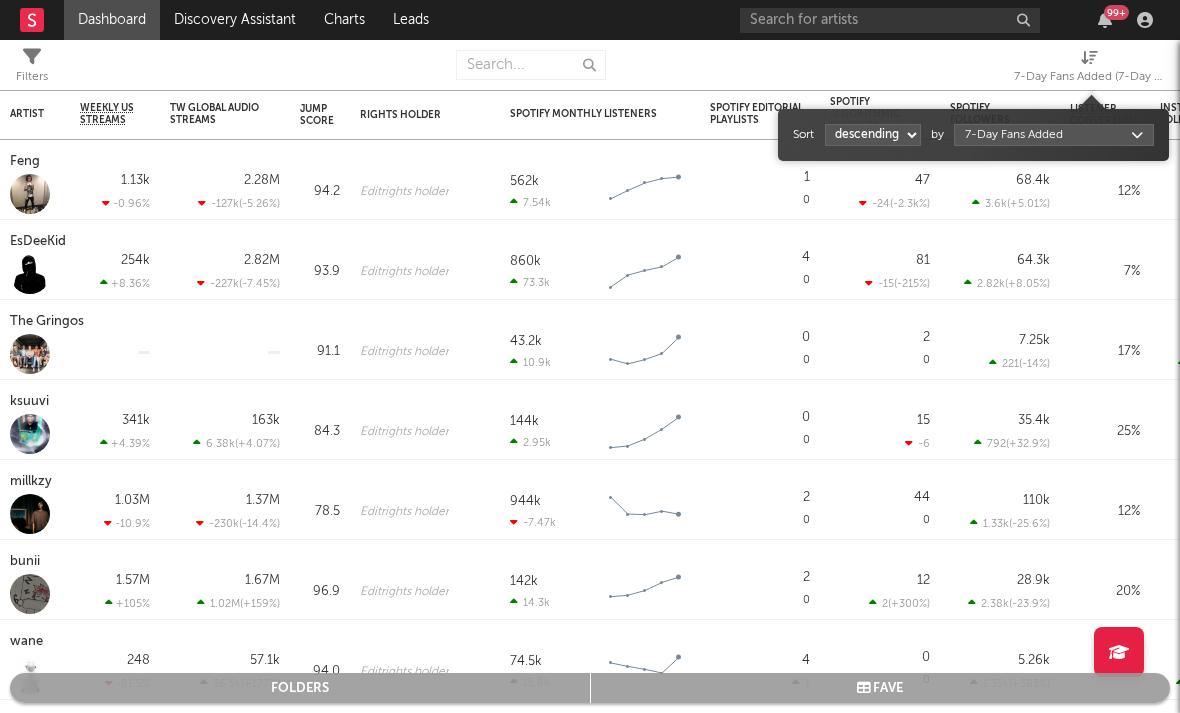 click on "Dashboard Discovery Assistant Charts Leads 99 + Notifications Settings Mark all as read All Growth Releases/Events Playlisting Today RoddyTreyy 12:32pm Added 6.77x more Instagram followers than their usual daily growth (+162 compared to +24 on average). duoto 12:29pm Added 6.0x more YouTube subscribers than their usual daily growth (+120 compared to +20 on average). Moneydw 11:46am Added 41.81x more Instagram followers than their usual daily growth (+396 compared to +9 on average). coop 11:44am Added 20.0x more Tiktok followers than their usual daily growth (+100 compared to +5 on average). Sophia Stel 10:37am Added 13.61x more Instagram followers than their usual daily growth (+490 compared to +36 on average). 3200 TRE 9:06am Added 27.0x more Tiktok followers than their usual daily growth (+900 compared to +33 on average). Rx Yp 7:45am 'Fashion Spinner' was added to 2 Apple Music playlists, including BASE:LINE (US) and Get Up and Go (US). lustr 3:00am Mavo 2:05am lustr 2:01am Sophia Stel 12:24am Yesterday %" at bounding box center [590, 356] 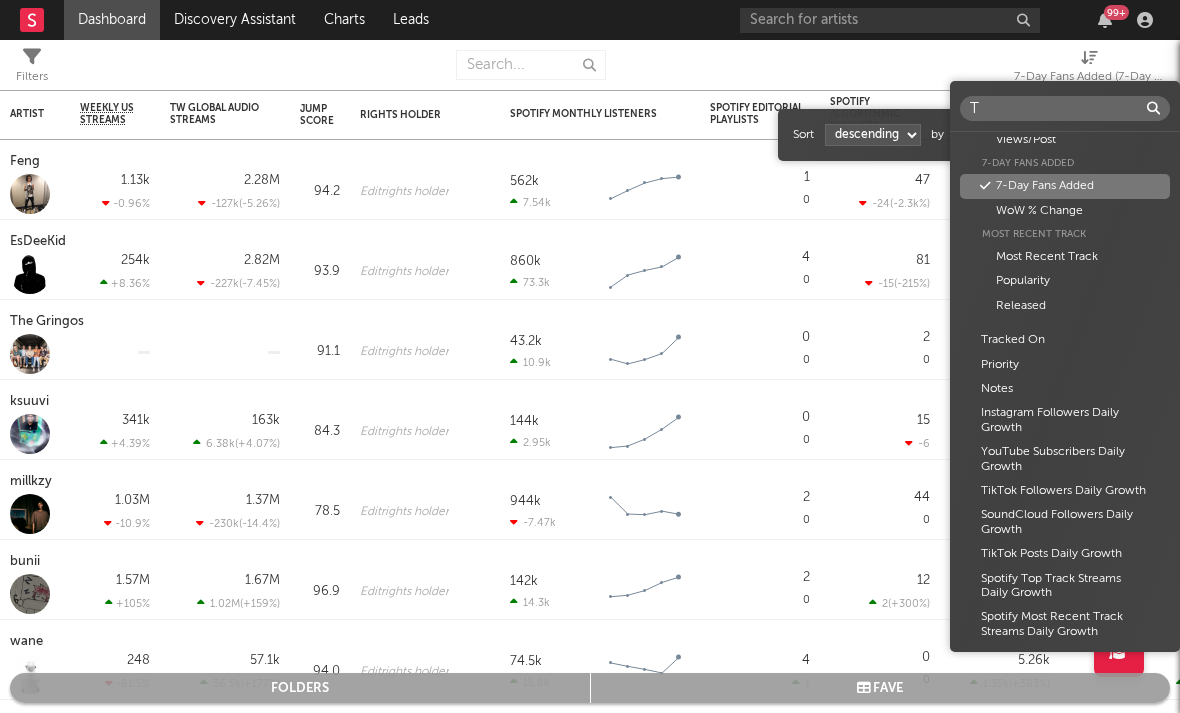 scroll, scrollTop: 0, scrollLeft: 0, axis: both 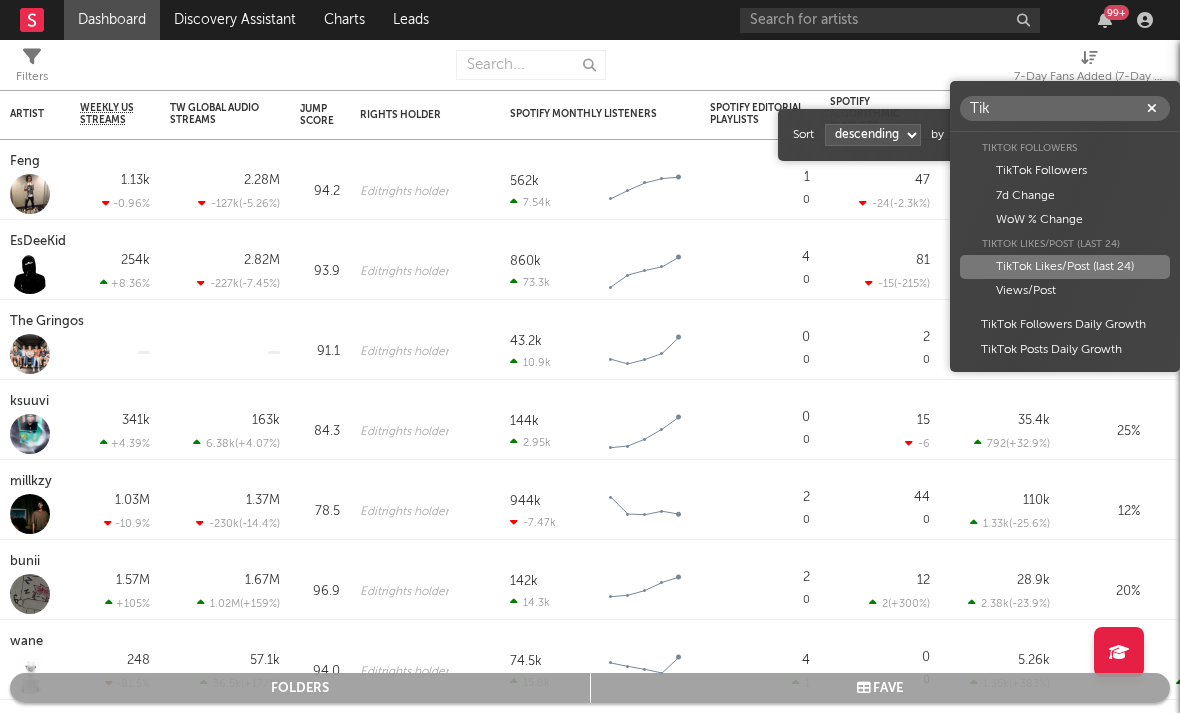 type on "Tik" 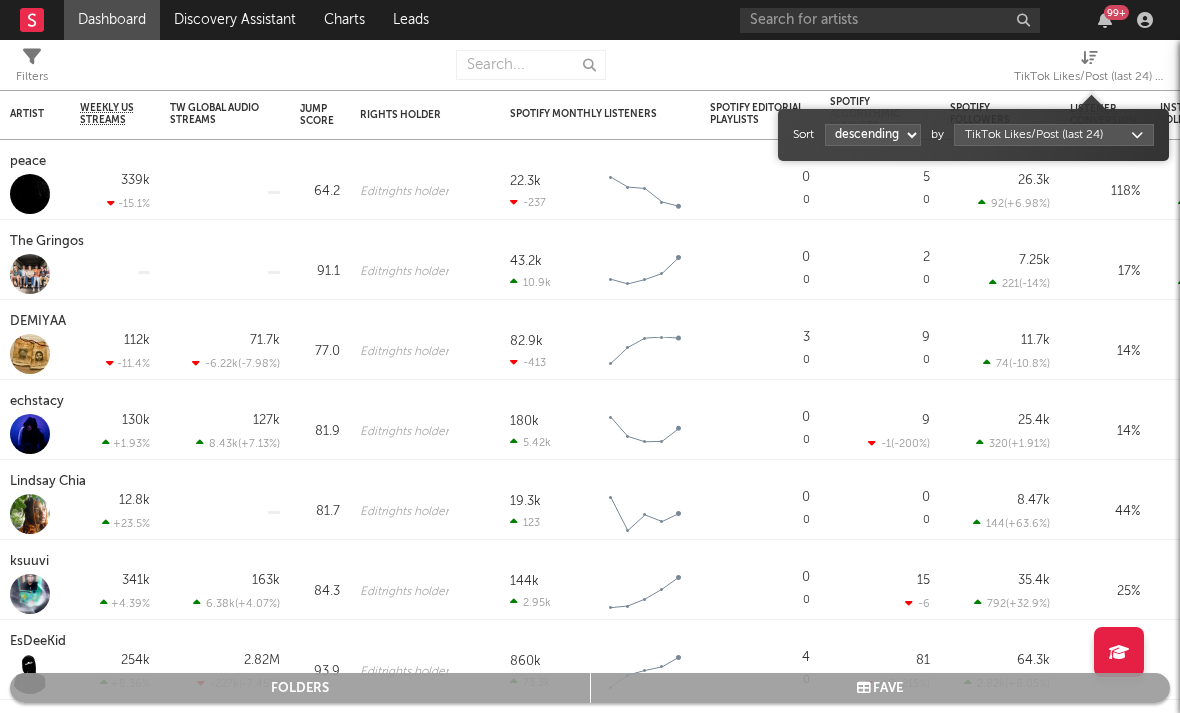 select on "1" 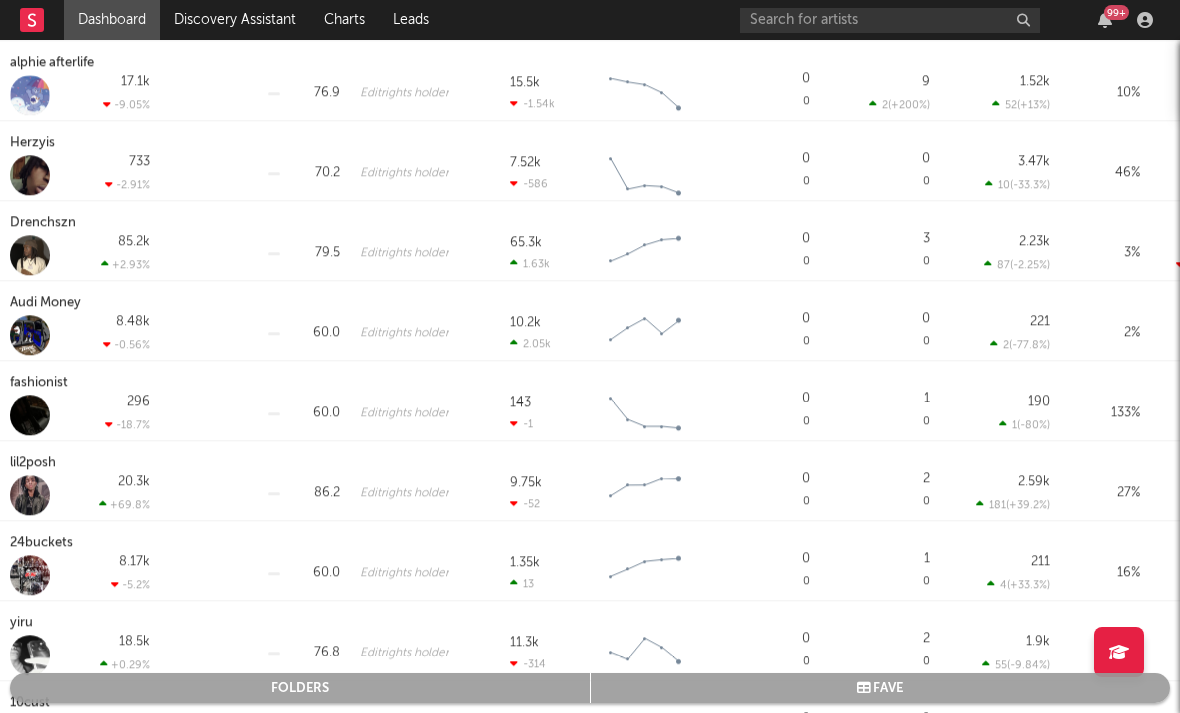 click on "Audi Money" at bounding box center [48, 303] 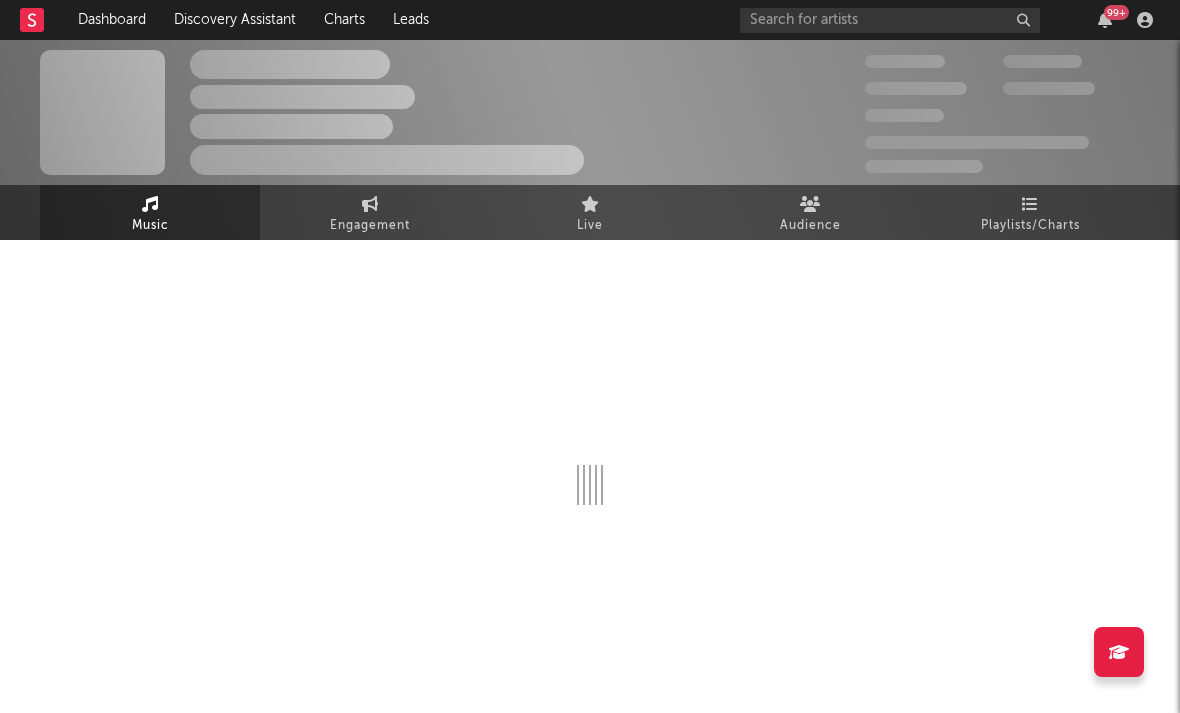 select on "6m" 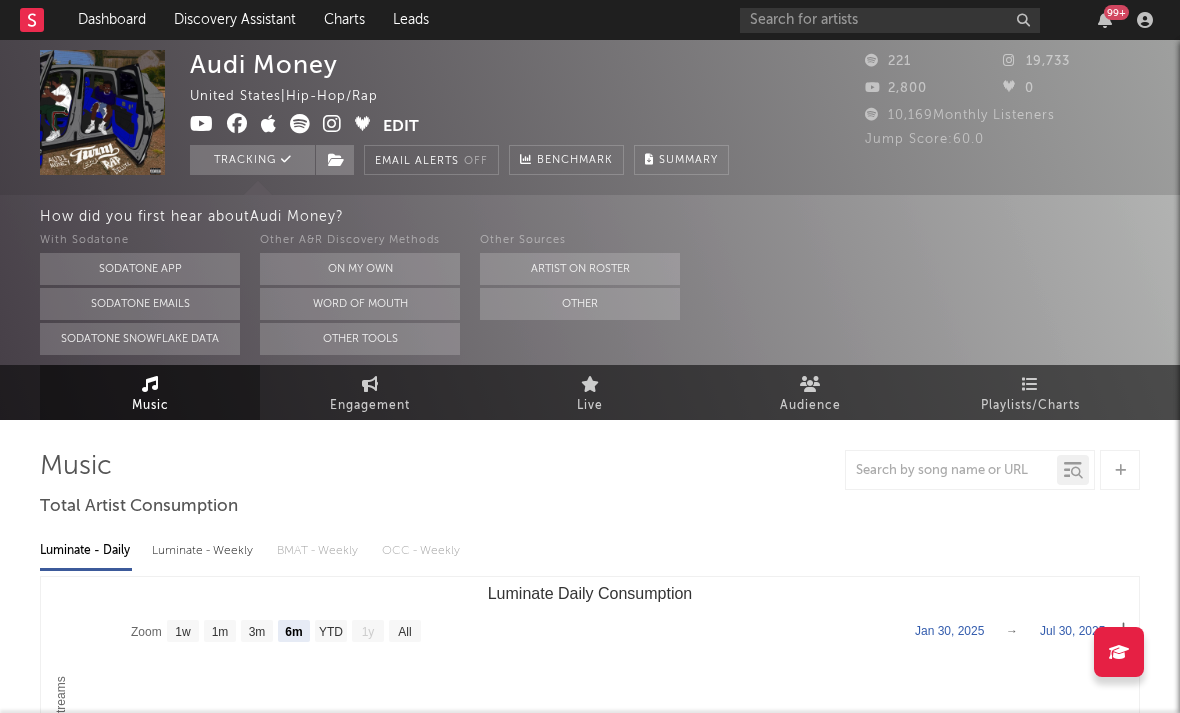 click at bounding box center (332, 124) 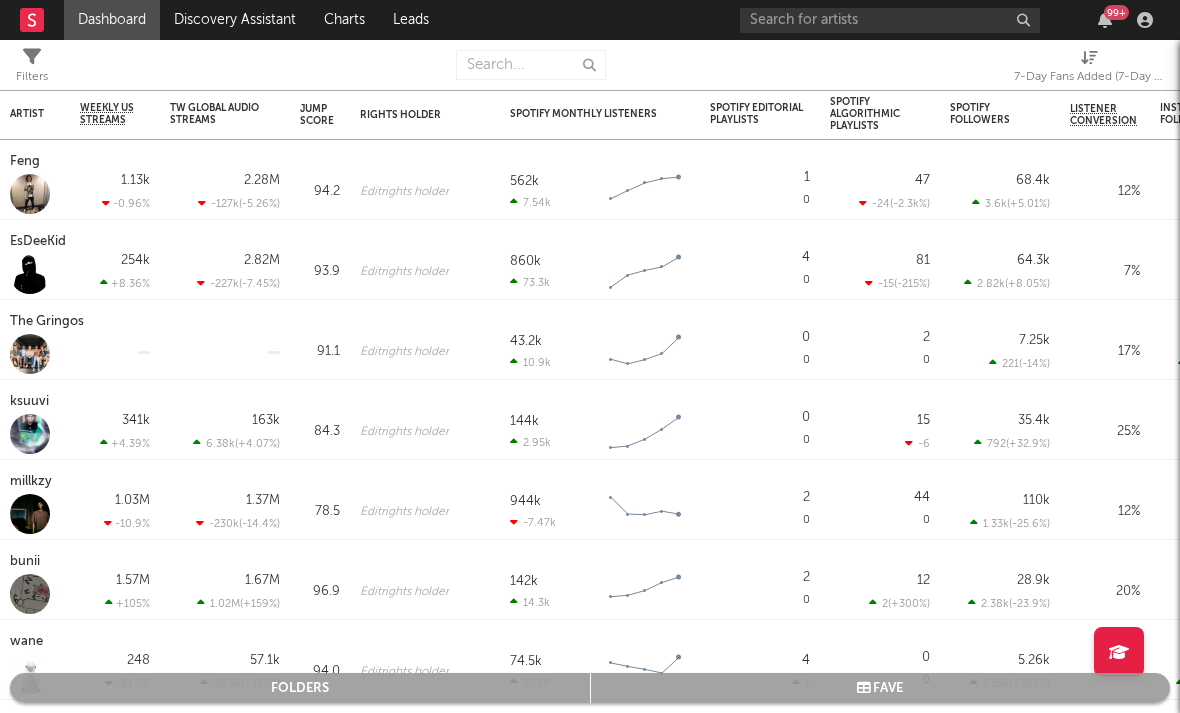 select on "-1" 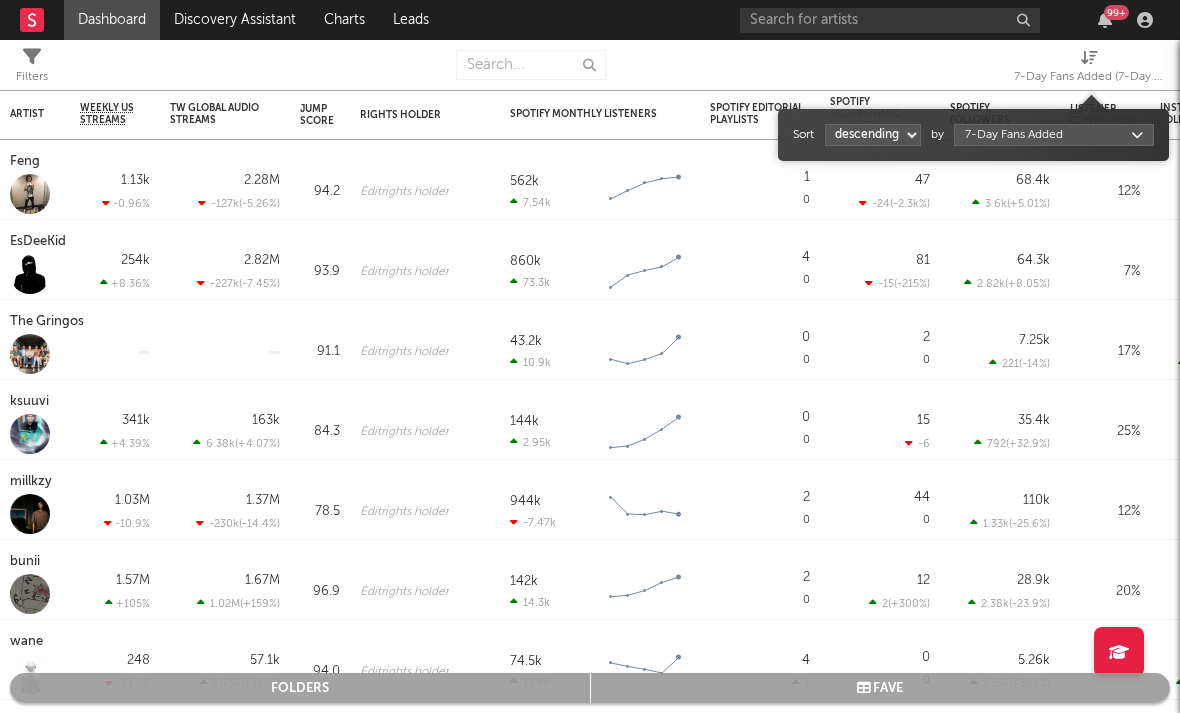 click at bounding box center (1089, 57) 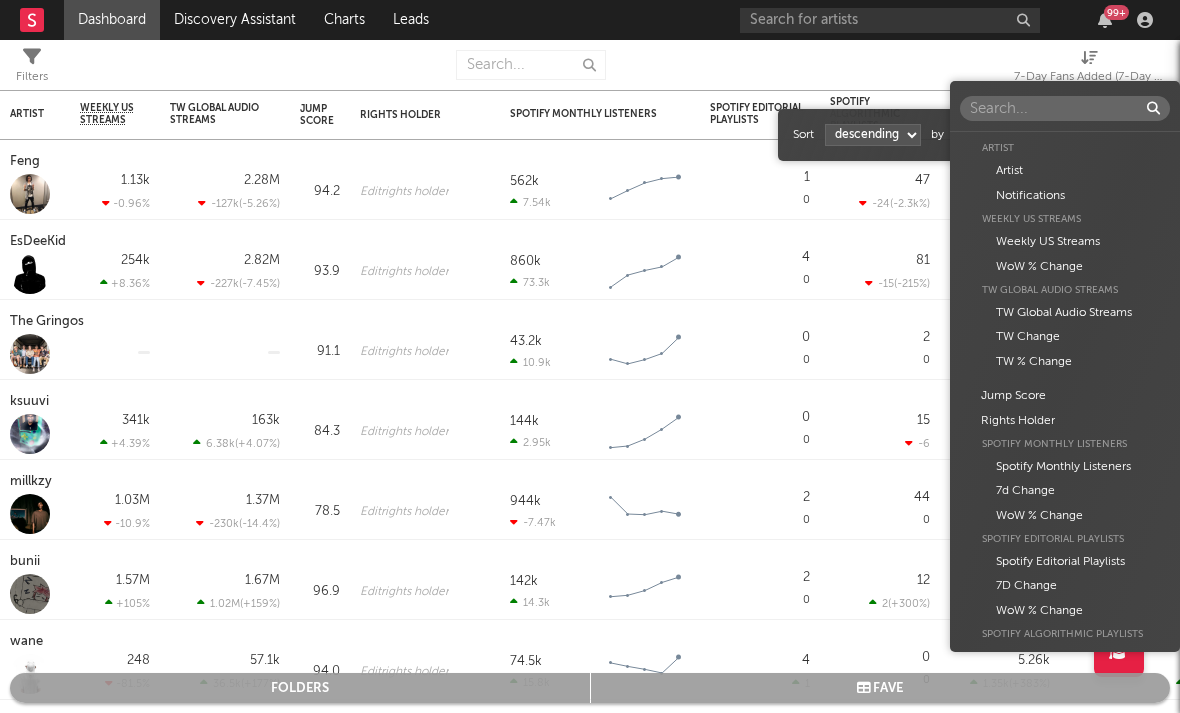 click on "Dashboard Discovery Assistant Charts Leads 99 + Notifications Settings Mark all as read All Growth Releases/Events Playlisting Today RoddyTreyy 12:32pm Added 6.77x more Instagram followers than their usual daily growth (+162 compared to +24 on average). duoto 12:29pm Added 6.0x more YouTube subscribers than their usual daily growth (+120 compared to +20 on average). Moneydw 11:46am Added 41.81x more Instagram followers than their usual daily growth (+396 compared to +9 on average). coop 11:44am Added 20.0x more Tiktok followers than their usual daily growth (+100 compared to +5 on average). Sophia Stel 10:37am Added 13.61x more Instagram followers than their usual daily growth (+490 compared to +36 on average). 3200 TRE 9:06am Added 27.0x more Tiktok followers than their usual daily growth (+900 compared to +33 on average). Rx Yp 7:45am 'Fashion Spinner' was added to 2 Apple Music playlists, including BASE:LINE (US) and Get Up and Go (US). lustr 3:00am Mavo 2:05am lustr 2:01am Sophia Stel 12:24am Yesterday %" at bounding box center (590, 356) 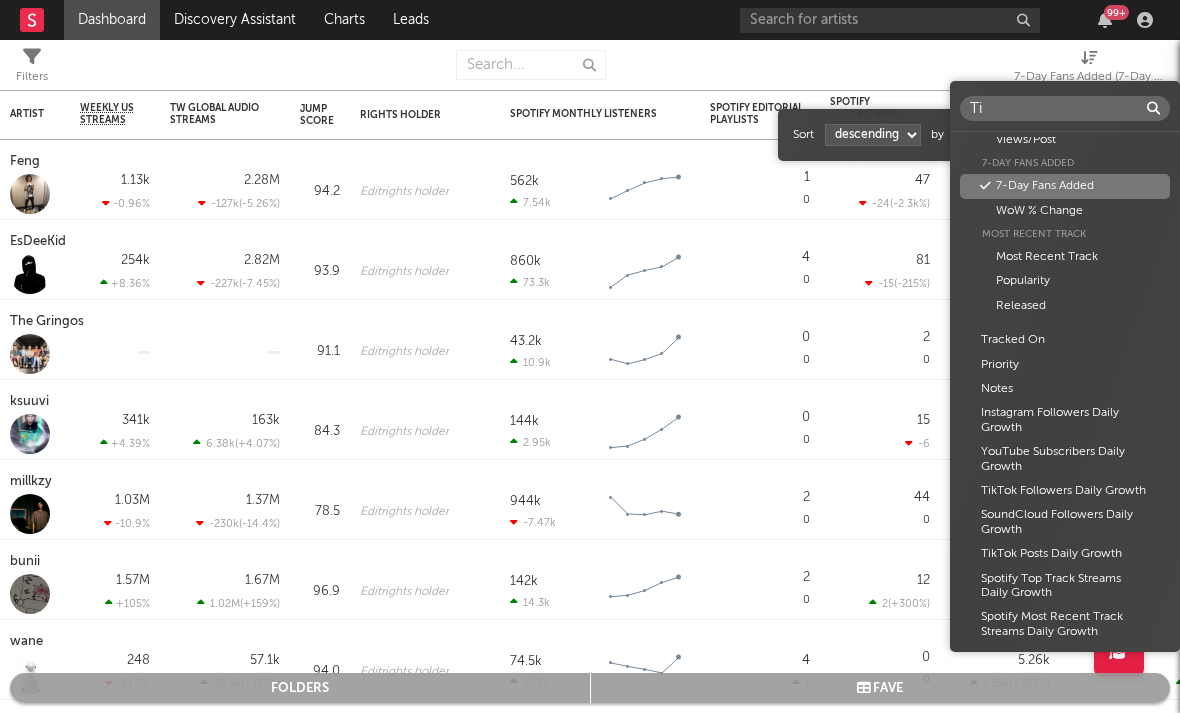 scroll, scrollTop: 0, scrollLeft: 0, axis: both 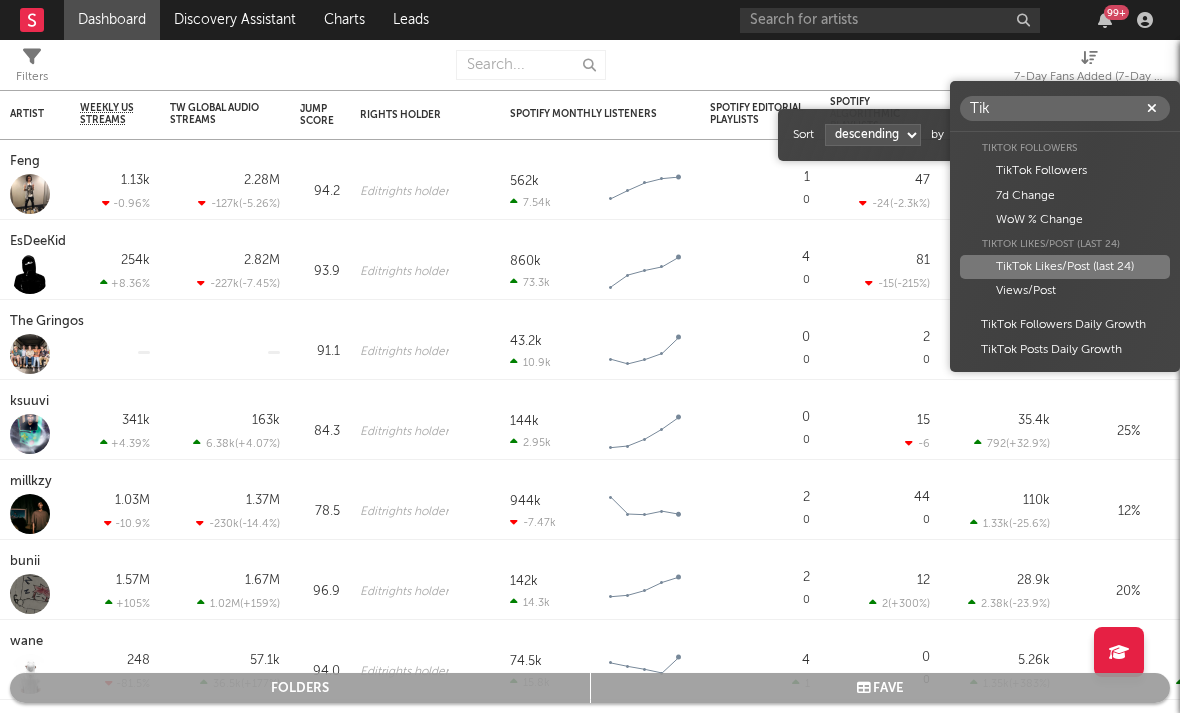type on "Tik" 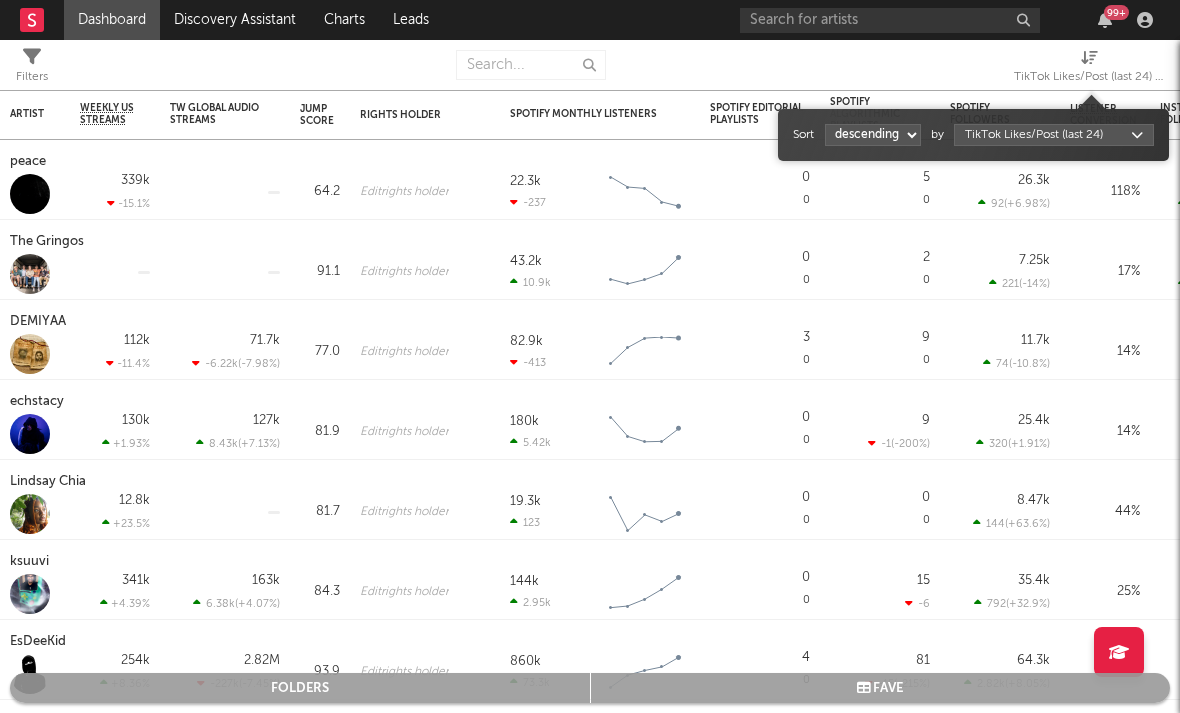 select on "1" 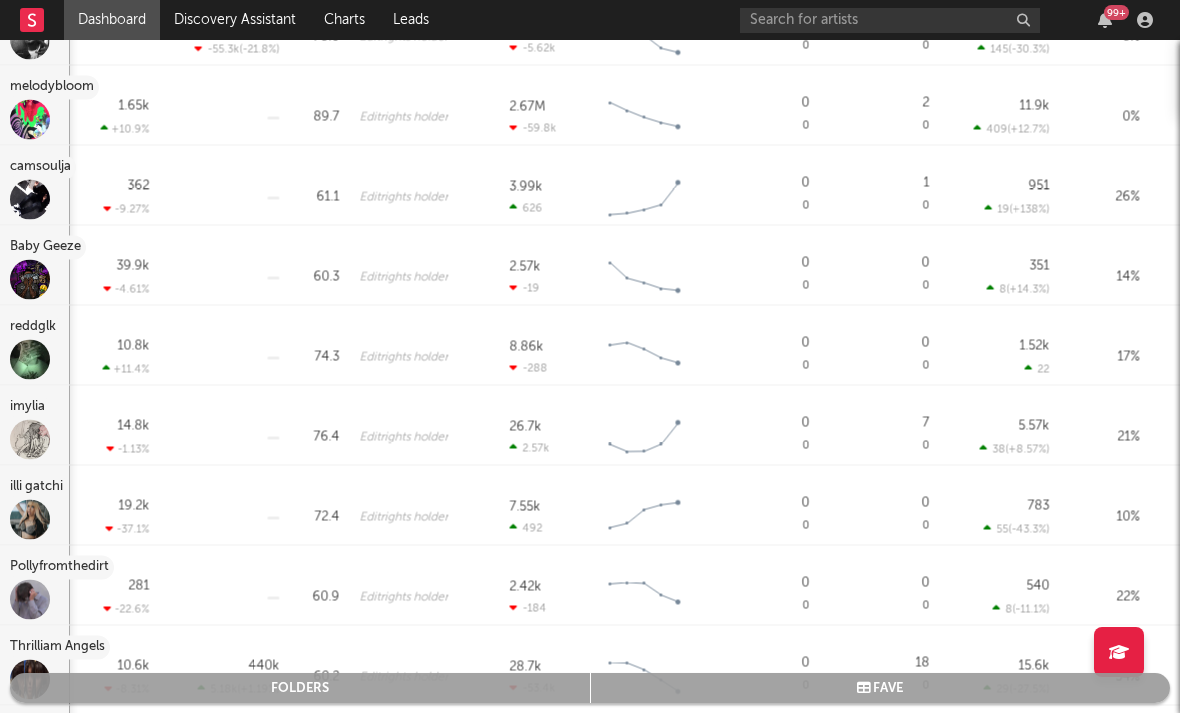click on "camsoulja" at bounding box center (43, 167) 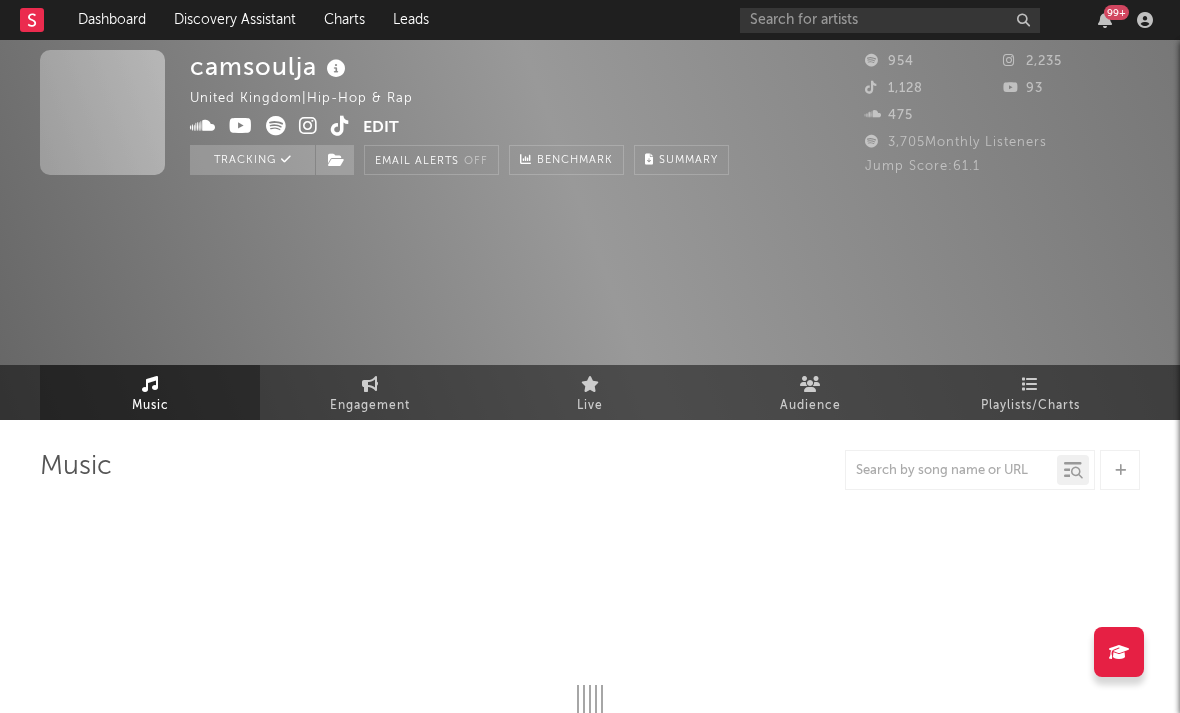 select on "6m" 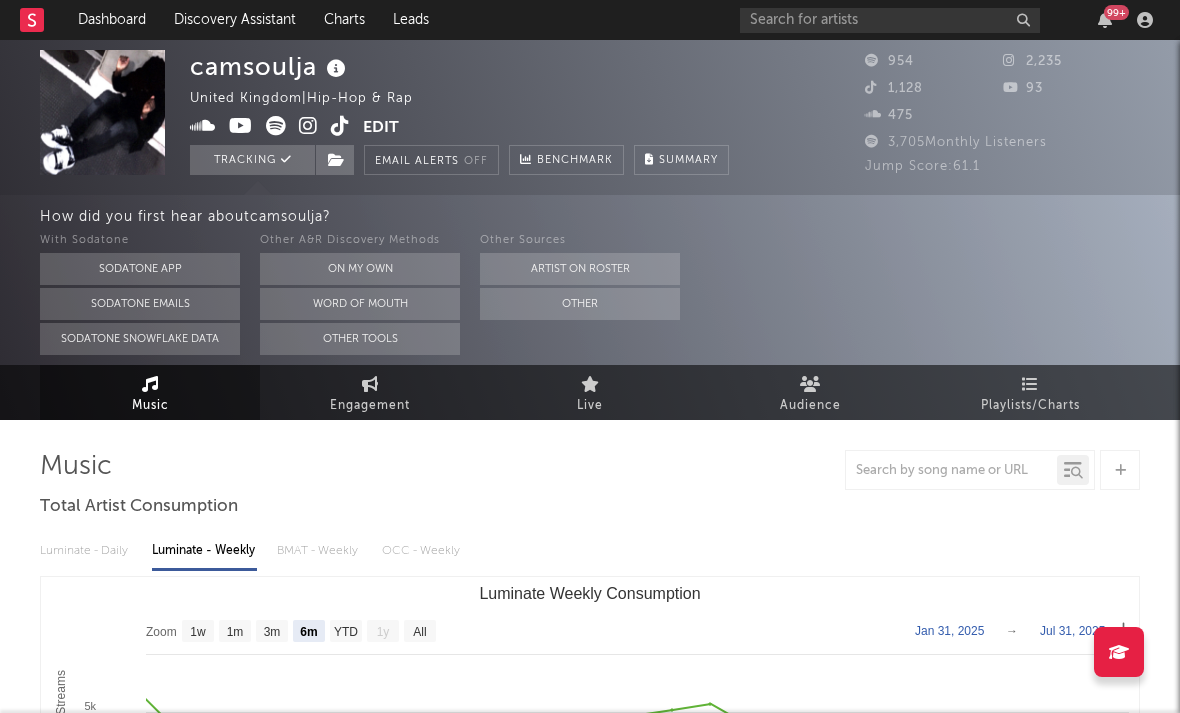 click at bounding box center (308, 126) 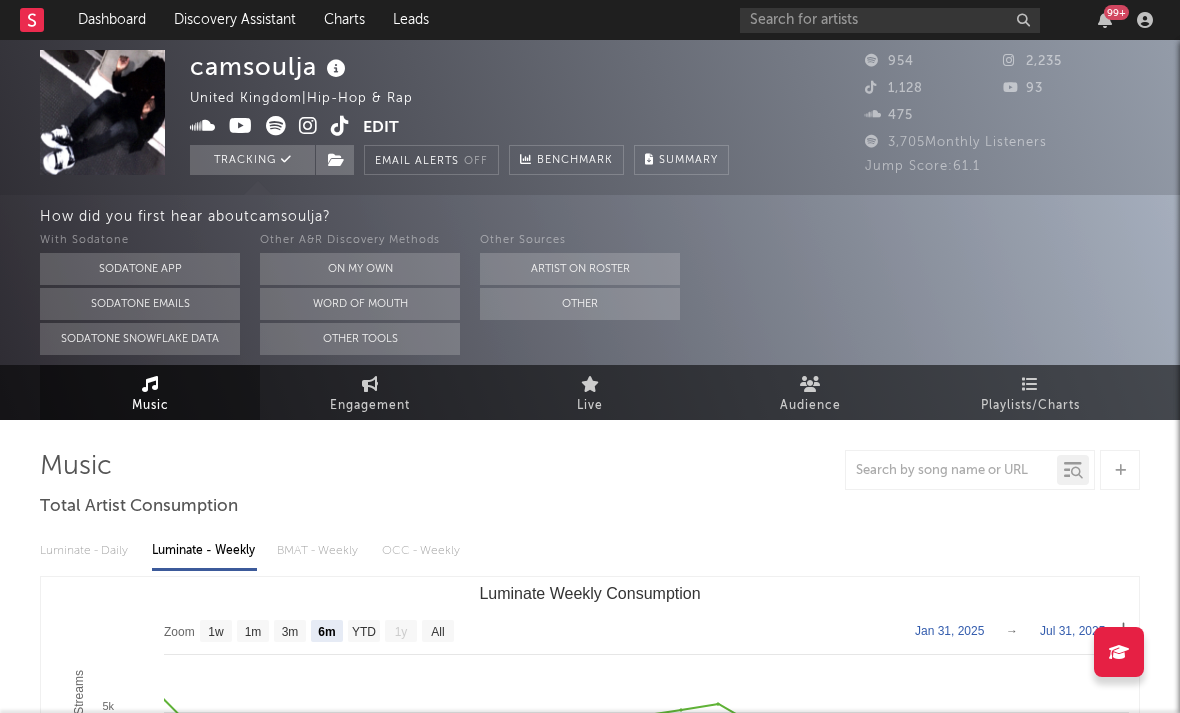 click at bounding box center (241, 126) 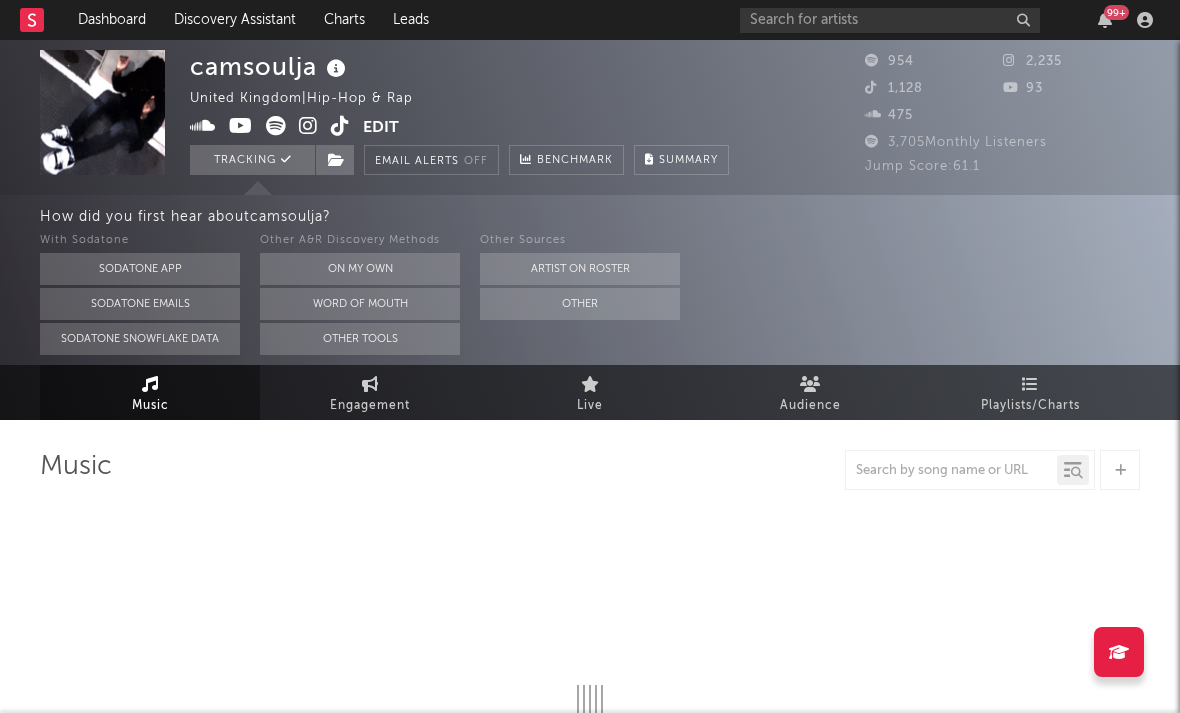 scroll, scrollTop: 0, scrollLeft: 0, axis: both 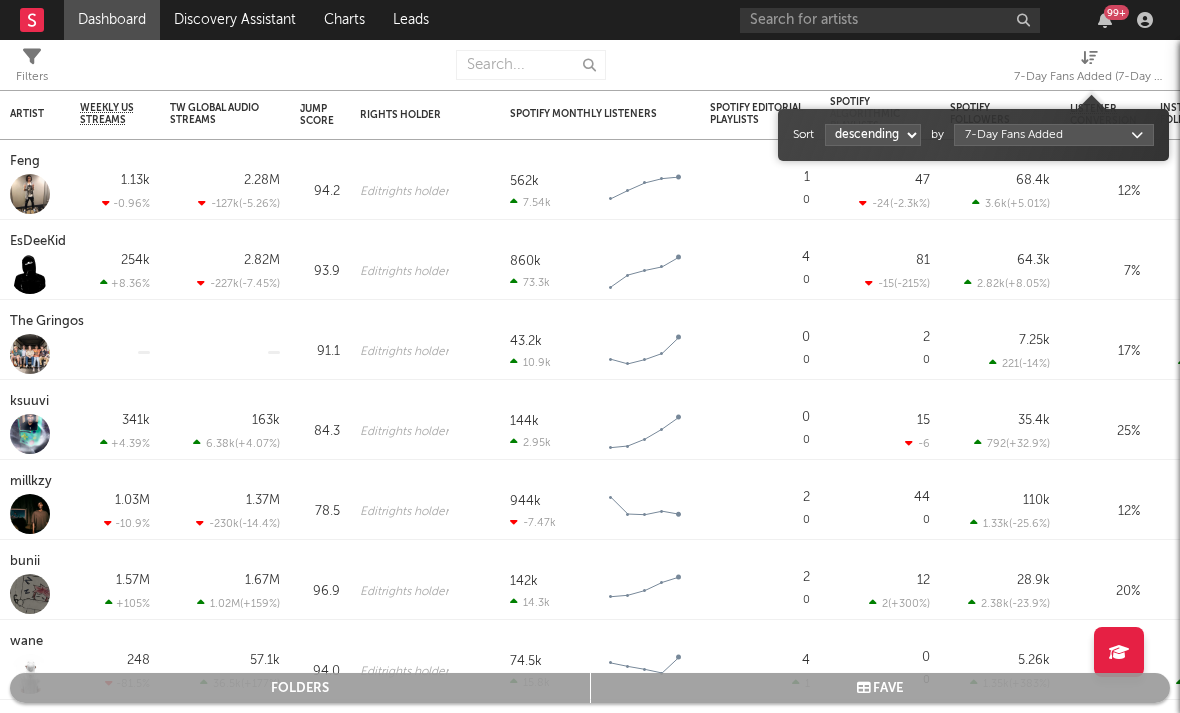 click on "7-Day Fans Added (7-Day Fans Added)" at bounding box center [1089, 77] 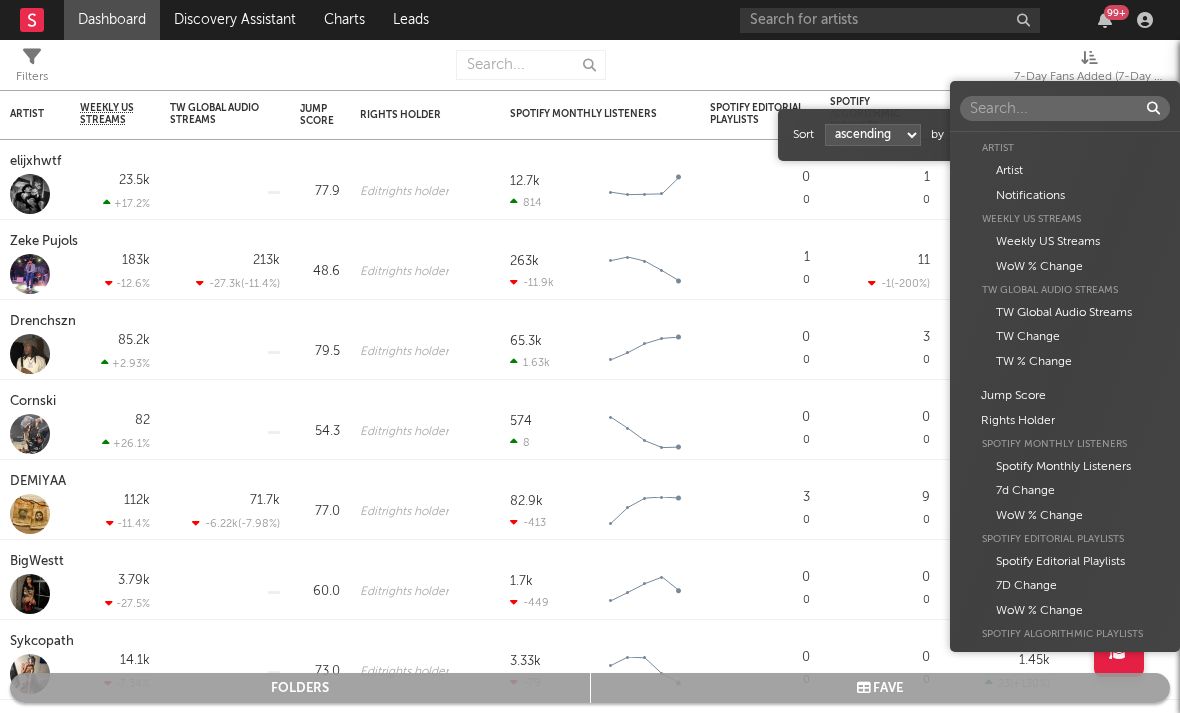 click on "Dashboard Discovery Assistant Charts Leads 99 + Notifications Settings Mark all as read All Growth Releases/Events Playlisting Today RoddyTreyy 12:32pm Added 6.77x more Instagram followers than their usual daily growth (+162 compared to +24 on average). duoto 12:29pm Added 6.0x more YouTube subscribers than their usual daily growth (+120 compared to +20 on average). Moneydw 11:46am Added 41.81x more Instagram followers than their usual daily growth (+396 compared to +9 on average). coop 11:44am Added 20.0x more Tiktok followers than their usual daily growth (+100 compared to +5 on average). Sophia Stel 10:37am Added 13.61x more Instagram followers than their usual daily growth (+490 compared to +36 on average). 3200 TRE 9:06am Added 27.0x more Tiktok followers than their usual daily growth (+900 compared to +33 on average). Rx Yp 7:45am 'Fashion Spinner' was added to 2 Apple Music playlists, including BASE:LINE (US) and Get Up and Go (US). lustr 3:00am Mavo 2:05am lustr 2:01am Sophia Stel 12:24am Yesterday %" at bounding box center (590, 356) 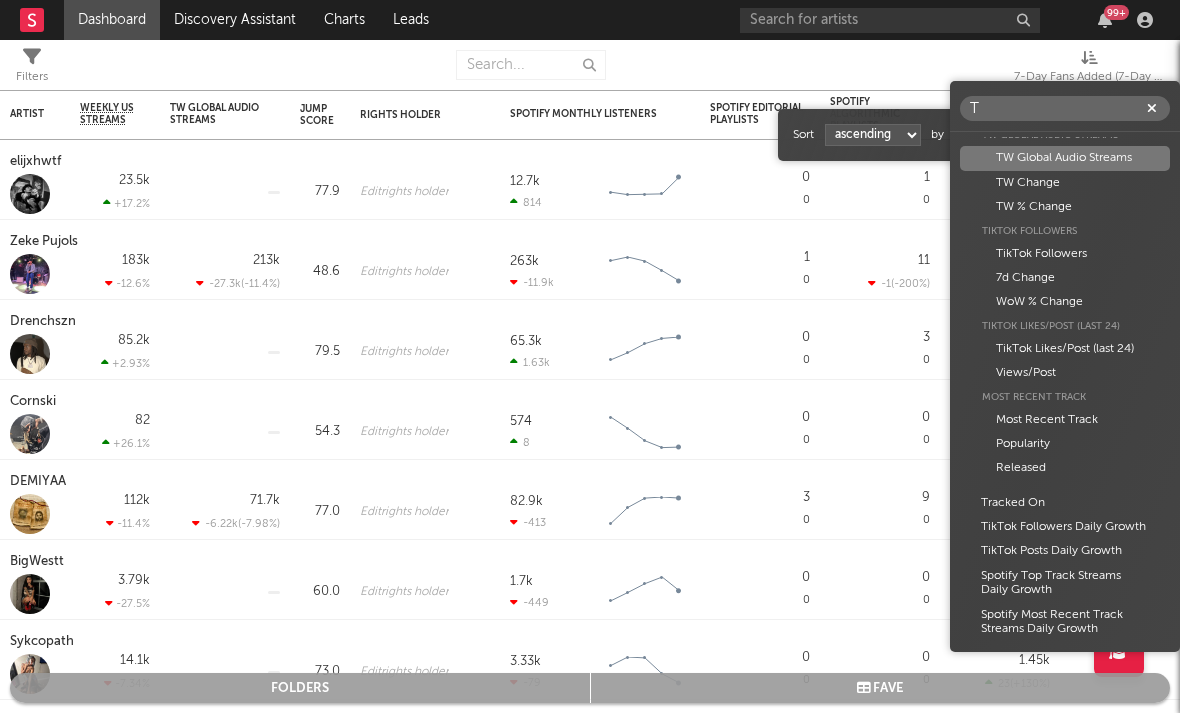 scroll, scrollTop: 0, scrollLeft: 0, axis: both 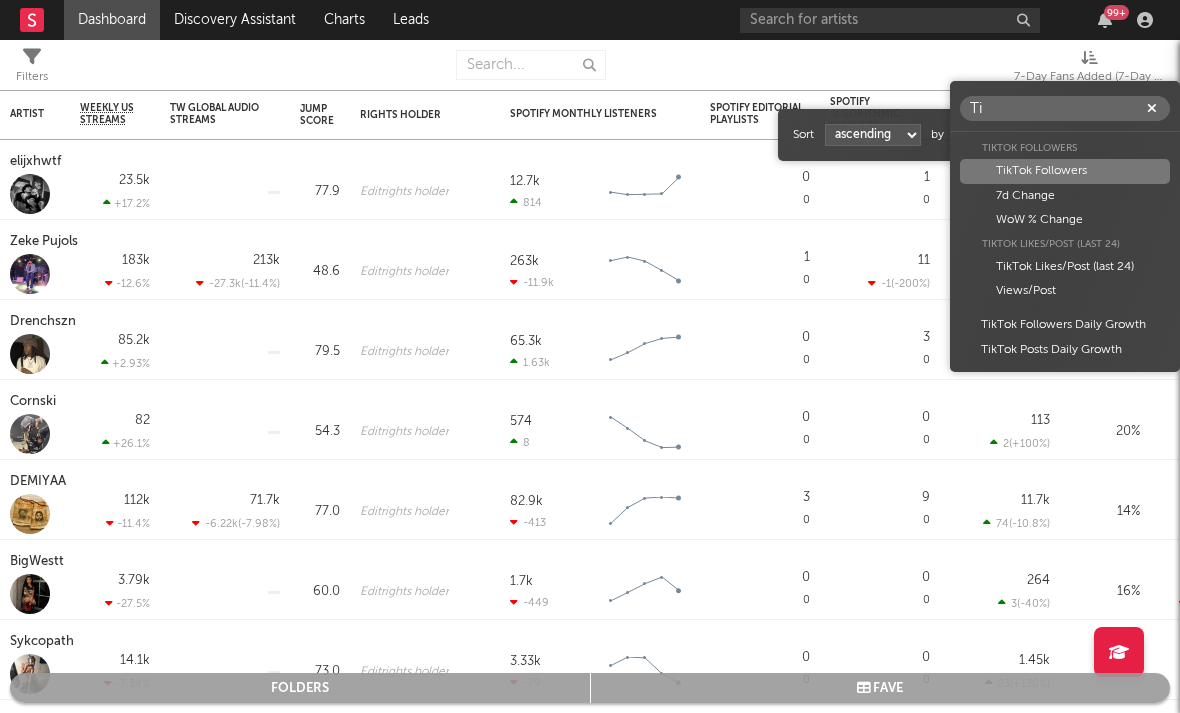 type on "Ti" 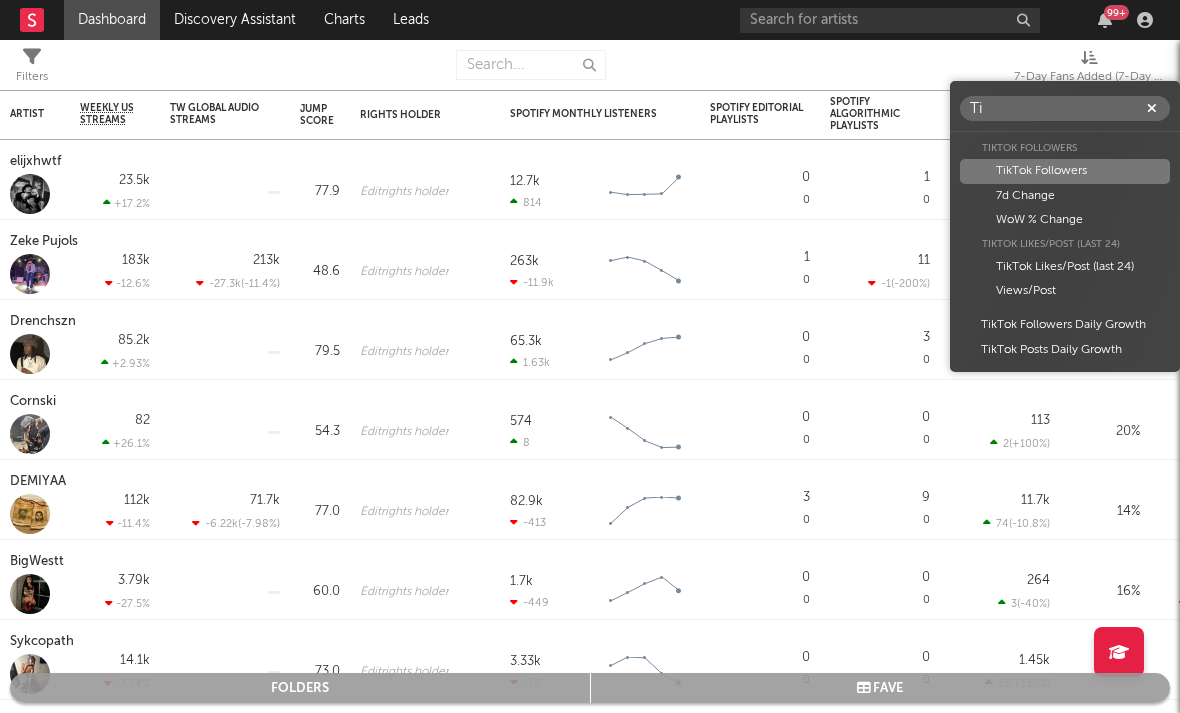 drag, startPoint x: 971, startPoint y: 139, endPoint x: -1, endPoint y: -1, distance: 982.0306 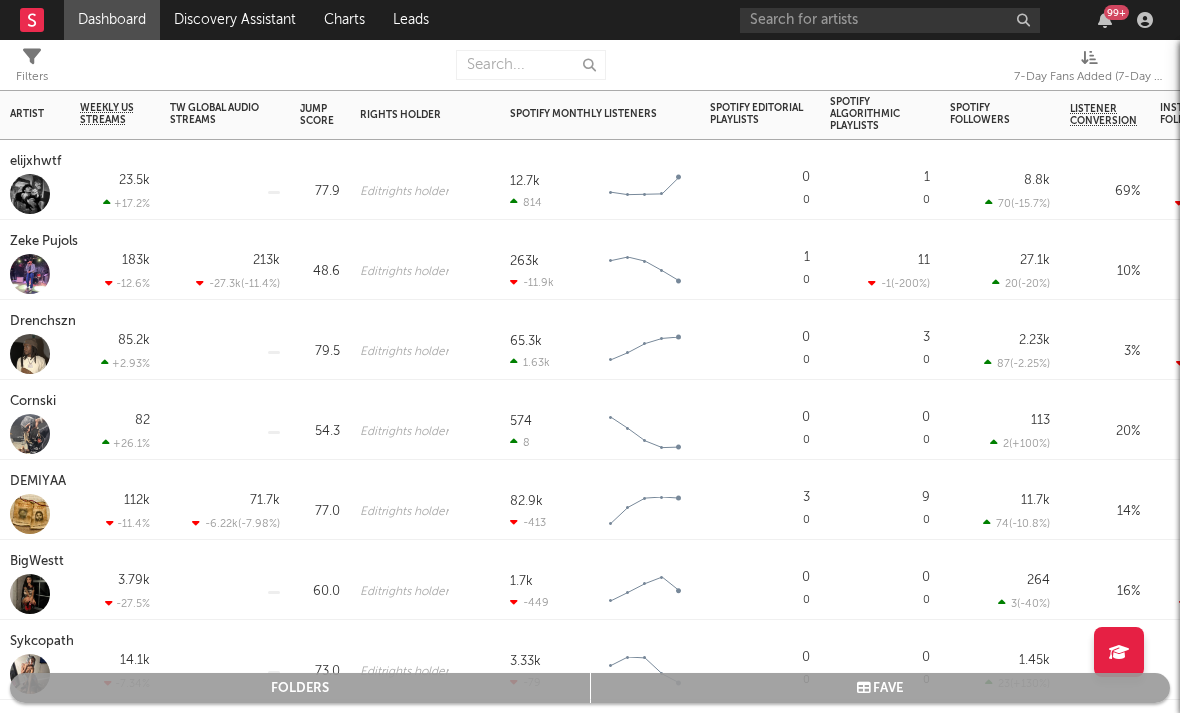 click on "69 %" at bounding box center (1105, 180) 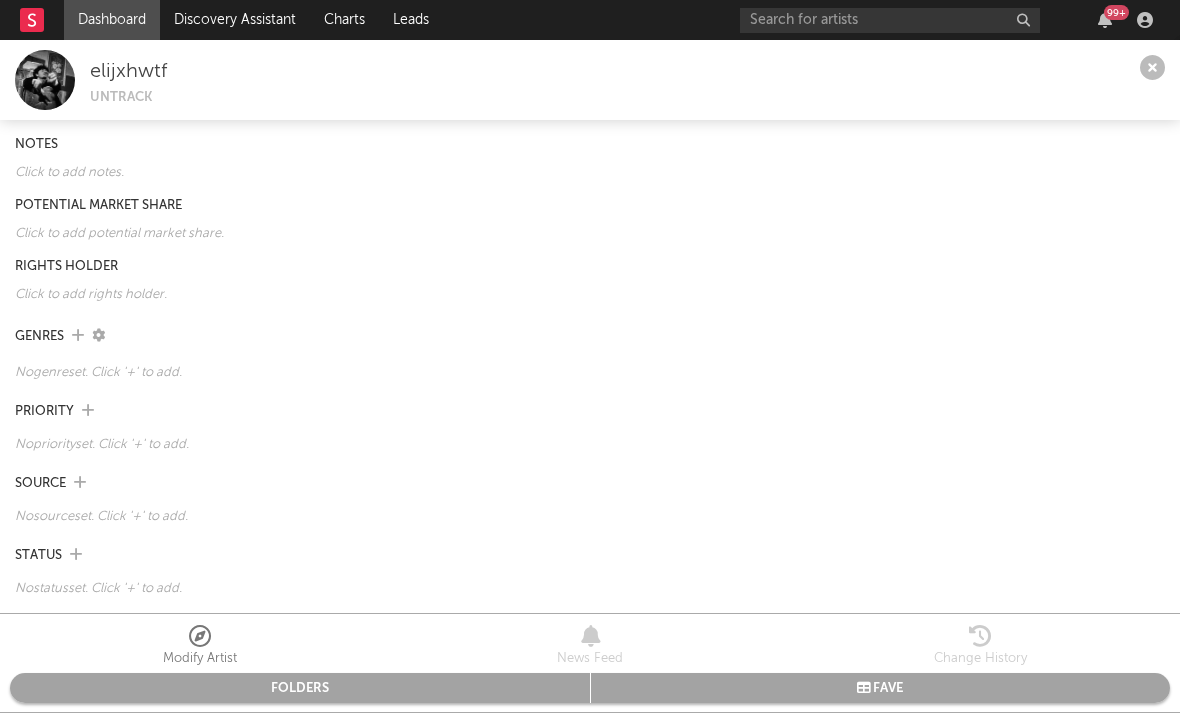 click at bounding box center [1152, 68] 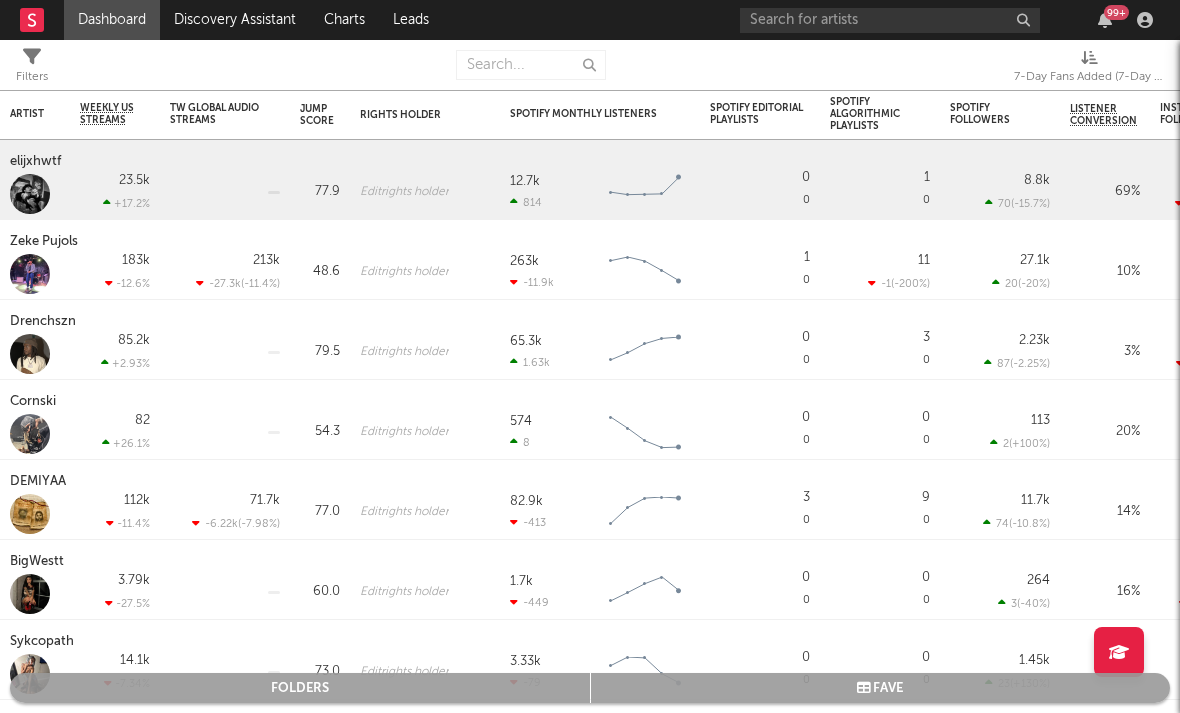 click at bounding box center [1089, 57] 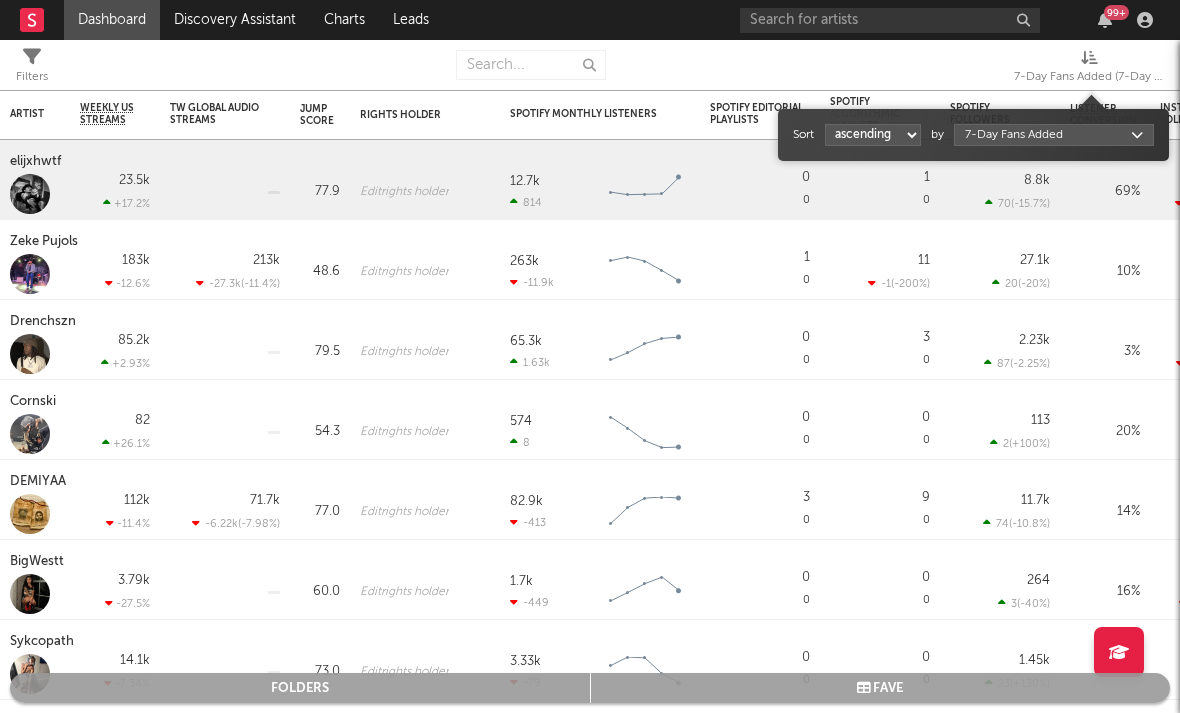 click on "Dashboard Discovery Assistant Charts Leads 99 + Notifications Settings Mark all as read All Growth Releases/Events Playlisting Today RoddyTreyy 12:32pm Added 6.77x more Instagram followers than their usual daily growth (+162 compared to +24 on average). duoto 12:29pm Added 6.0x more YouTube subscribers than their usual daily growth (+120 compared to +20 on average). Moneydw 11:46am Added 41.81x more Instagram followers than their usual daily growth (+396 compared to +9 on average). coop 11:44am Added 20.0x more Tiktok followers than their usual daily growth (+100 compared to +5 on average). Sophia Stel 10:37am Added 13.61x more Instagram followers than their usual daily growth (+490 compared to +36 on average). 3200 TRE 9:06am Added 27.0x more Tiktok followers than their usual daily growth (+900 compared to +33 on average). Rx Yp 7:45am 'Fashion Spinner' was added to 2 Apple Music playlists, including BASE:LINE (US) and Get Up and Go (US). lustr 3:00am Mavo 2:05am lustr 2:01am Sophia Stel 12:24am Yesterday %" at bounding box center (590, 356) 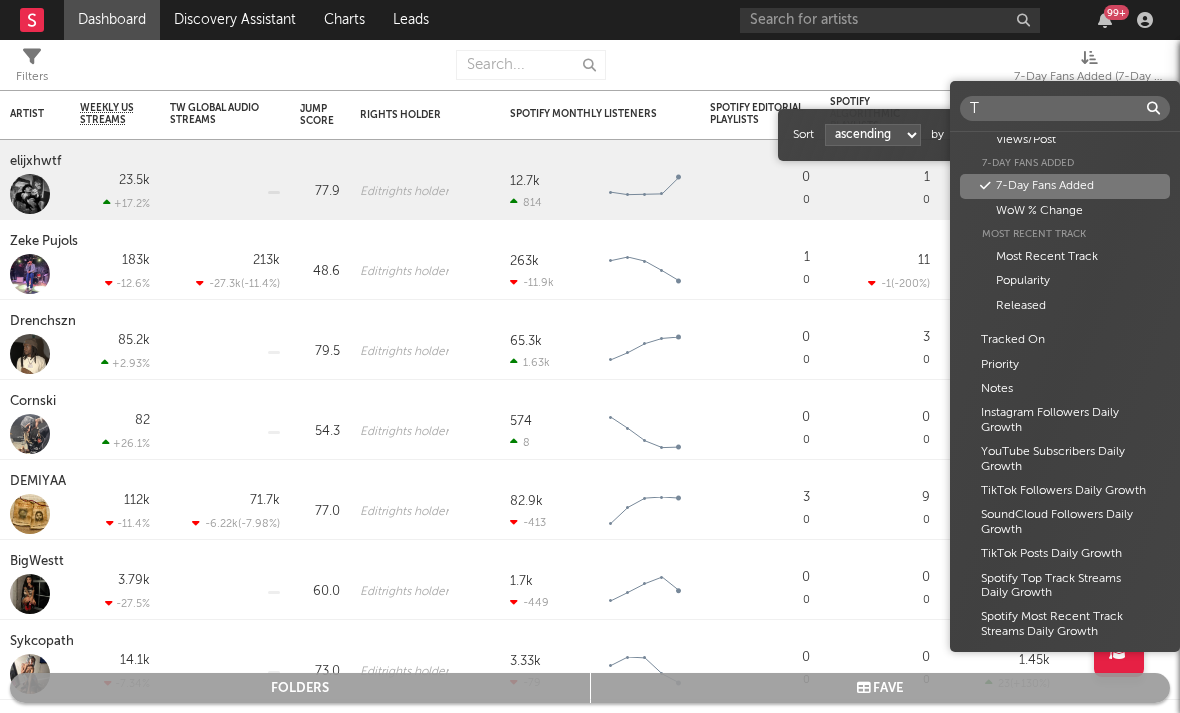 scroll, scrollTop: 0, scrollLeft: 0, axis: both 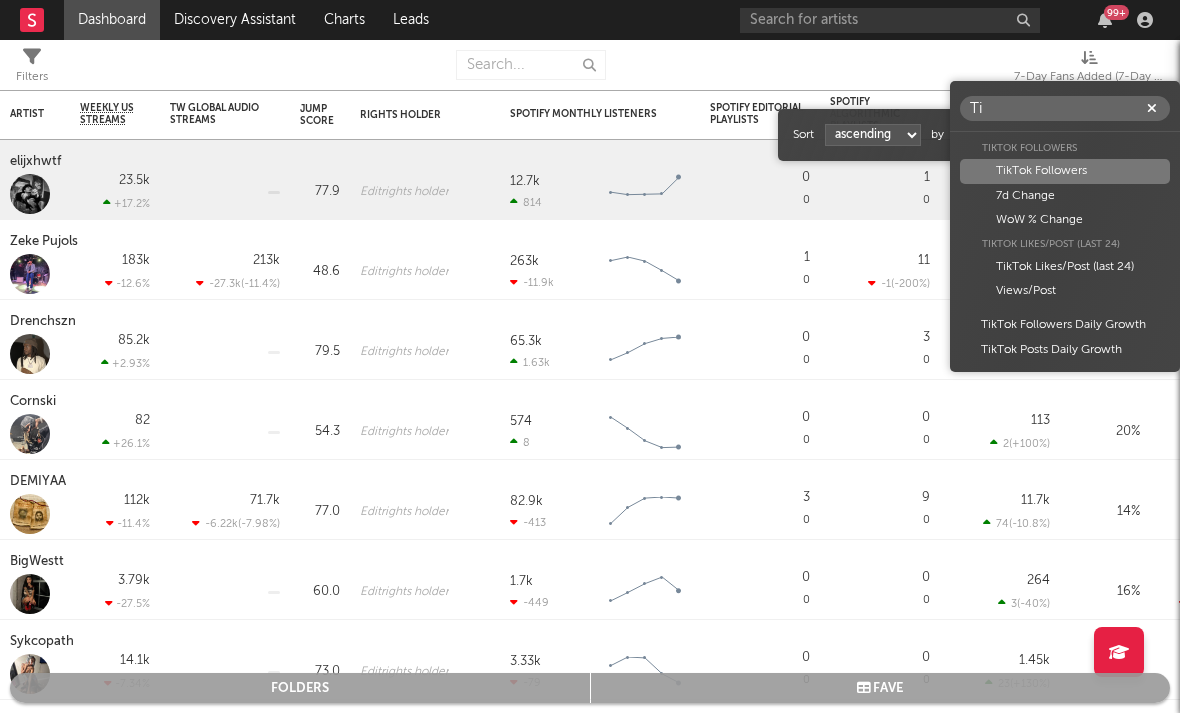 type on "Ti" 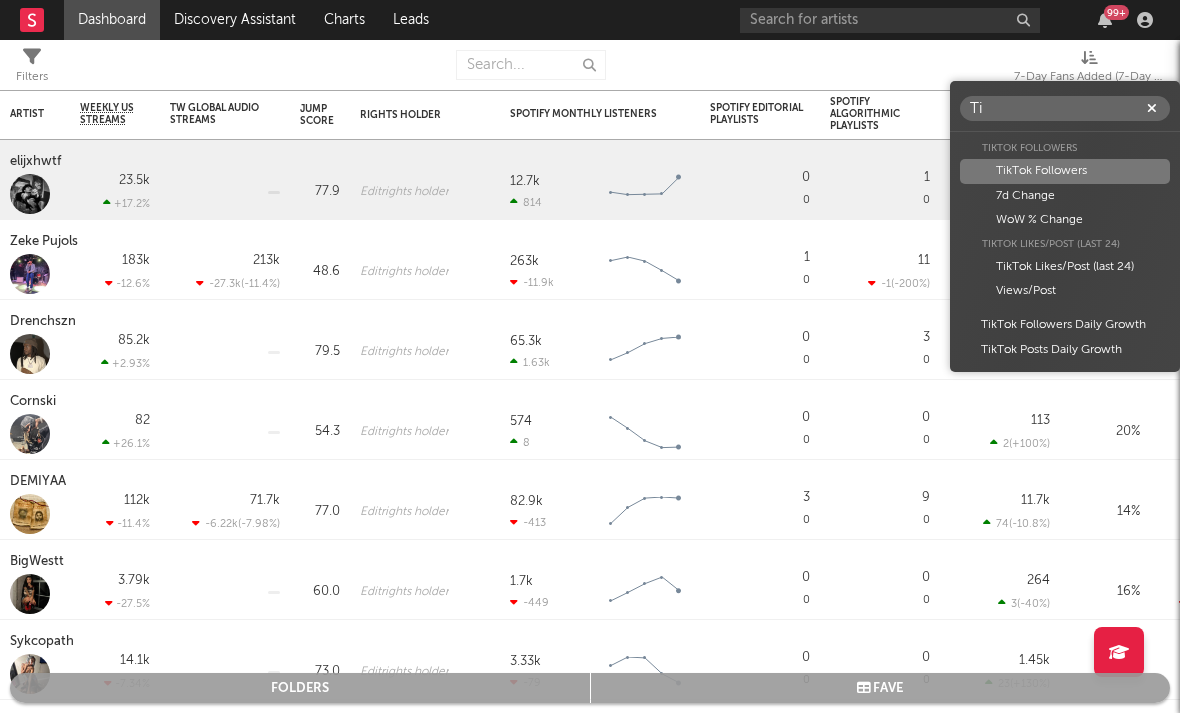 click on "Dashboard Discovery Assistant Charts Leads 99 + Notifications Settings Mark all as read All Growth Releases/Events Playlisting Today RoddyTreyy 12:32pm Added 6.77x more Instagram followers than their usual daily growth (+162 compared to +24 on average). duoto 12:29pm Added 6.0x more YouTube subscribers than their usual daily growth (+120 compared to +20 on average). Moneydw 11:46am Added 41.81x more Instagram followers than their usual daily growth (+396 compared to +9 on average). coop 11:44am Added 20.0x more Tiktok followers than their usual daily growth (+100 compared to +5 on average). Sophia Stel 10:37am Added 13.61x more Instagram followers than their usual daily growth (+490 compared to +36 on average). 3200 TRE 9:06am Added 27.0x more Tiktok followers than their usual daily growth (+900 compared to +33 on average). Rx Yp 7:45am 'Fashion Spinner' was added to 2 Apple Music playlists, including BASE:LINE (US) and Get Up and Go (US). lustr 3:00am Mavo 2:05am lustr 2:01am Sophia Stel 12:24am Yesterday %" at bounding box center [590, 356] 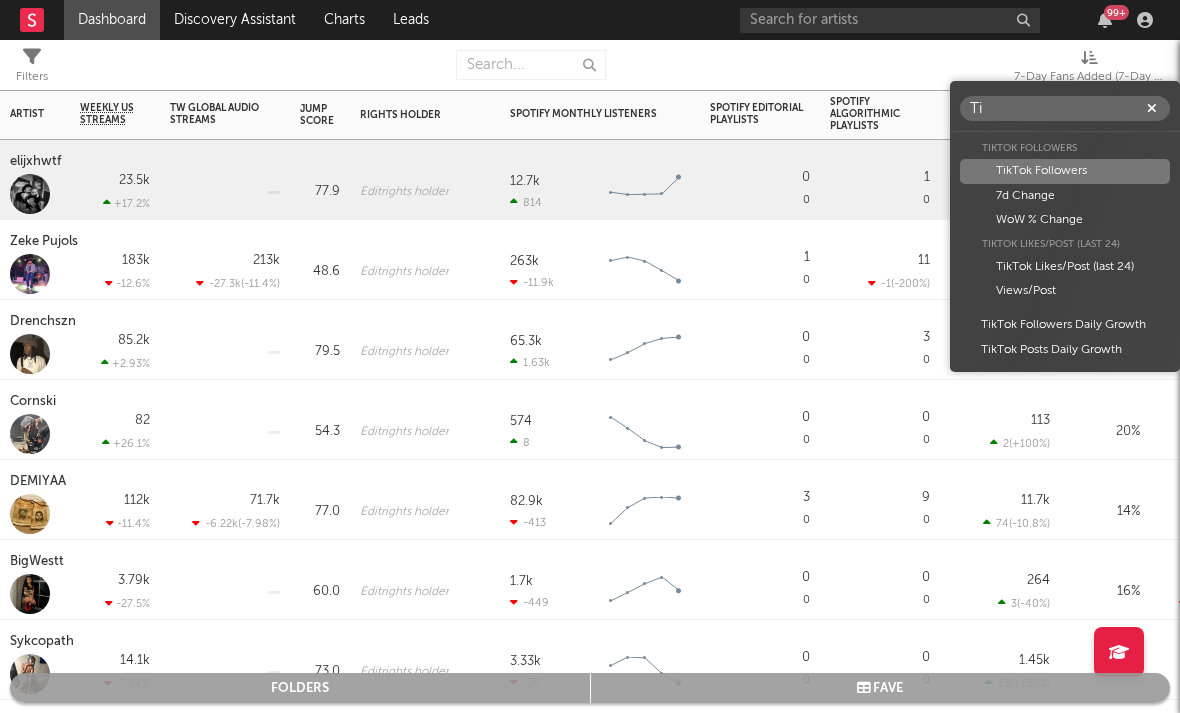 click on "27.1k" at bounding box center (1035, 260) 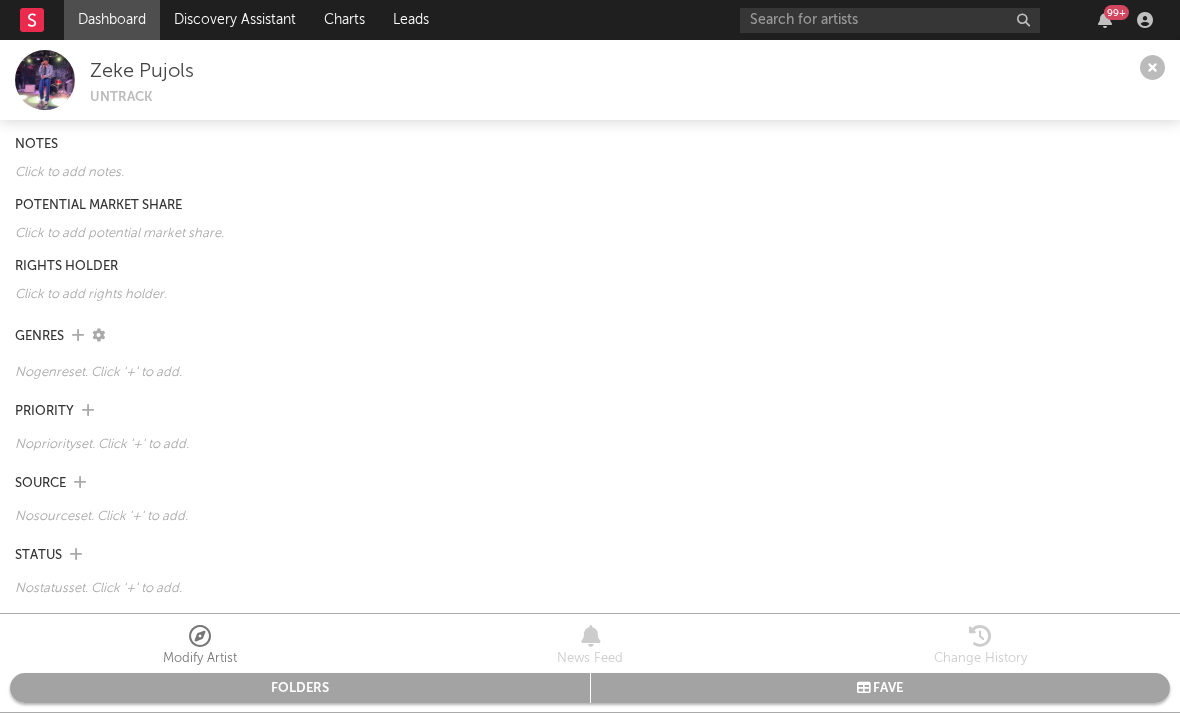 click at bounding box center (1152, 68) 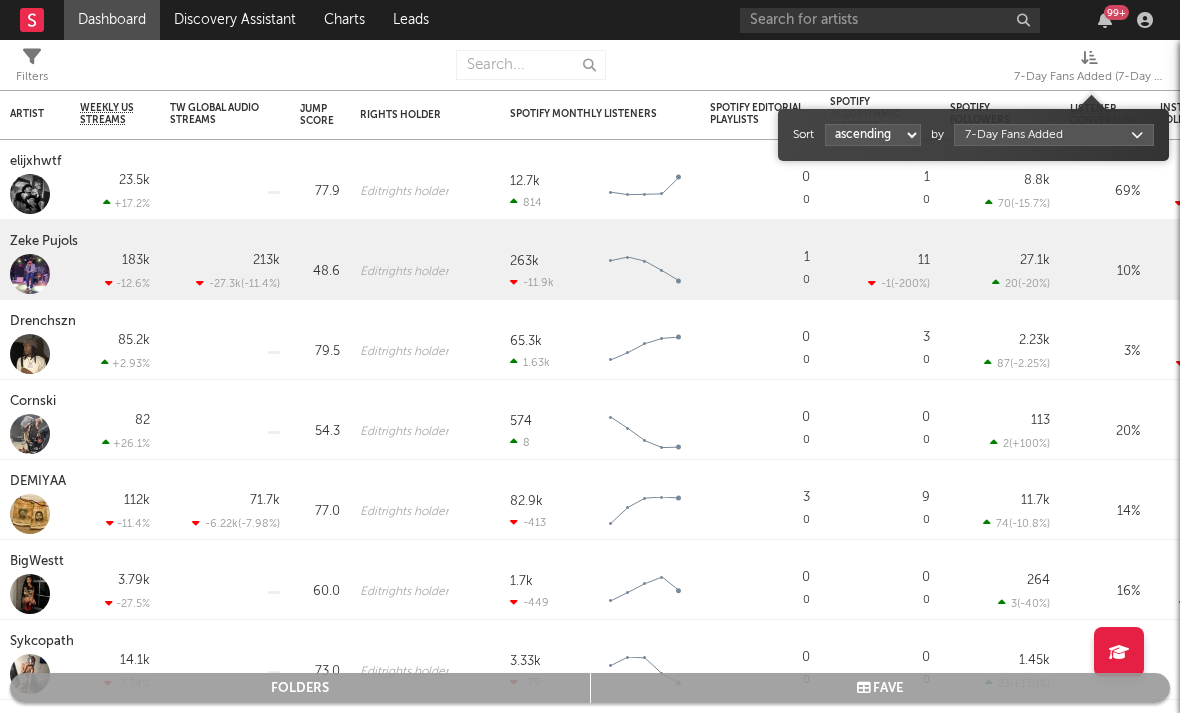 click on "7-Day Fans Added (7-Day Fans Added)" at bounding box center (1089, 77) 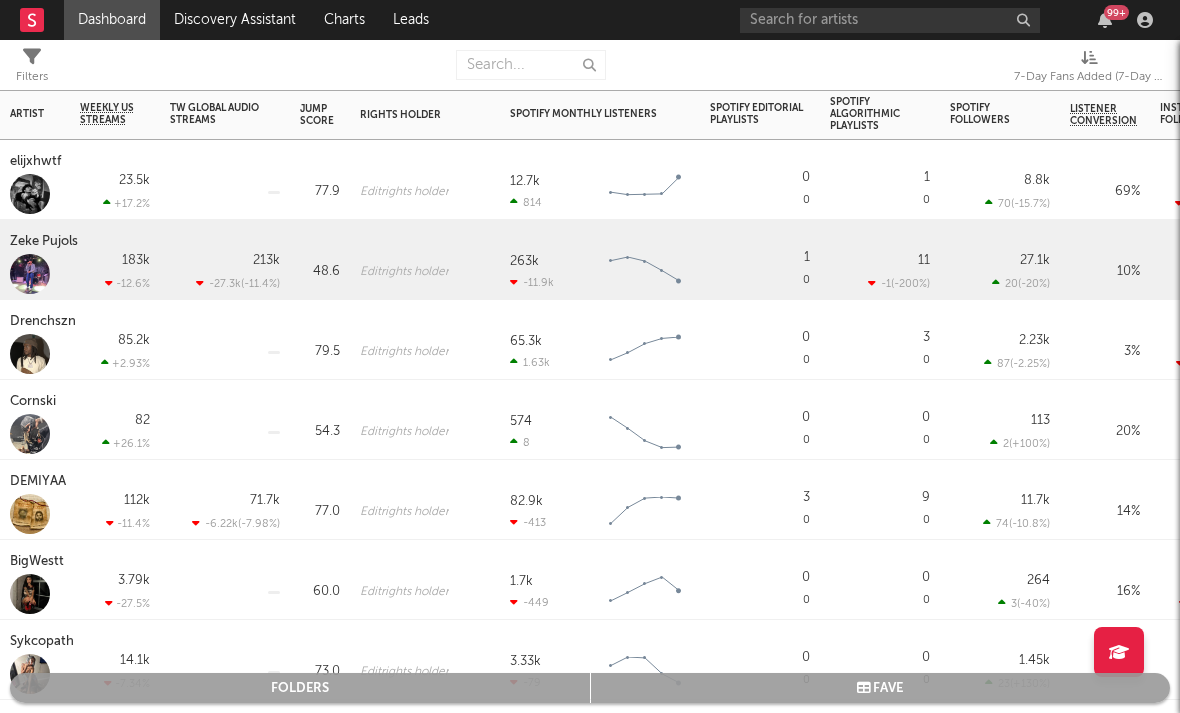 click on "7-Day Fans Added (7-Day Fans Added)" at bounding box center (1089, 77) 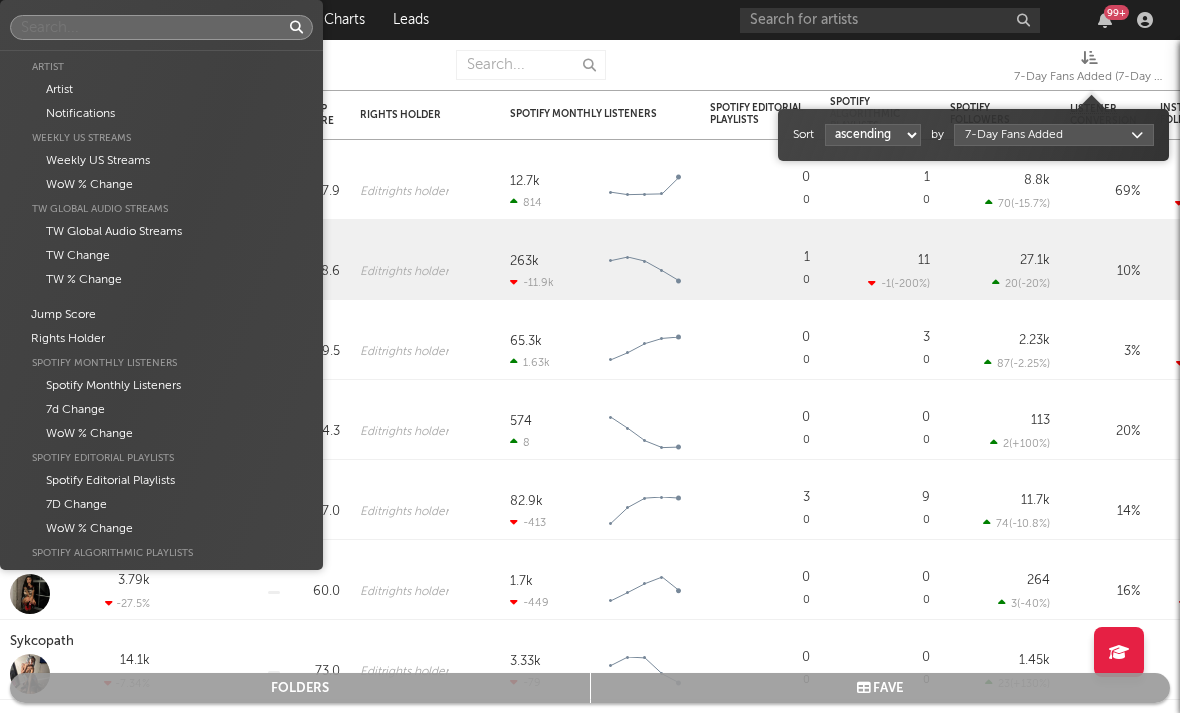 click on "Dashboard Discovery Assistant Charts Leads 99 + Notifications Settings Mark all as read All Growth Releases/Events Playlisting Today RoddyTreyy 12:32pm Added 6.77x more Instagram followers than their usual daily growth (+162 compared to +24 on average). duoto 12:29pm Added 6.0x more YouTube subscribers than their usual daily growth (+120 compared to +20 on average). Moneydw 11:46am Added 41.81x more Instagram followers than their usual daily growth (+396 compared to +9 on average). coop 11:44am Added 20.0x more Tiktok followers than their usual daily growth (+100 compared to +5 on average). Sophia Stel 10:37am Added 13.61x more Instagram followers than their usual daily growth (+490 compared to +36 on average). 3200 TRE 9:06am Added 27.0x more Tiktok followers than their usual daily growth (+900 compared to +33 on average). Rx Yp 7:45am 'Fashion Spinner' was added to 2 Apple Music playlists, including BASE:LINE (US) and Get Up and Go (US). lustr 3:00am Mavo 2:05am lustr 2:01am Sophia Stel 12:24am Yesterday %" at bounding box center (590, 356) 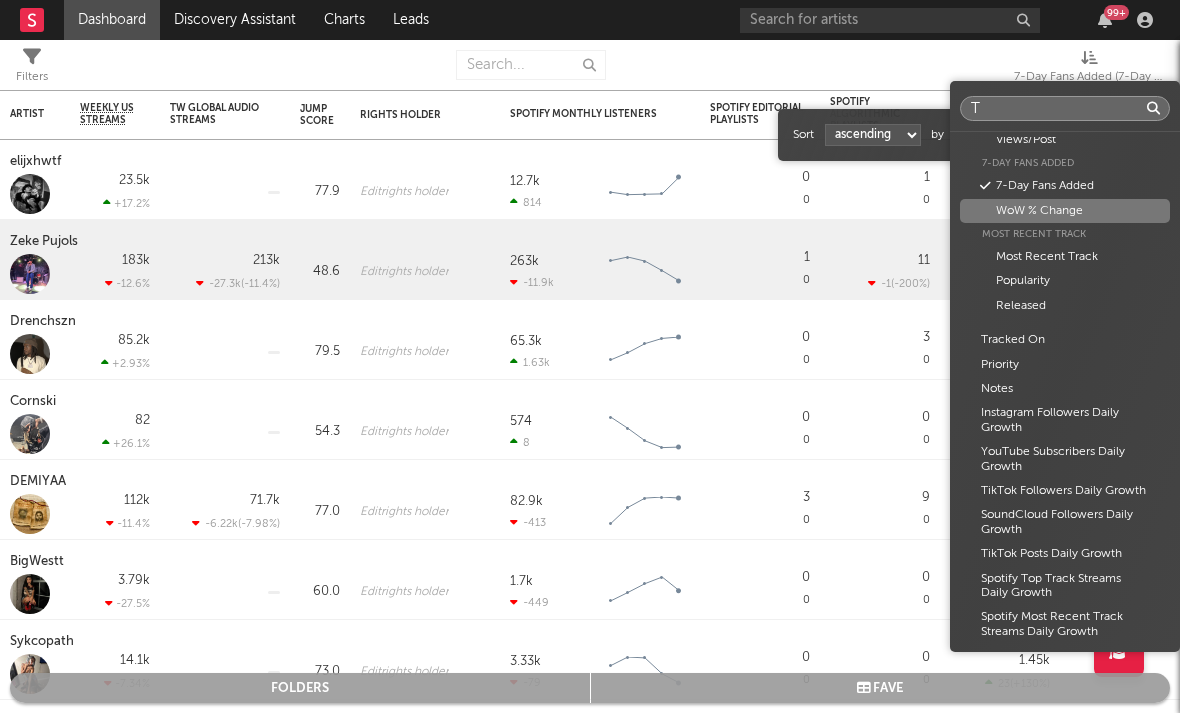scroll, scrollTop: 0, scrollLeft: 0, axis: both 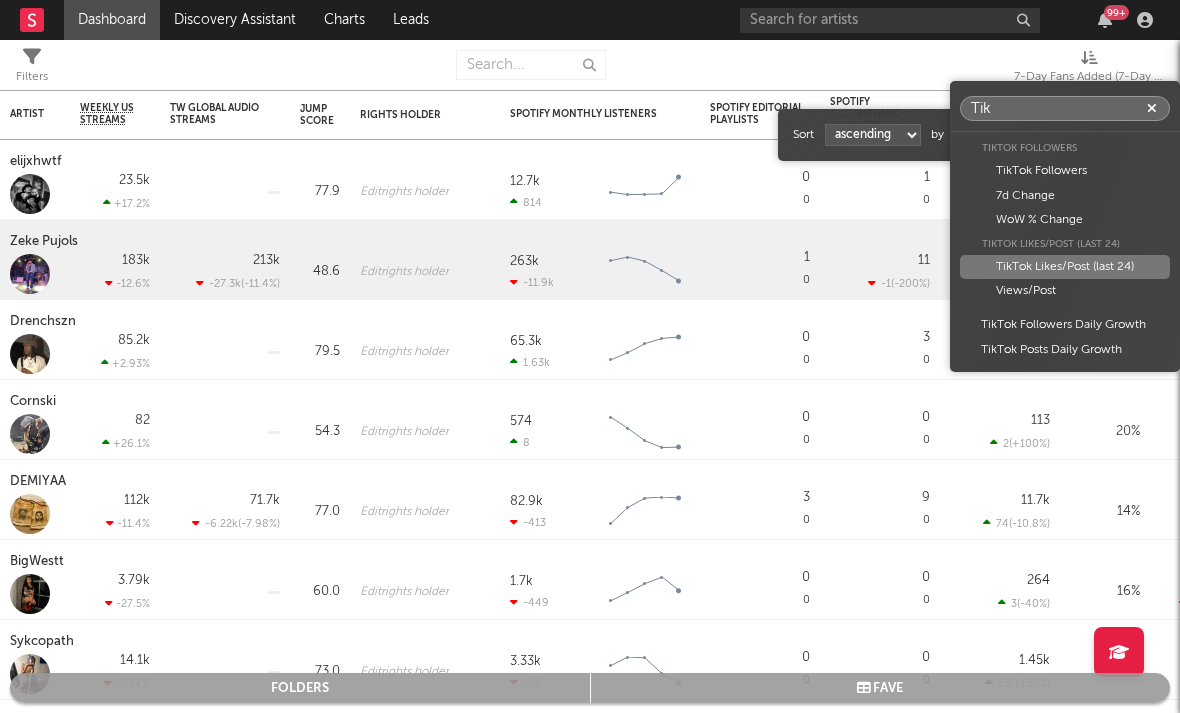 type on "Tik" 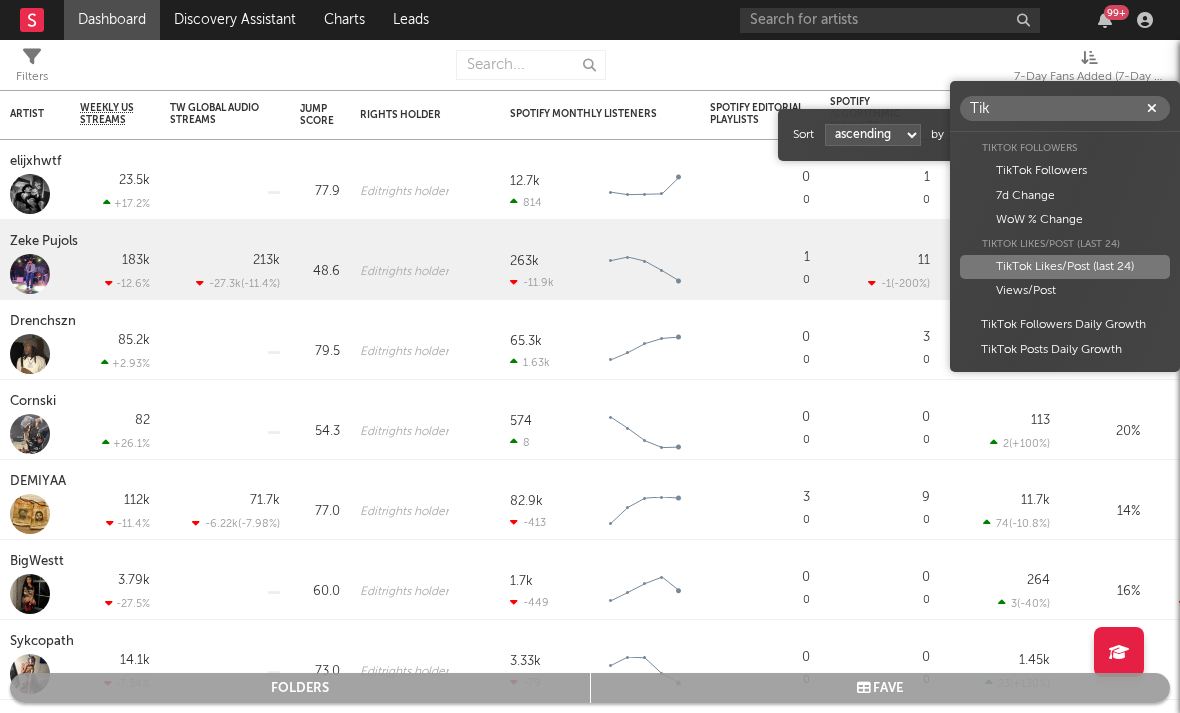 click on "TikTok Likes/Post (last 24)" at bounding box center [1065, 267] 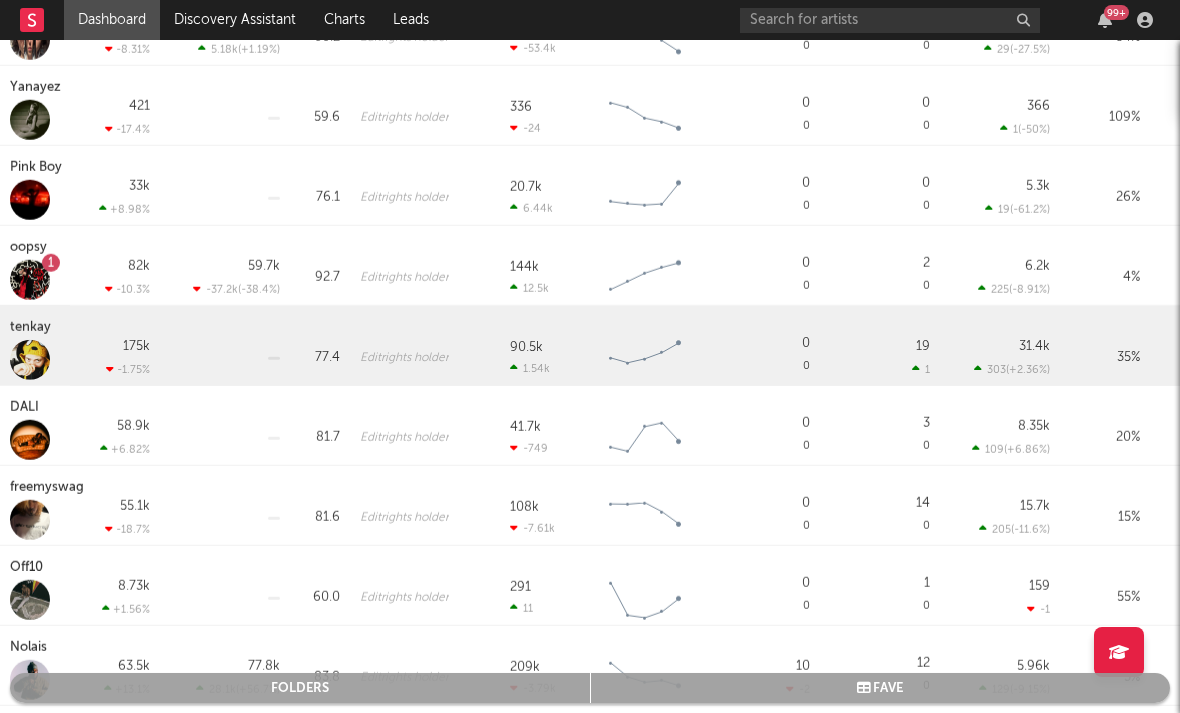 click on "tenkay" at bounding box center [33, 328] 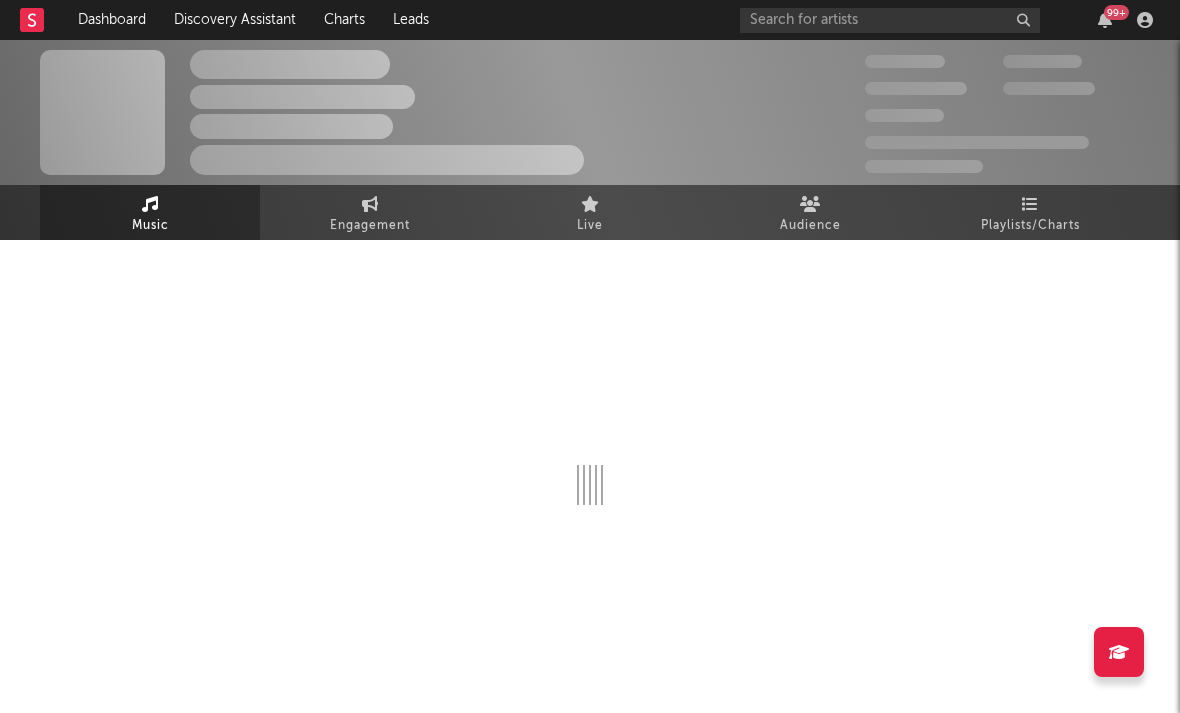 select on "6m" 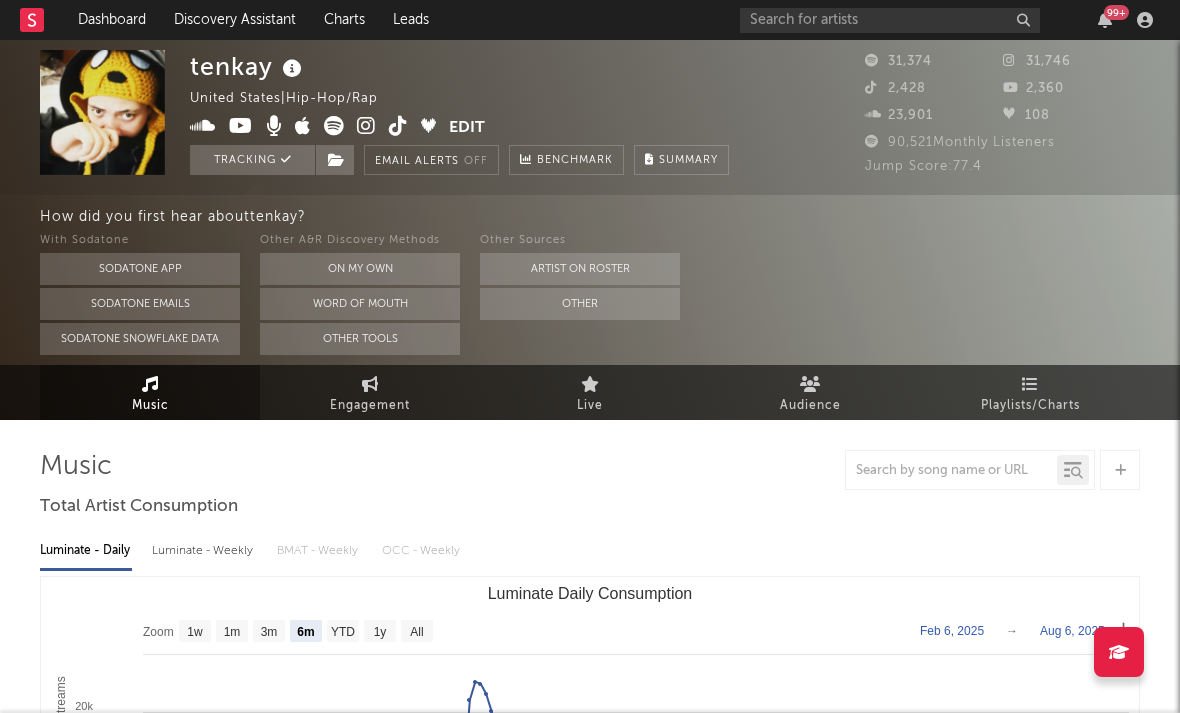 click at bounding box center (366, 126) 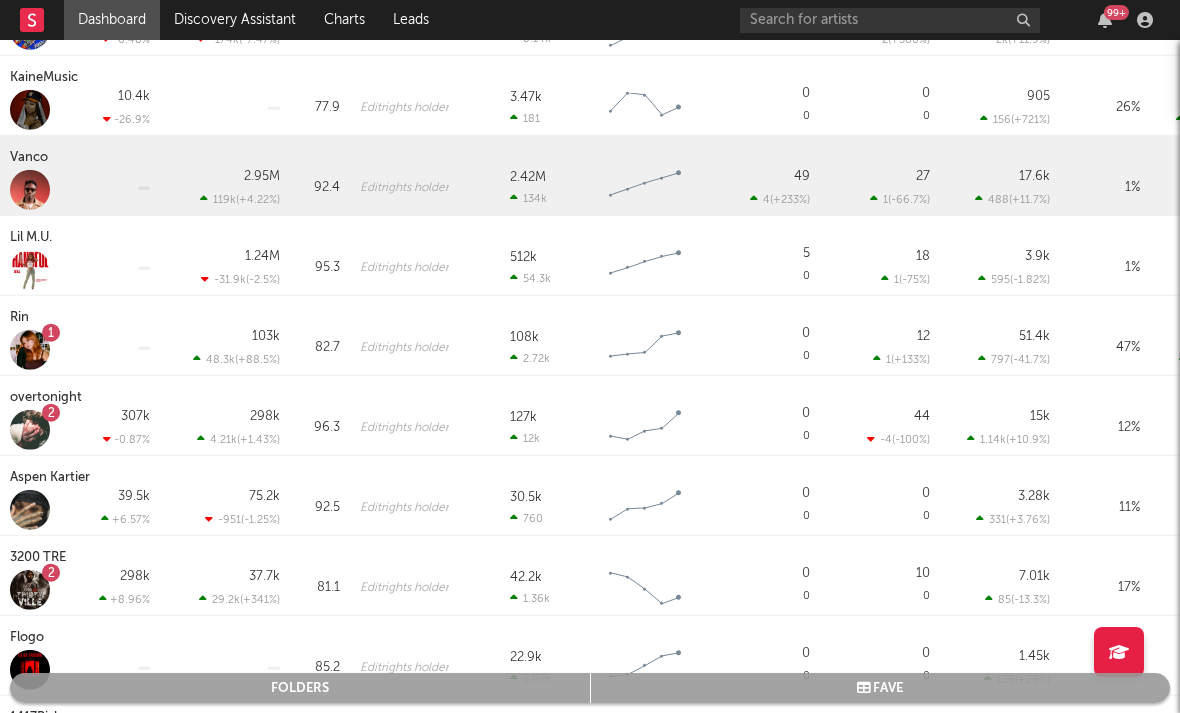 click on "Rin" at bounding box center (22, 318) 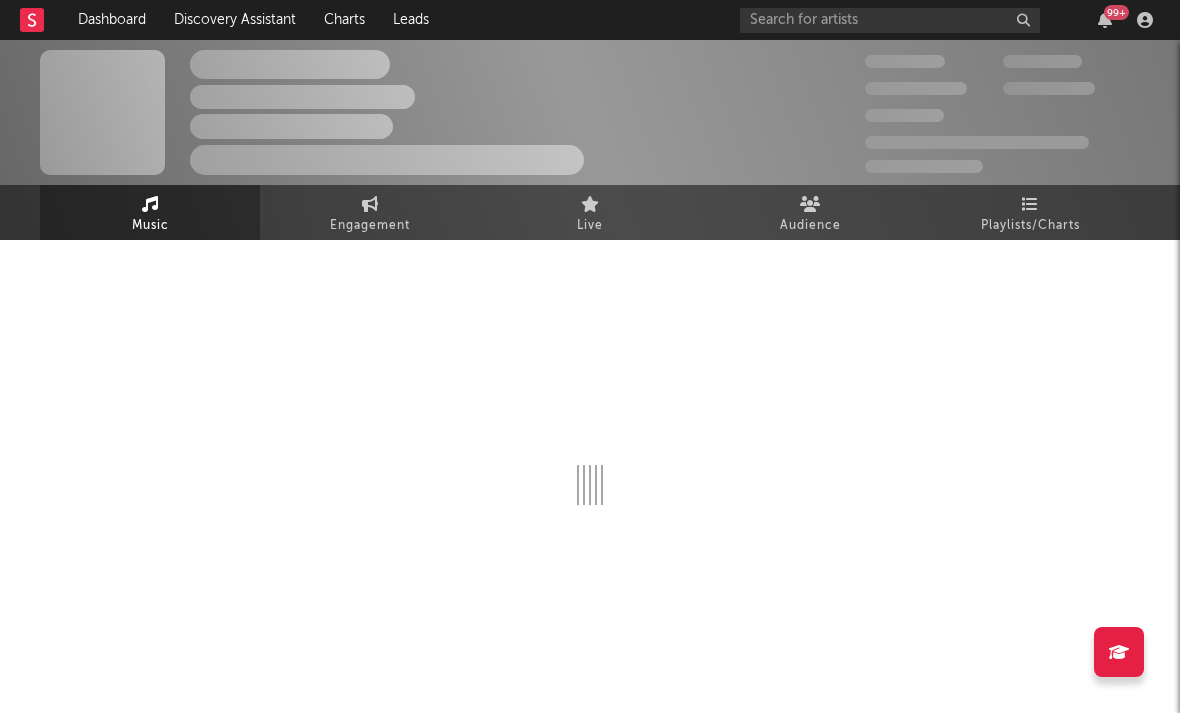 select on "6m" 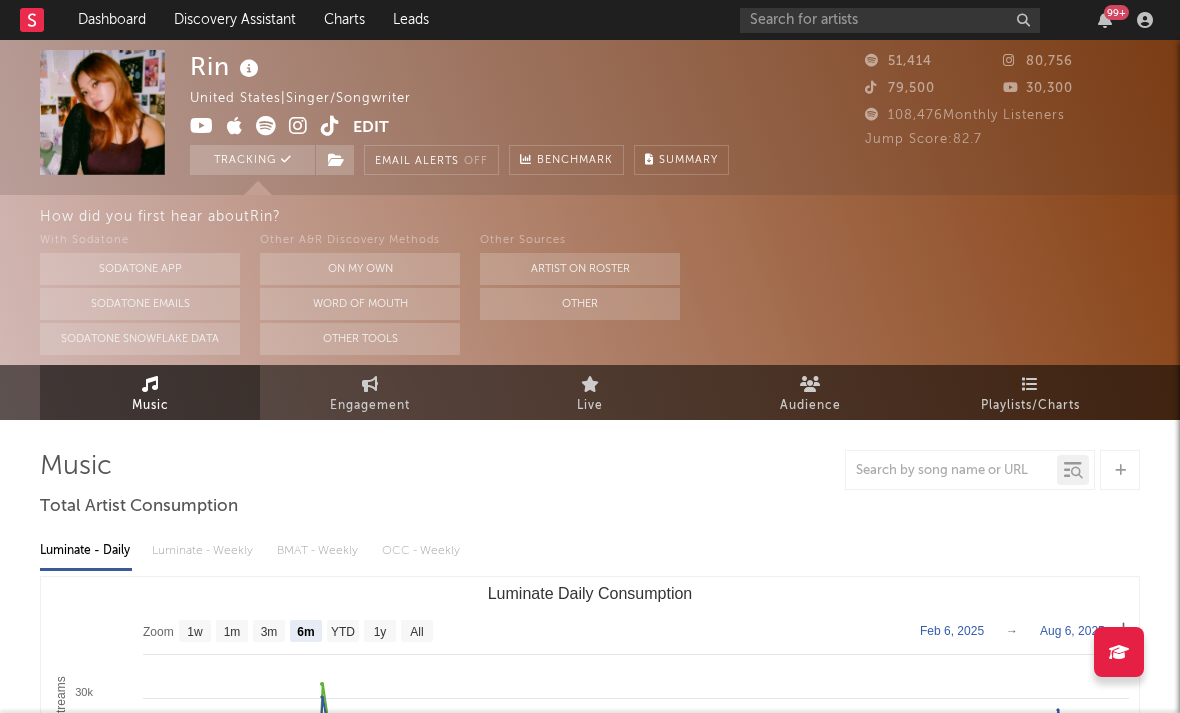 click at bounding box center [298, 126] 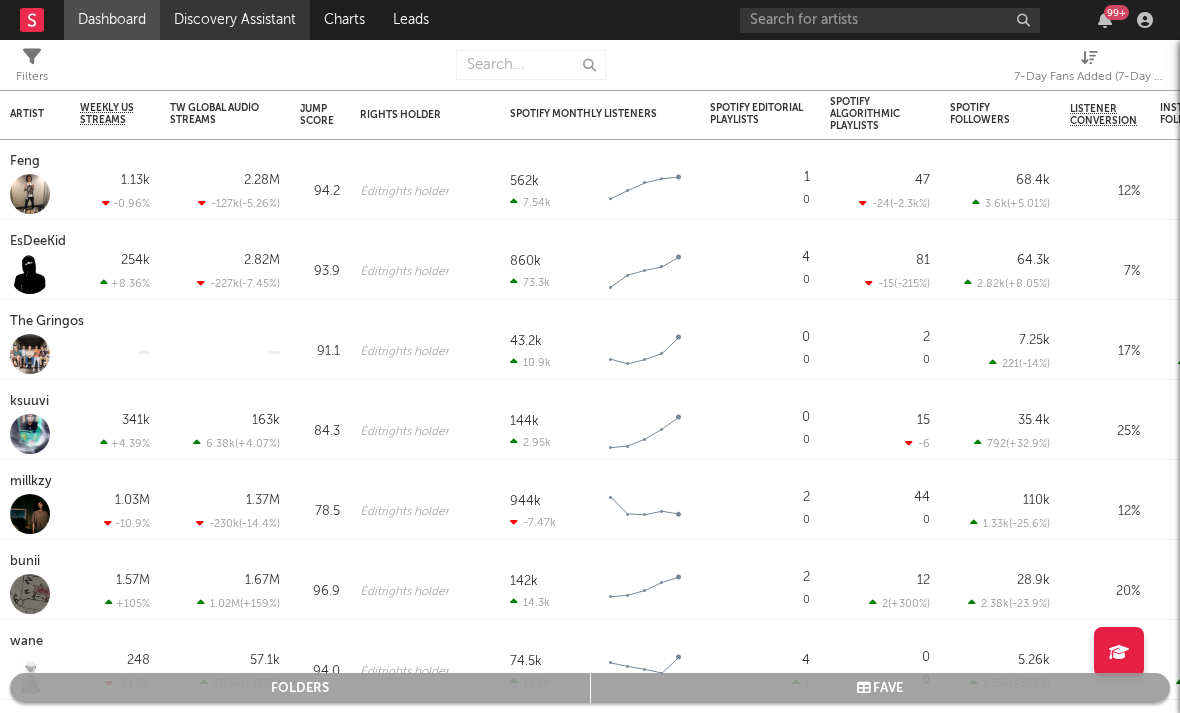 click on "Discovery Assistant" at bounding box center [235, 20] 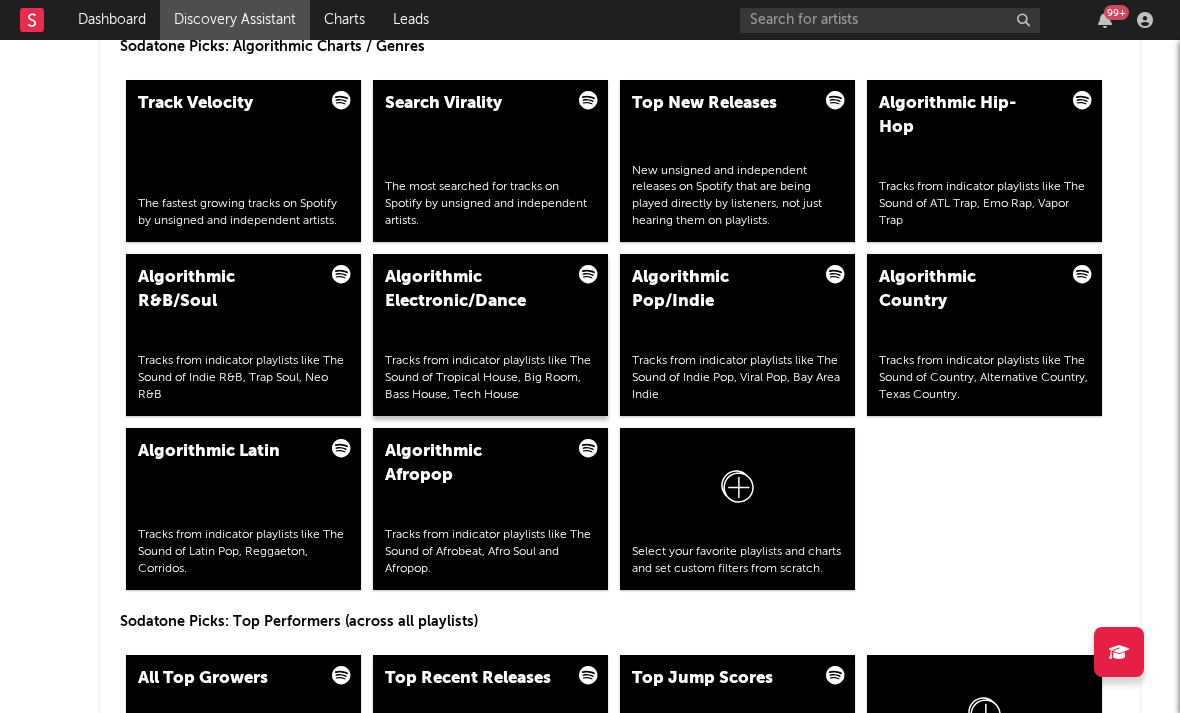 scroll, scrollTop: 2586, scrollLeft: 0, axis: vertical 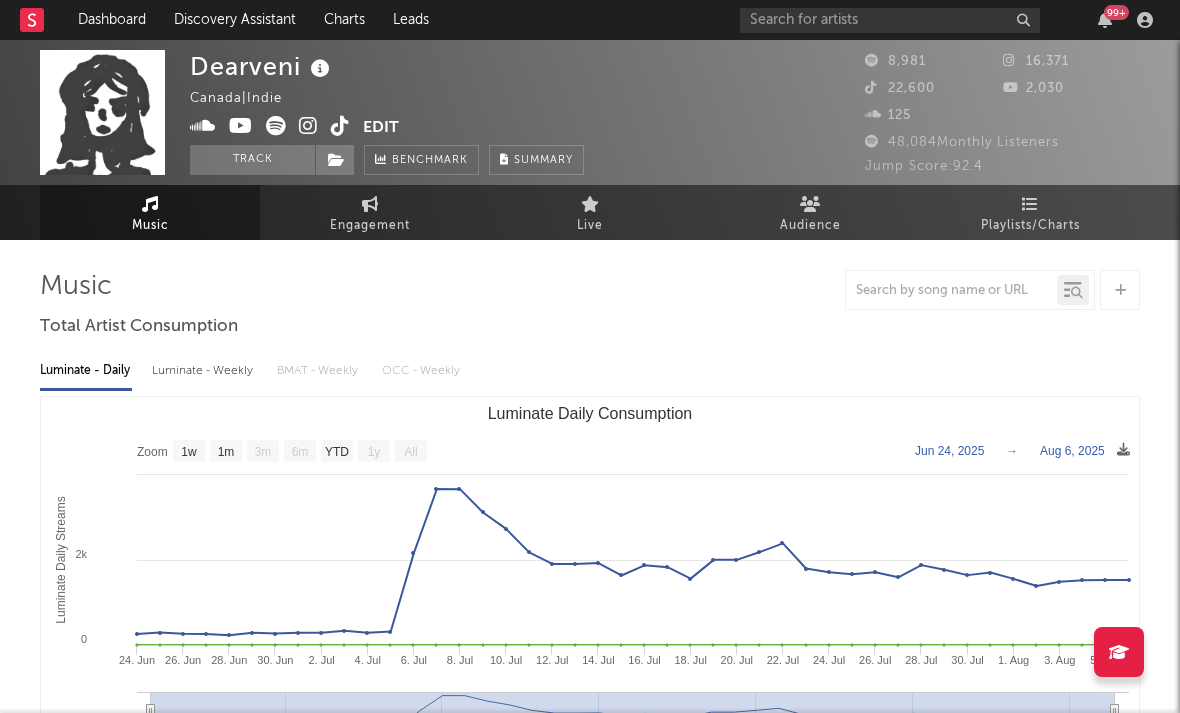 select on "1w" 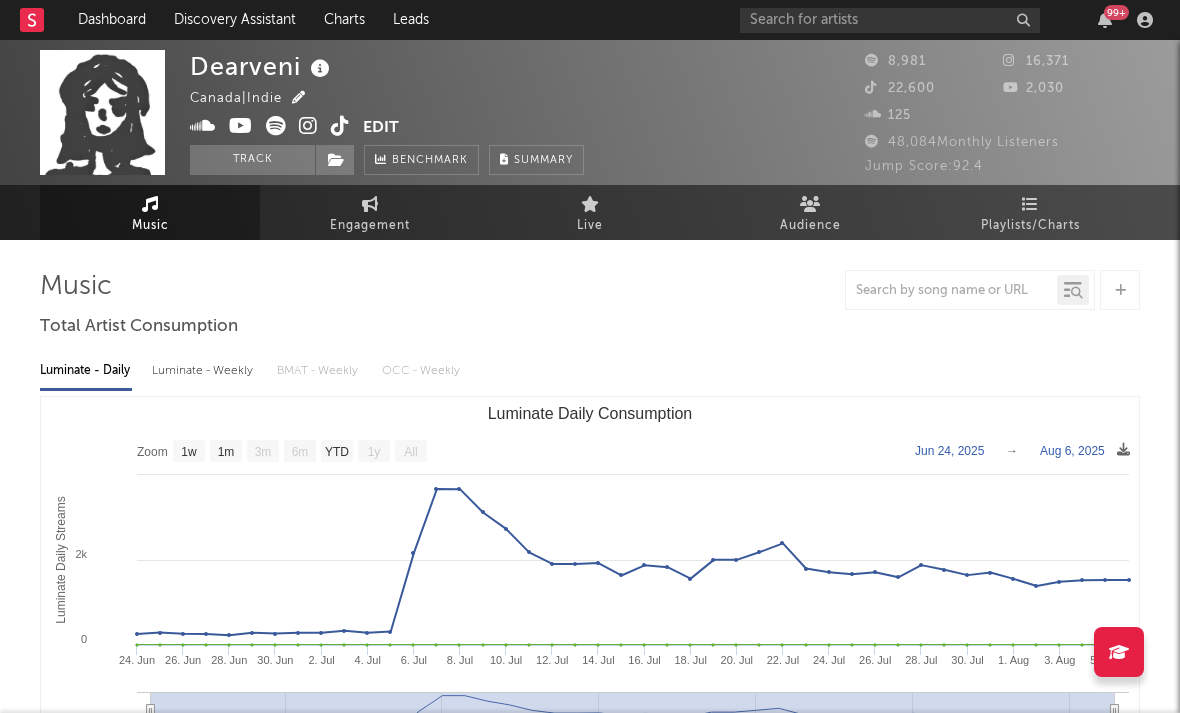 scroll, scrollTop: 0, scrollLeft: 0, axis: both 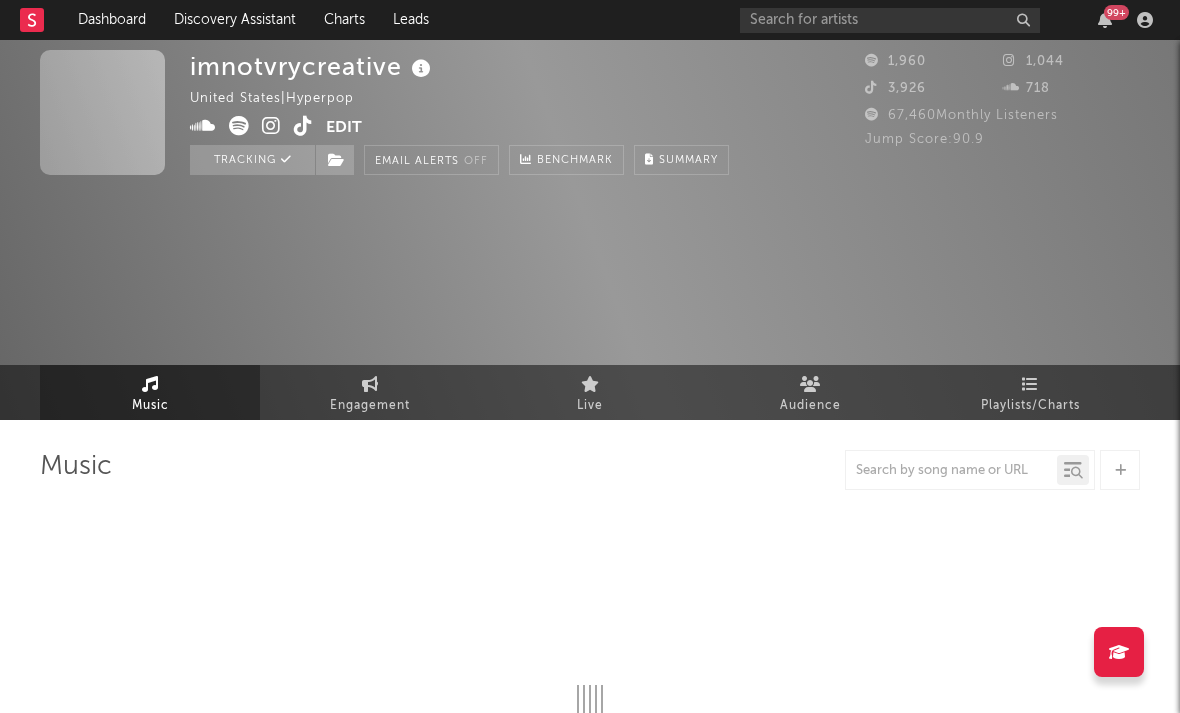 select on "1w" 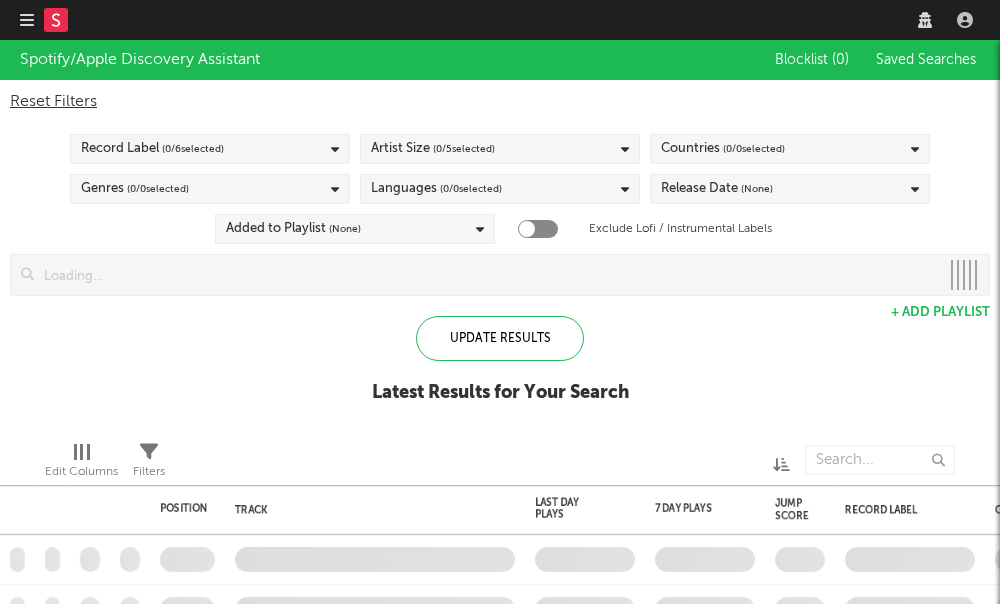 scroll, scrollTop: 0, scrollLeft: 0, axis: both 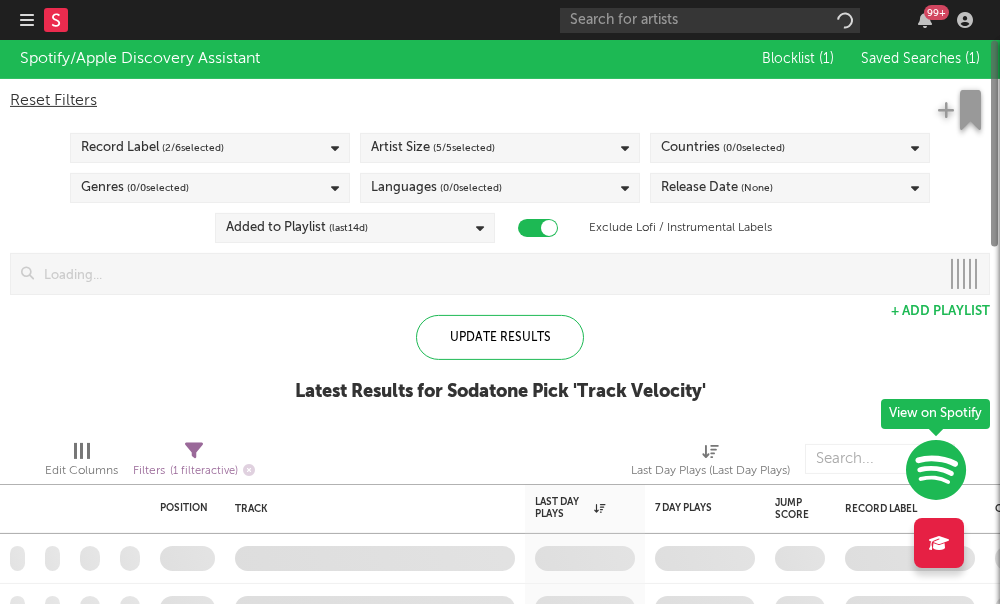 checkbox on "true" 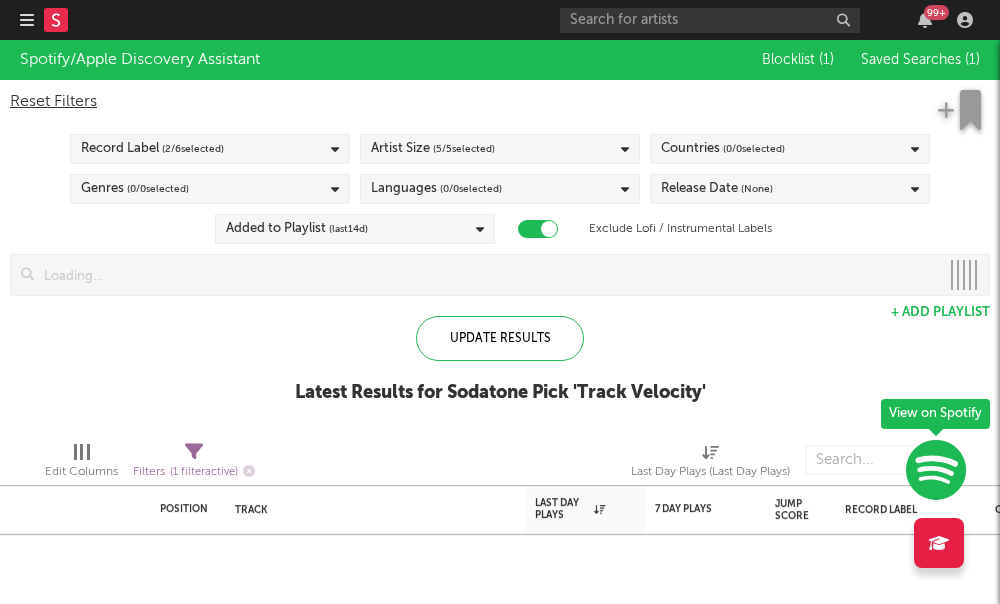 click on "Artist Size ( 5 / 5  selected)" at bounding box center [500, 149] 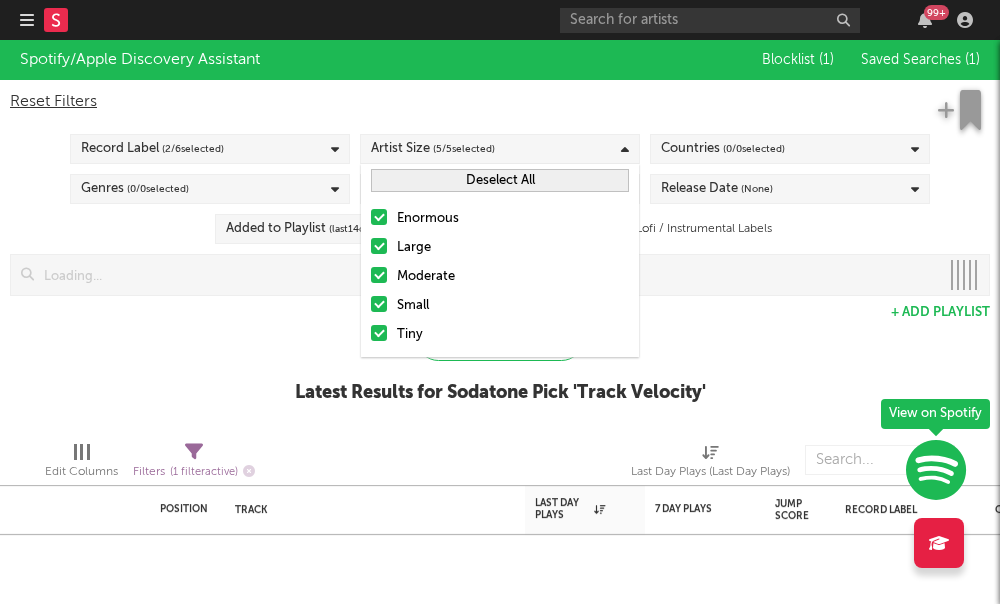 click at bounding box center [379, 217] 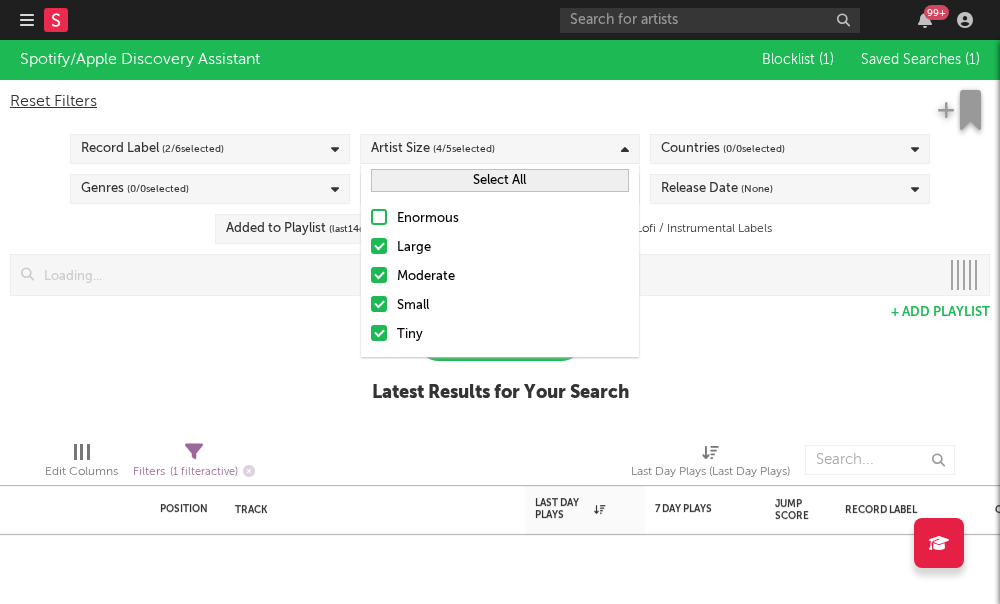 click at bounding box center (379, 246) 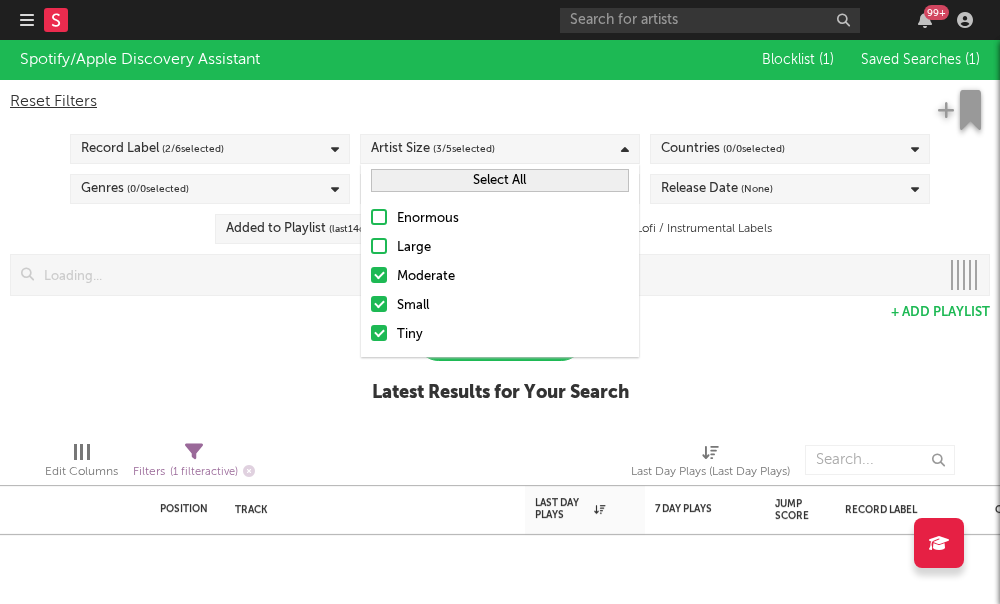 click at bounding box center (379, 275) 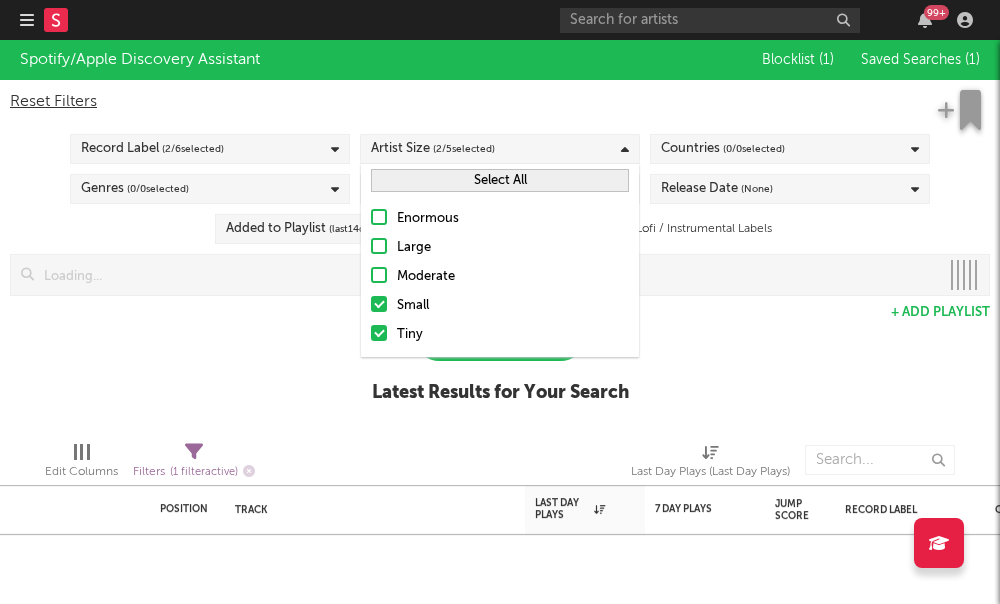 click on "Record Label ( 2 / 6  selected)" at bounding box center (210, 149) 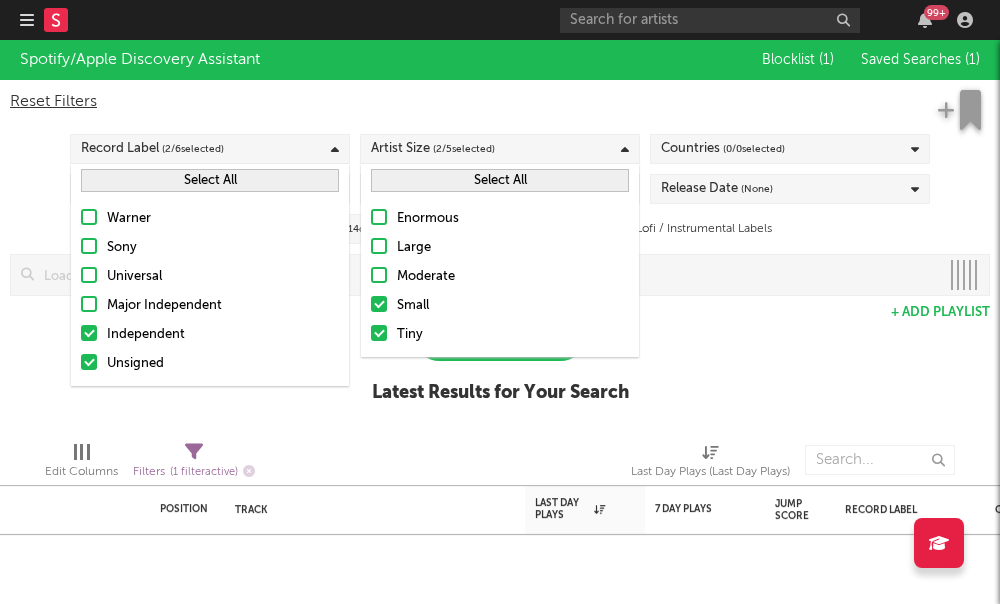 click on "Spotify/Apple Discovery Assistant Blocklist   ( 1 ) Saved Searches   ( 1 ) Reset Filters Record Label ( 2 / 6  selected) Artist Size ( 2 / 5  selected) Countries ( 0 / 0  selected) Genres ( 0 / 0  selected) Languages ( 0 / 0  selected) Release Date (None) Added to Playlist (last  [DAYS] ) Exclude Lofi / Instrumental Labels Update Results + Add Playlist Update Results Latest Results for Your Search" at bounding box center [500, 232] 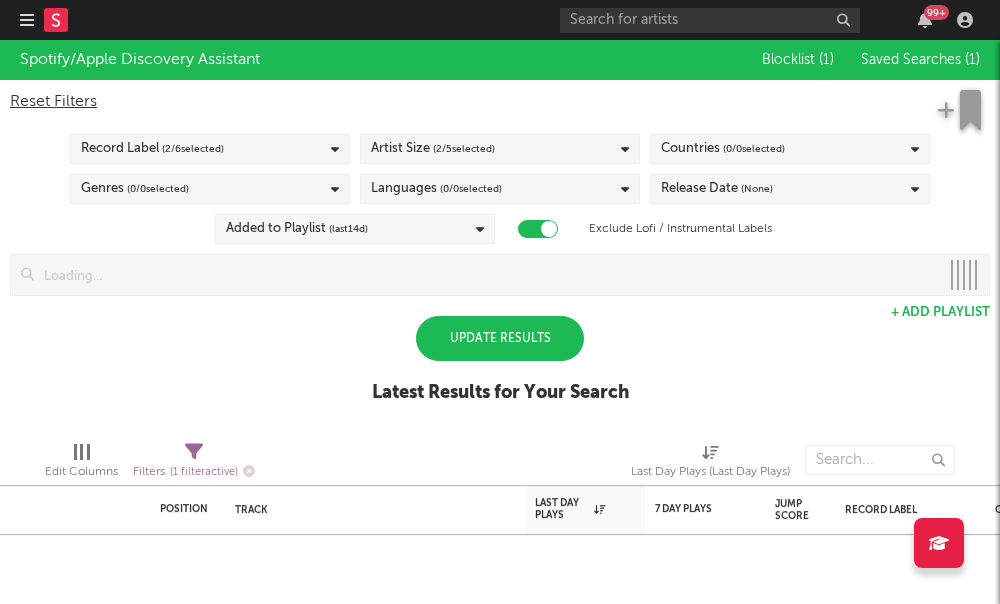 click on "Update Results" at bounding box center (500, 338) 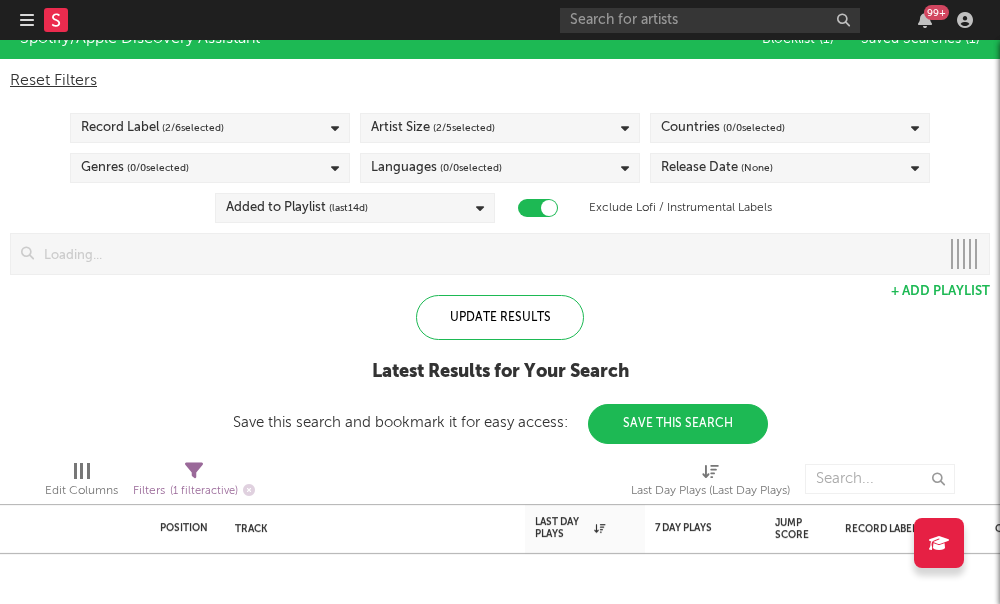 click on "Countries ( 0 / 0  selected)" at bounding box center (723, 128) 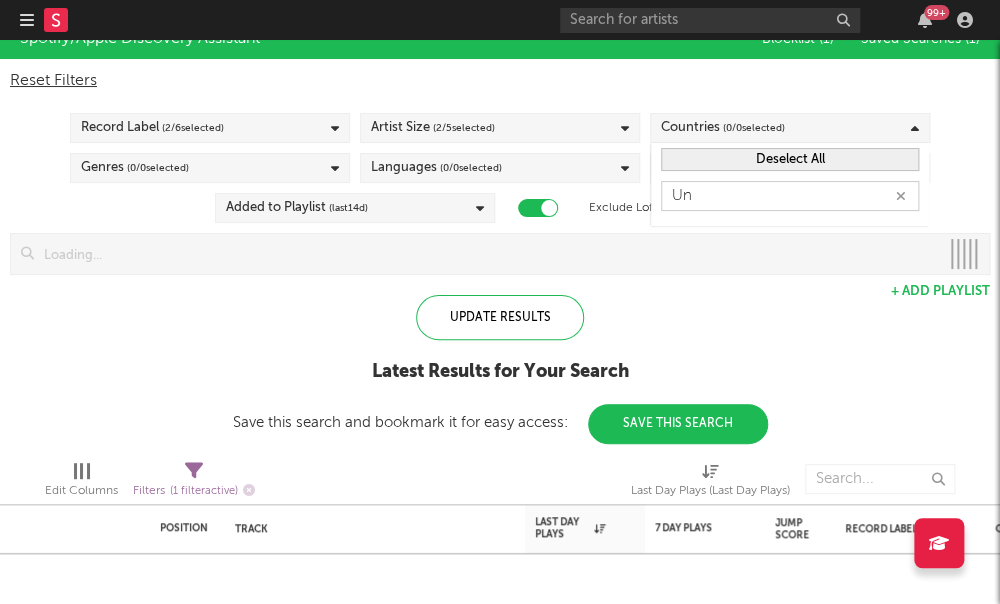 type on "Uni" 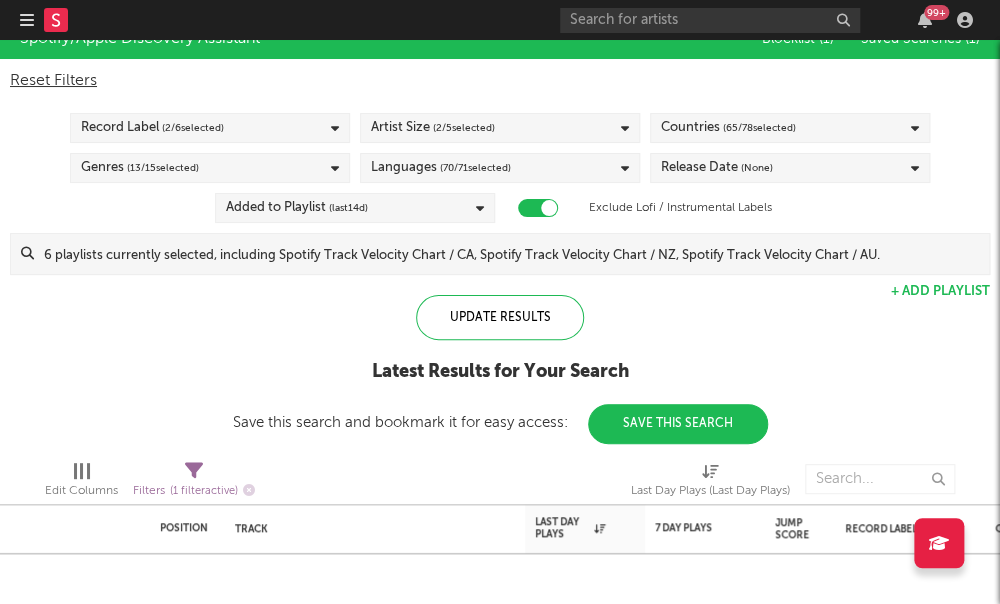 click on "Update Results Latest Results for Your Search Save this search and bookmark it for easy access: Save This Search" at bounding box center (500, 369) 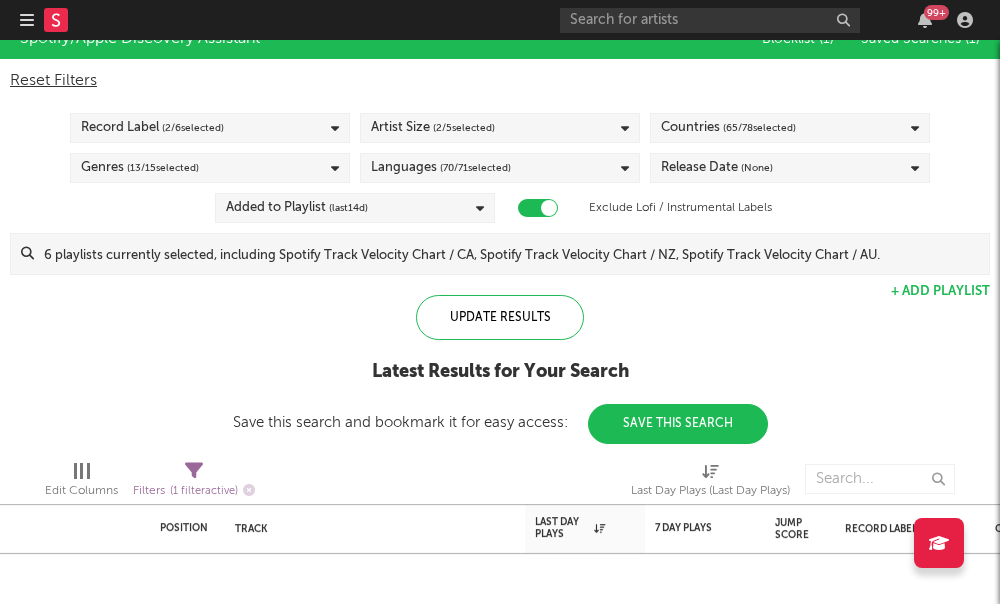 click on "Release Date (None)" at bounding box center (717, 168) 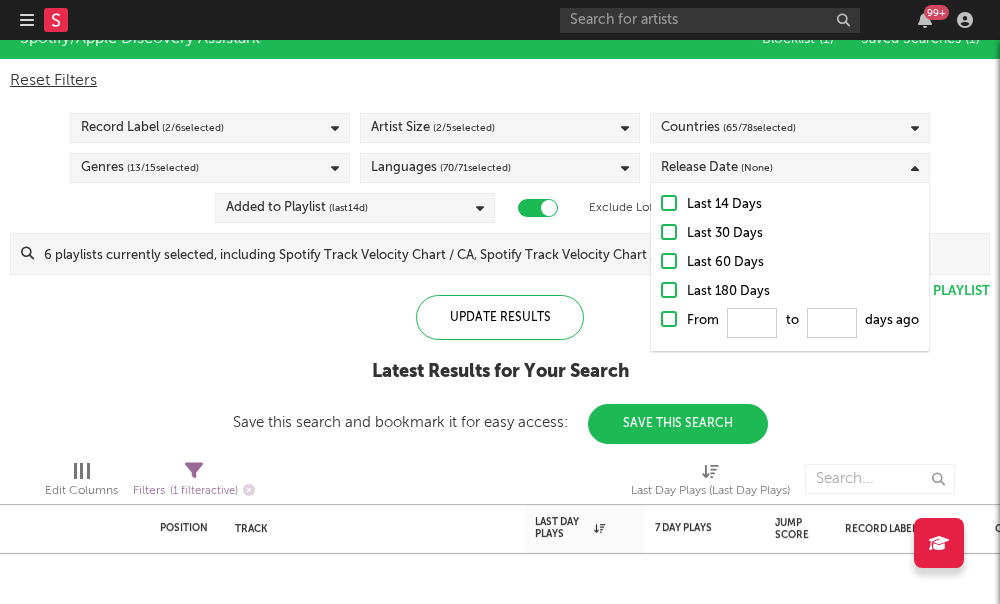 click on "Update Results Latest Results for Your Search Save this search and bookmark it for easy access: Save This Search" at bounding box center (500, 369) 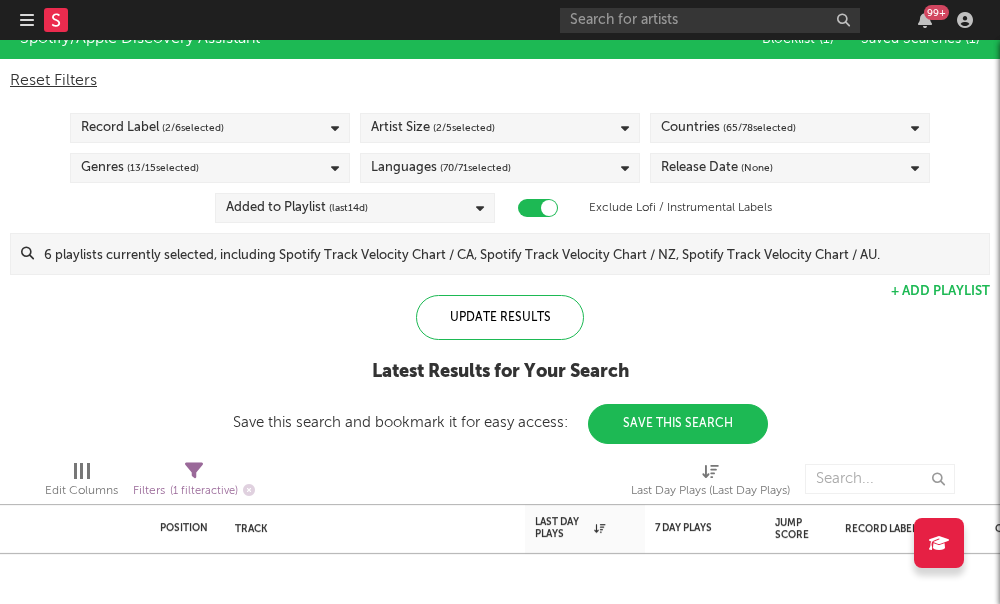 click on "( 70 / 71  selected)" at bounding box center [475, 168] 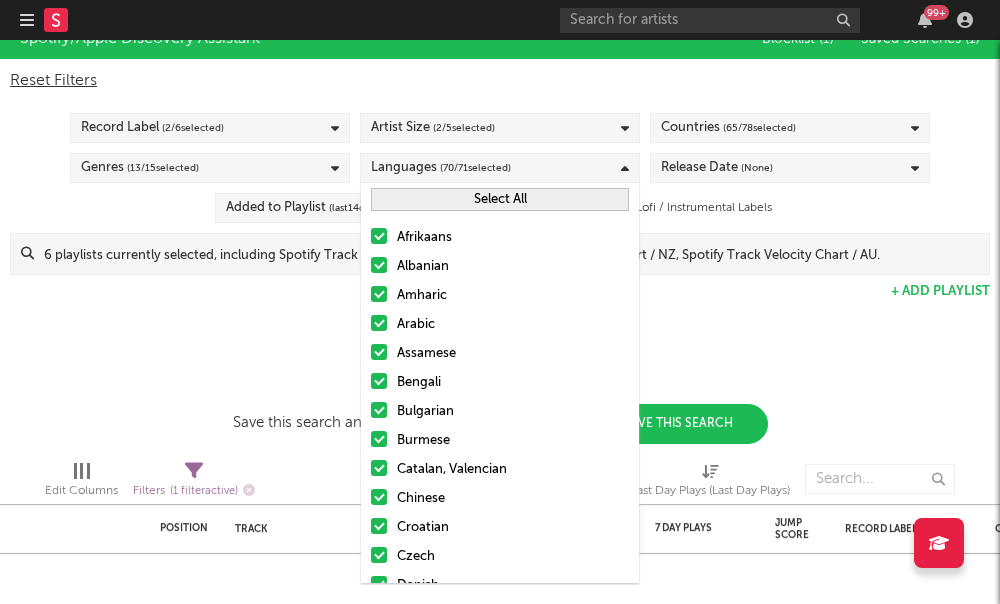 click on "Update Results Latest Results for Your Search Save this search and bookmark it for easy access: Save This Search" at bounding box center [500, 369] 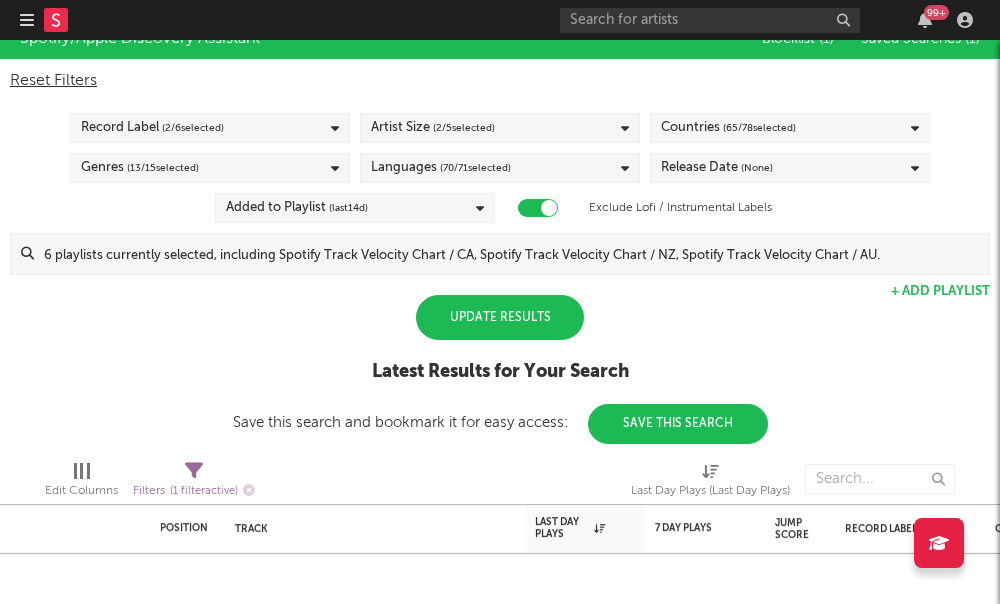 click on "Update Results" at bounding box center (500, 317) 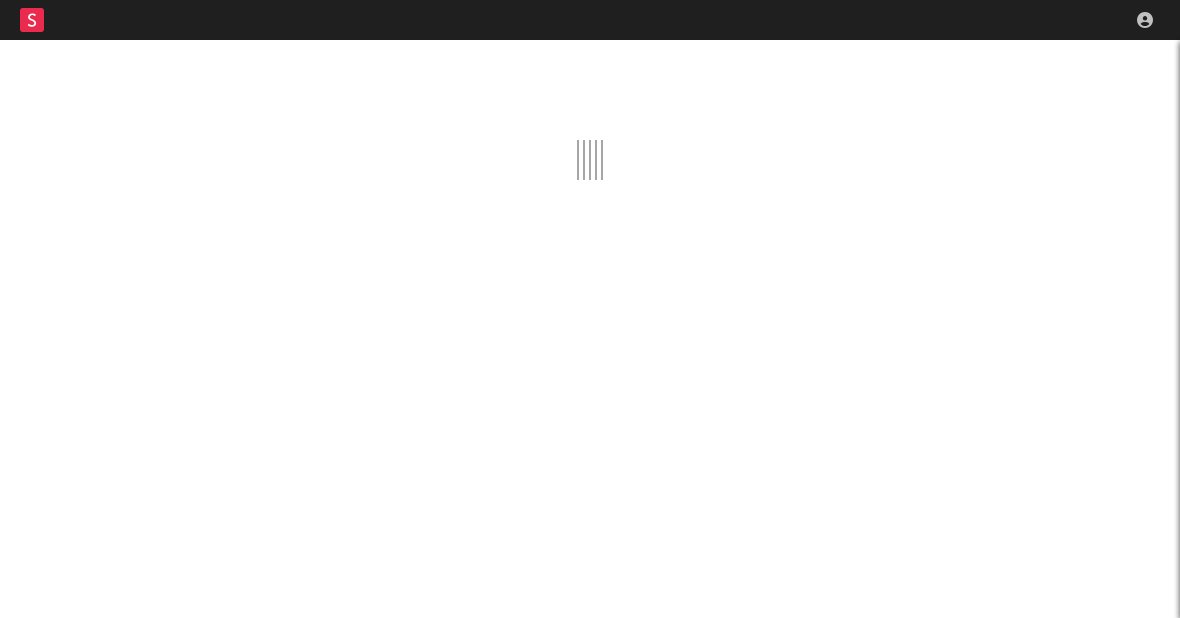 scroll, scrollTop: 0, scrollLeft: 0, axis: both 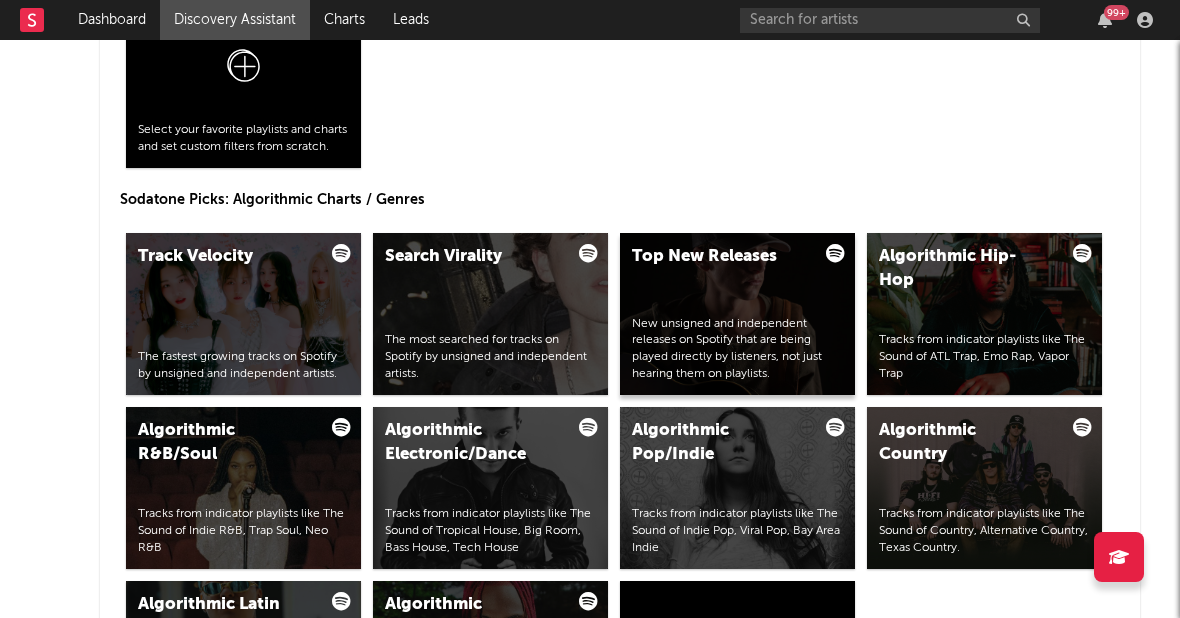 click on "Top New Releases New unsigned and independent releases on Spotify that are being played directly by listeners, not just hearing them on playlists." at bounding box center (737, 314) 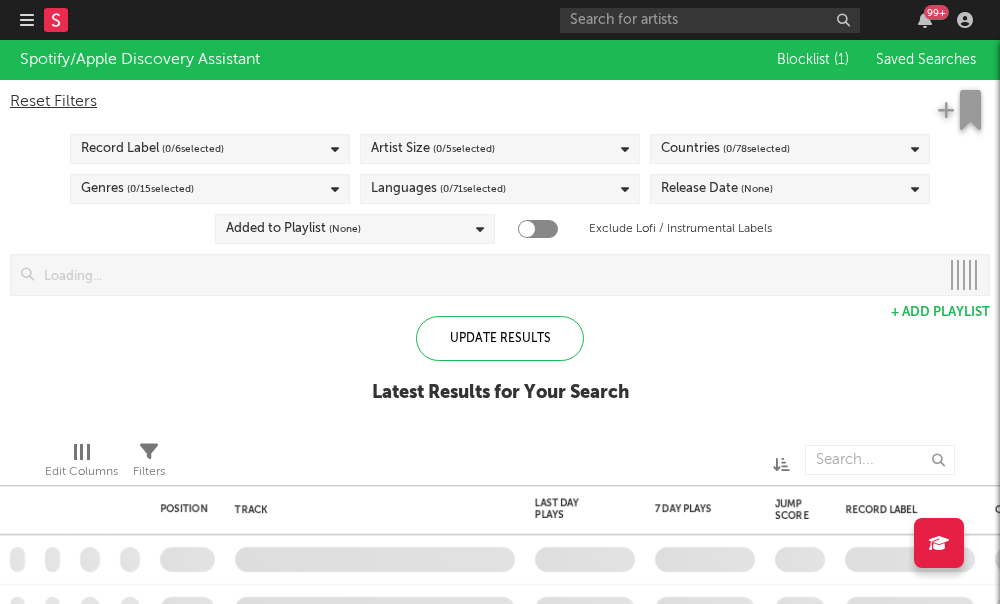 checkbox on "true" 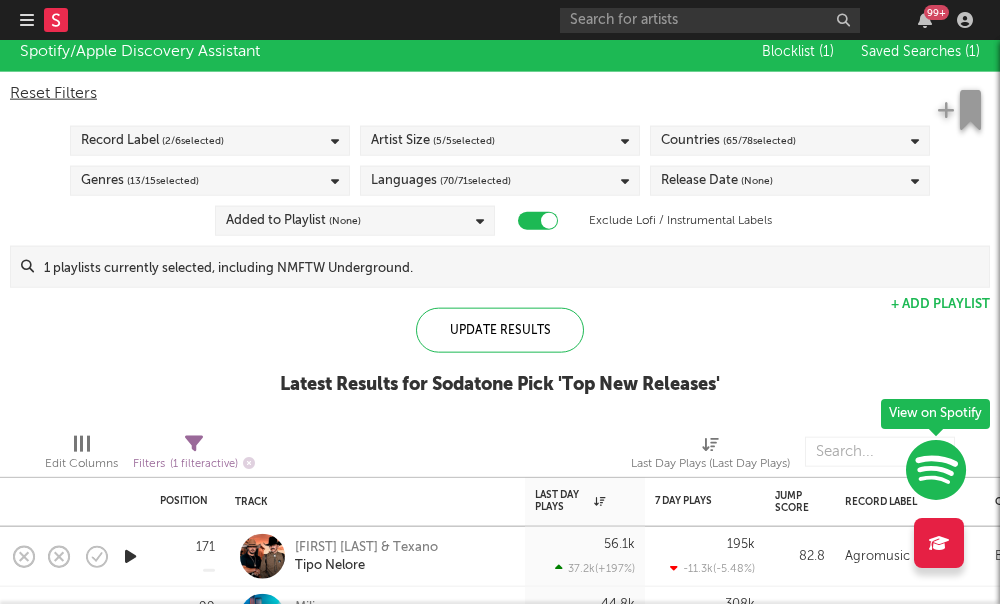 click on "Artist Size ( 5 / 5  selected)" at bounding box center [500, 141] 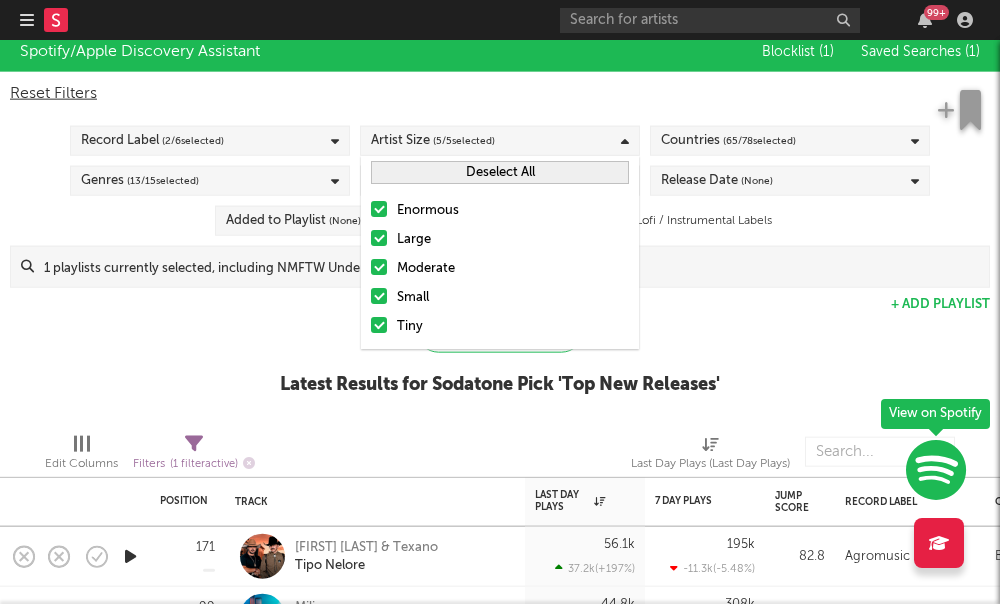 click at bounding box center (379, 209) 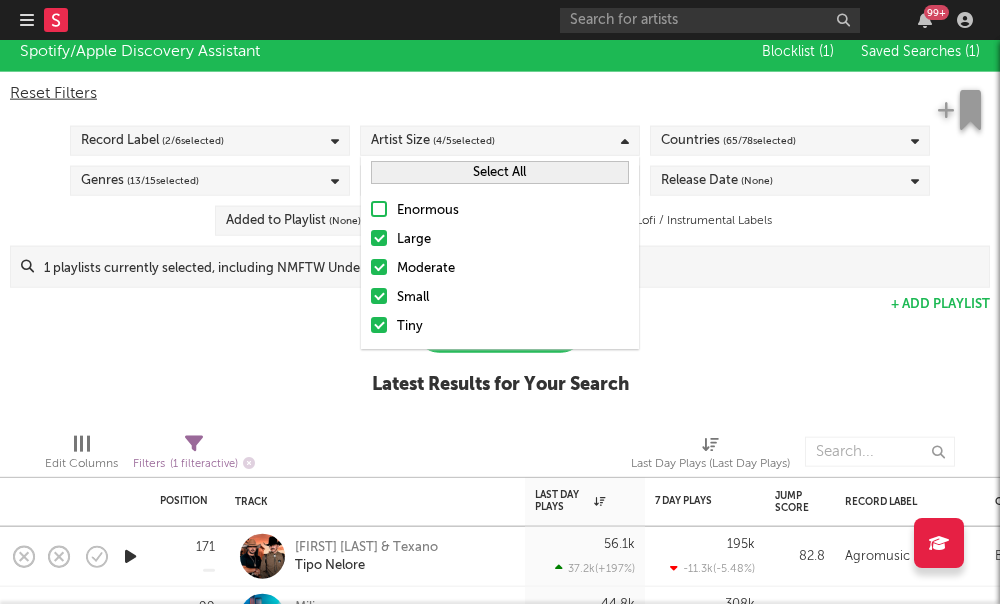 click at bounding box center (379, 238) 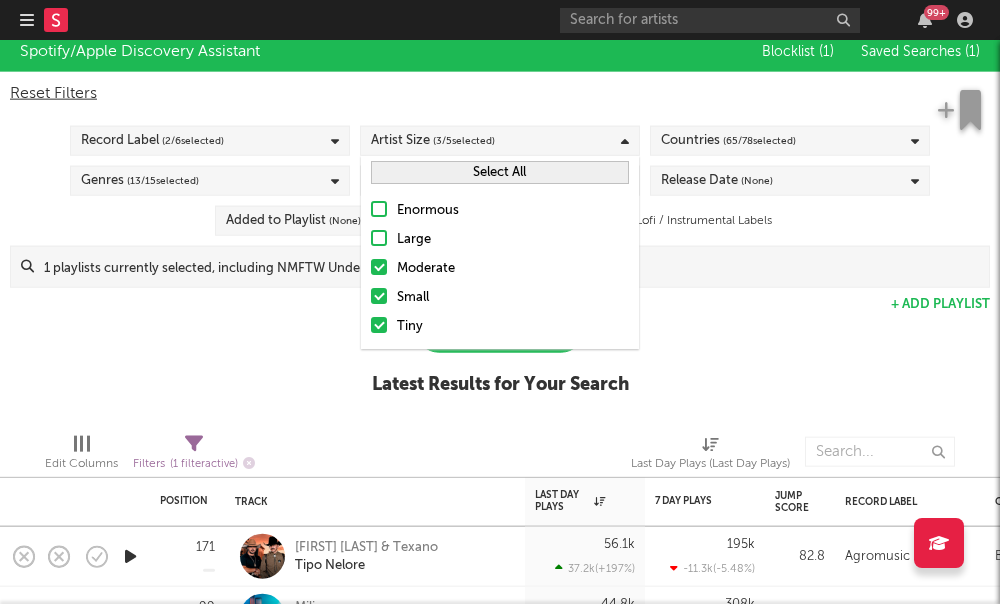 click on "Moderate" at bounding box center (500, 269) 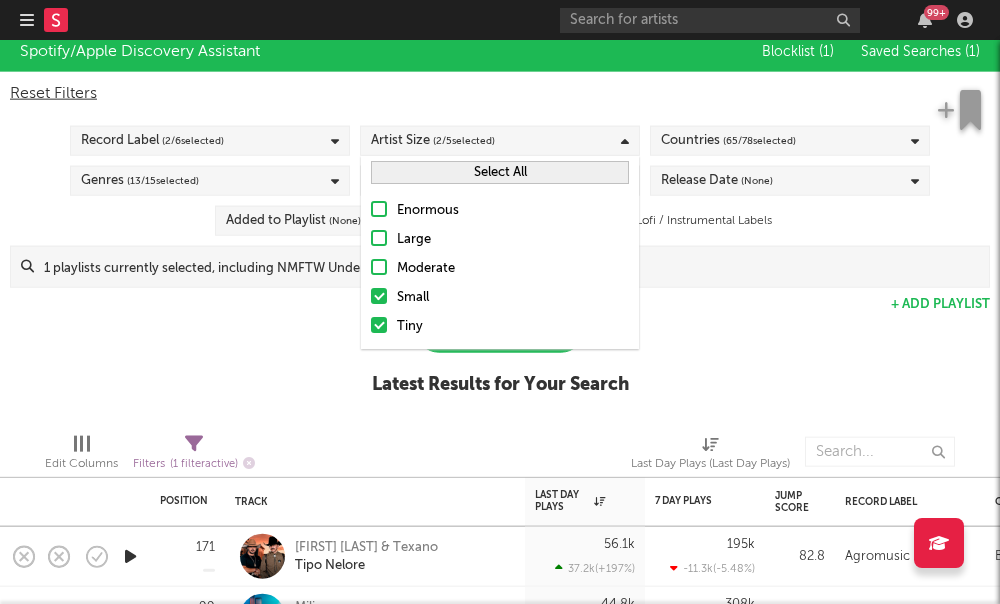 click on "Spotify/Apple Discovery Assistant Blocklist   ( 1 ) Saved Searches   ( 1 ) Reset Filters Record Label ( 2 / 6  selected) Artist Size ( 2 / 5  selected) Countries ( 65 / 78  selected) Genres ( 13 / 15  selected) Languages ( 70 / 71  selected) Release Date (None) Added to Playlist (None) Exclude Lofi / Instrumental Labels Update Results + Add Playlist Update Results Latest Results for Your Search" at bounding box center [500, 224] 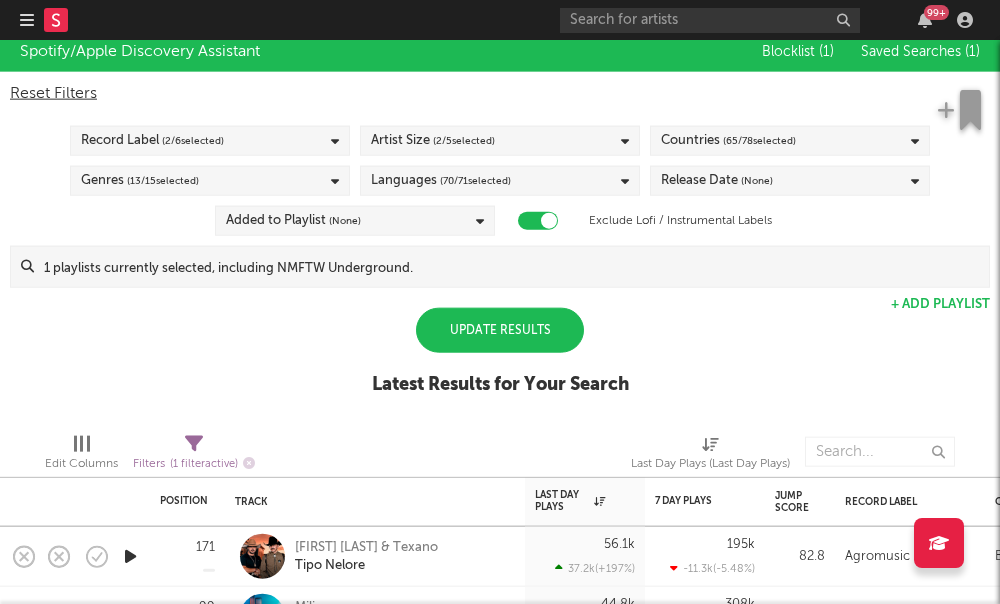 click on "Update Results" at bounding box center (500, 330) 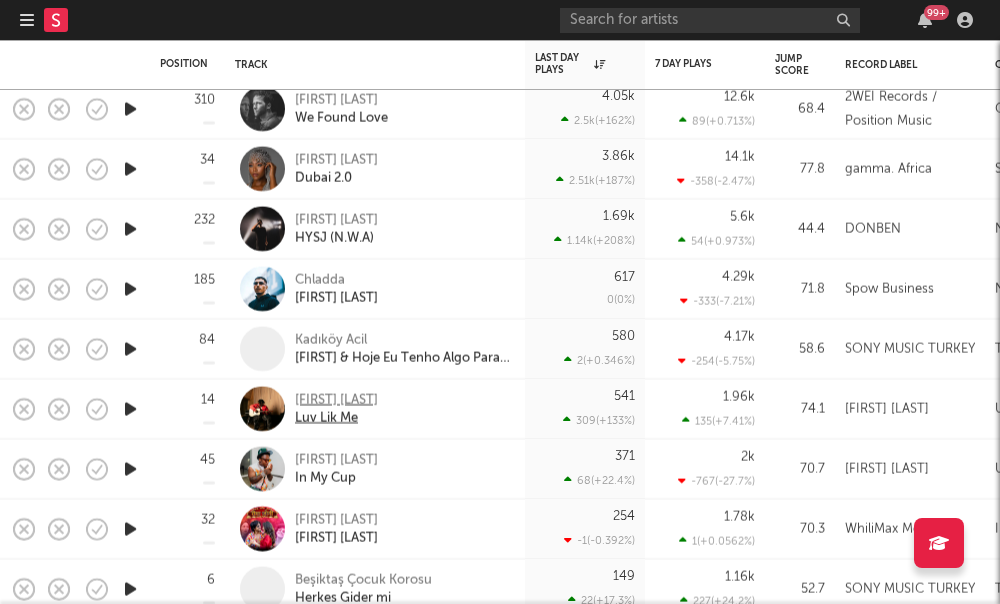 click on "J.K. Mac" at bounding box center (336, 400) 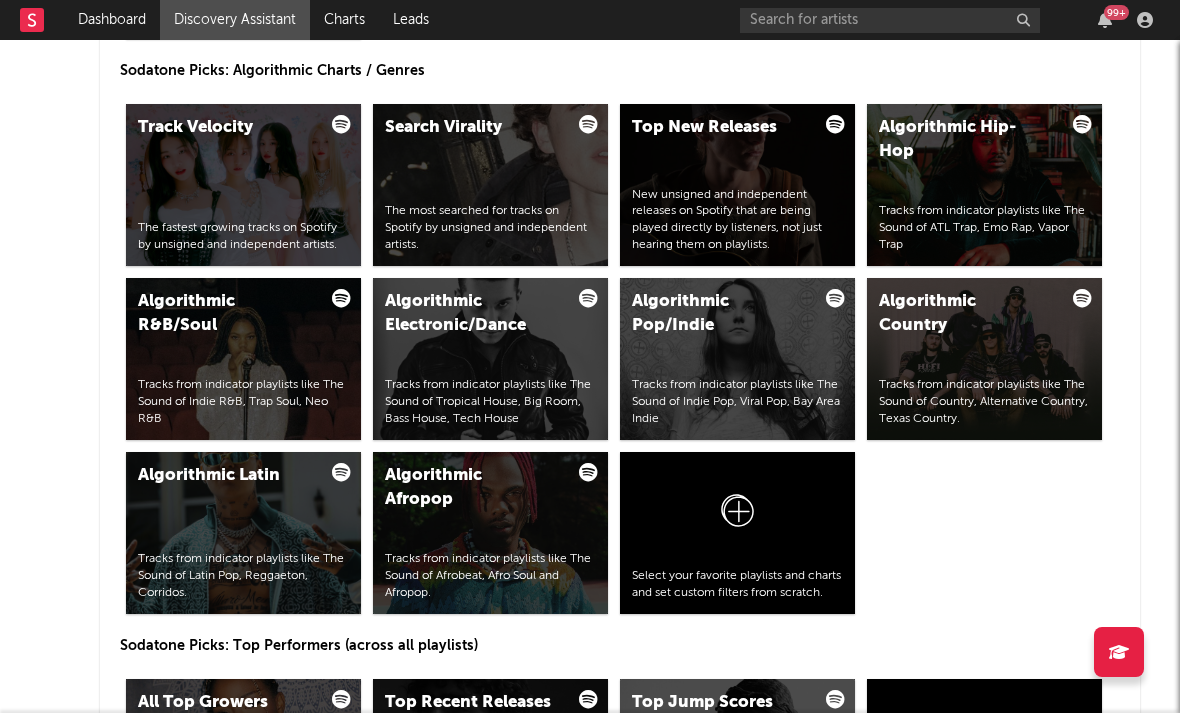 scroll, scrollTop: 2552, scrollLeft: 0, axis: vertical 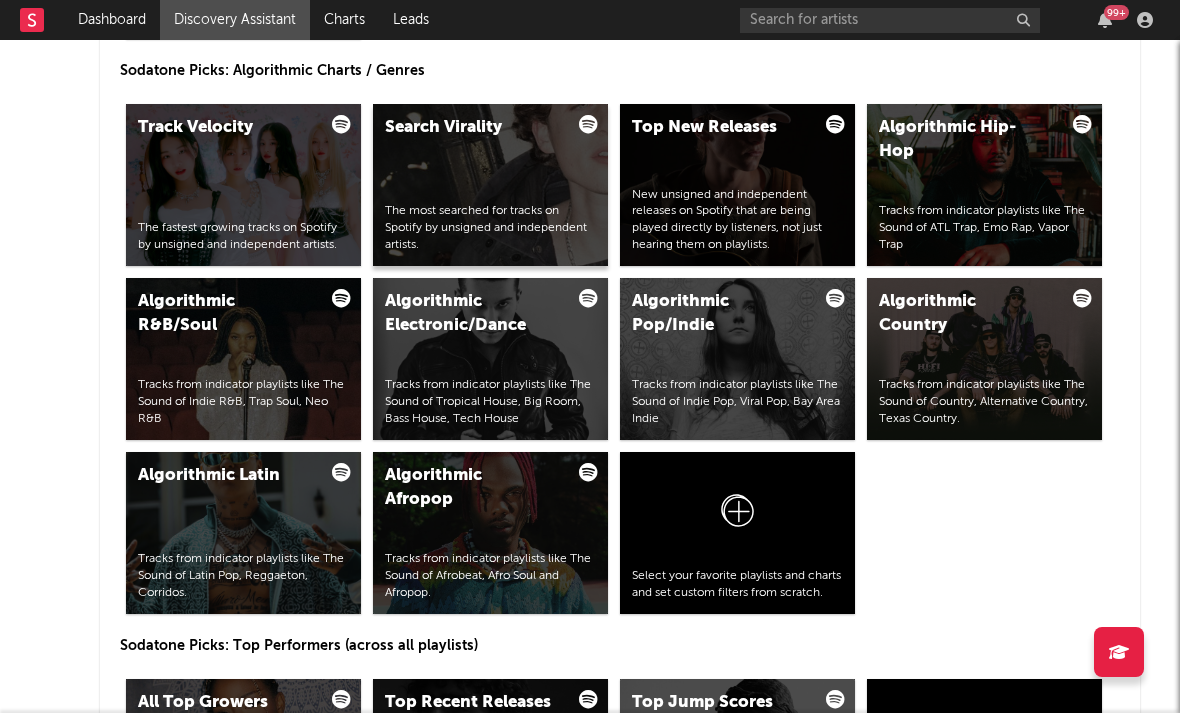 click on "Search Virality The most searched for tracks on Spotify by unsigned and independent artists." at bounding box center (490, 185) 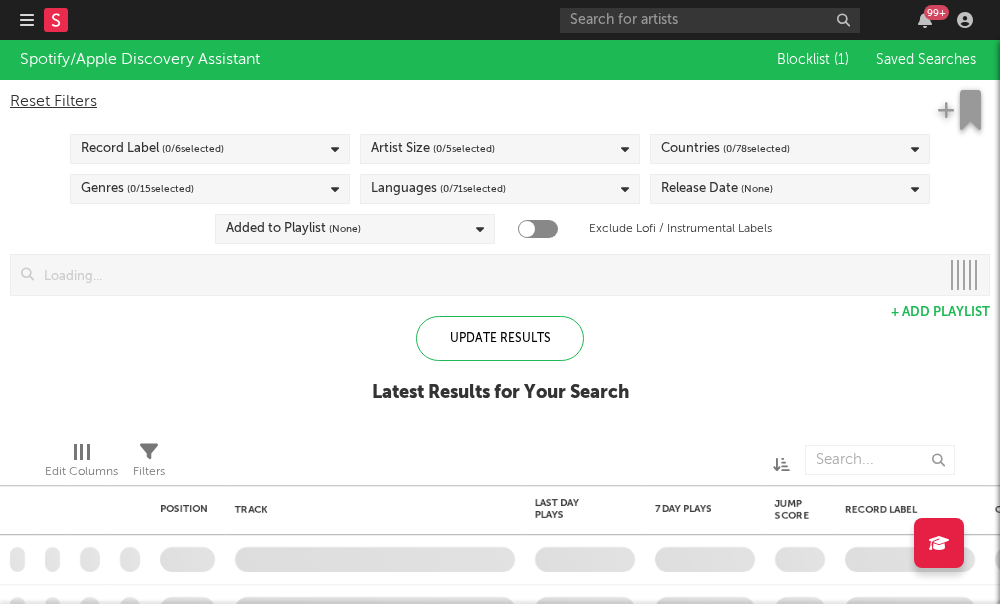 checkbox on "true" 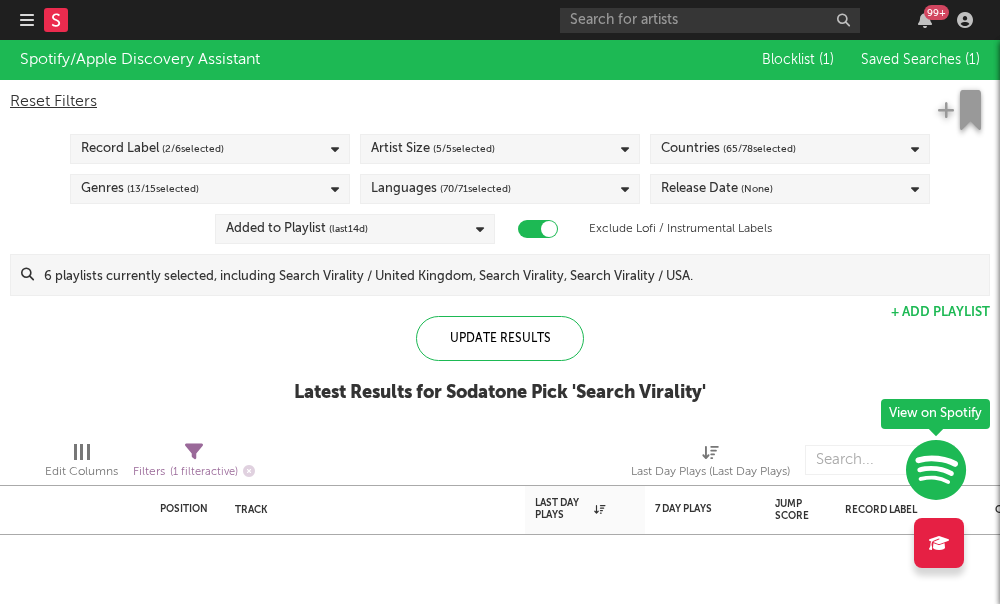 click on "( 5 / 5  selected)" at bounding box center [464, 149] 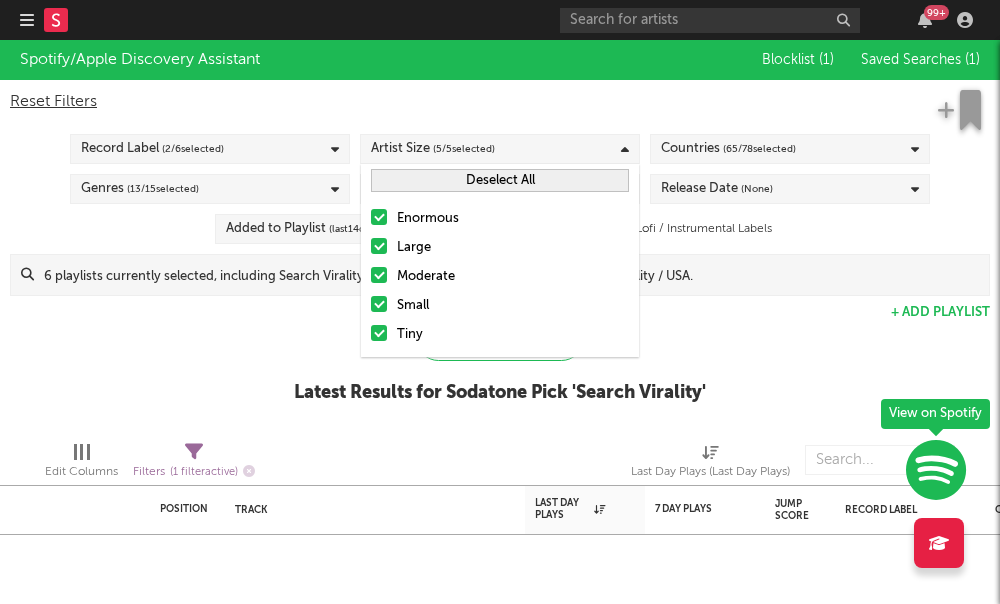 click at bounding box center (379, 275) 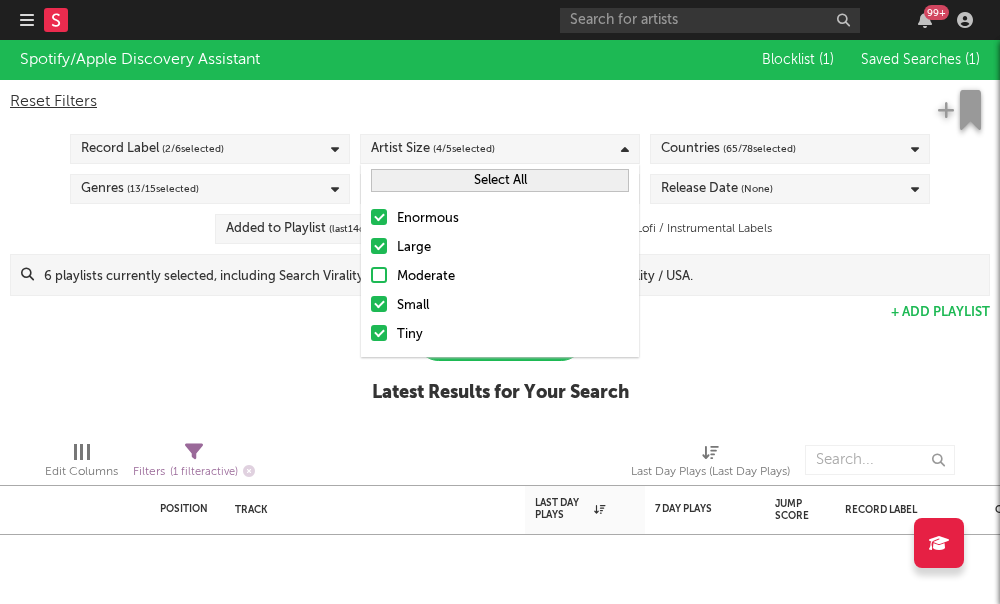 click on "Enormous Large Moderate Small Tiny" at bounding box center [500, 277] 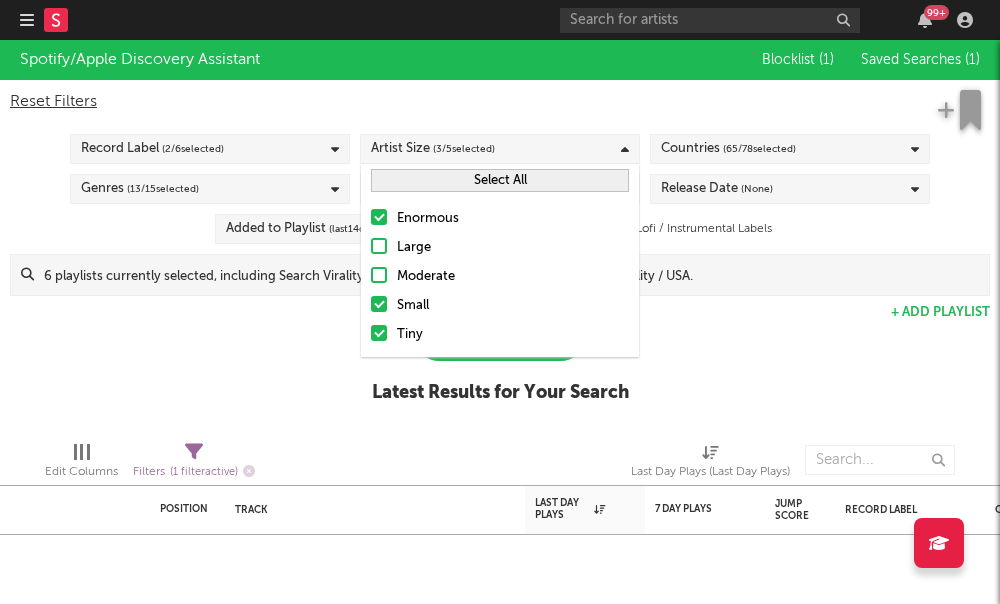 click at bounding box center [379, 217] 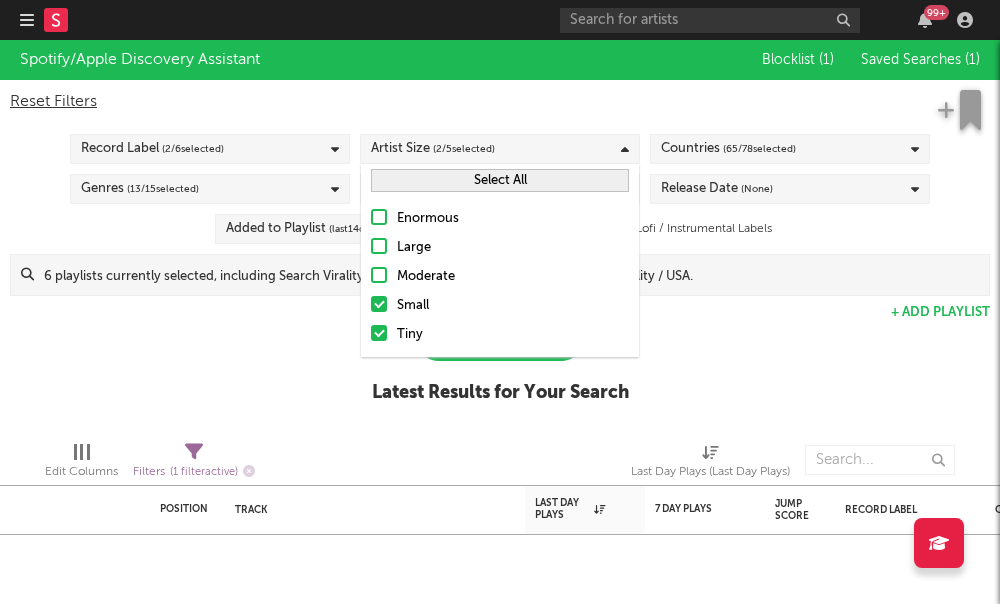 click on "Spotify/Apple Discovery Assistant Blocklist   ( 1 ) Saved Searches   ( 1 ) Reset Filters Record Label ( 2 / 6  selected) Artist Size ( 2 / 5  selected) Countries ( 65 / 78  selected) Genres ( 13 / 15  selected) Languages ( 70 / 71  selected) Release Date (None) Added to Playlist (last  14 d) Exclude Lofi / Instrumental Labels Update Results + Add Playlist Update Results Latest Results for Your Search" at bounding box center [500, 232] 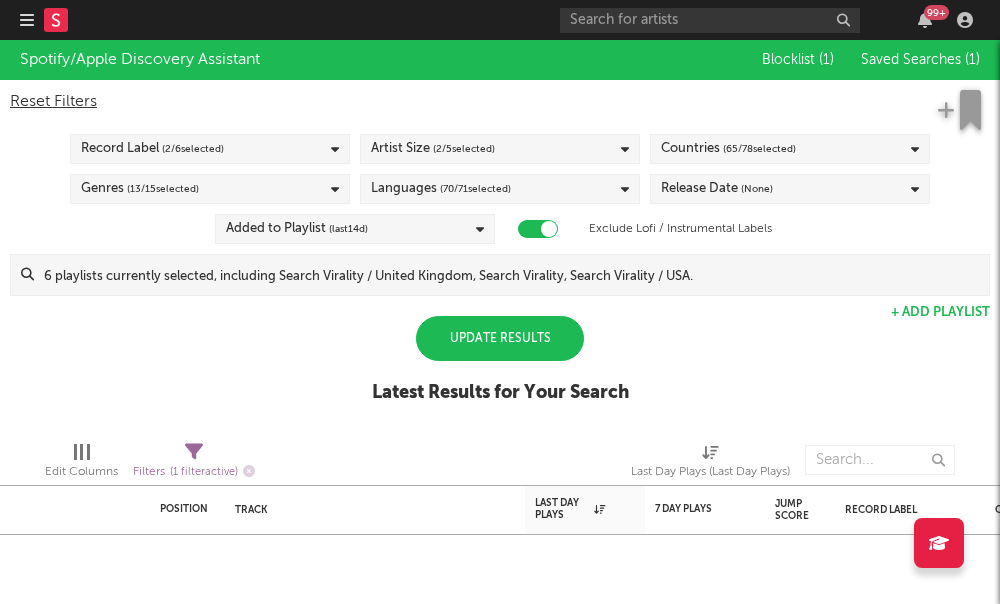 click on "Update Results" at bounding box center (500, 338) 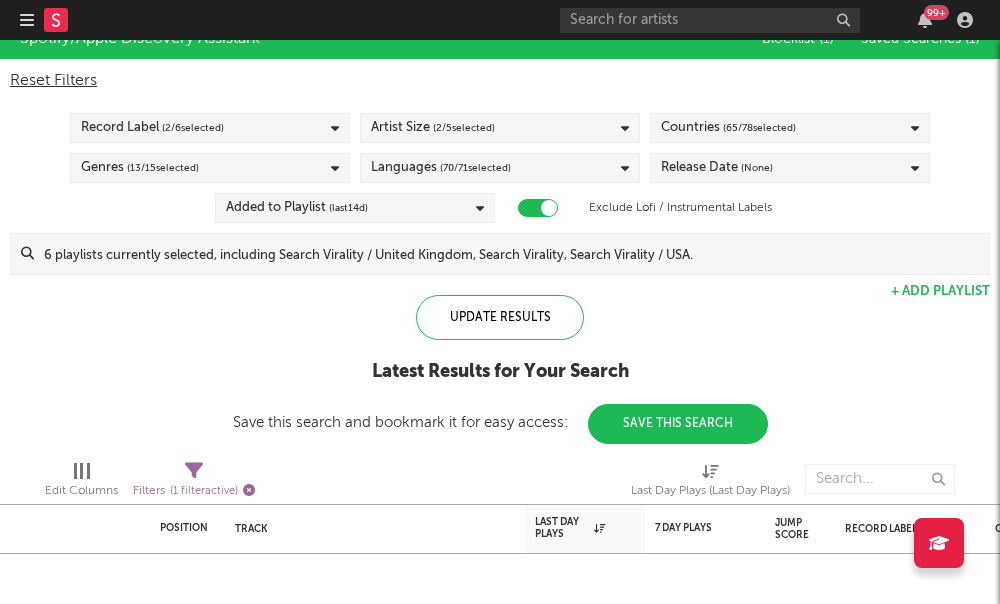 click at bounding box center [249, 490] 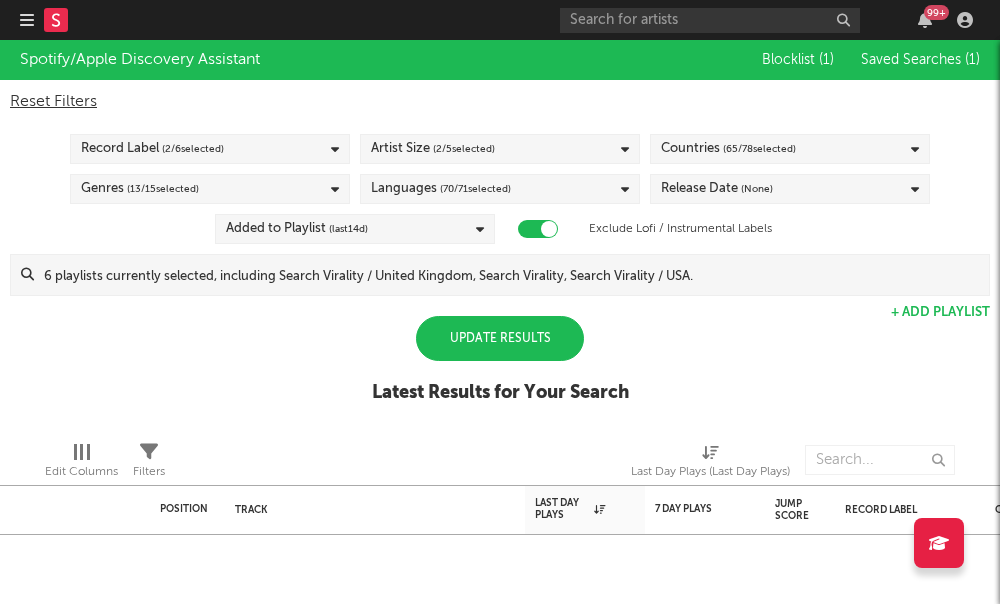 click on "Added to Playlist (last  14 d)" at bounding box center (355, 229) 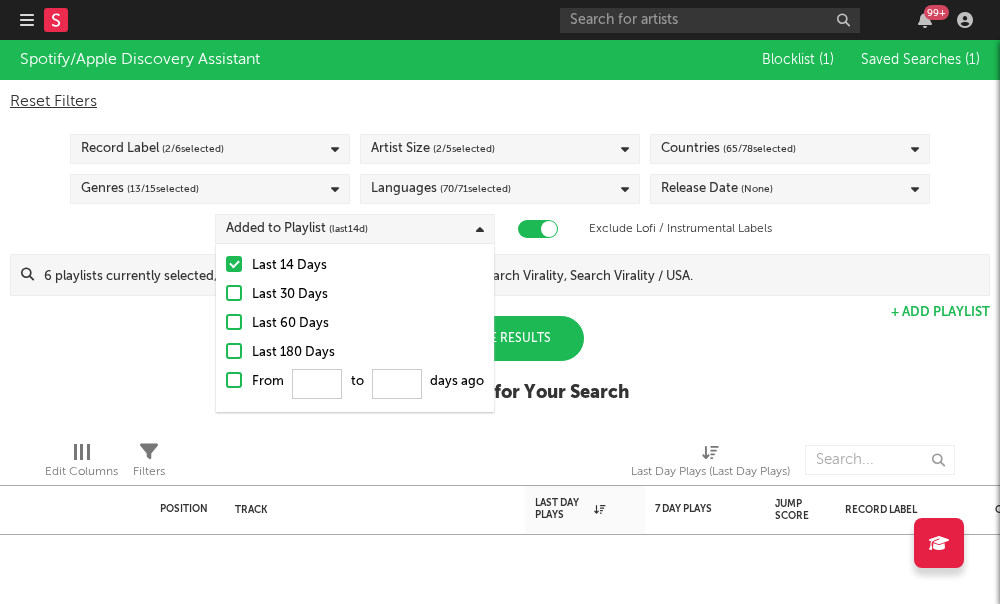 click on "Spotify/Apple Discovery Assistant Blocklist   ( 1 ) Saved Searches   ( 1 ) Reset Filters Record Label ( 2 / 6  selected) Artist Size ( 2 / 5  selected) Countries ( 65 / 78  selected) Genres ( 13 / 15  selected) Languages ( 70 / 71  selected) Release Date (None) Added to Playlist (last  14 d) Exclude Lofi / Instrumental Labels Update Results + Add Playlist Update Results Latest Results for Your Search" at bounding box center [500, 232] 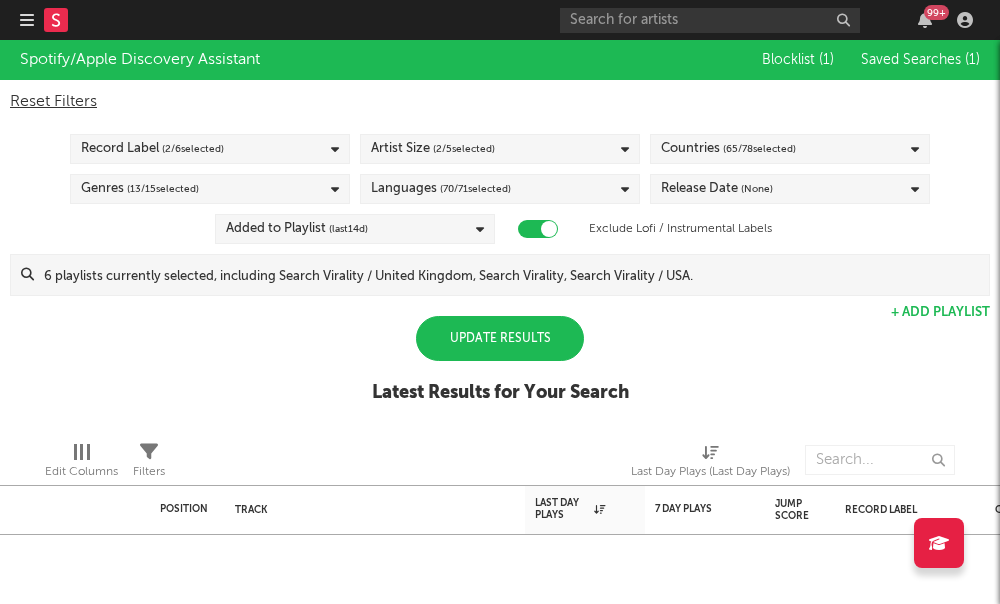 click on "Release Date (None)" at bounding box center (717, 189) 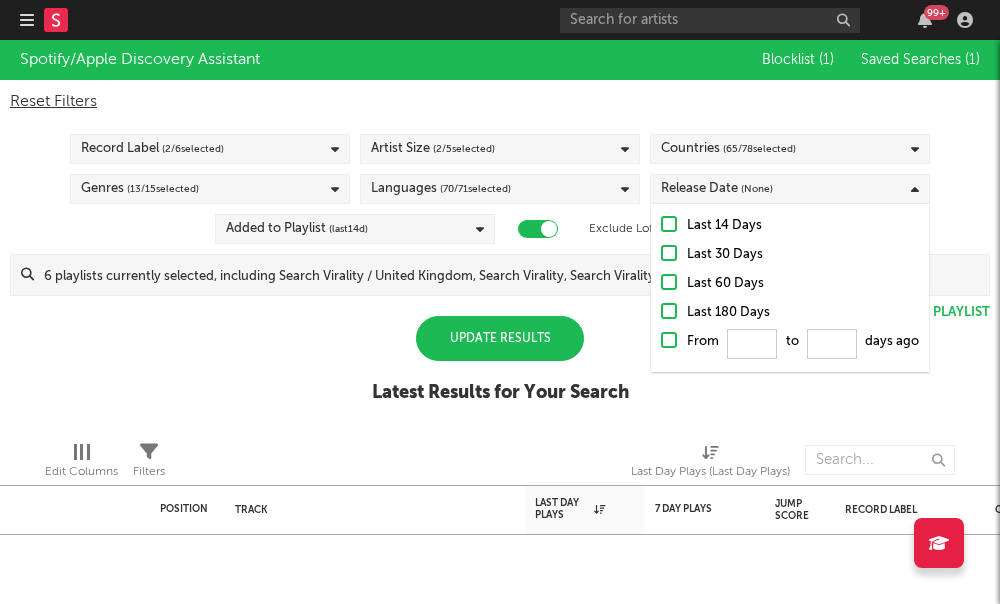 click on "Countries ( 65 / 78  selected)" at bounding box center (728, 149) 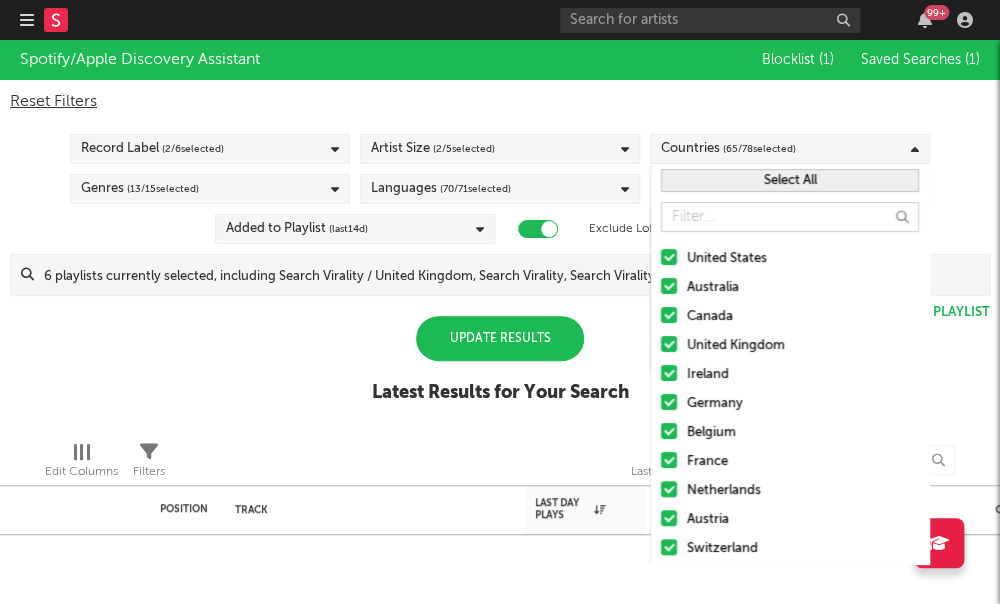click on "Countries ( 65 / 78  selected)" at bounding box center (728, 149) 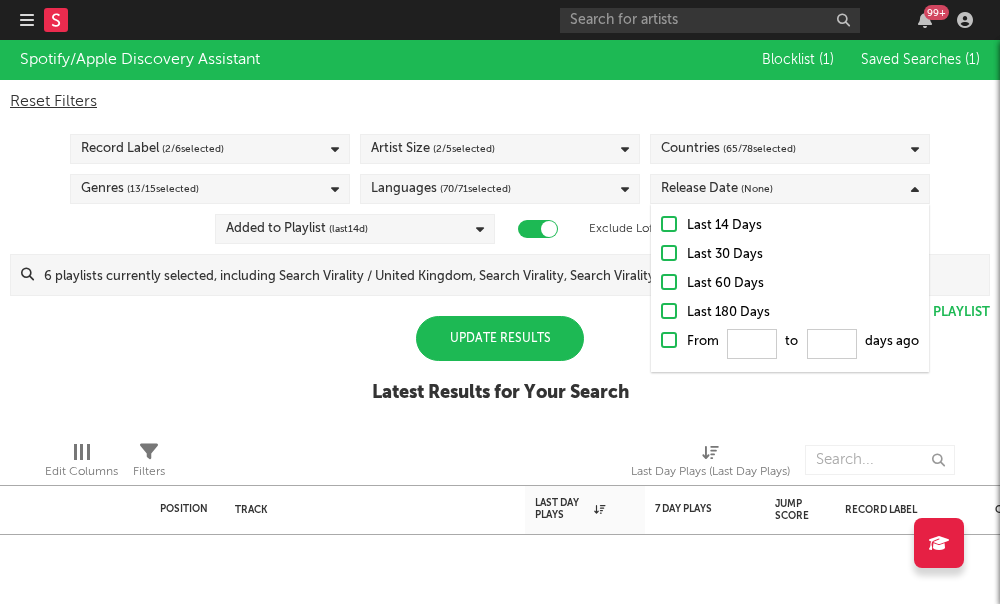 click on "Countries ( 65 / 78  selected)" at bounding box center [728, 149] 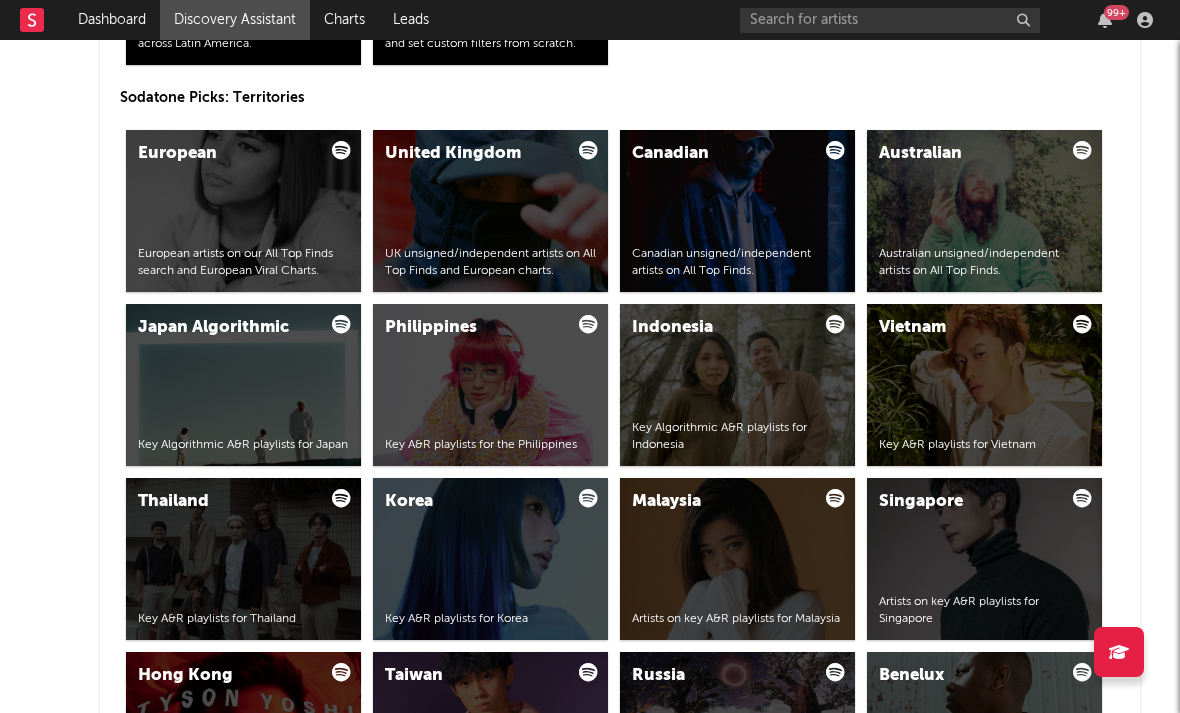 scroll, scrollTop: 3553, scrollLeft: 0, axis: vertical 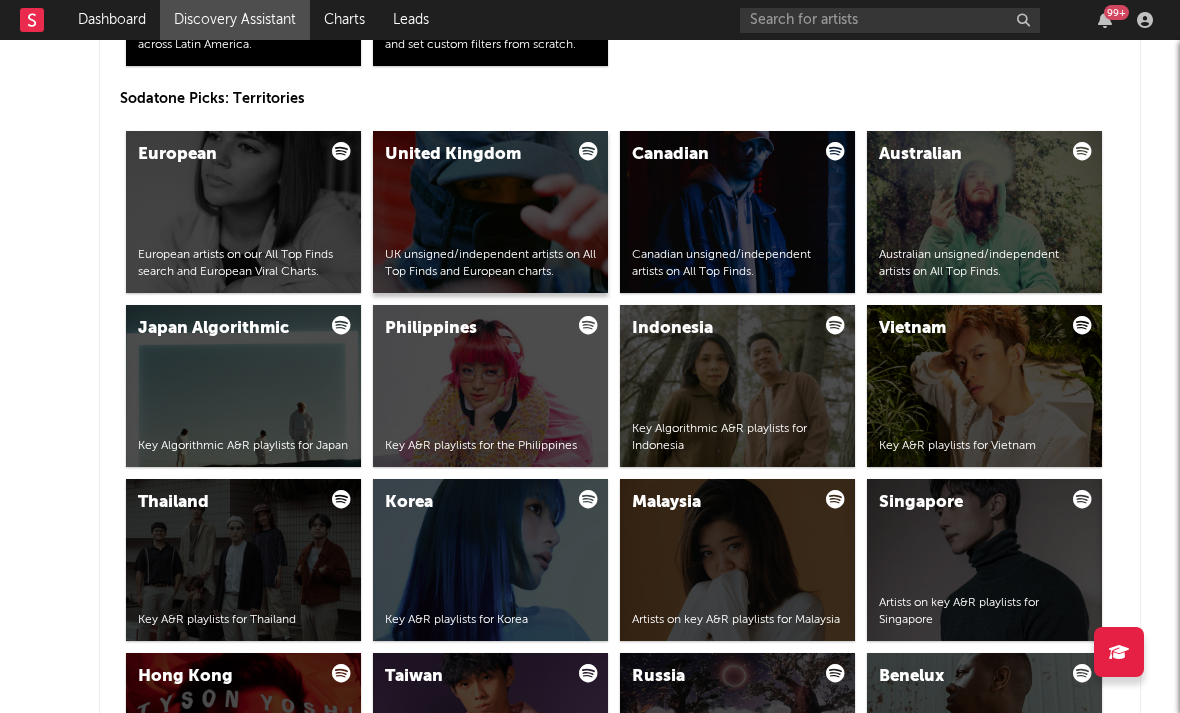 click on "United Kingdom UK unsigned/independent artists on All Top Finds and European charts." at bounding box center [490, 212] 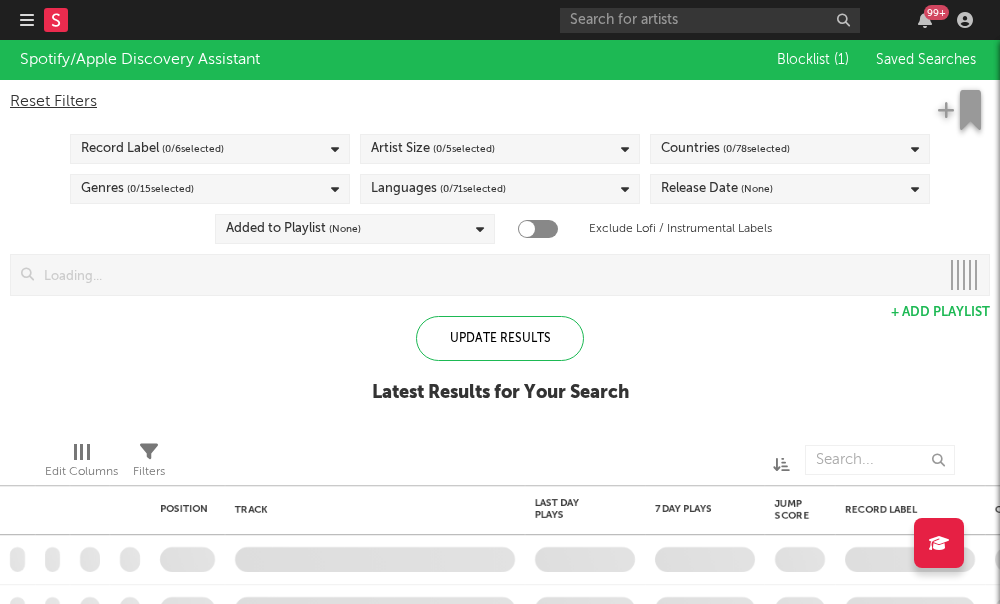 checkbox on "true" 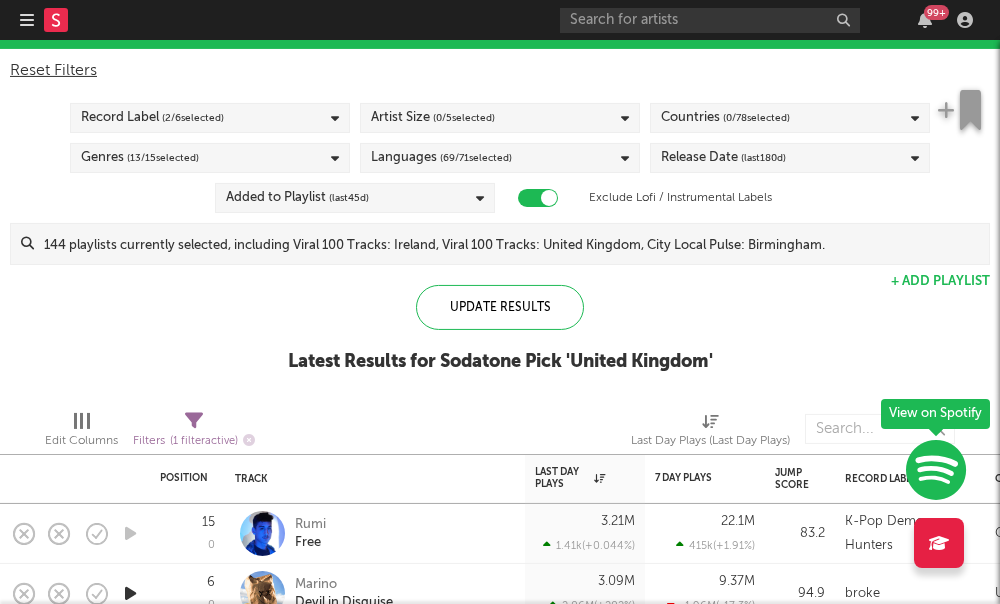 click on "( 0 / 5  selected)" at bounding box center [464, 118] 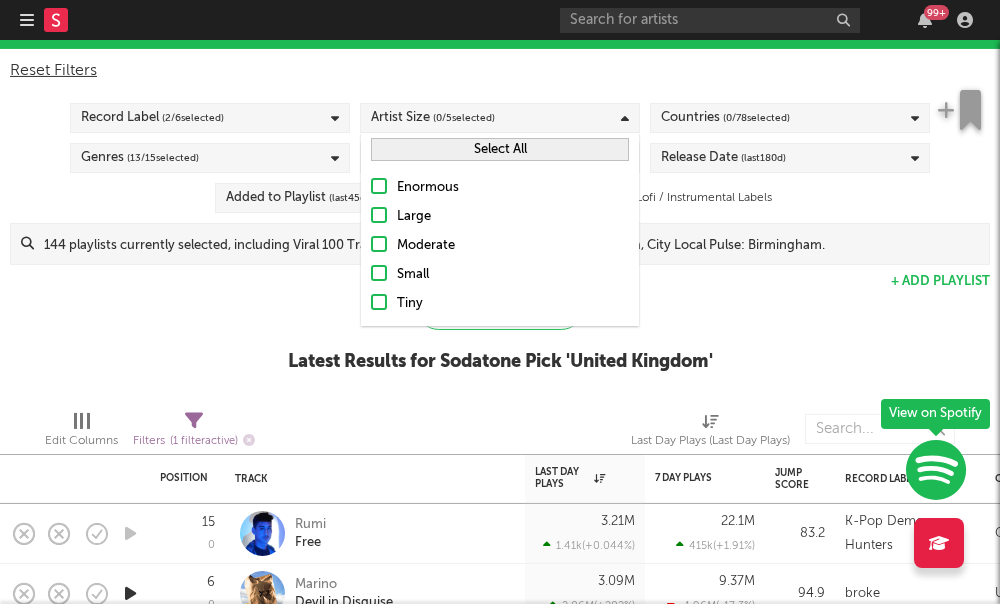 click at bounding box center (379, 273) 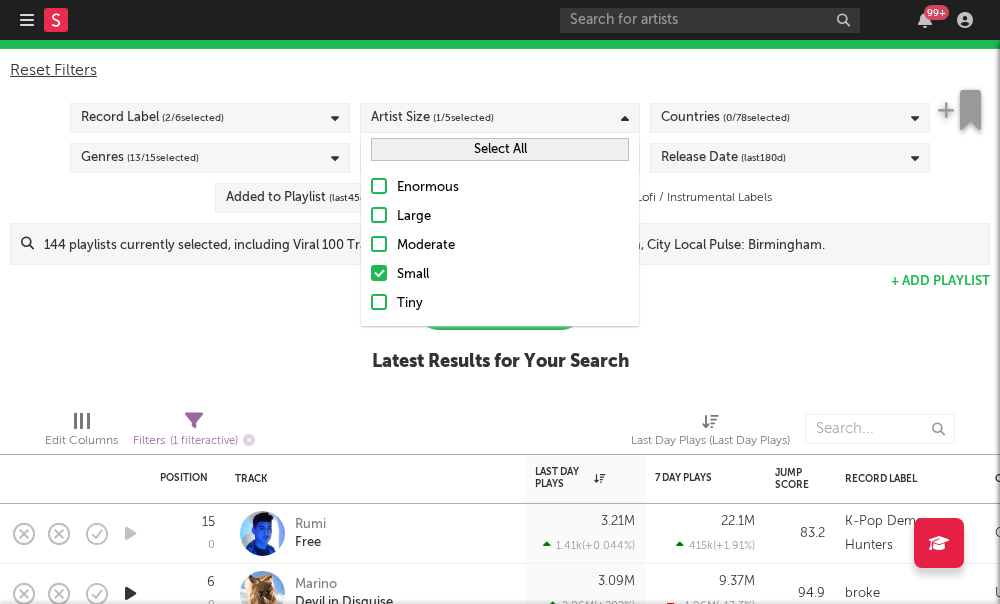 click at bounding box center [379, 302] 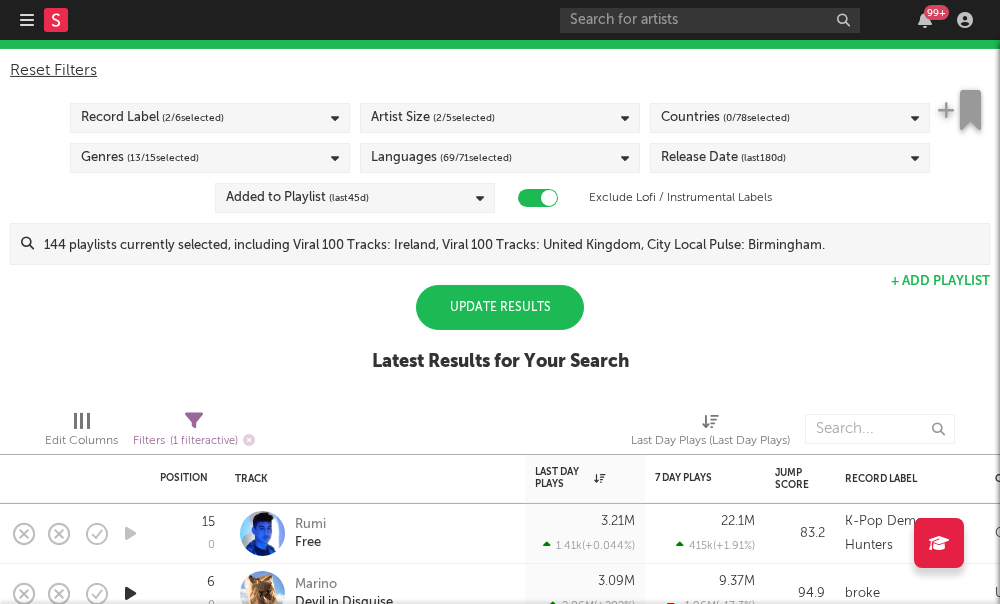click on "Spotify/Apple Discovery Assistant Blocklist   ( 1 ) Saved Searches   ( 1 ) Reset Filters Record Label ( 2 / 6  selected) Artist Size ( 2 / 5  selected) Countries ( 0 / 78  selected) Genres ( 13 / 15  selected) Languages ( 69 / 71  selected) Release Date (last  180 d) Added to Playlist (last  45 d) Exclude Lofi / Instrumental Labels Update Results + Add Playlist Update Results Latest Results for Your Search" at bounding box center [500, 201] 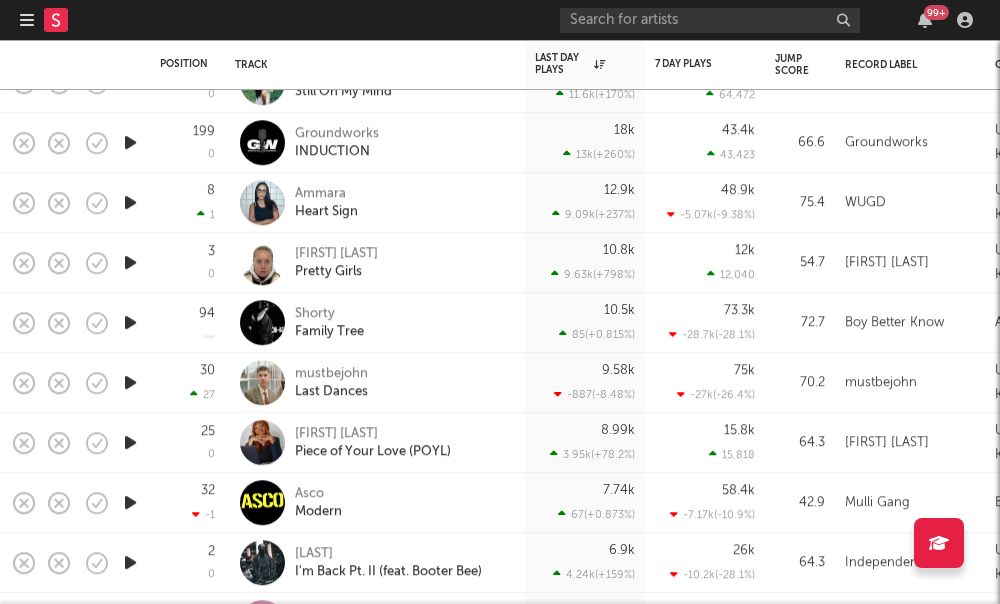 click at bounding box center (262, 382) 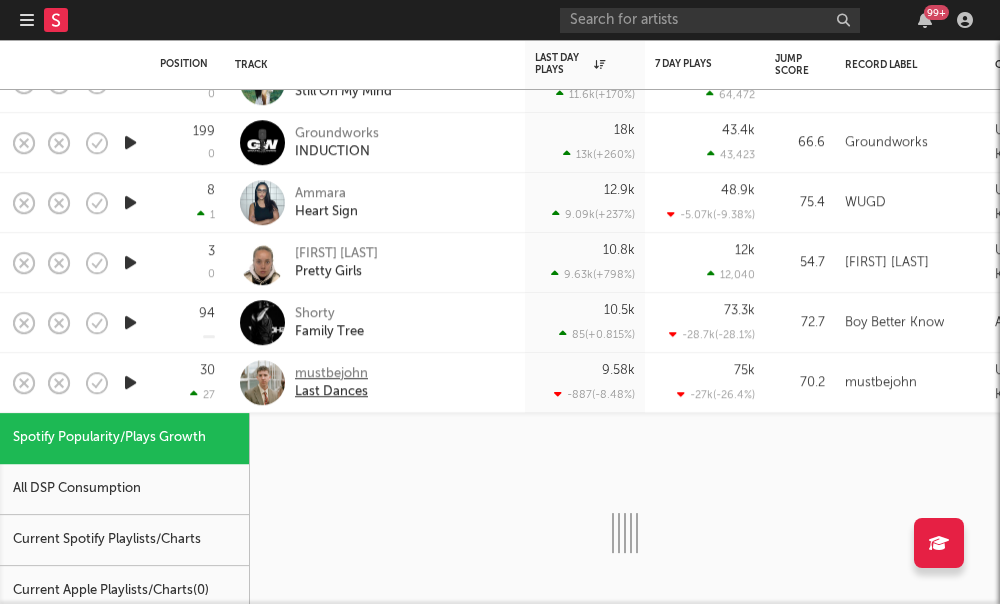 click on "mustbejohn" at bounding box center (331, 374) 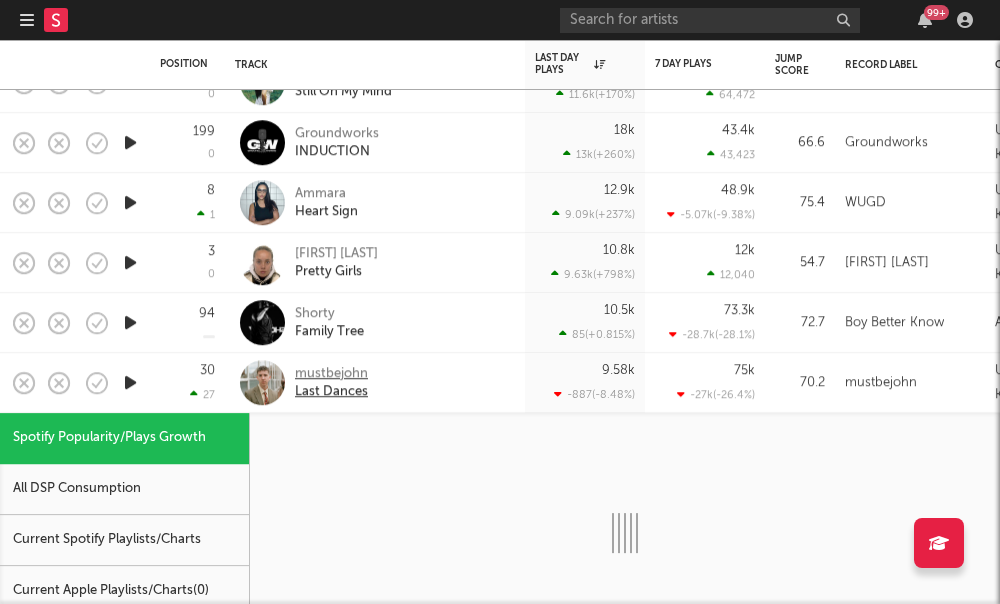 select on "1w" 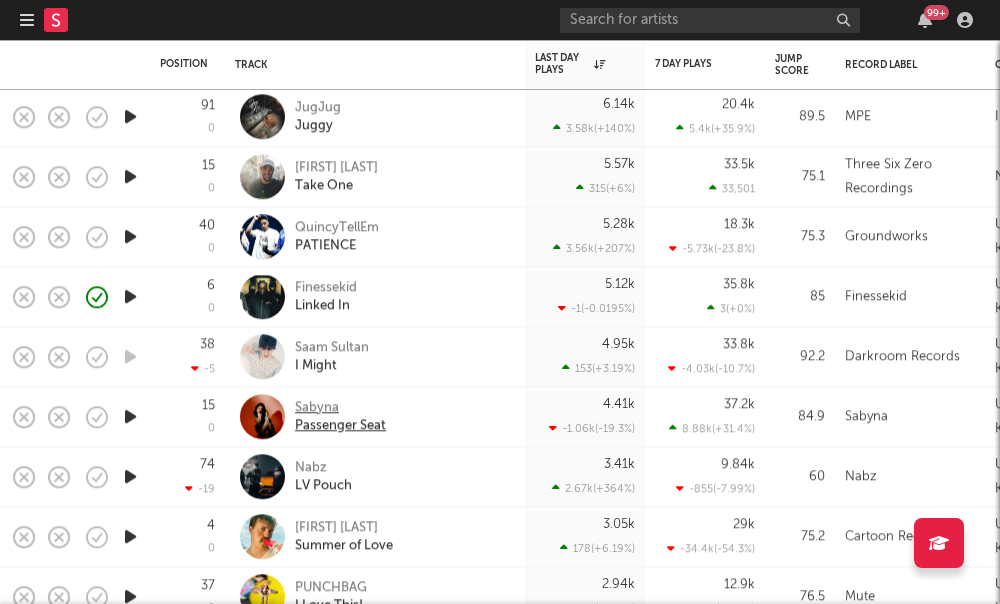 click on "Sabyna" at bounding box center [340, 408] 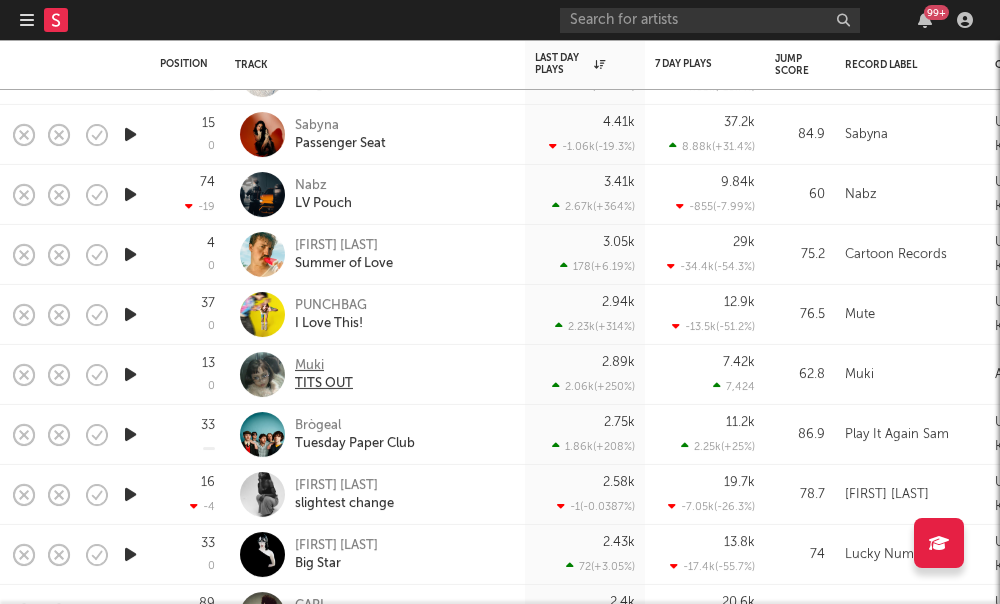 click on "Muki" at bounding box center [324, 365] 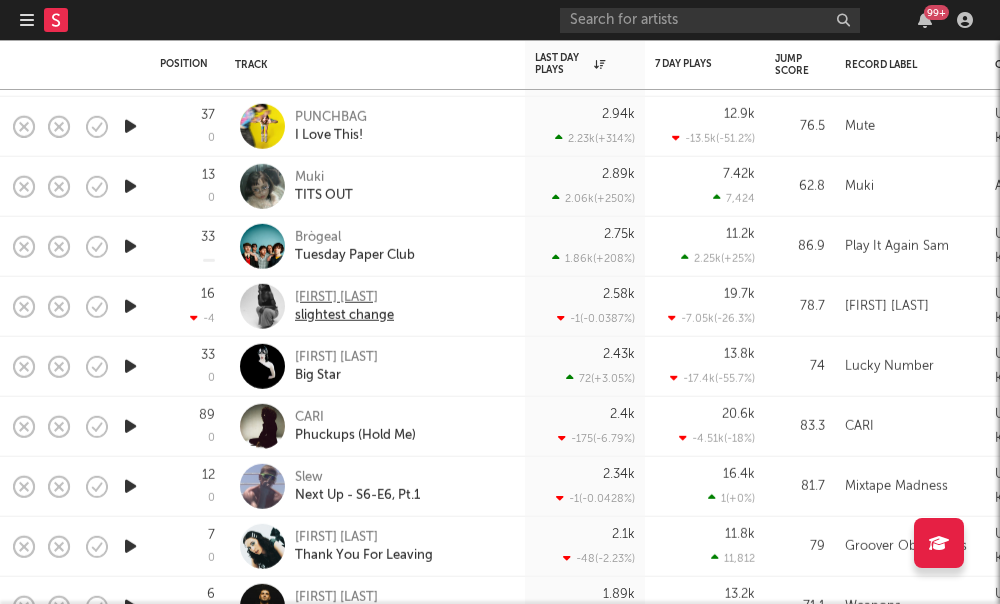 click on "Charlotte Dowsson" at bounding box center (344, 297) 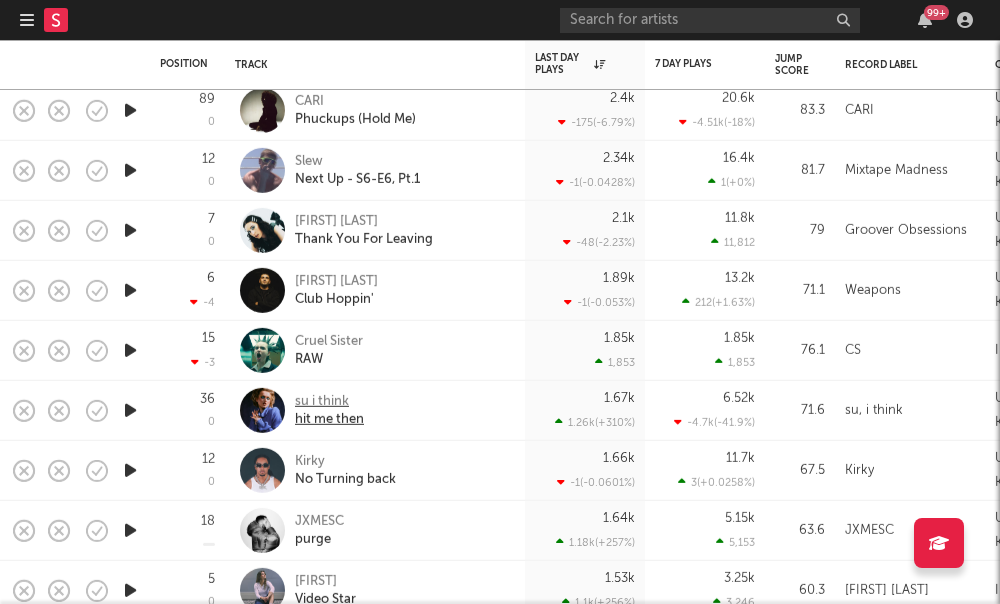 click on "su i think" at bounding box center [329, 401] 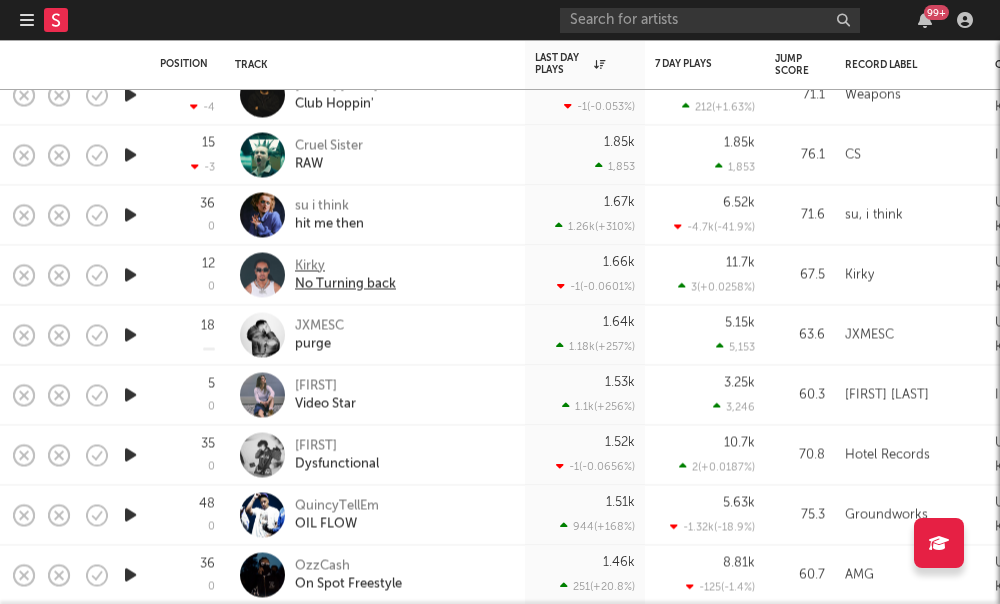 click on "Kirky" at bounding box center [345, 266] 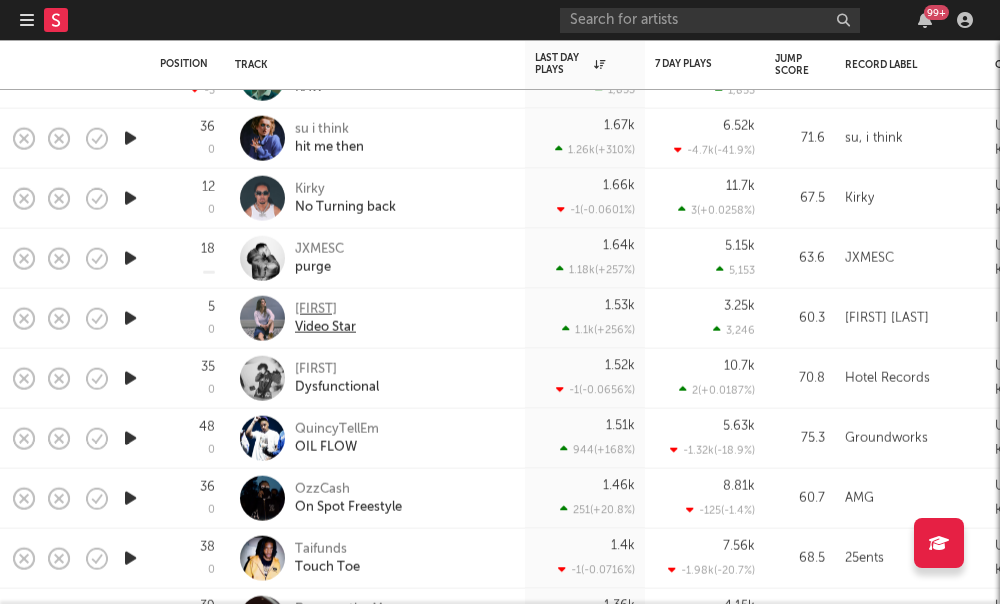 click on "Libby" at bounding box center (325, 309) 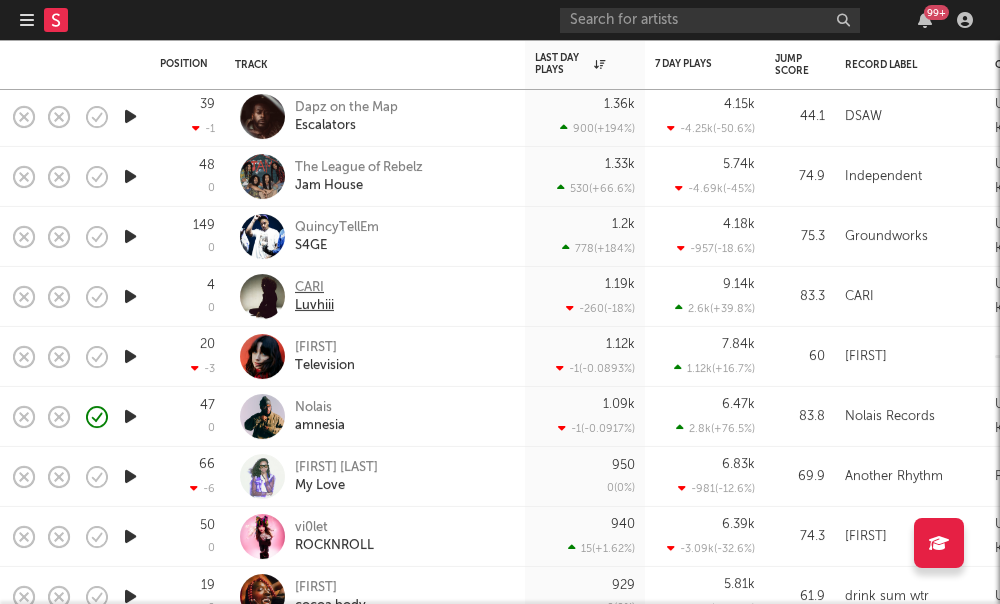 click on "CARI" at bounding box center [314, 287] 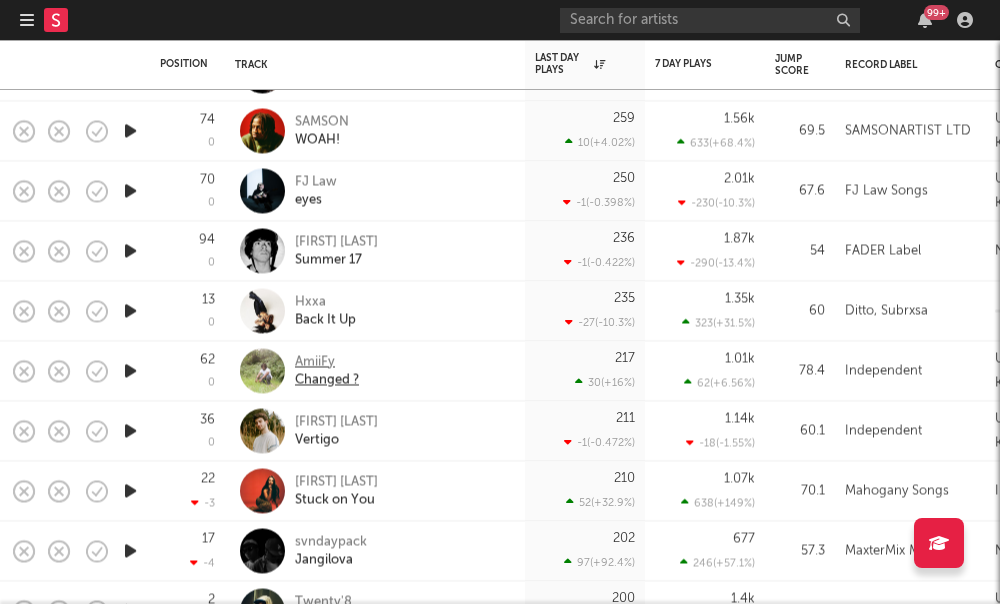 click on "AmiiFy" at bounding box center (327, 362) 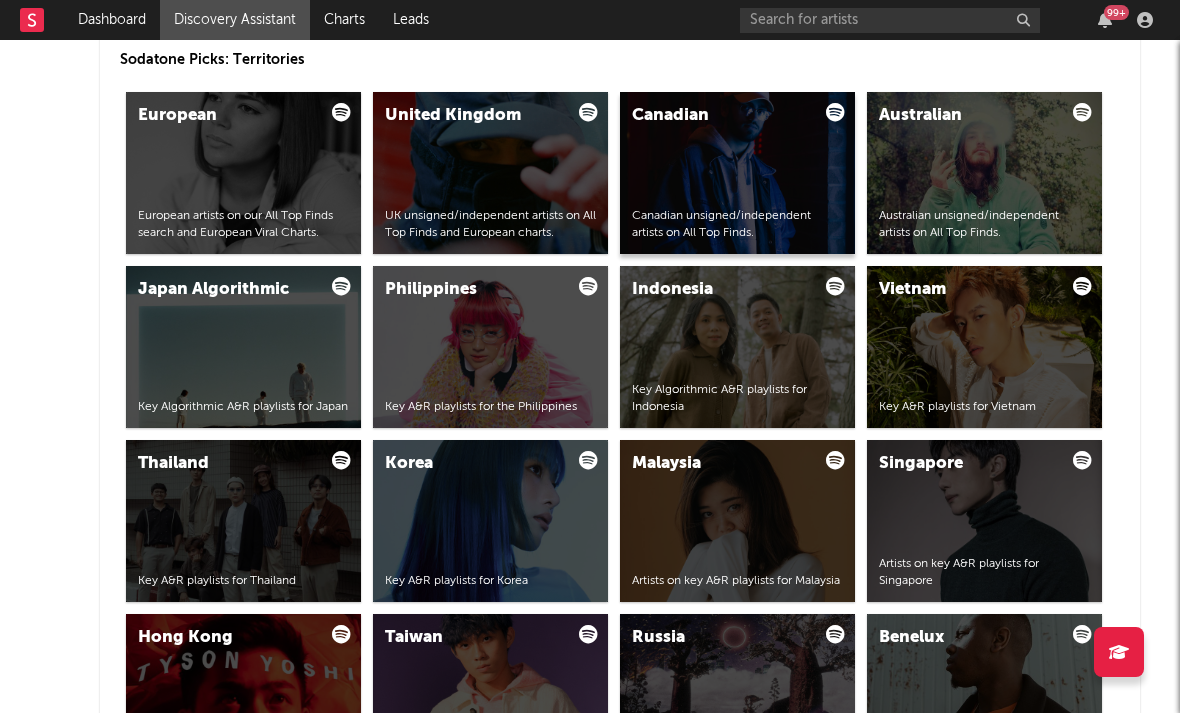 scroll, scrollTop: 3598, scrollLeft: 0, axis: vertical 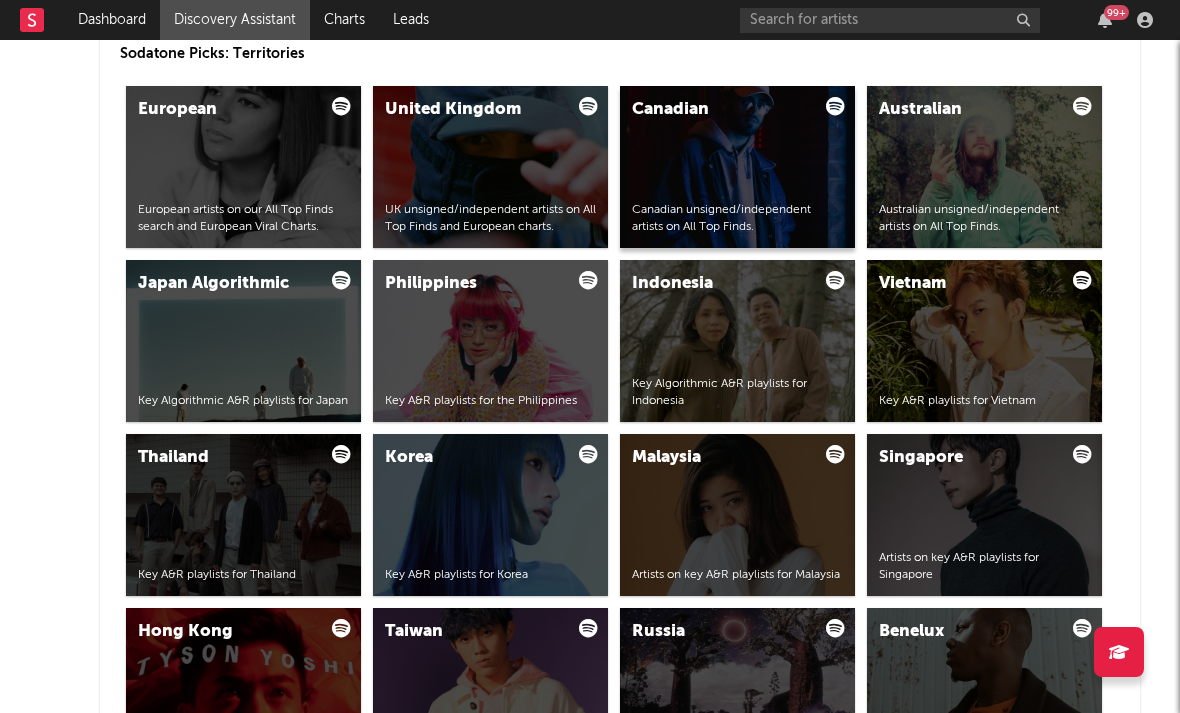 click on "Canadian Canadian unsigned/independent artists on All Top Finds." at bounding box center (737, 167) 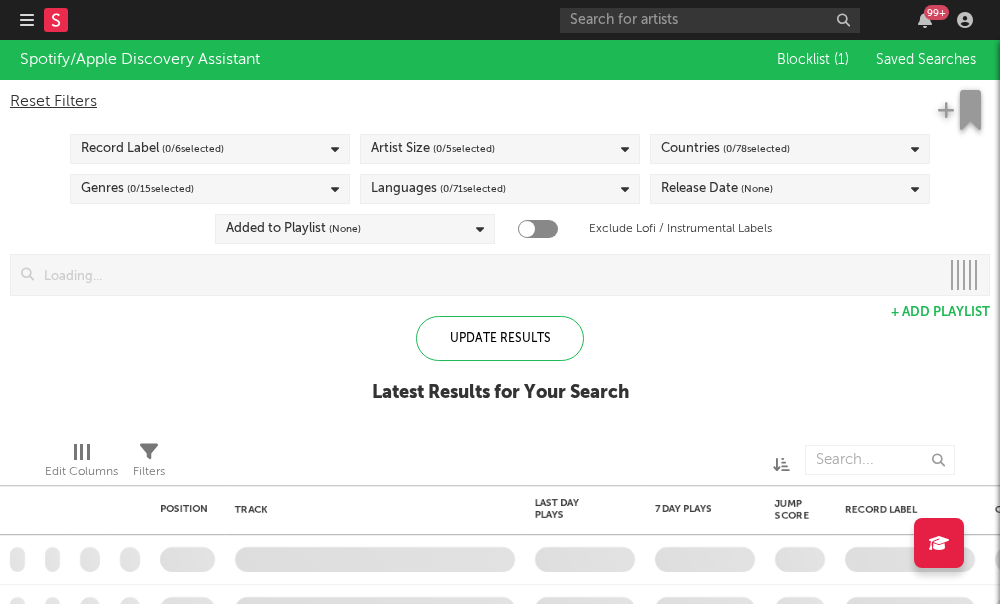 checkbox on "true" 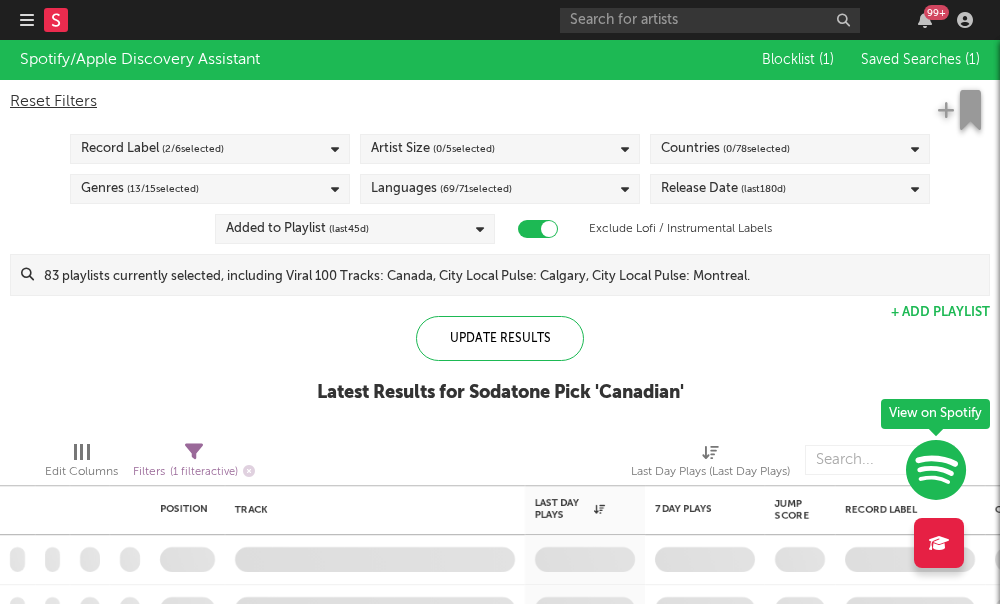click on "Artist Size ( 0 / 5  selected)" at bounding box center (500, 149) 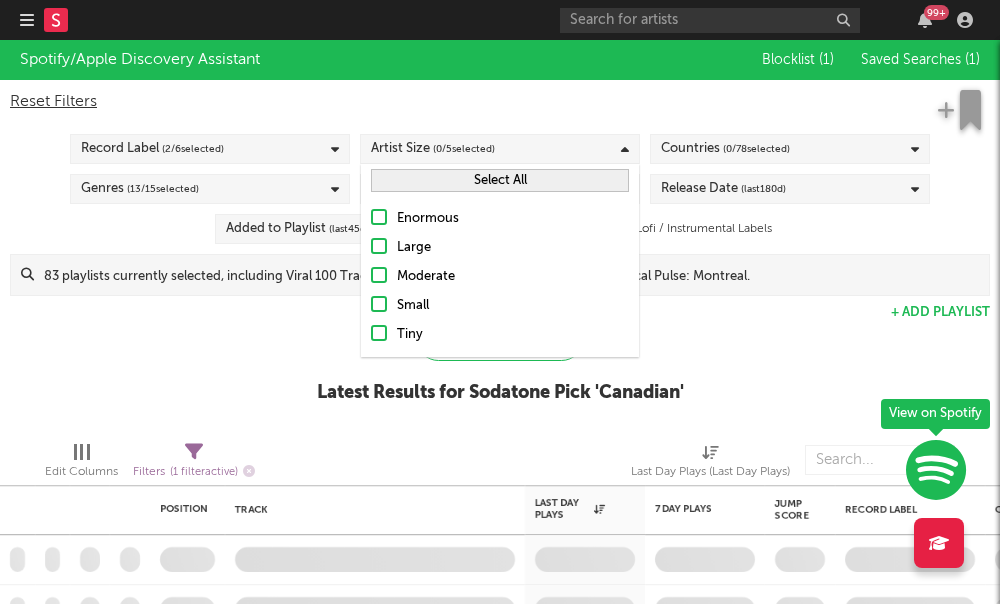 click at bounding box center (379, 304) 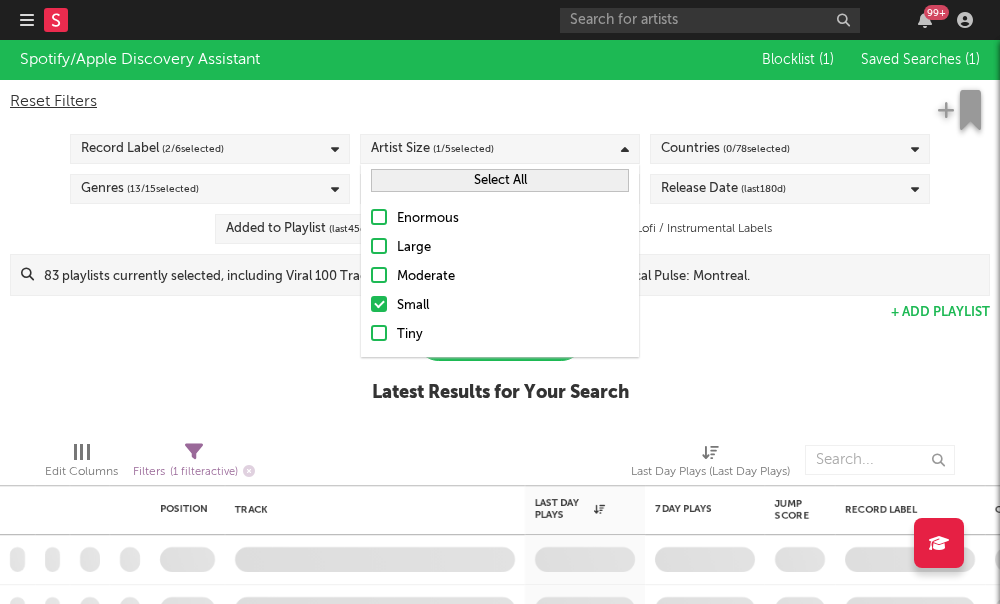 click on "Enormous Large Moderate Small Tiny" at bounding box center (500, 277) 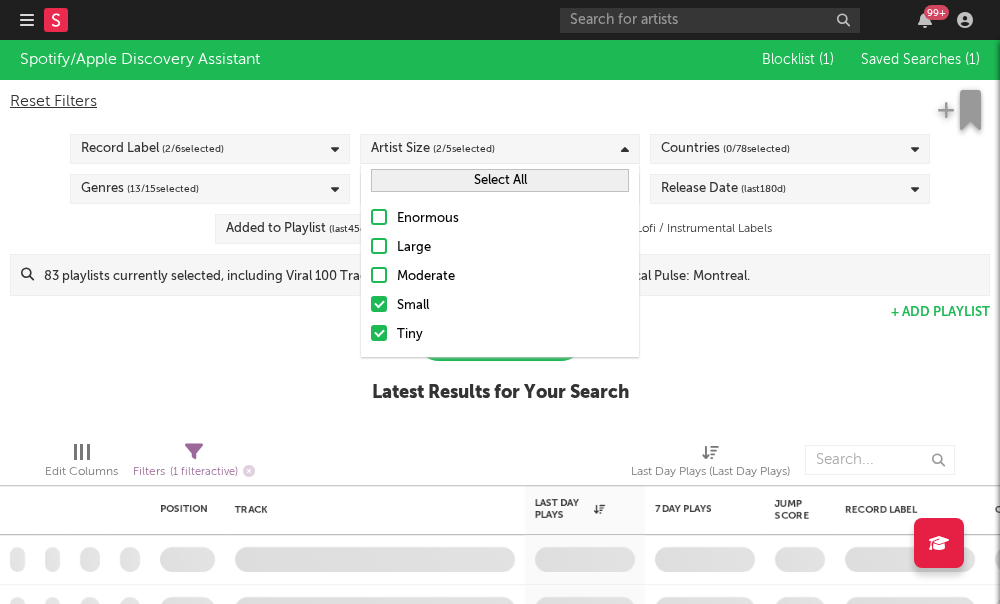 click on "Spotify/Apple Discovery Assistant Blocklist   ( 1 ) Saved Searches   ( 1 ) Reset Filters Record Label ( 2 / 6  selected) Artist Size ( 2 / 5  selected) Countries ( 0 / 78  selected) Genres ( 13 / 15  selected) Languages ( 69 / 71  selected) Release Date (last  180 d) Added to Playlist (last  45 d) Exclude Lofi / Instrumental Labels Update Results + Add Playlist Update Results Latest Results for Your Search" at bounding box center [500, 232] 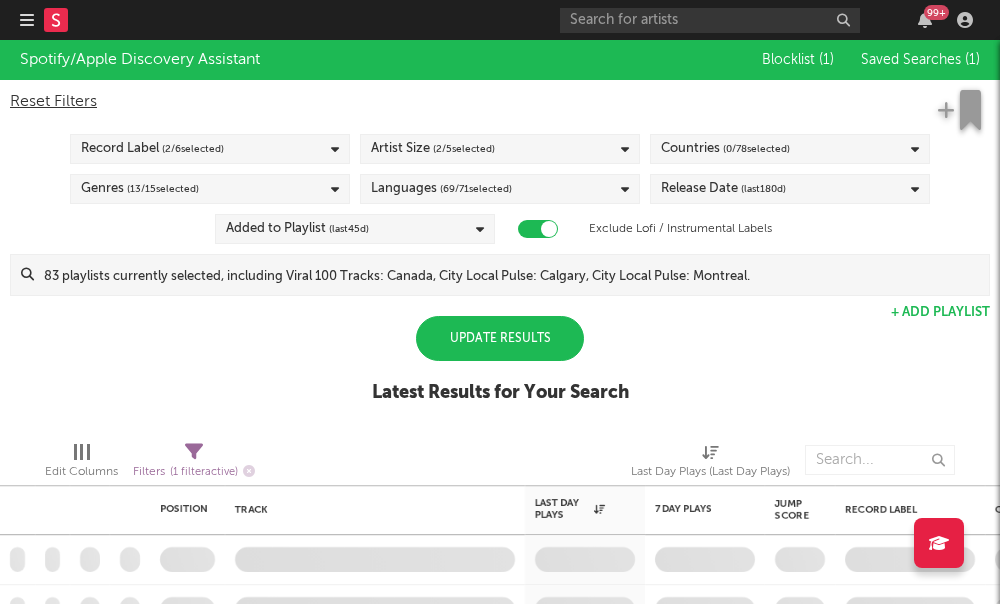 click on "Update Results" at bounding box center [500, 338] 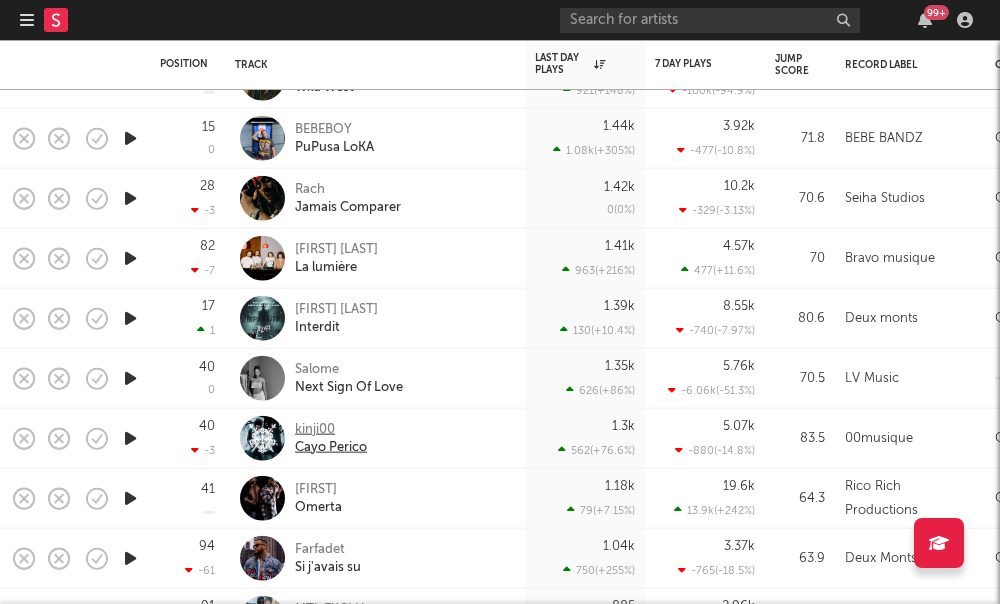 click on "kinji00" at bounding box center (331, 429) 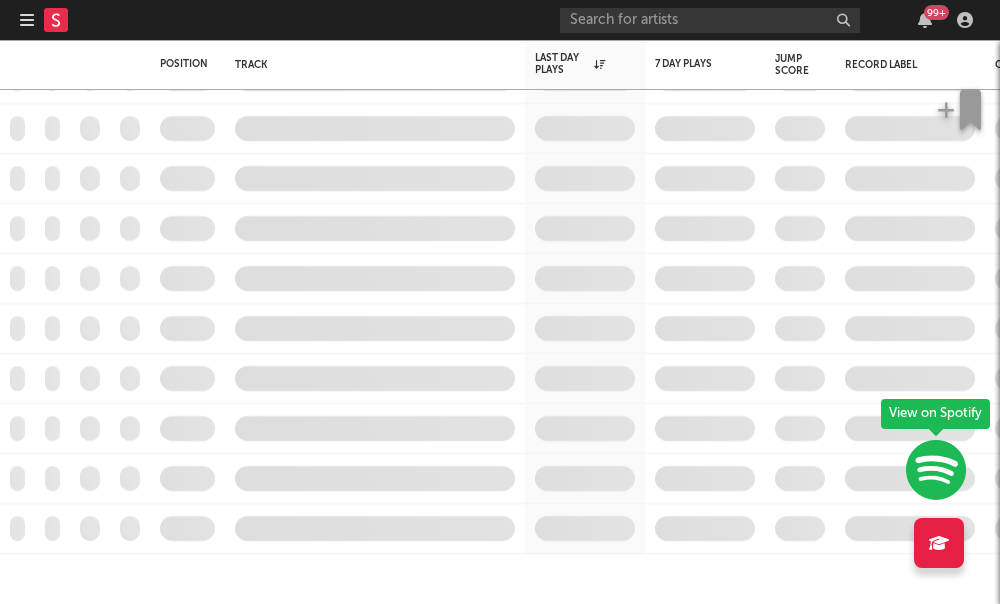 click 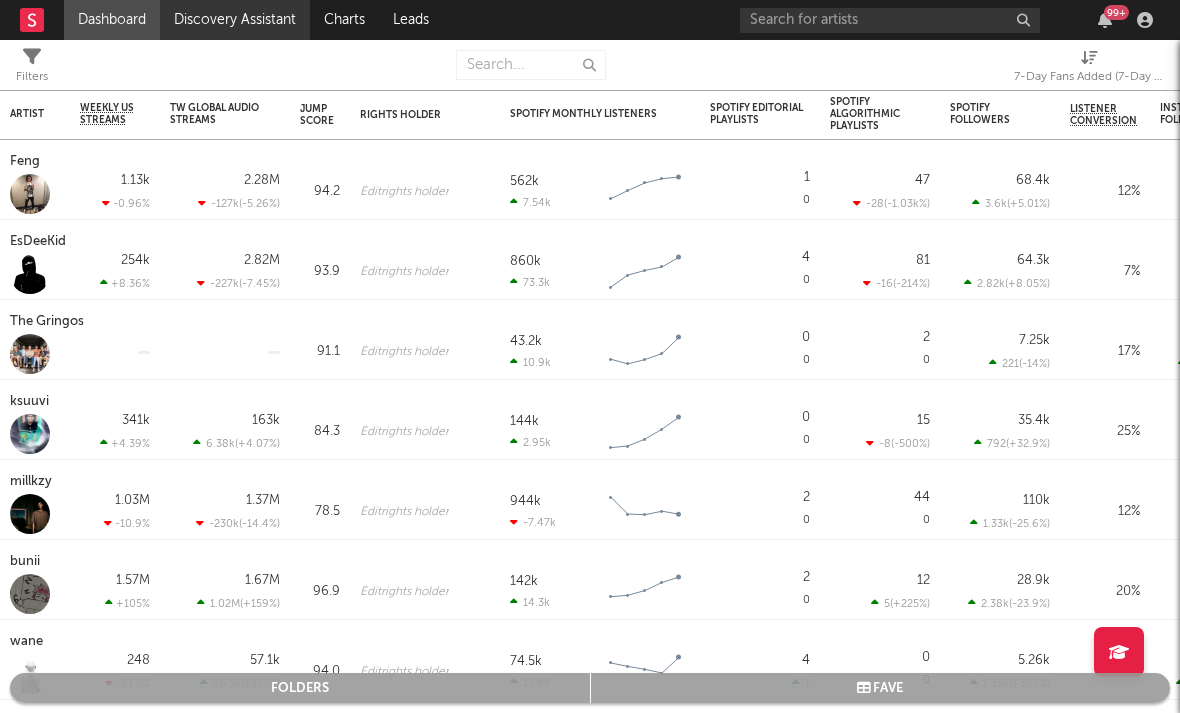 click on "Discovery Assistant" at bounding box center [235, 20] 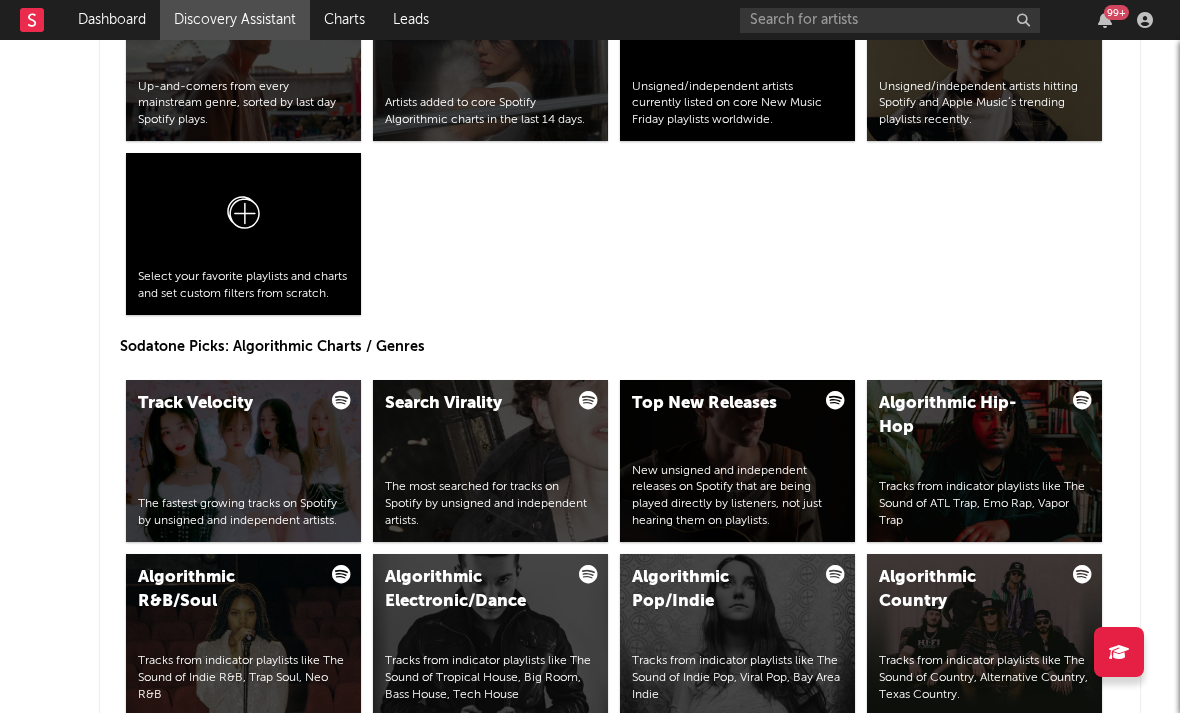 scroll, scrollTop: 2300, scrollLeft: 0, axis: vertical 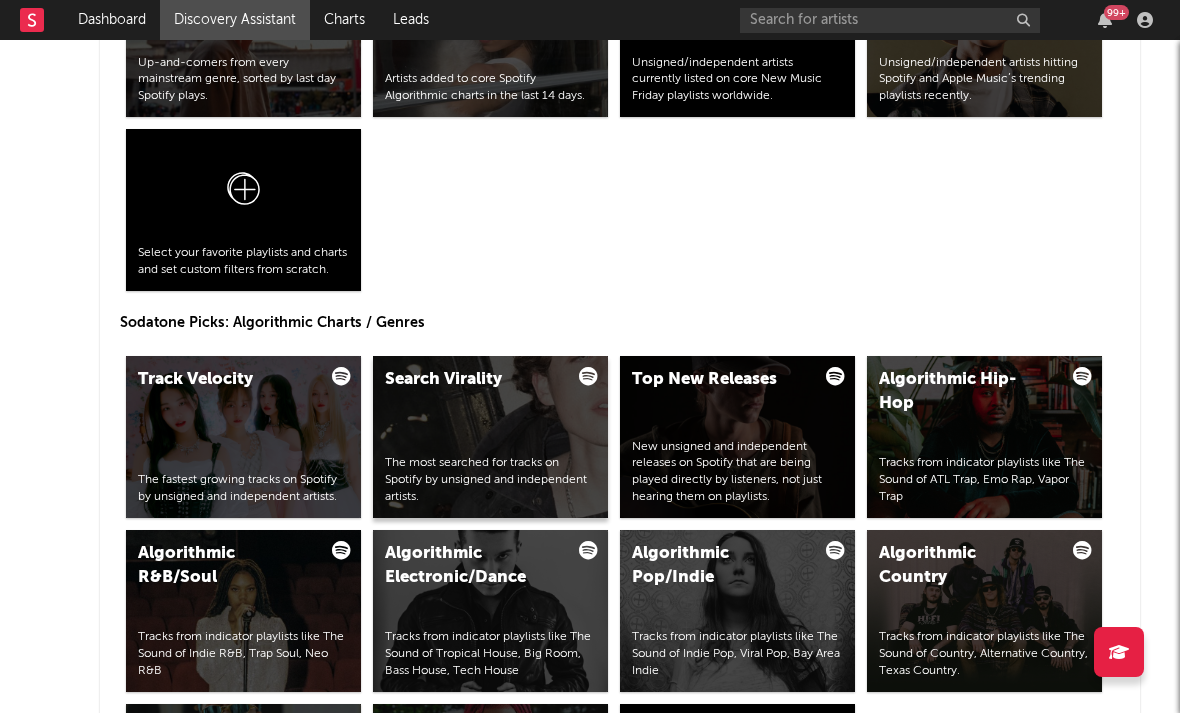 click on "Search Virality The most searched for tracks on Spotify by unsigned and independent artists." at bounding box center [490, 437] 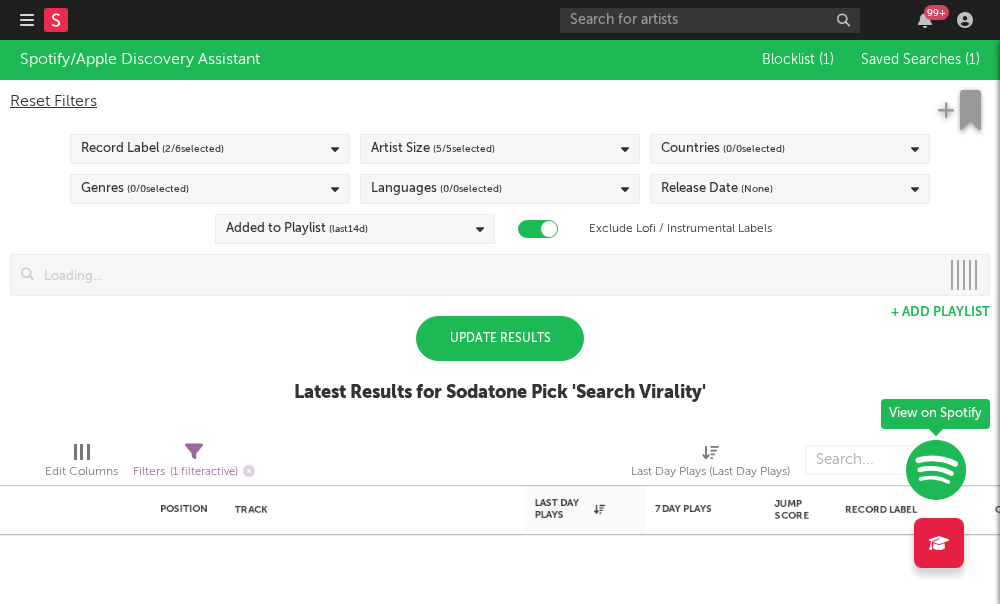 click on "Update Results" at bounding box center (500, 338) 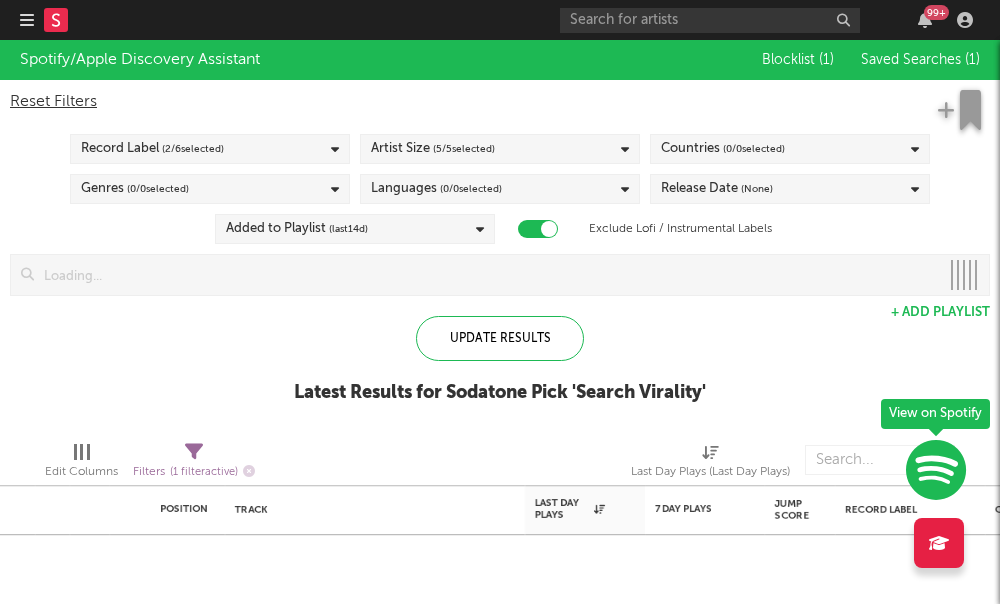 click at bounding box center (538, 229) 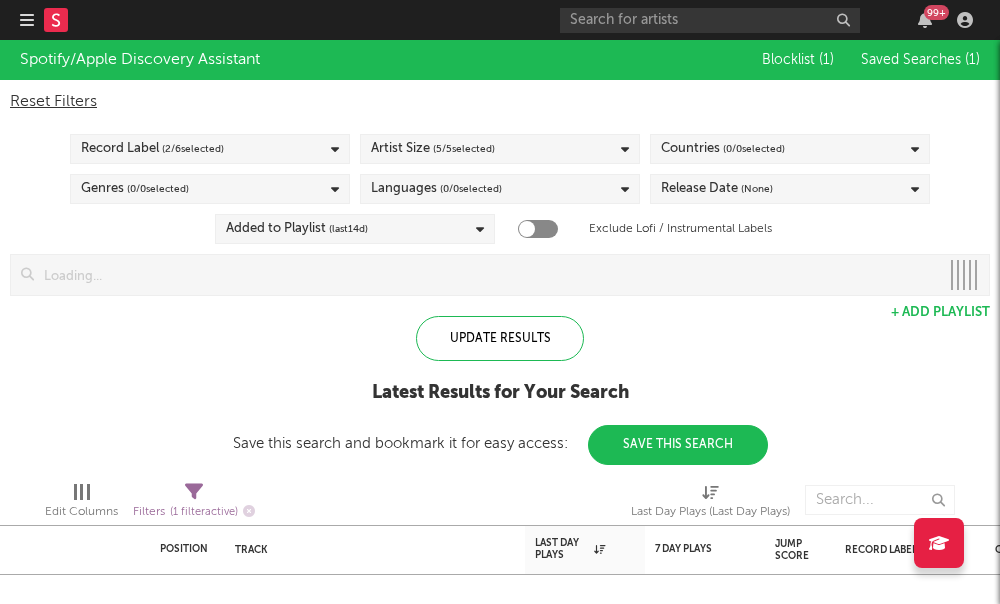 click on "Dashboard Discovery Assistant Charts Leads 99 + Notifications Settings Mark all as read All Growth Releases/Events Playlisting Today RoddyTreyy 12:32pm Added 6.77x more Instagram followers than their usual daily growth (+162 compared to +24 on average). duoto 12:29pm Added 6.0x more YouTube subscribers than their usual daily growth (+120 compared to +20 on average). Moneydw 11:46am Added 41.81x more Instagram followers than their usual daily growth (+396 compared to +9 on average). coop 11:44am Added 20.0x more Tiktok followers than their usual daily growth (+100 compared to +5 on average). Sophia Stel 10:37am Added 13.61x more Instagram followers than their usual daily growth (+490 compared to +36 on average). 3200 TRE 9:06am Added 27.0x more Tiktok followers than their usual daily growth (+900 compared to +33 on average). Rx Yp 7:45am 'Fashion Spinner' was added to 2 Apple Music playlists, including BASE:LINE (US) and Get Up and Go (US). lustr 3:00am Mavo 2:05am lustr 2:01am Sophia Stel 12:24am Yesterday" at bounding box center (500, 302) 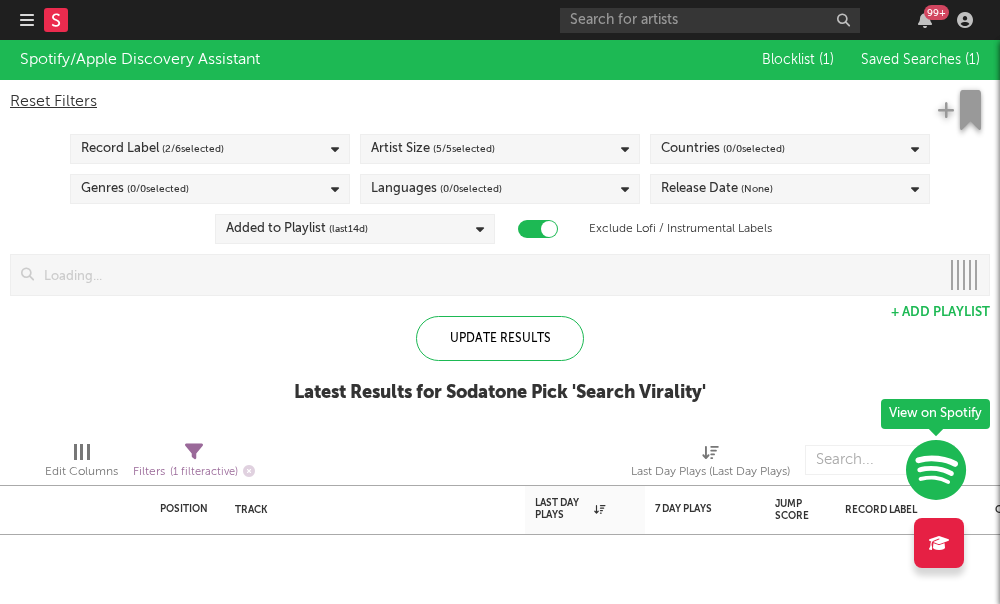 click at bounding box center [936, 470] 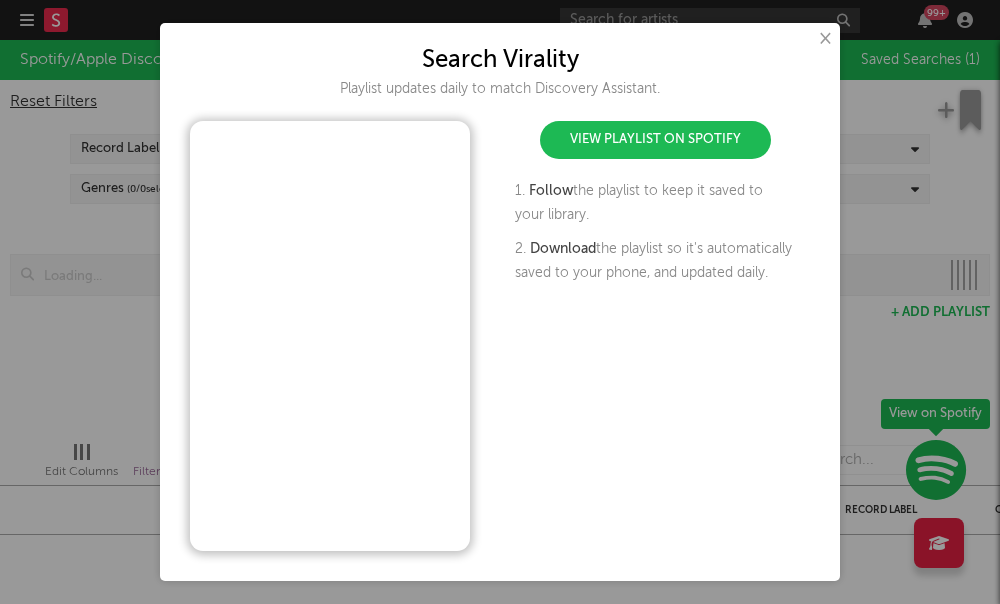 click on "View Playlist on Spotify" at bounding box center (655, 140) 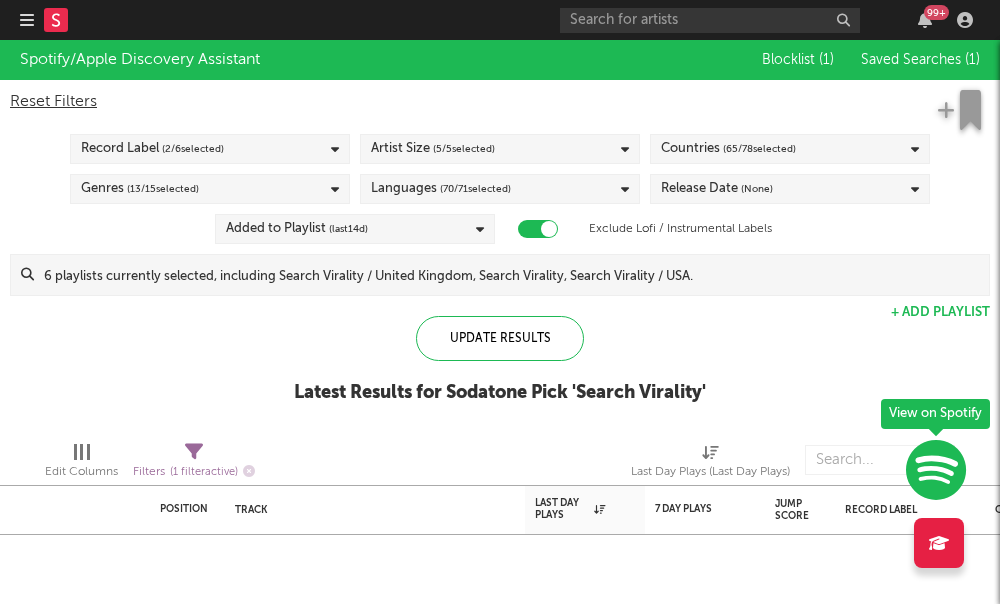 click on "× Search Virality Playlist updates daily to match Discovery Assistant. View Playlist on Spotify Follow  the playlist to keep it saved to your library. Download  the playlist so it's automatically saved to your phone, and updated daily." at bounding box center [500, 302] 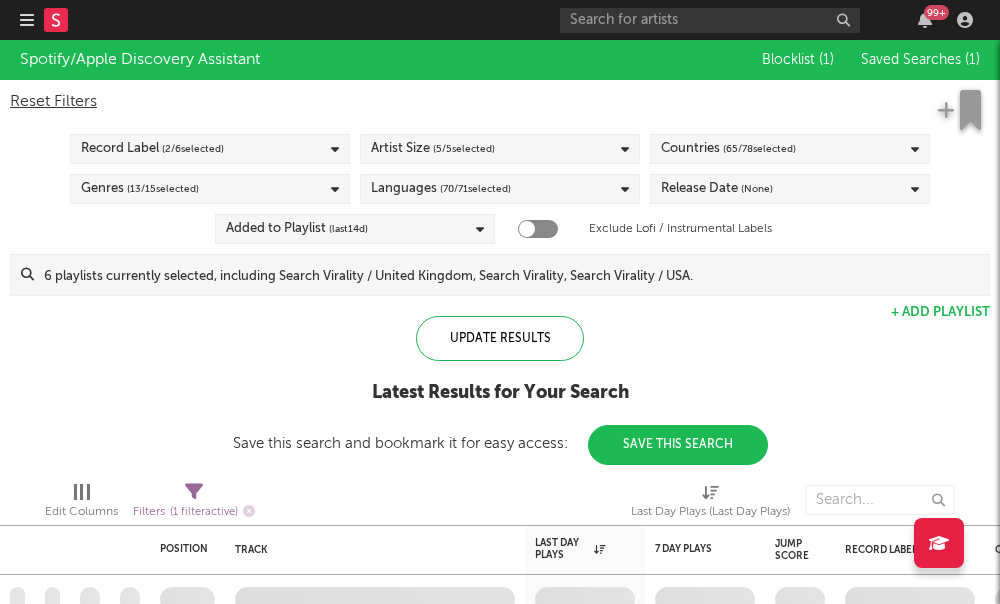 checkbox on "true" 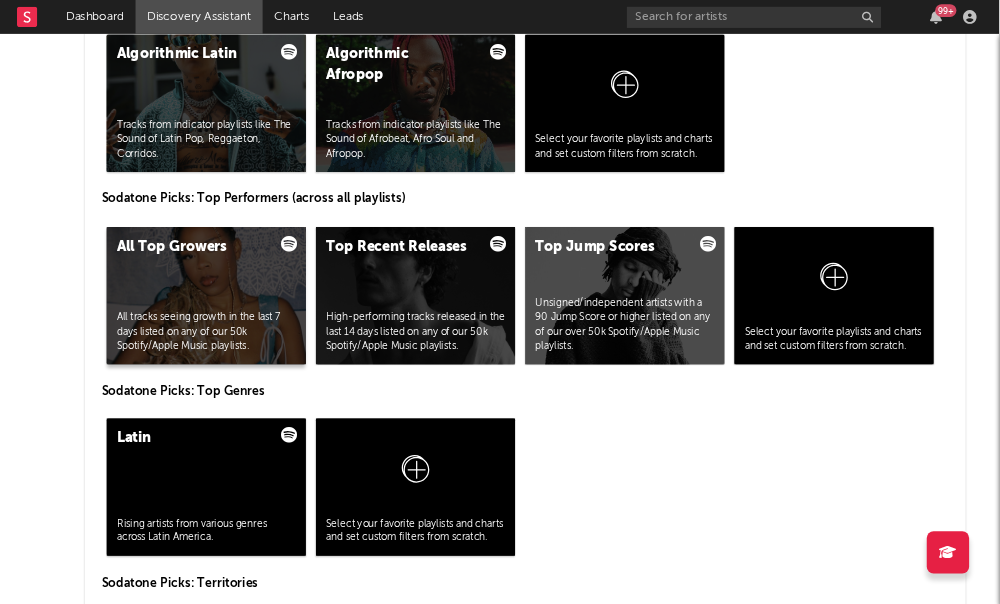 scroll, scrollTop: 2965, scrollLeft: 0, axis: vertical 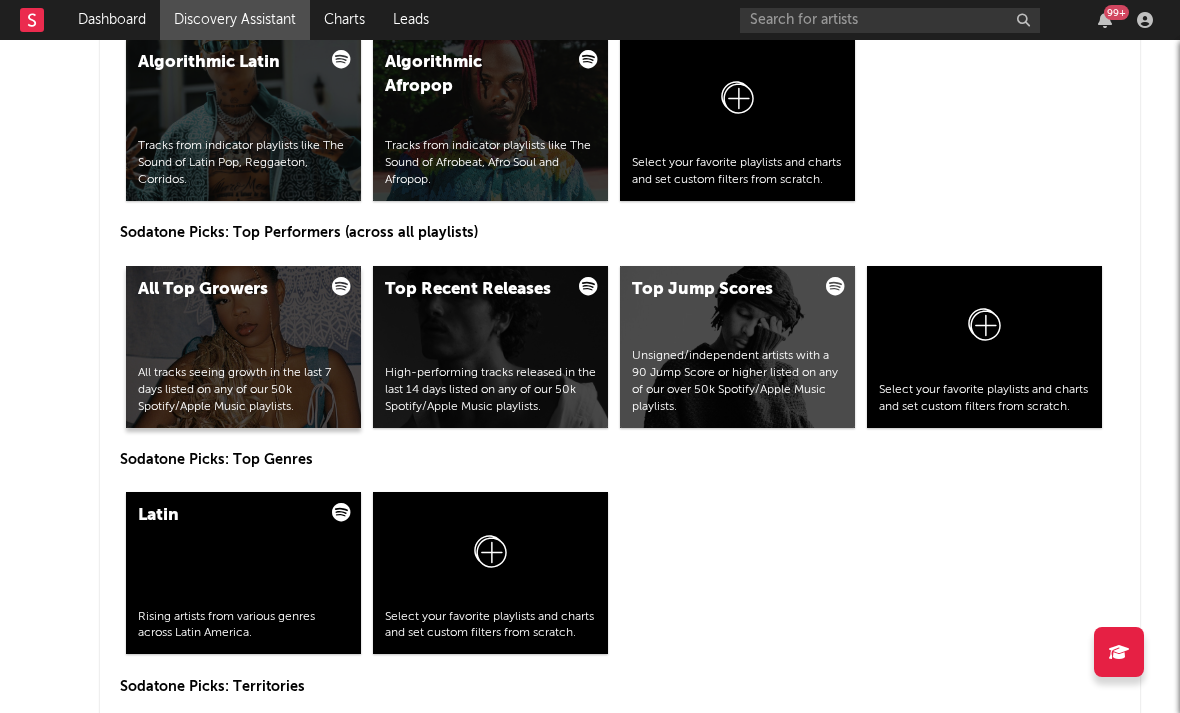 click on "All tracks seeing growth in the last 7 days listed on any of our 50k Spotify/Apple Music playlists." at bounding box center (243, 390) 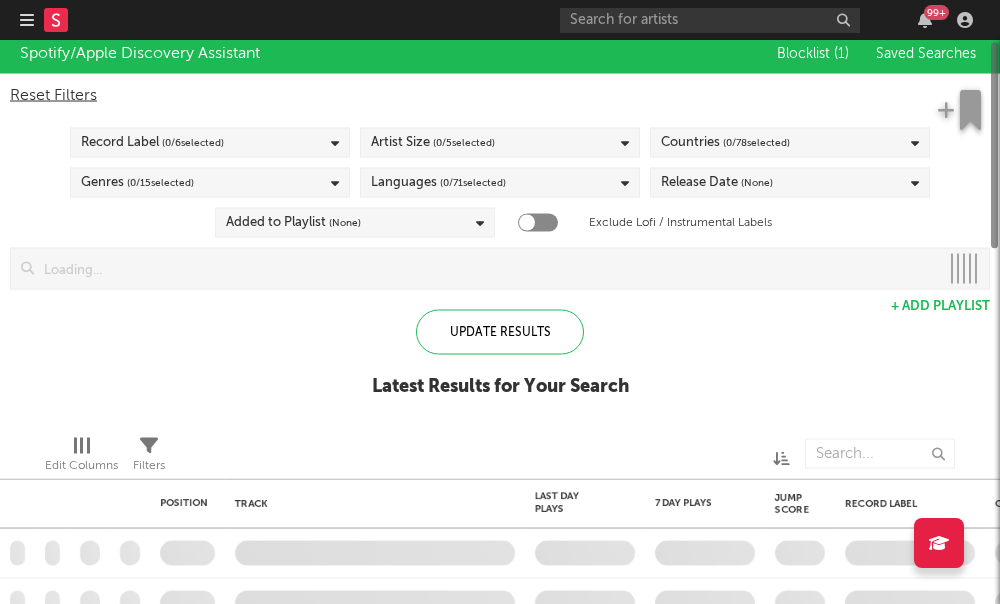 checkbox on "true" 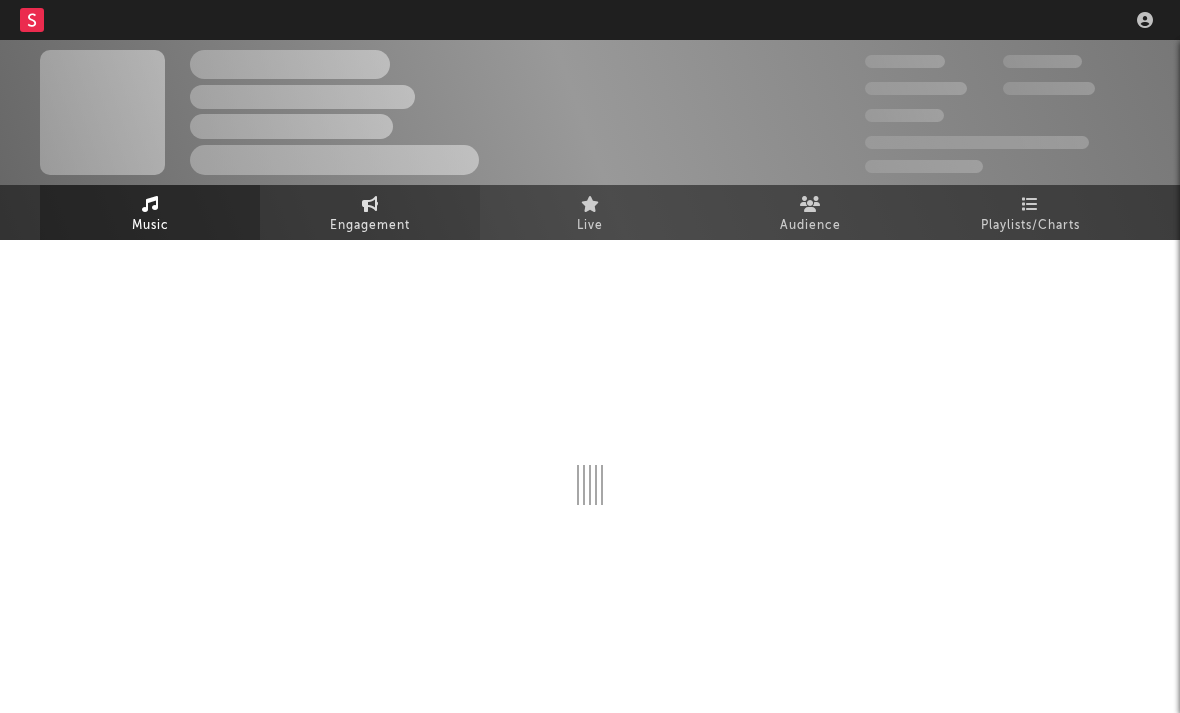 scroll, scrollTop: 0, scrollLeft: 0, axis: both 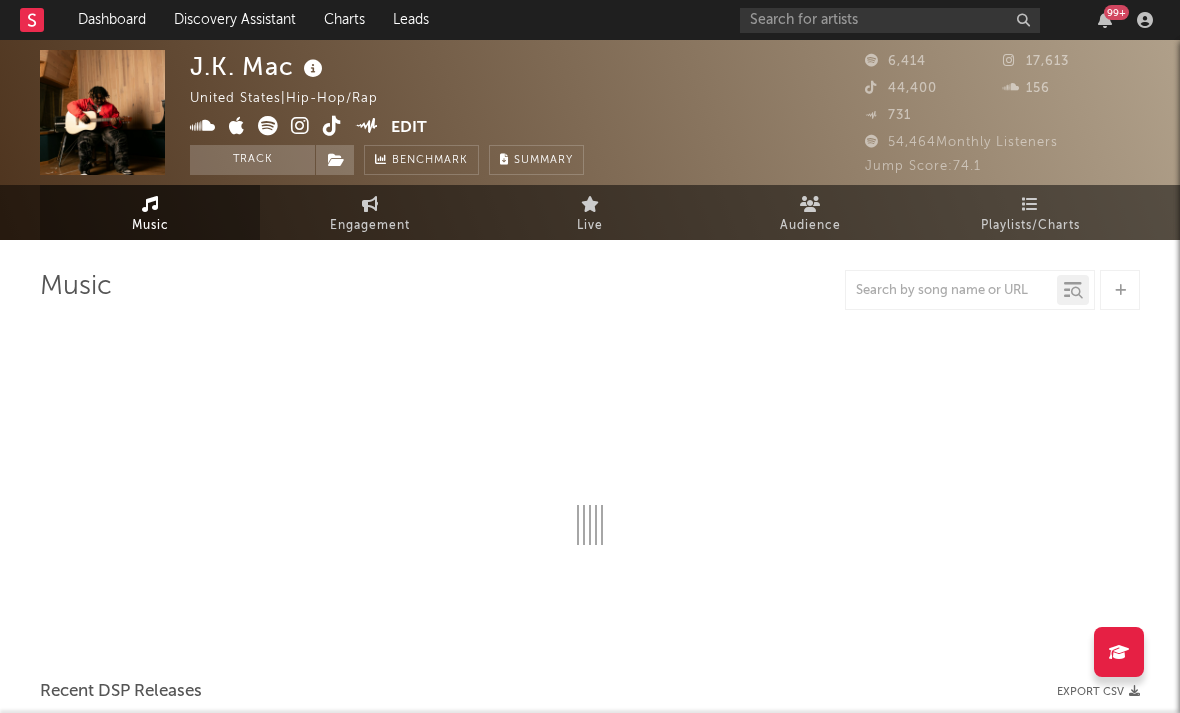 select on "6m" 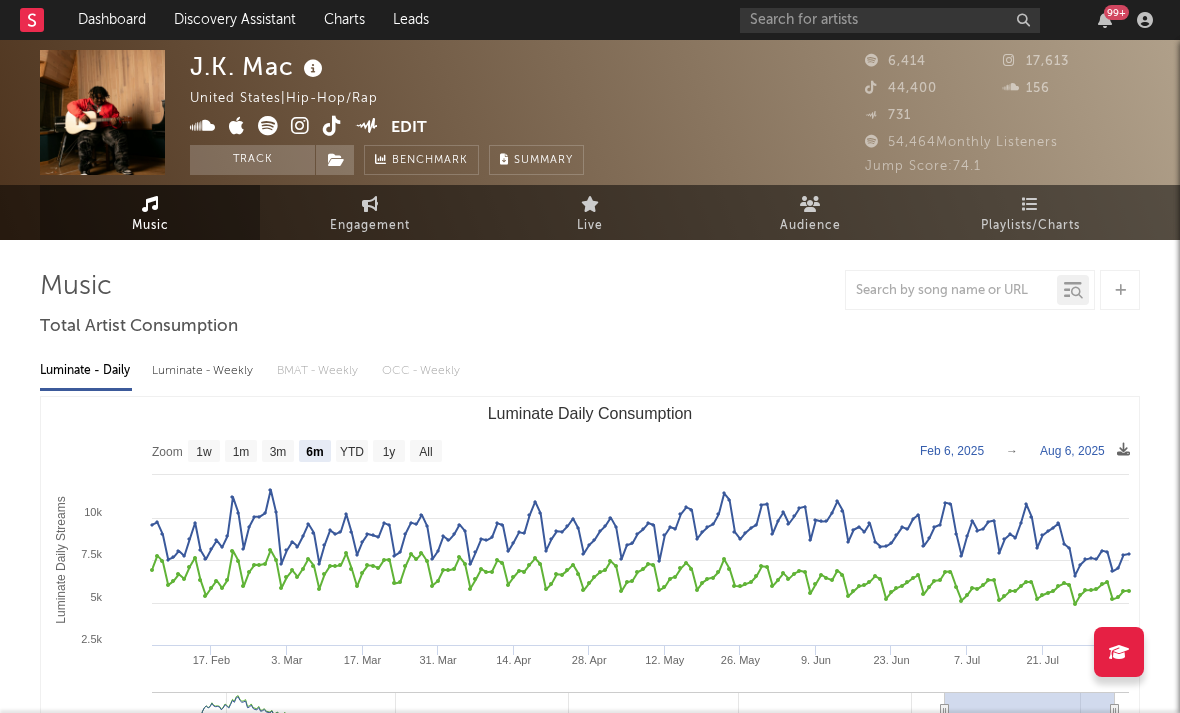 click at bounding box center [300, 126] 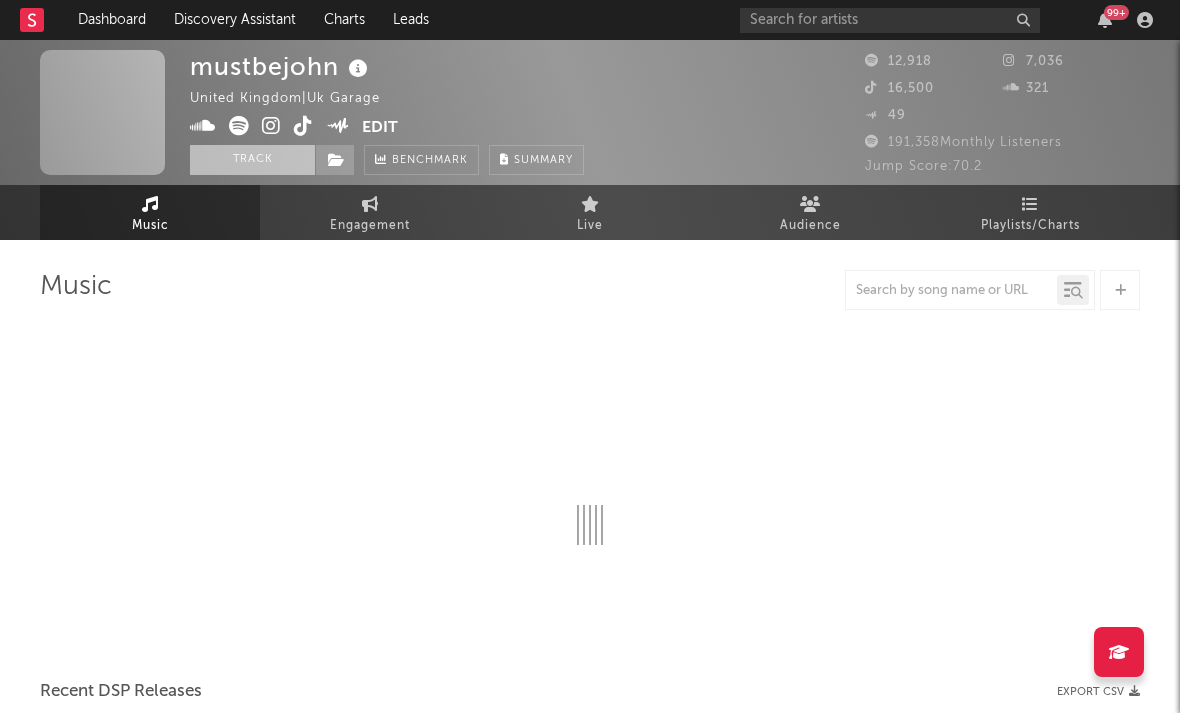 scroll, scrollTop: 0, scrollLeft: 0, axis: both 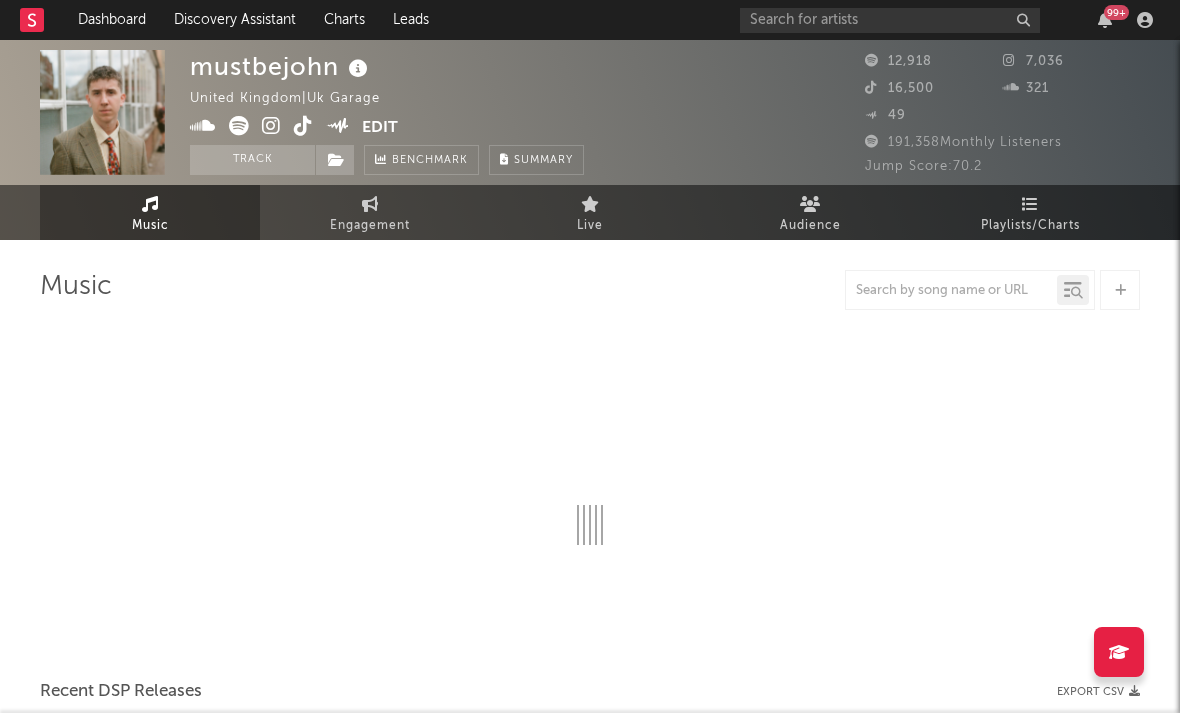 select on "6m" 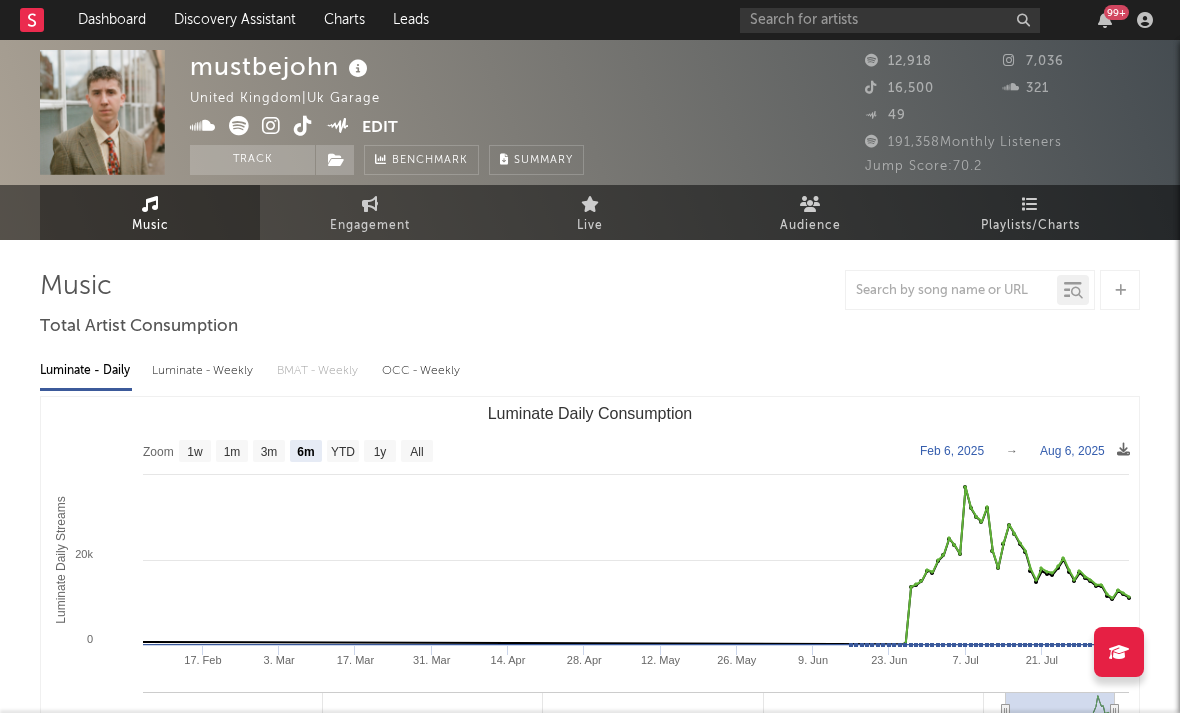 click at bounding box center (271, 126) 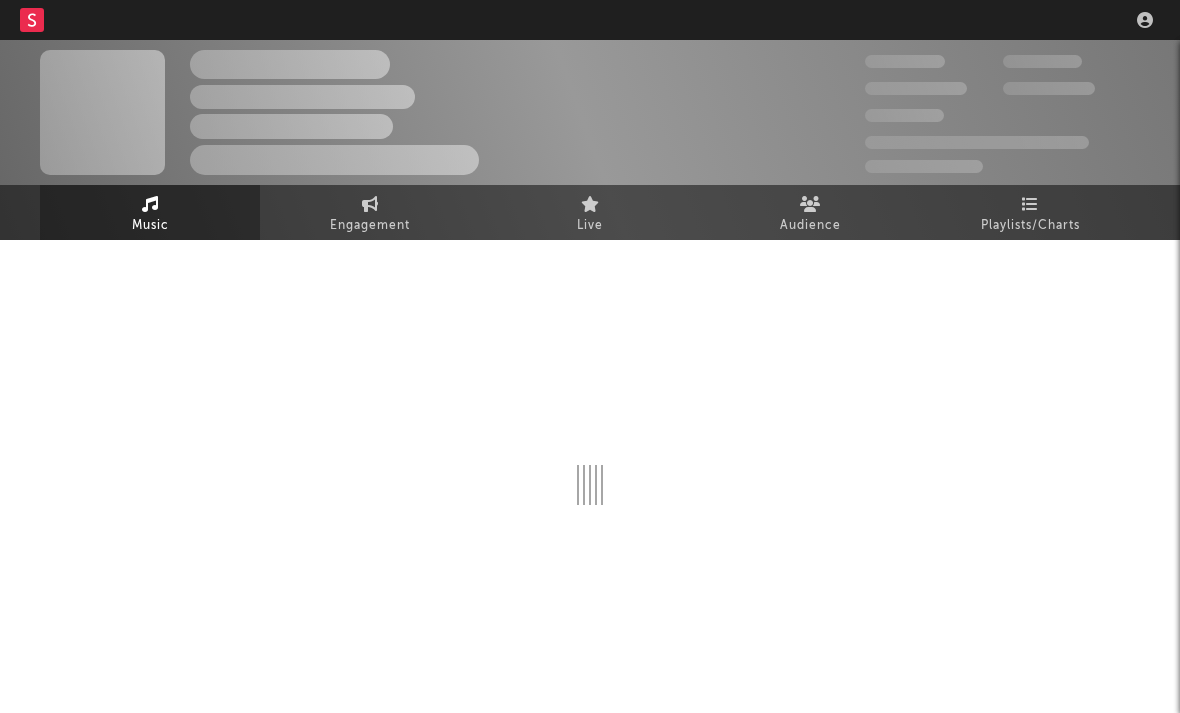 scroll, scrollTop: 0, scrollLeft: 0, axis: both 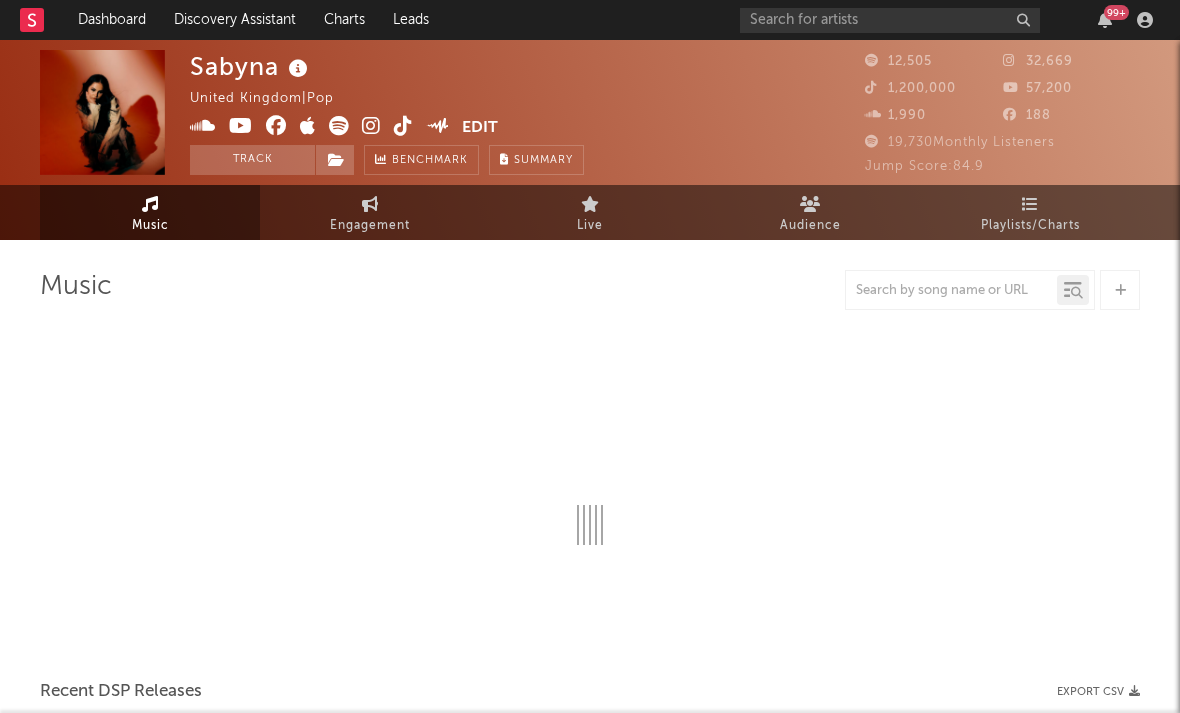 select on "6m" 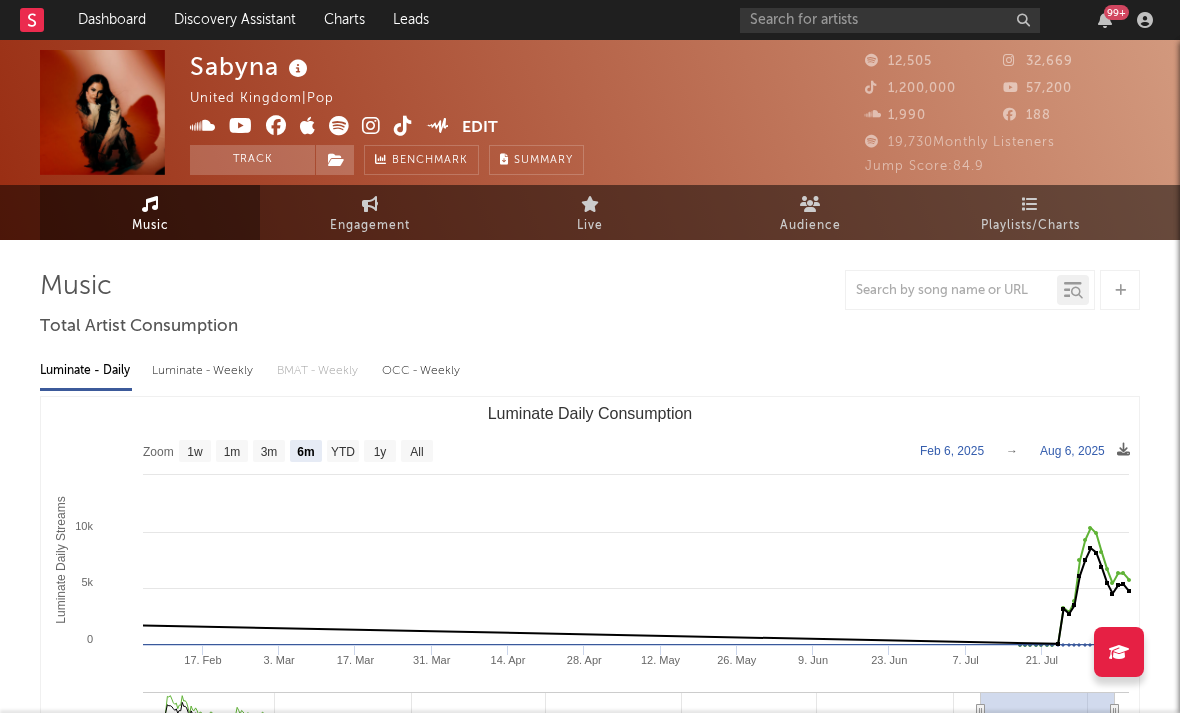 click at bounding box center (371, 126) 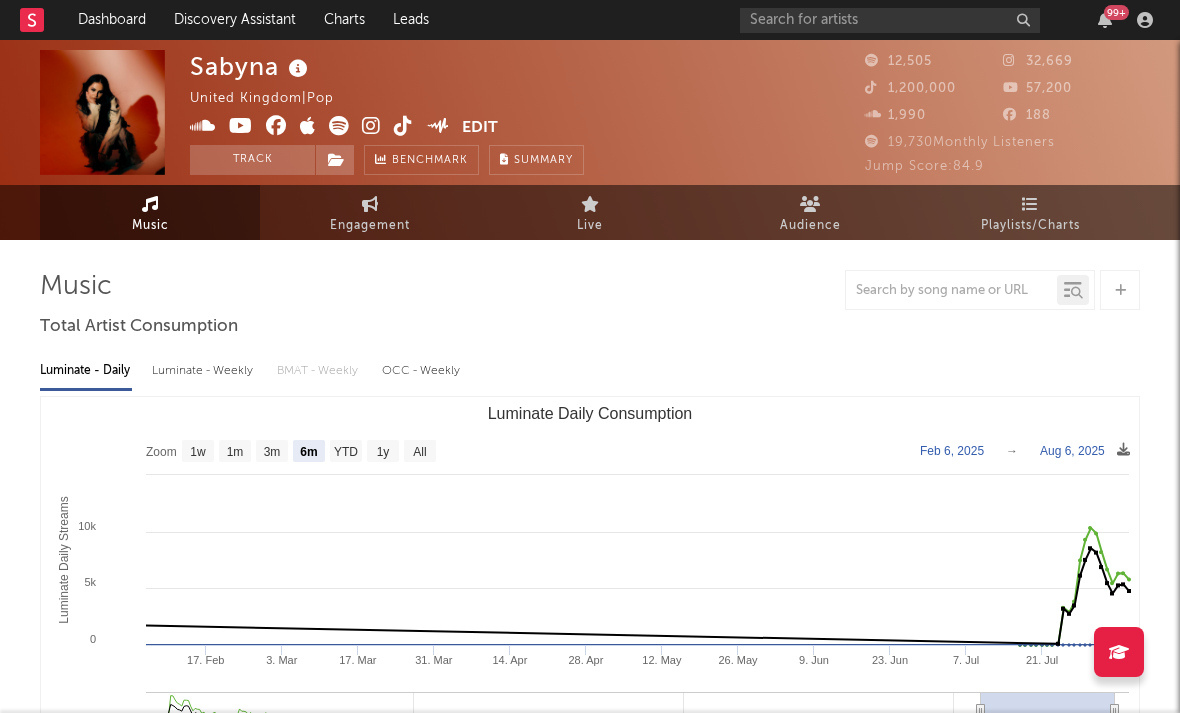 click at bounding box center [308, 126] 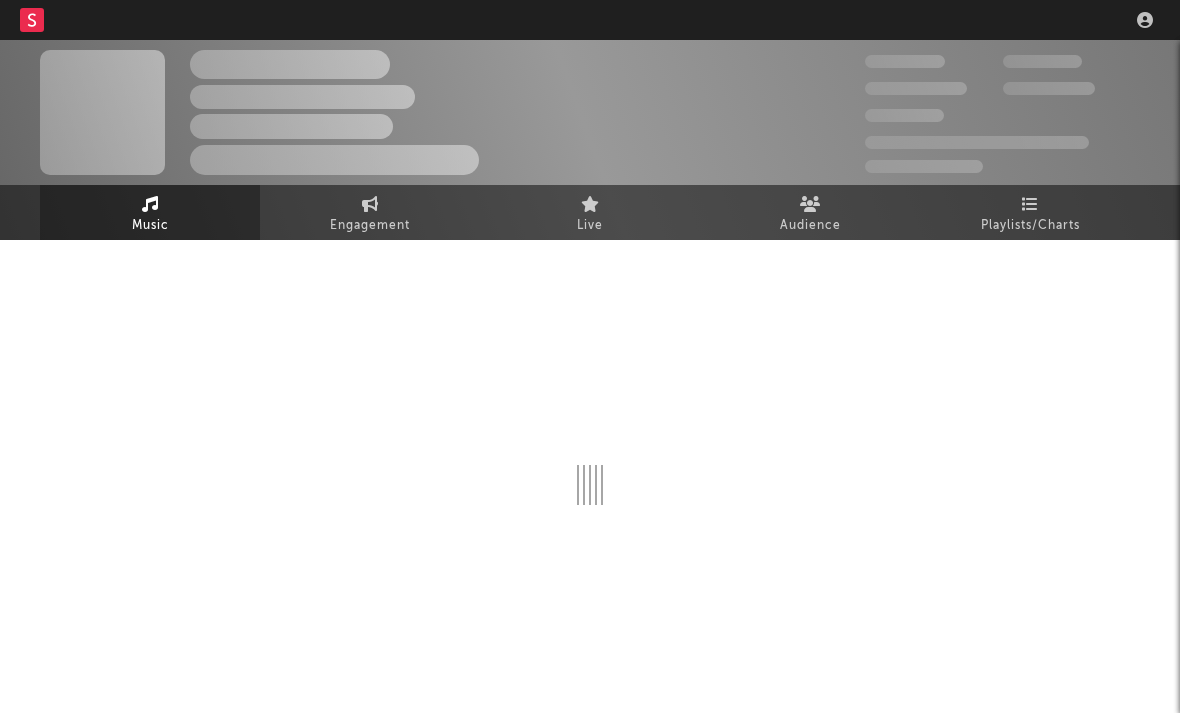 scroll, scrollTop: 0, scrollLeft: 0, axis: both 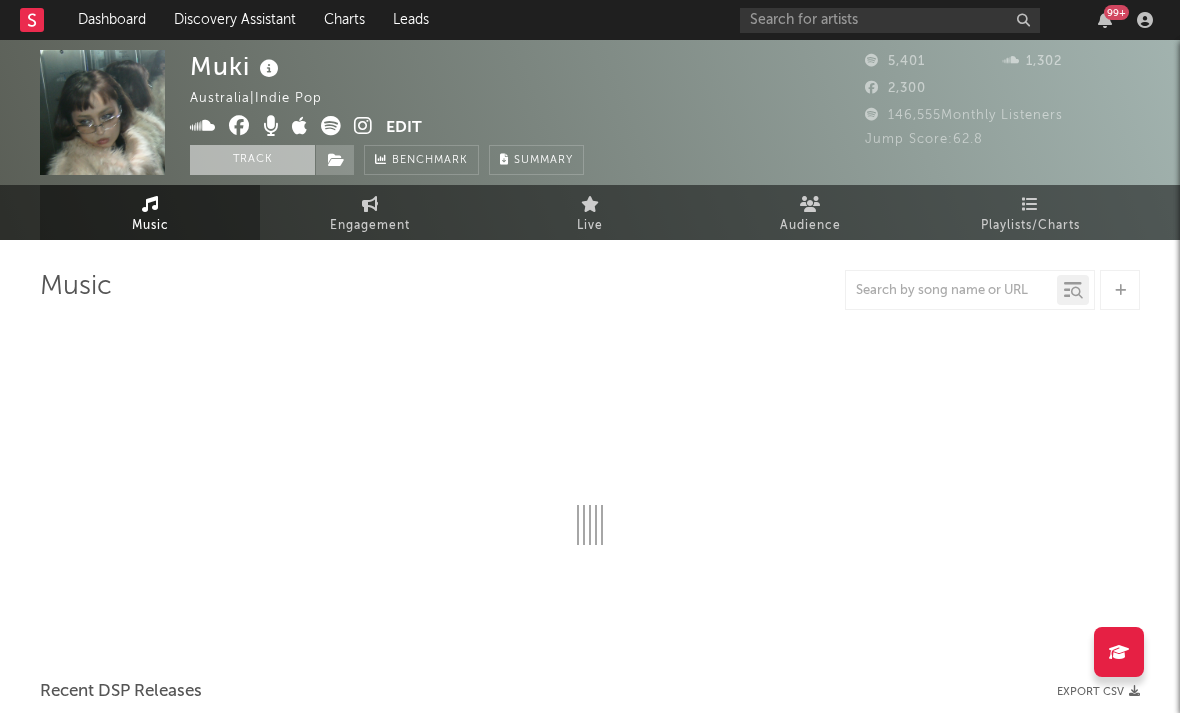 select on "6m" 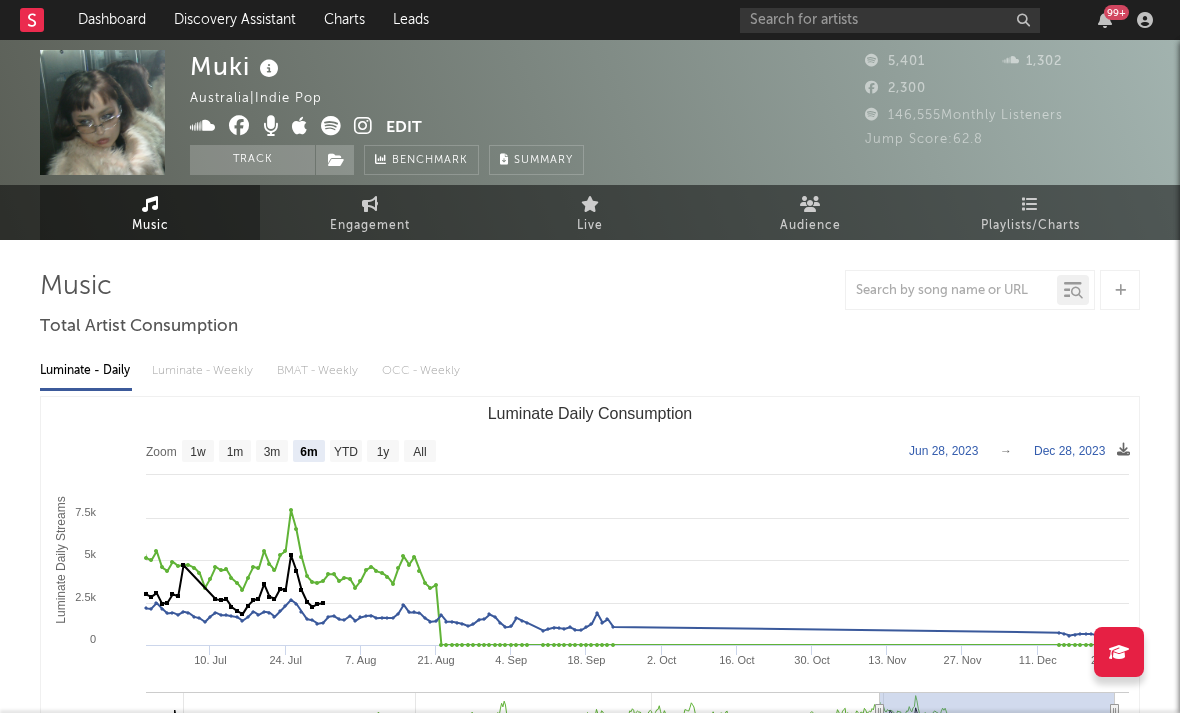 click at bounding box center [363, 126] 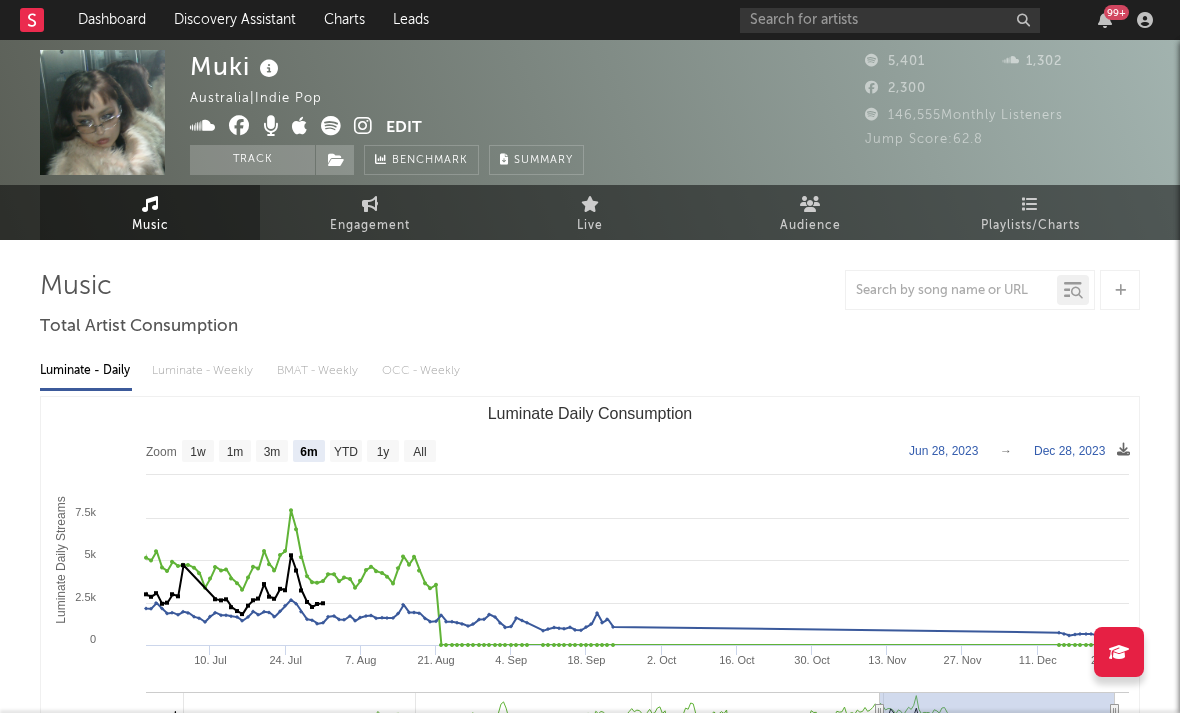 click at bounding box center [331, 126] 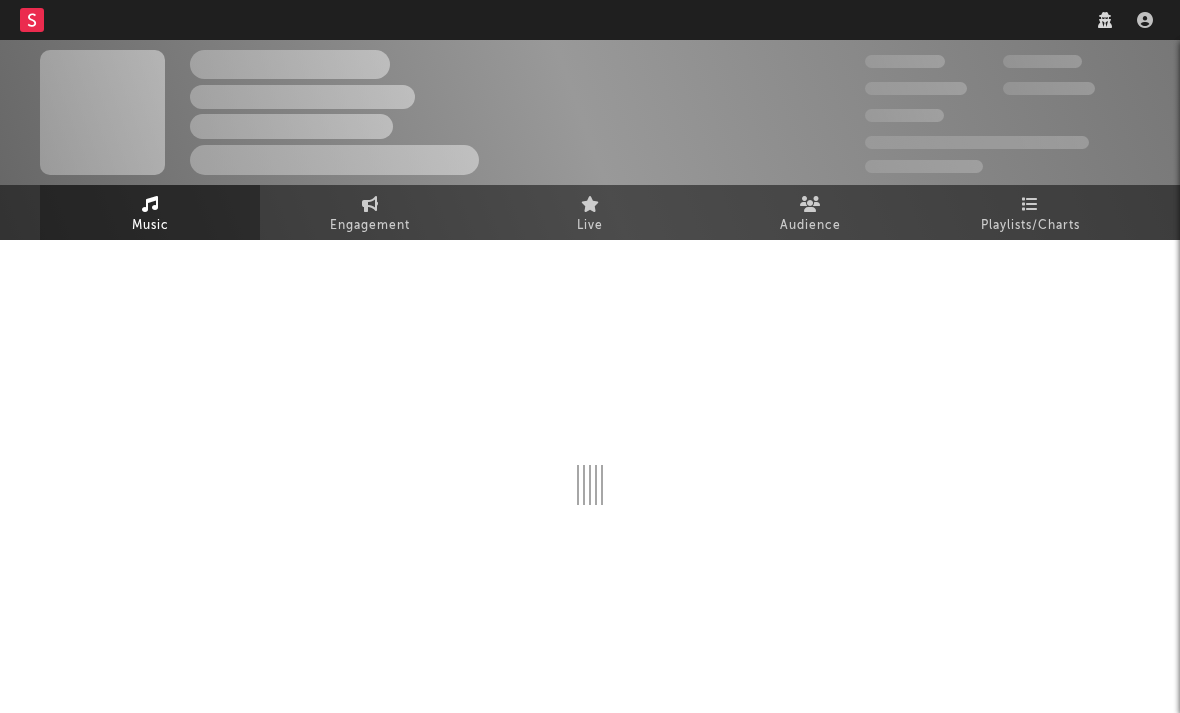 scroll, scrollTop: 0, scrollLeft: 0, axis: both 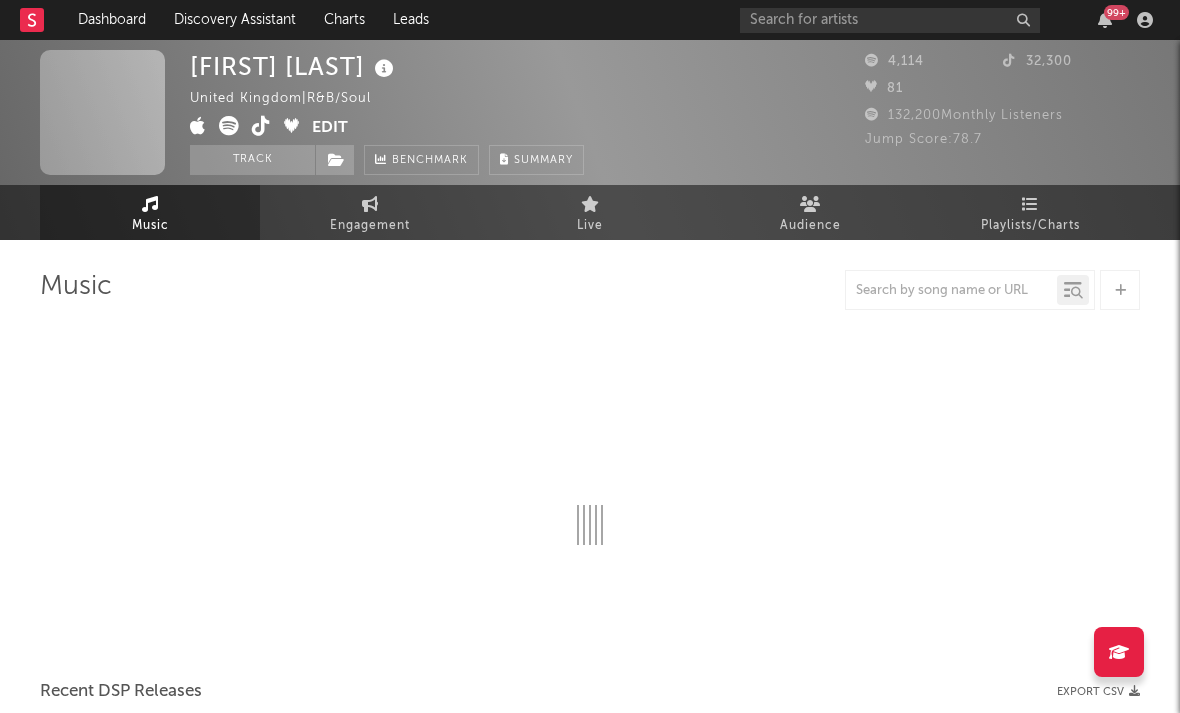 select on "1w" 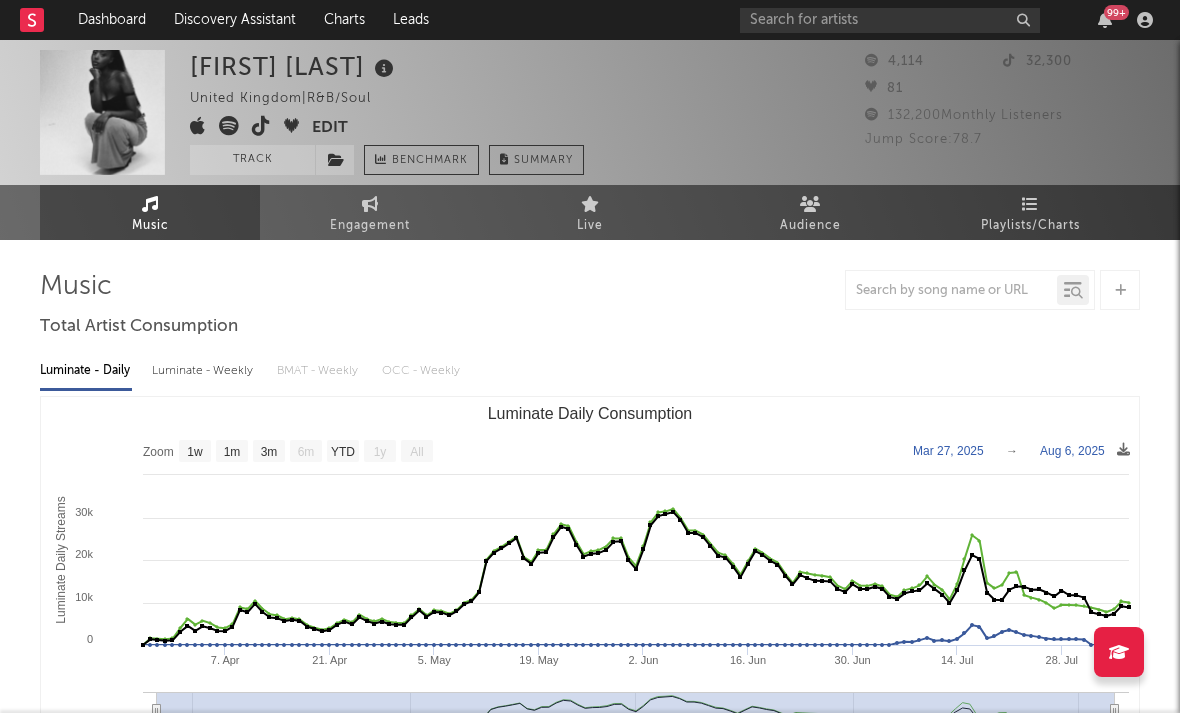 click at bounding box center (229, 126) 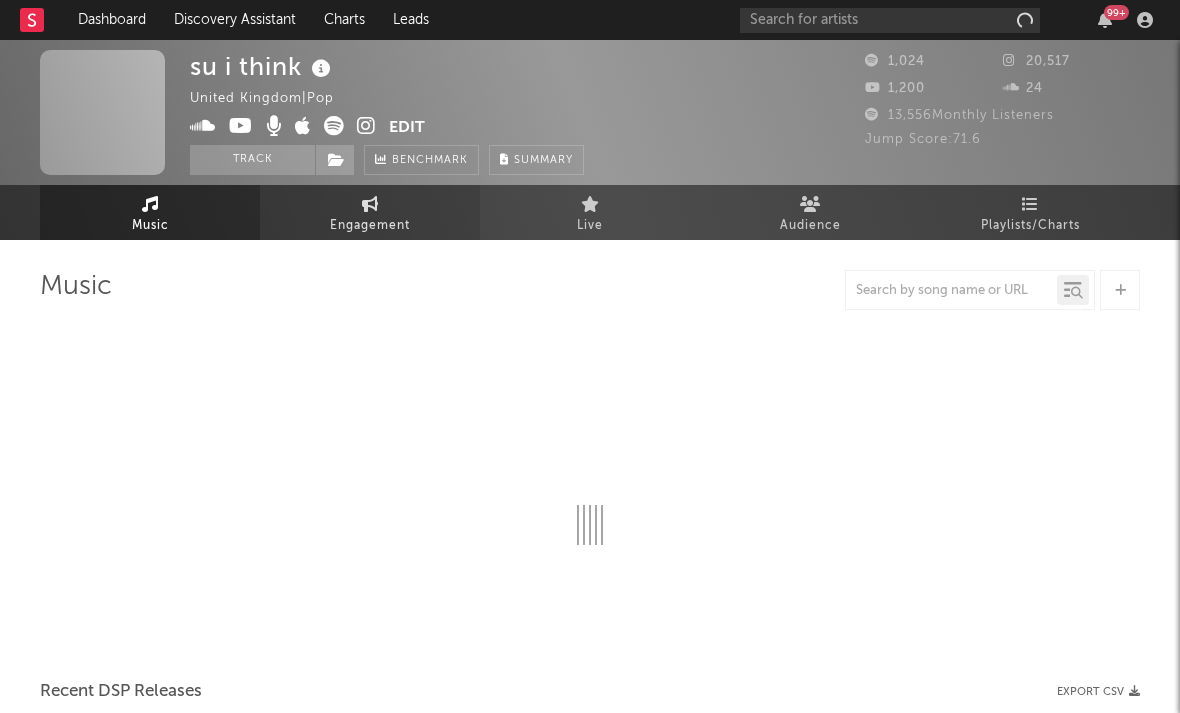 select on "6m" 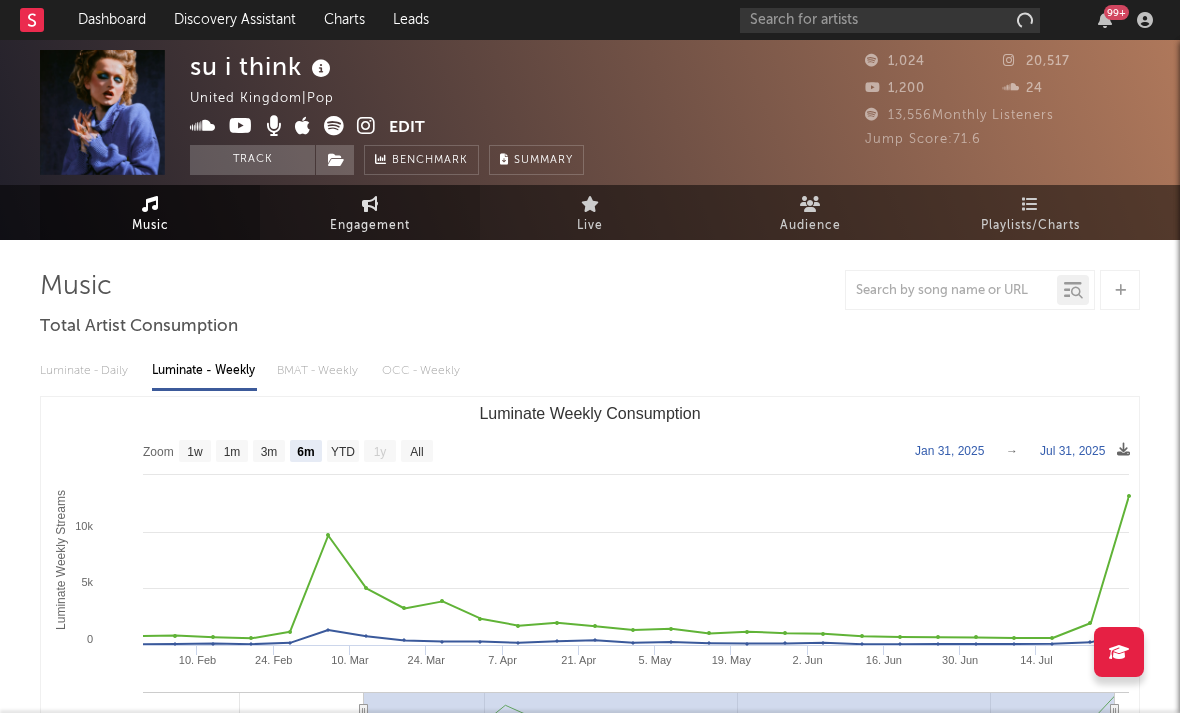 scroll, scrollTop: 0, scrollLeft: 0, axis: both 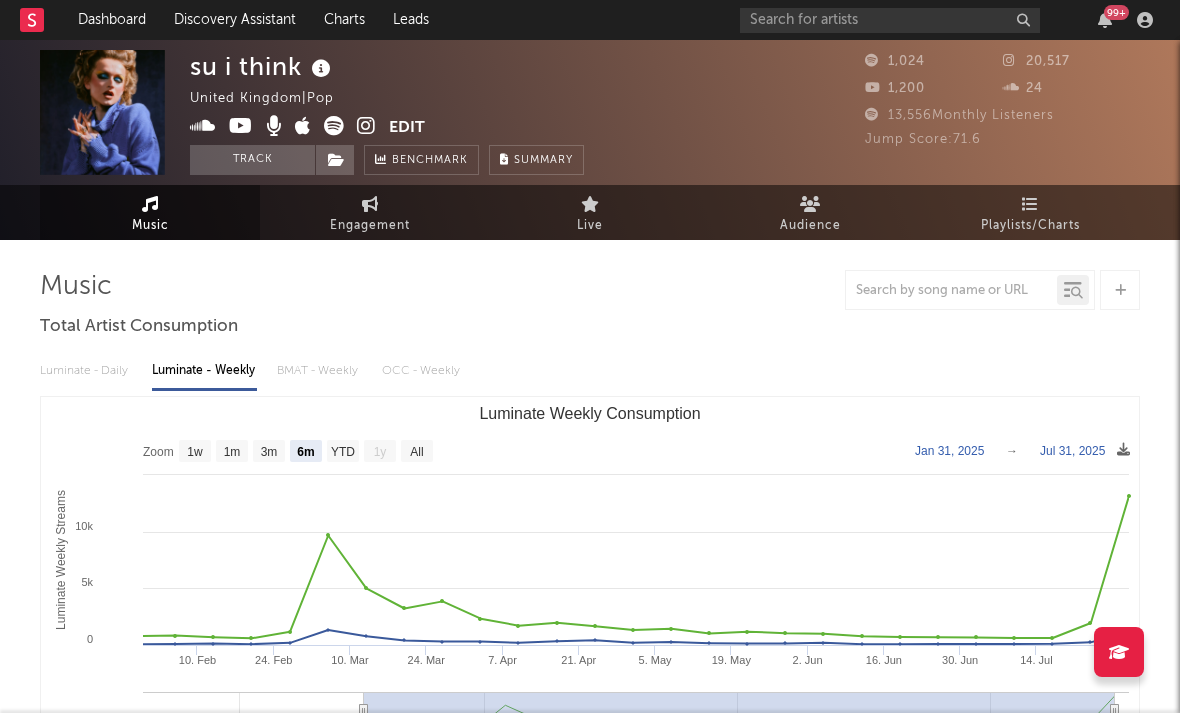 click at bounding box center [366, 126] 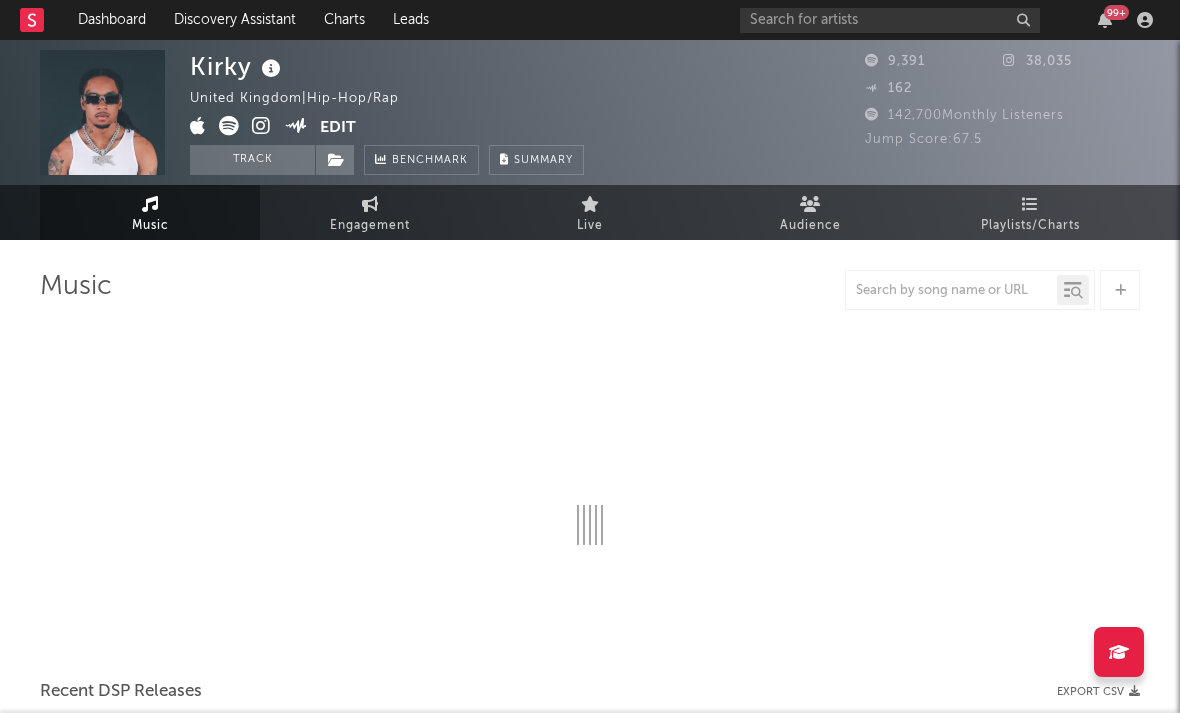 scroll, scrollTop: 0, scrollLeft: 0, axis: both 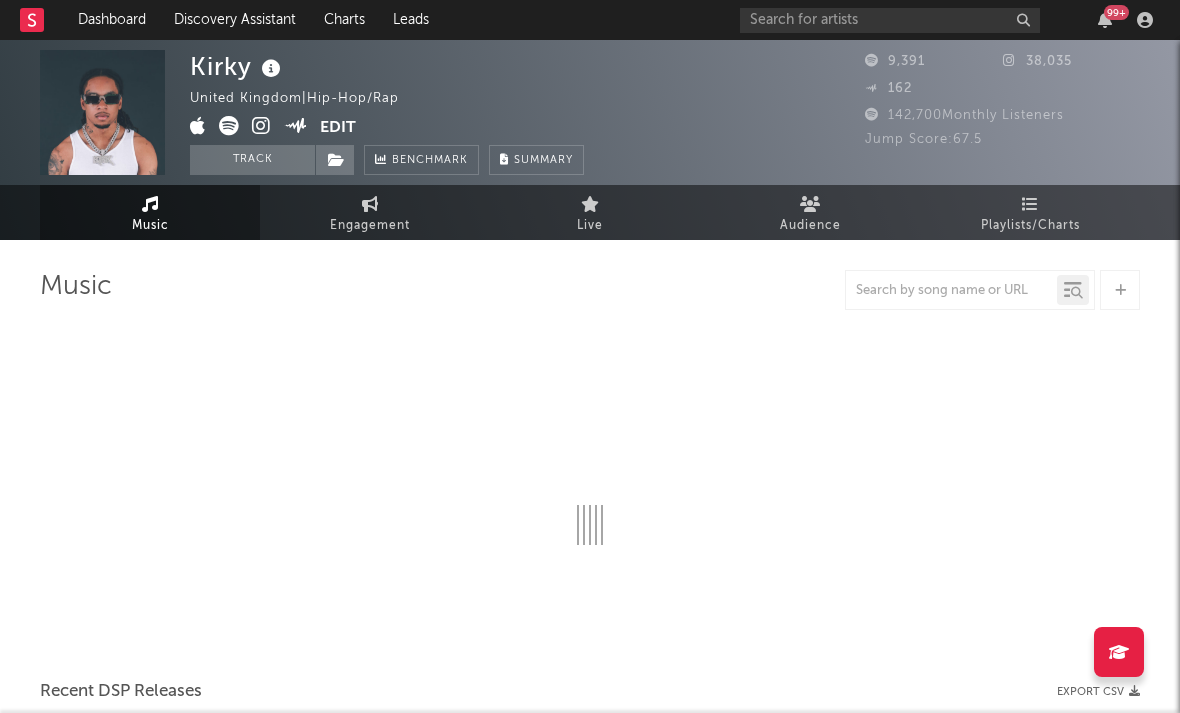 select on "6m" 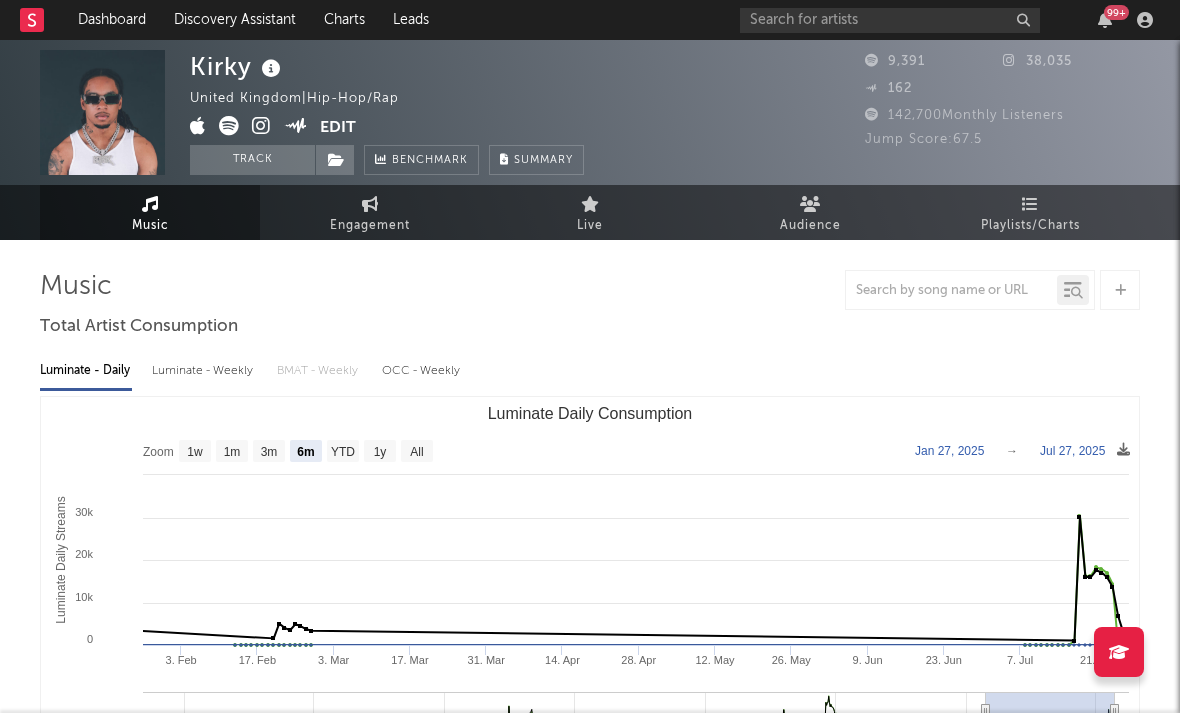 click at bounding box center [261, 126] 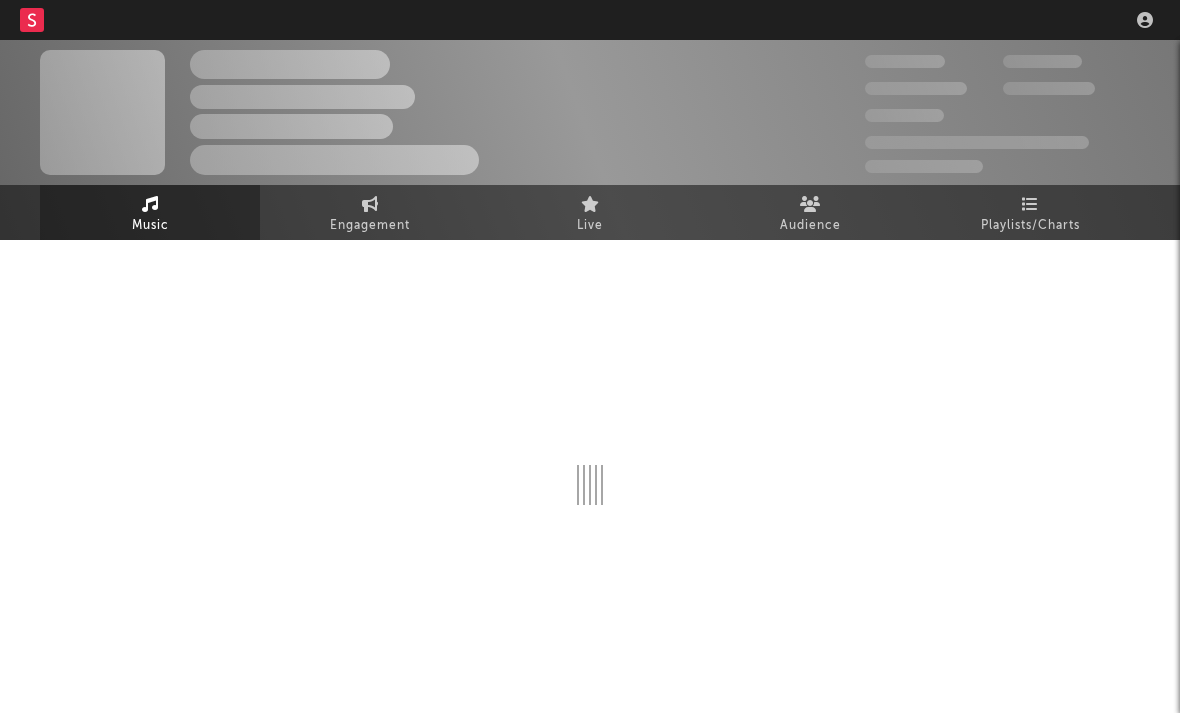 scroll, scrollTop: 0, scrollLeft: 0, axis: both 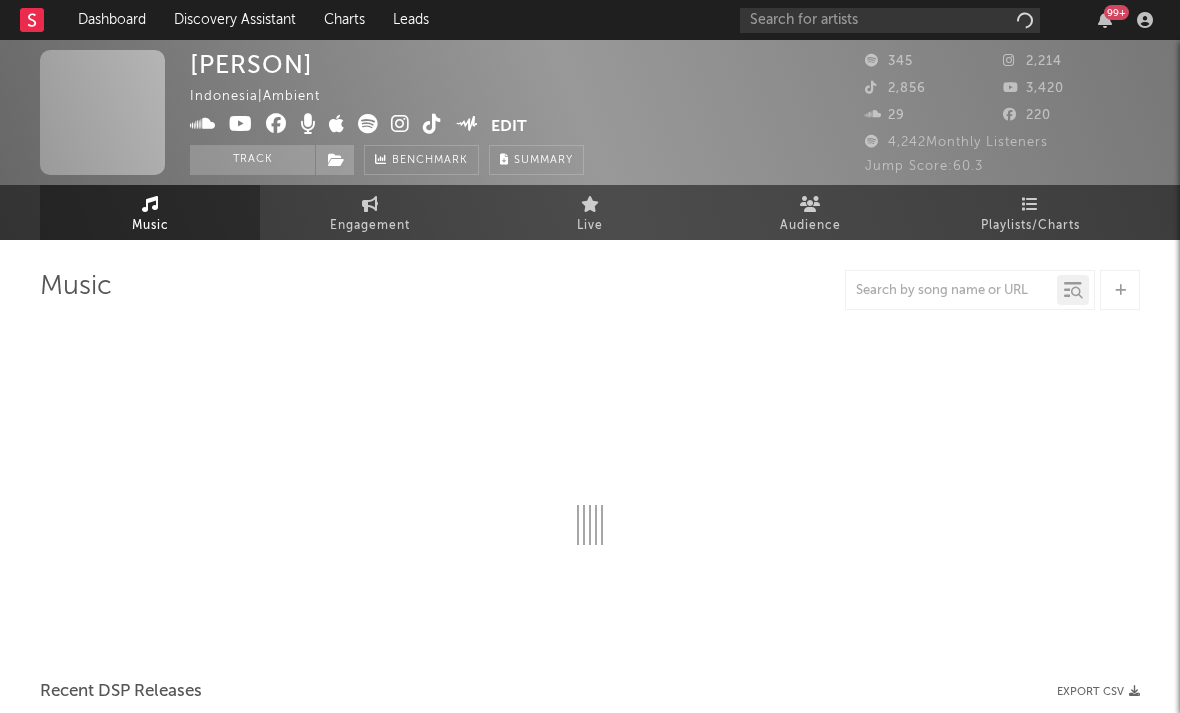 select on "1w" 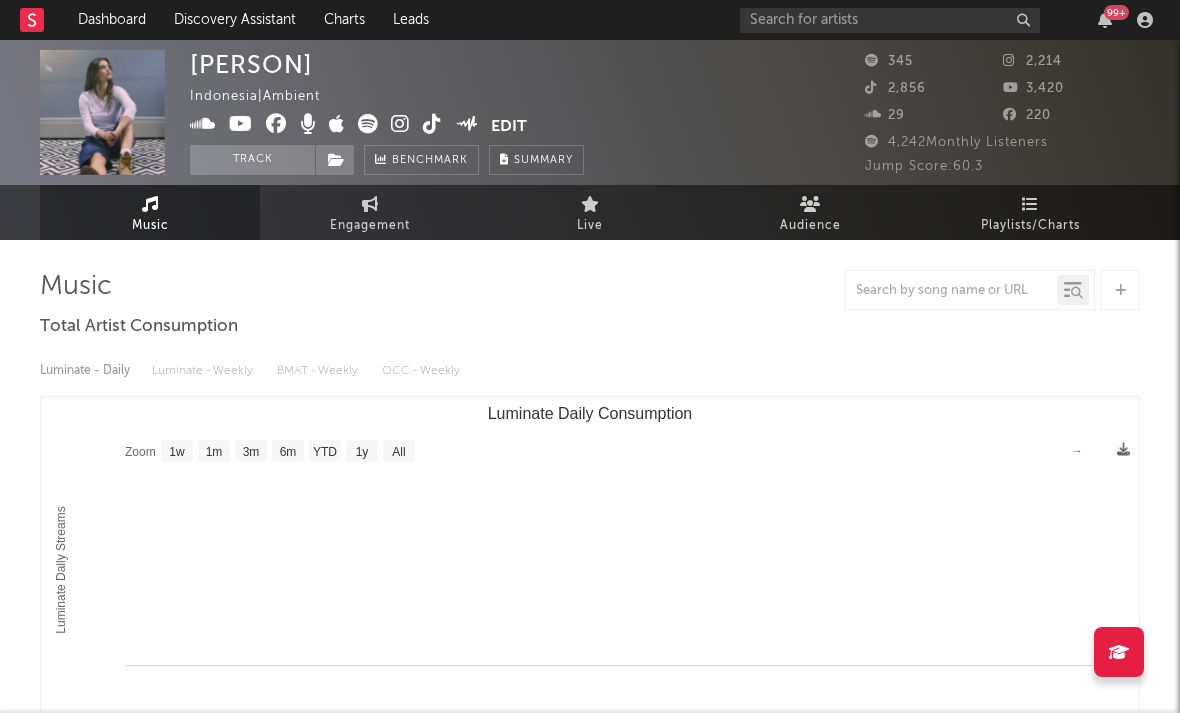 click at bounding box center [400, 124] 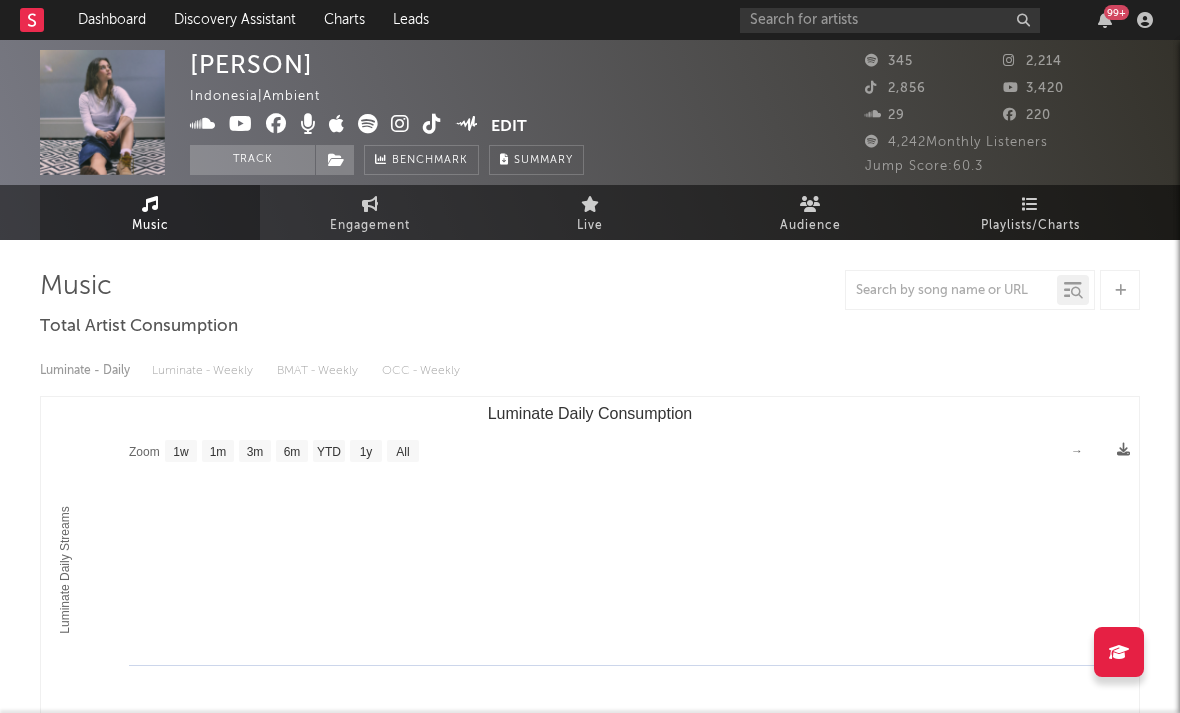 click at bounding box center [432, 124] 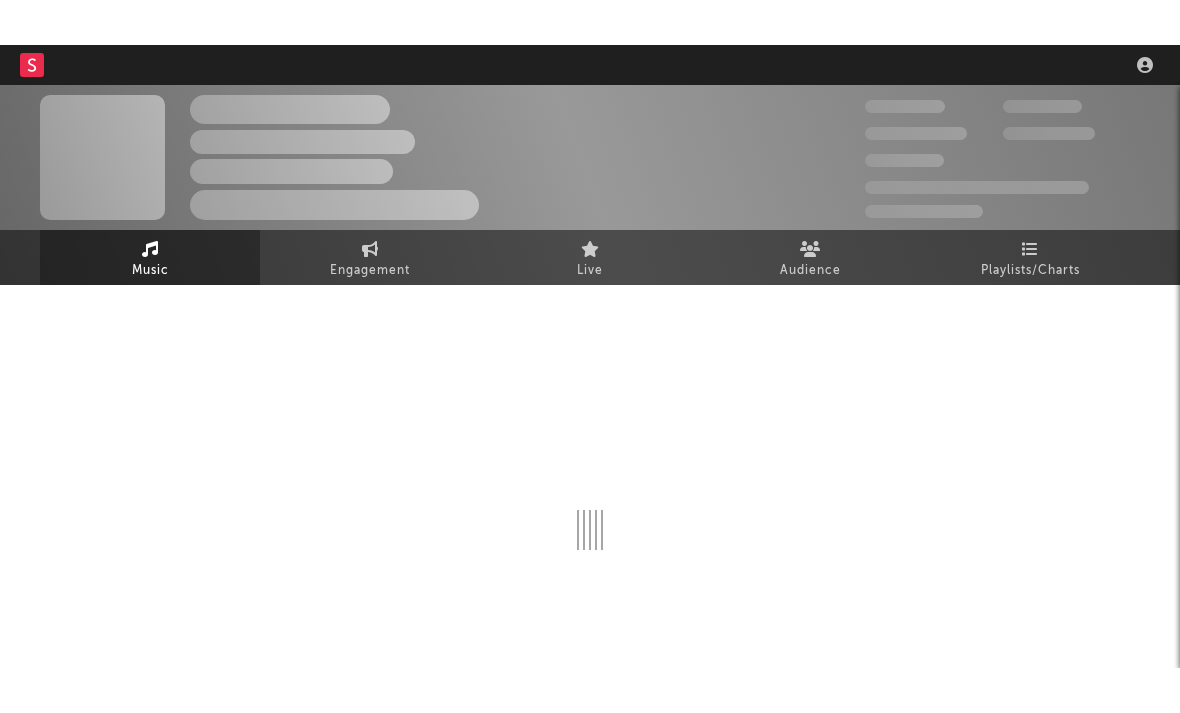 scroll, scrollTop: 0, scrollLeft: 0, axis: both 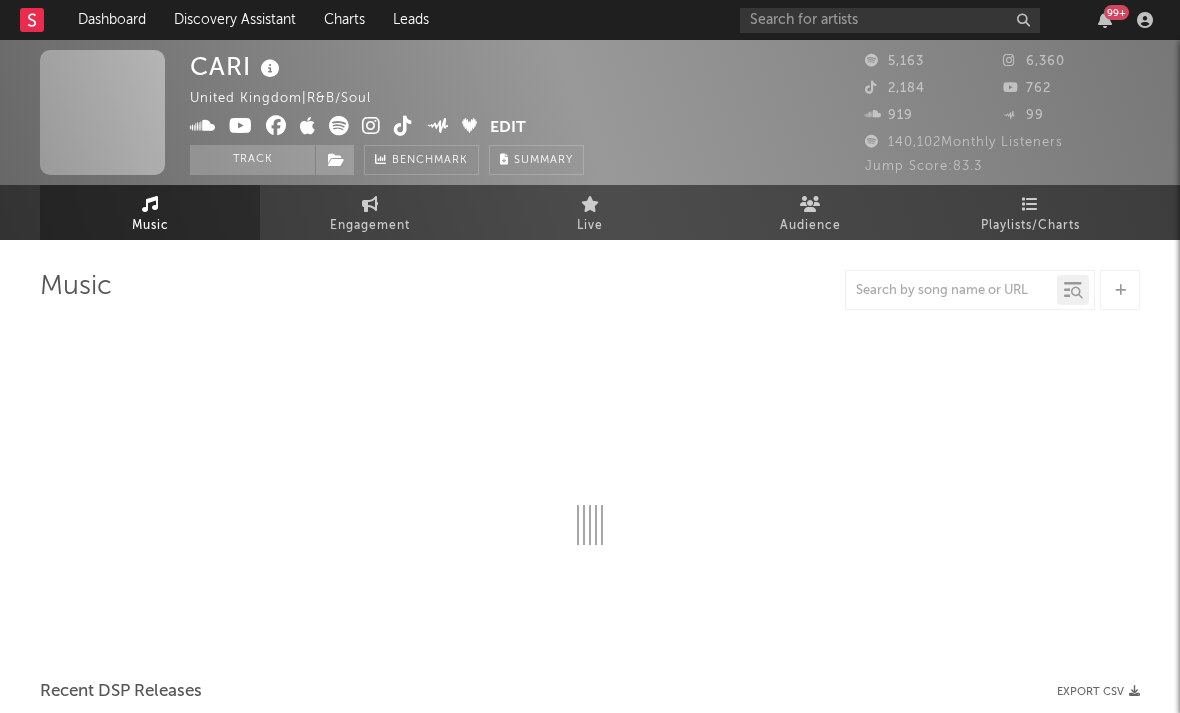 select on "6m" 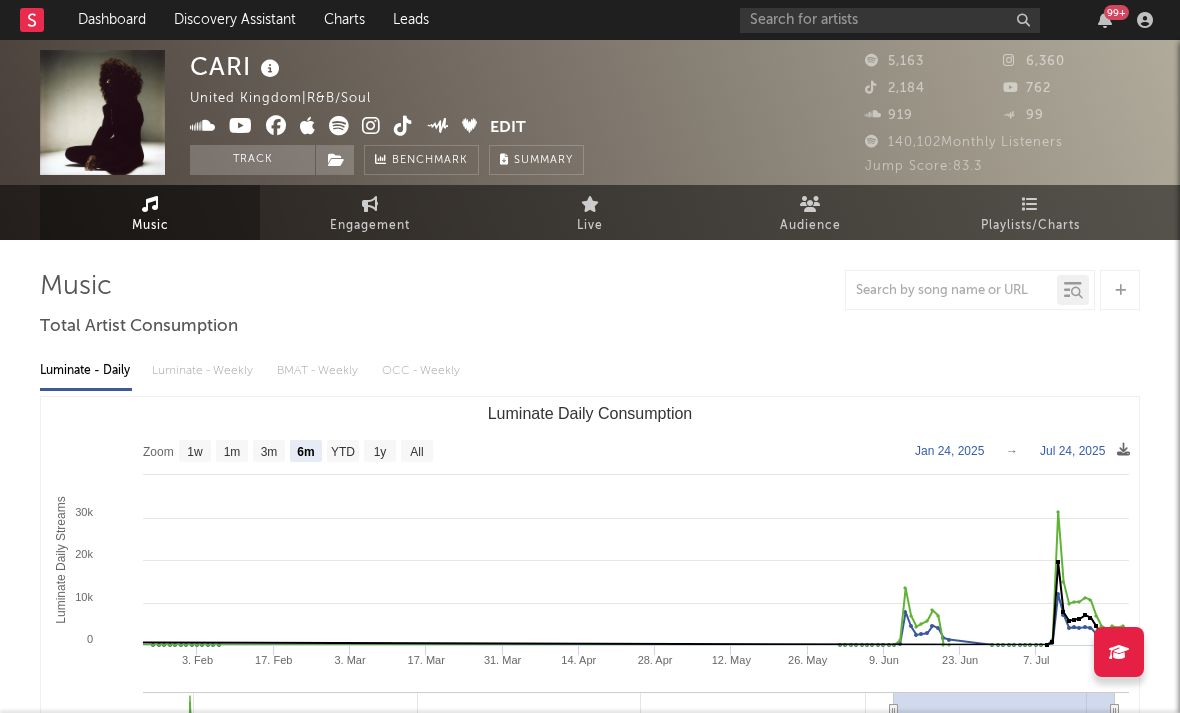 click at bounding box center [371, 126] 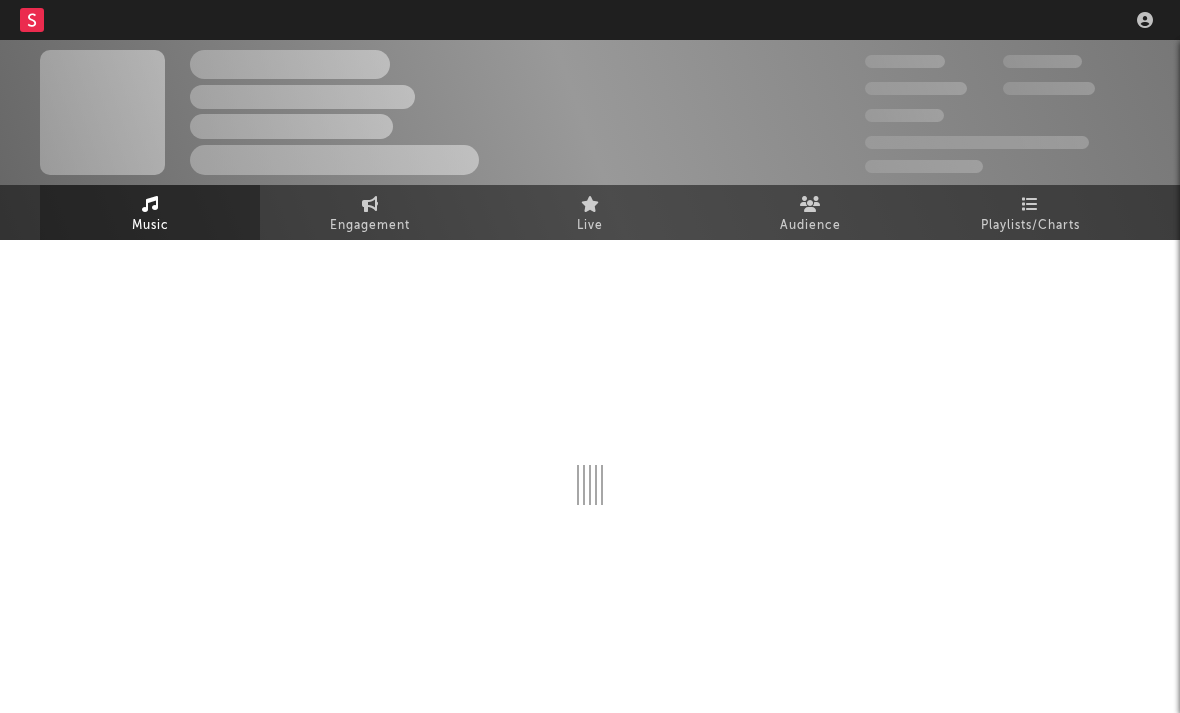 scroll, scrollTop: 0, scrollLeft: 0, axis: both 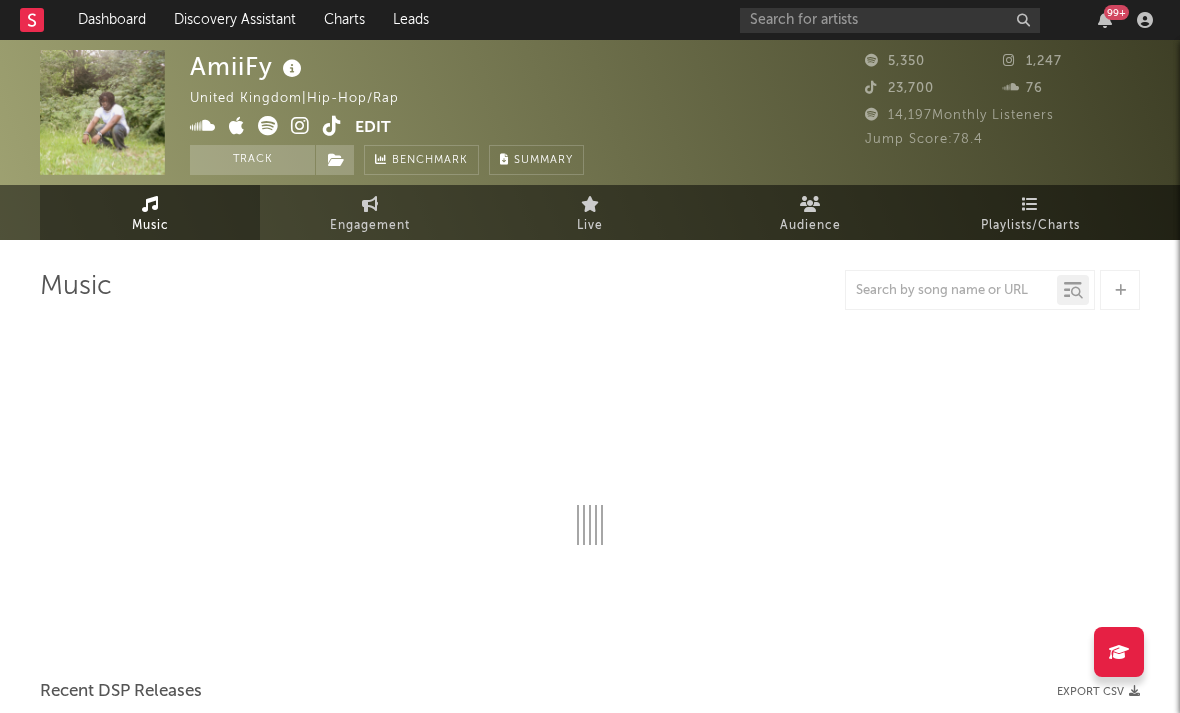select on "6m" 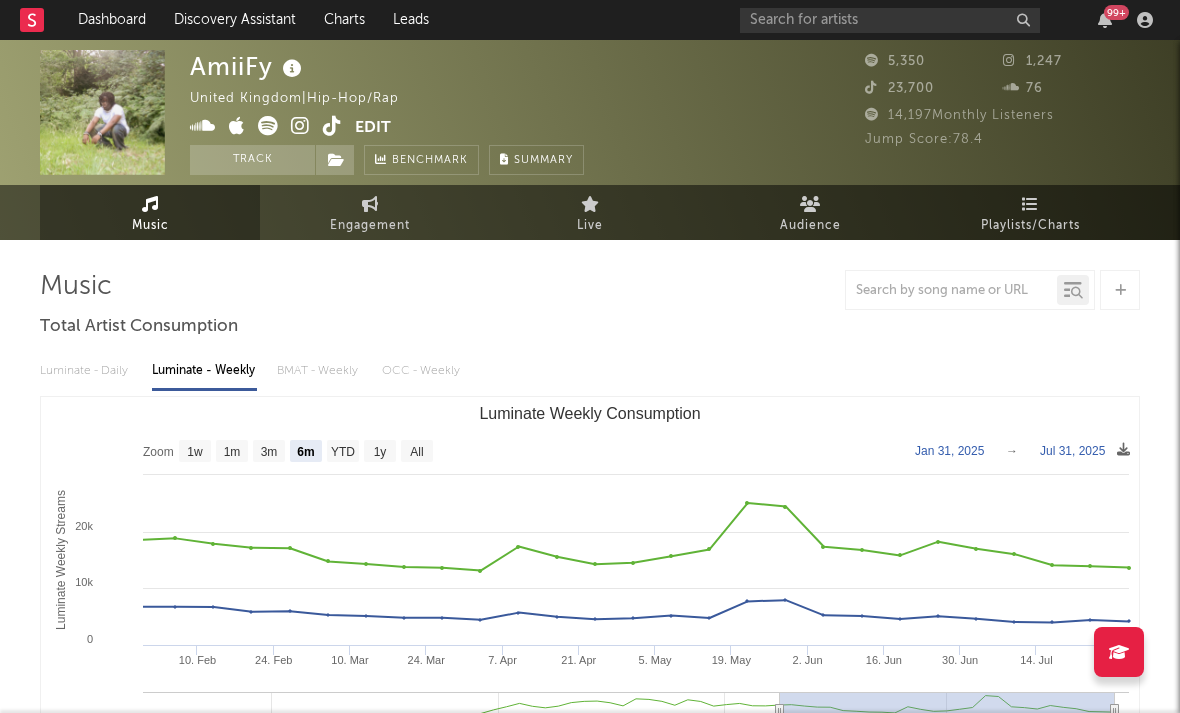 click at bounding box center [300, 126] 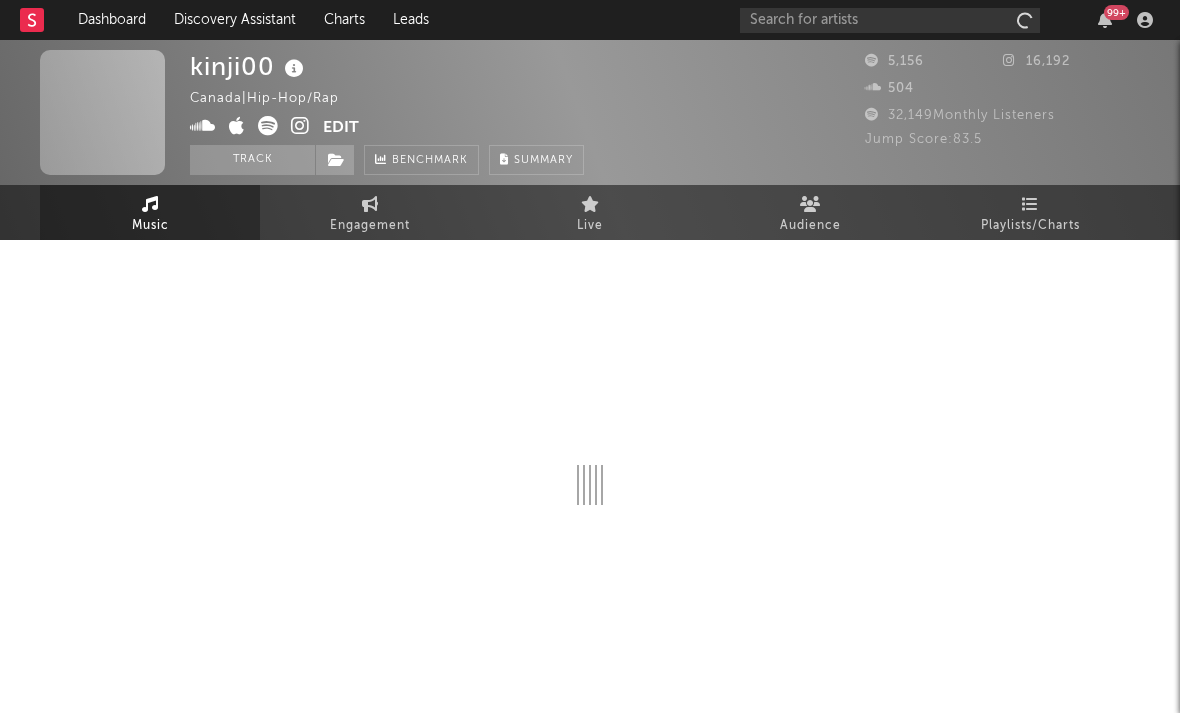 select on "1w" 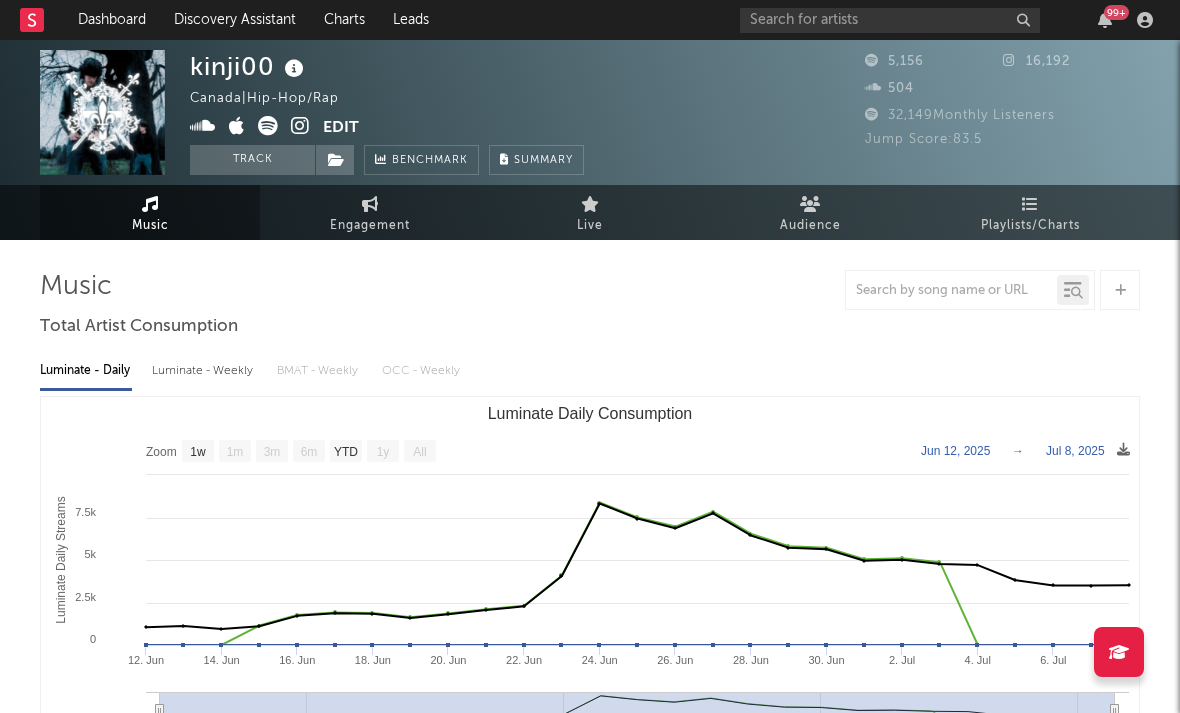 scroll, scrollTop: 0, scrollLeft: 0, axis: both 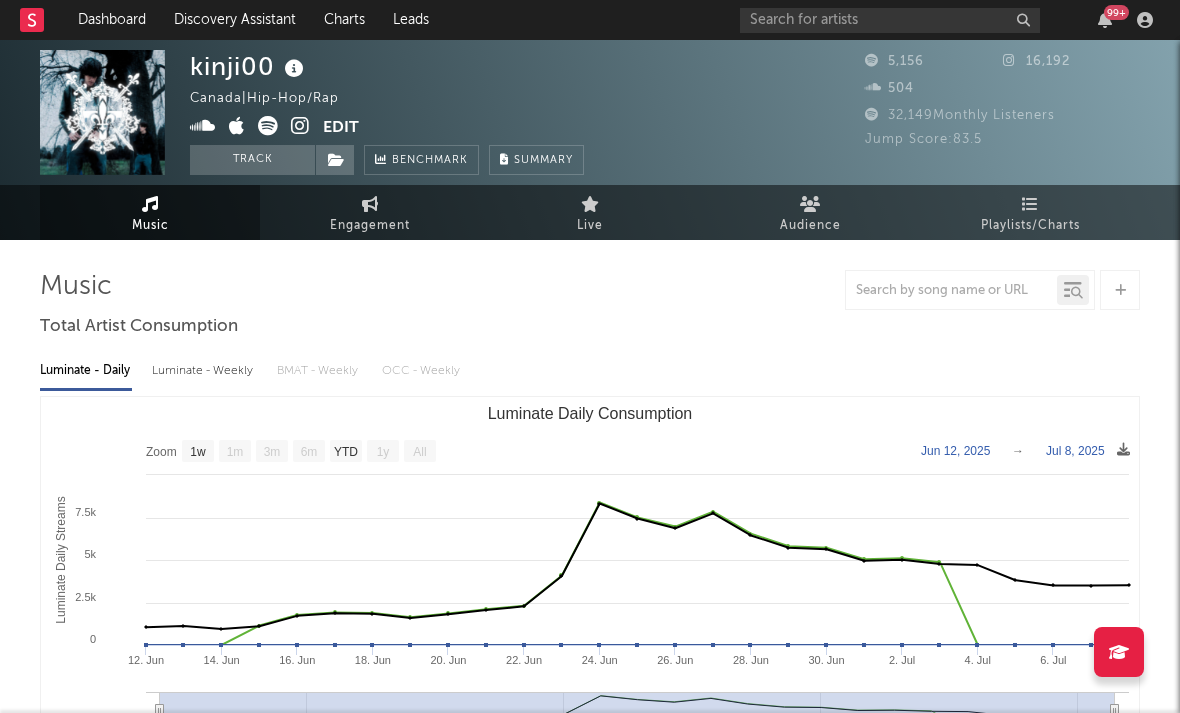 click at bounding box center (300, 126) 